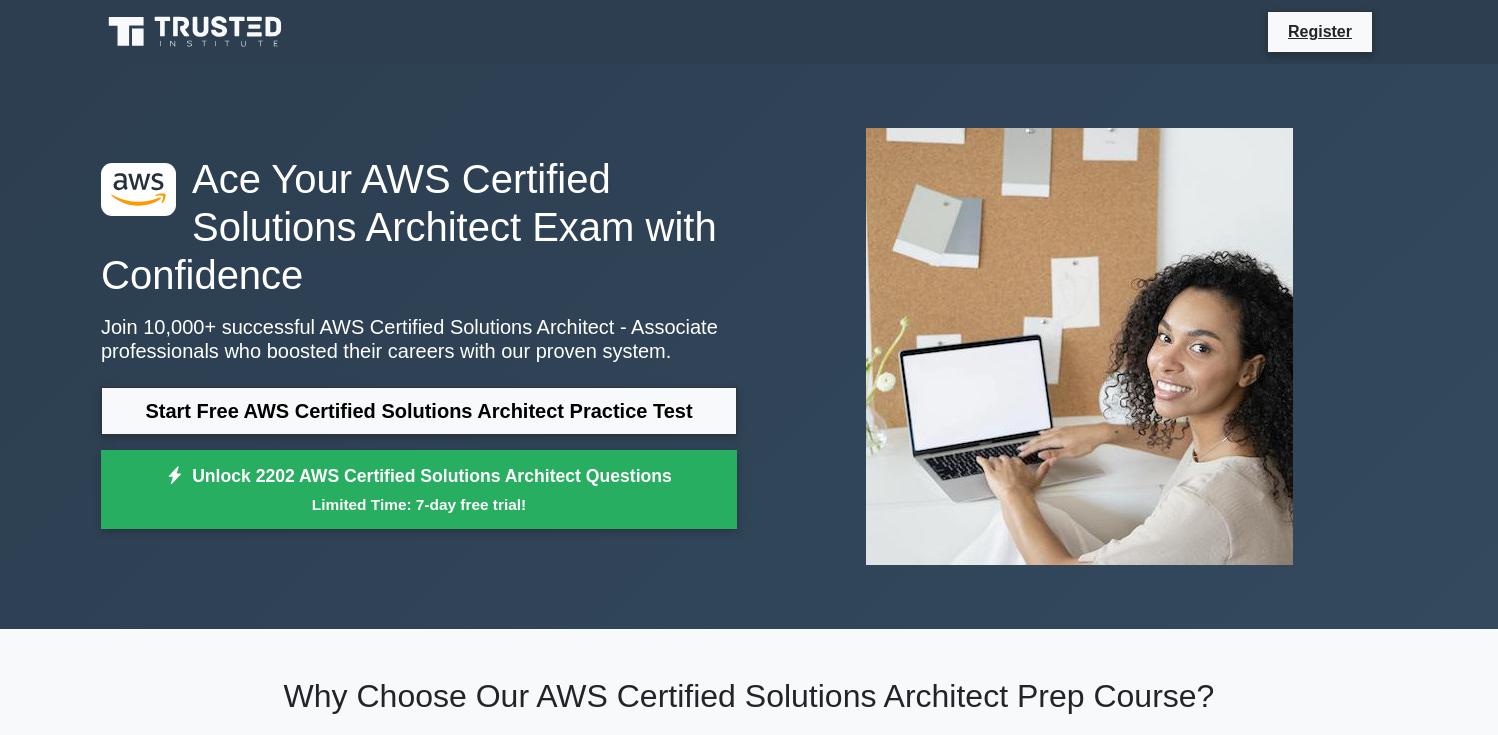 scroll, scrollTop: 0, scrollLeft: 0, axis: both 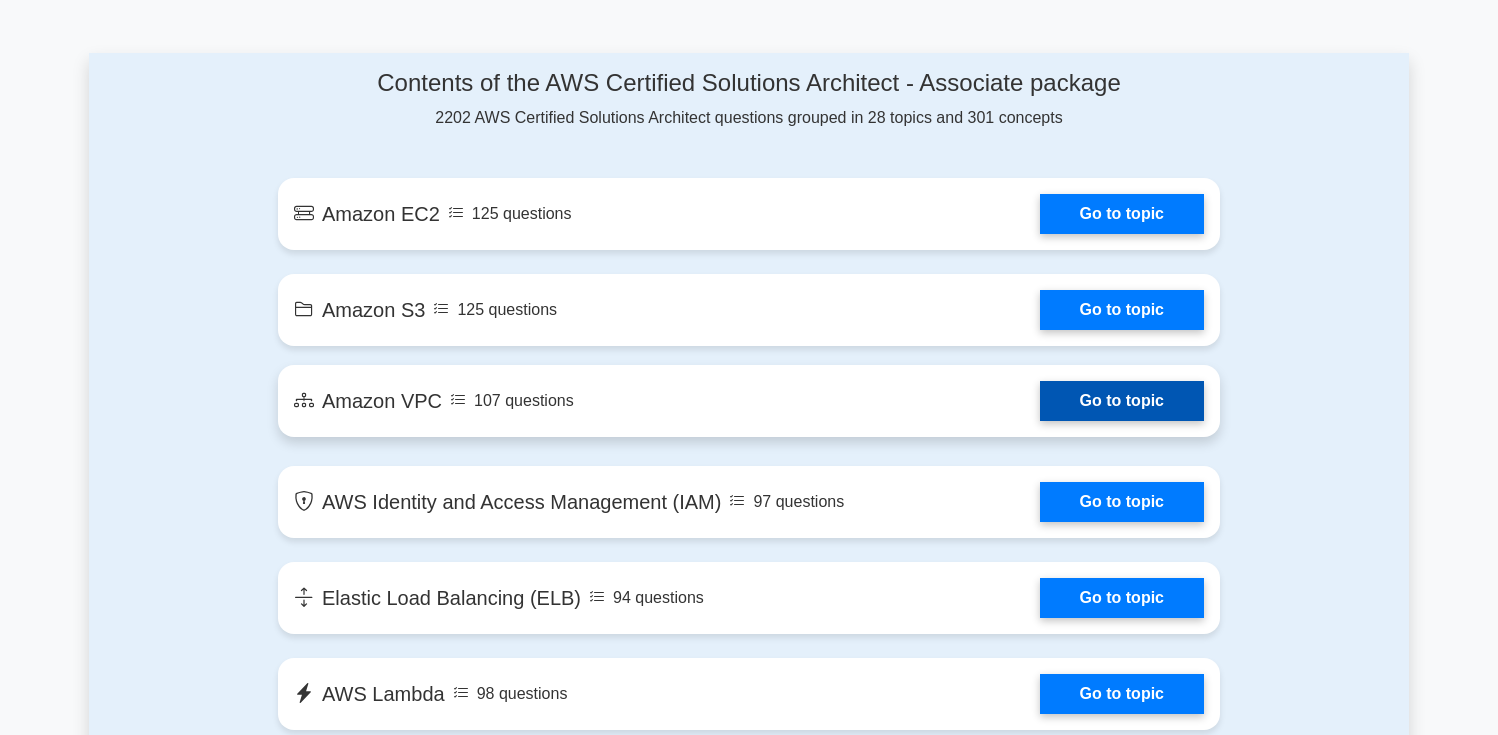 click on "Go to topic" at bounding box center [1122, 401] 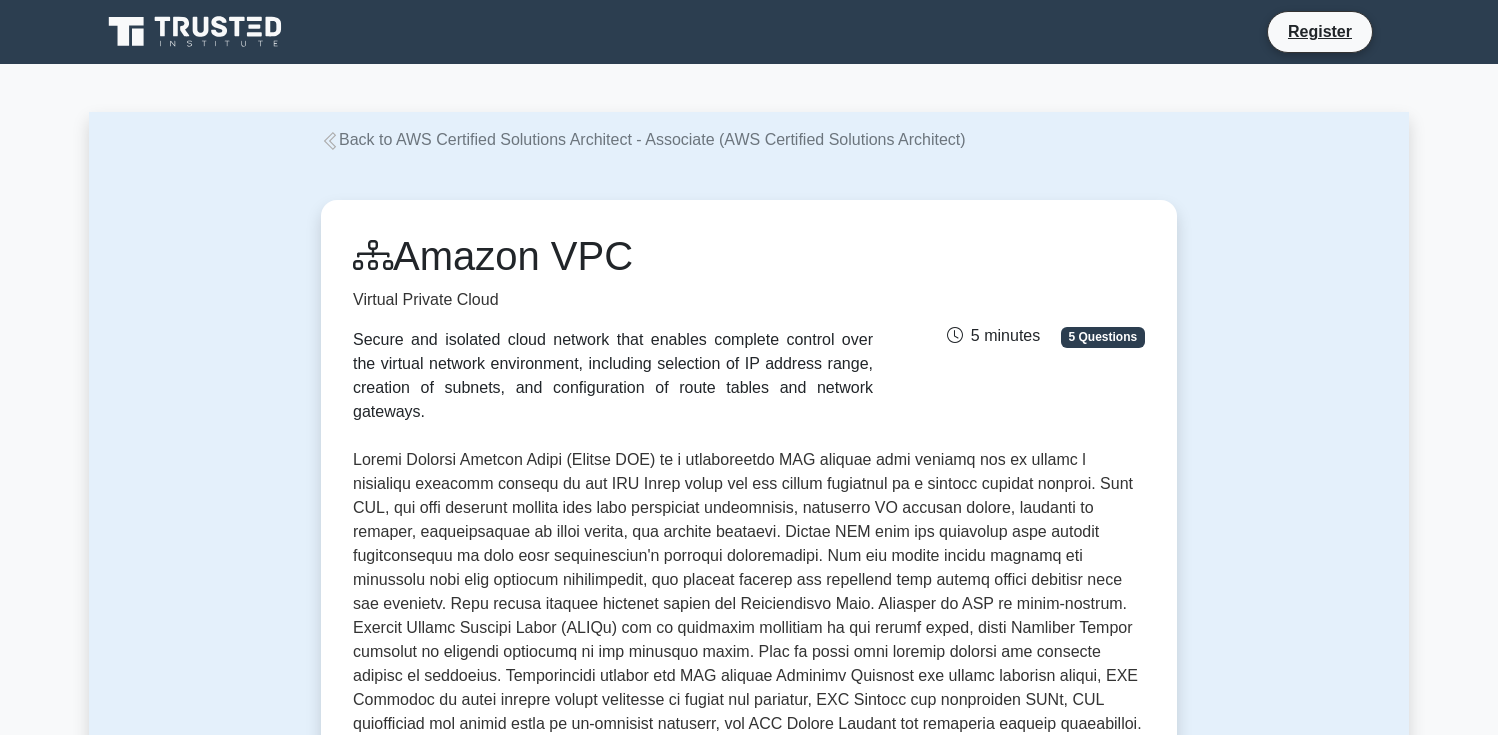 scroll, scrollTop: 0, scrollLeft: 0, axis: both 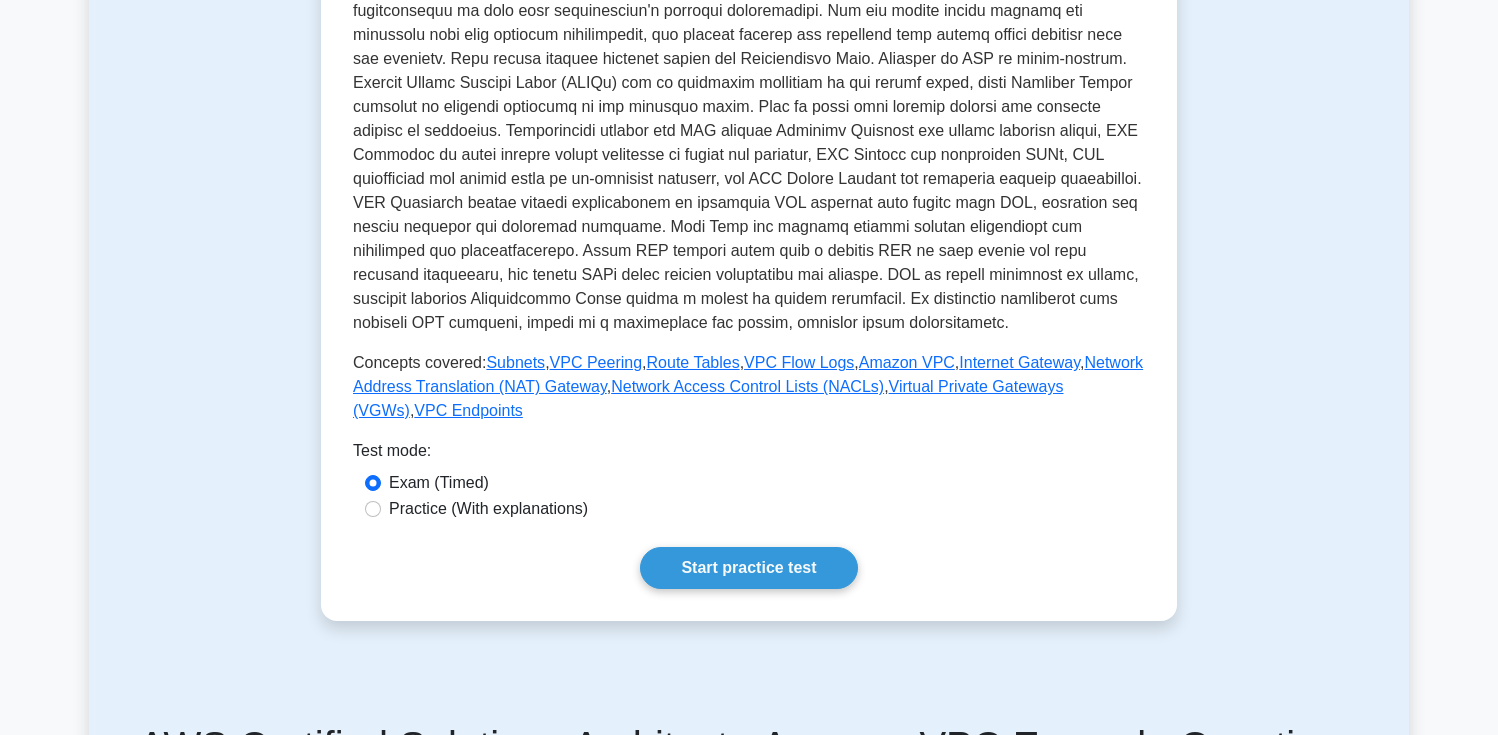 click on "Practice (With explanations)" at bounding box center (488, 509) 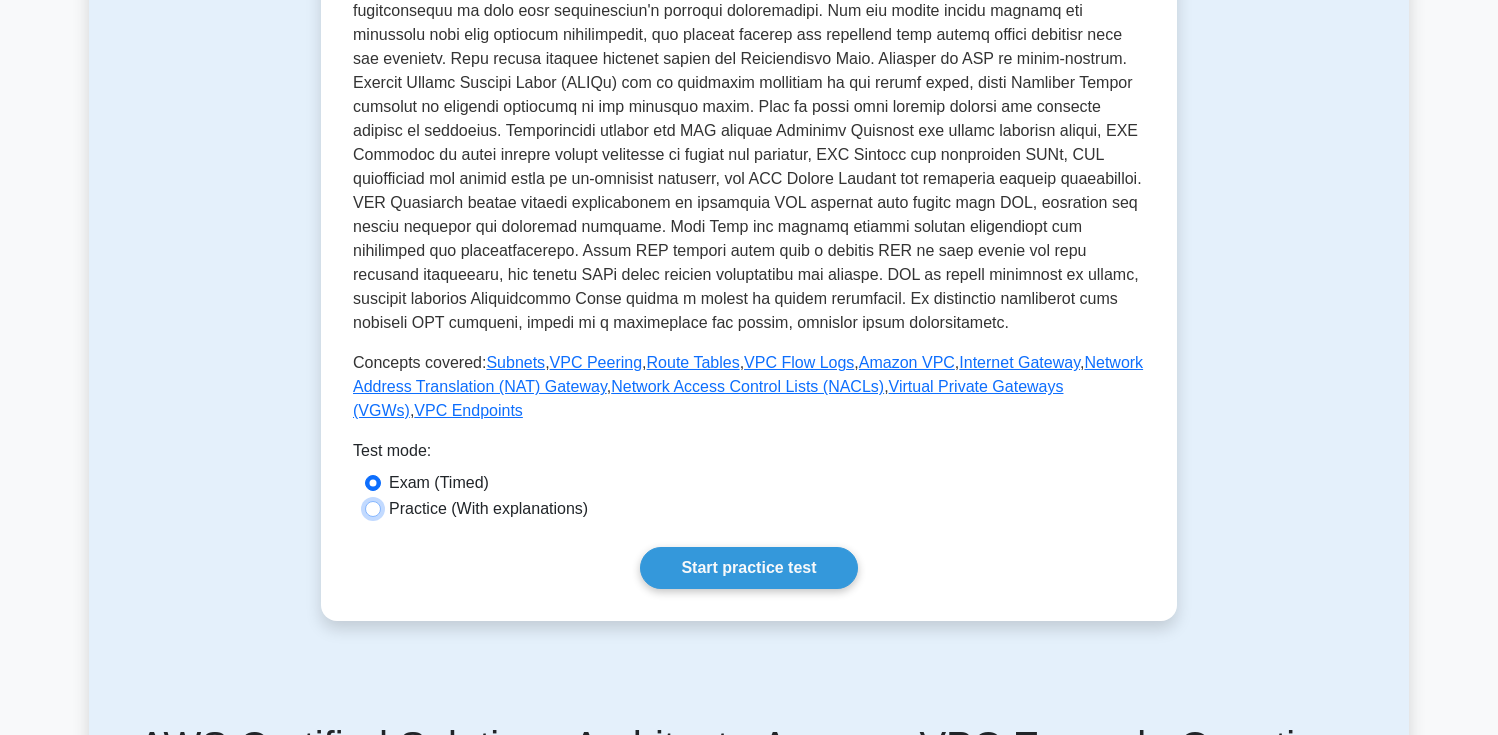 click on "Practice (With explanations)" at bounding box center [373, 509] 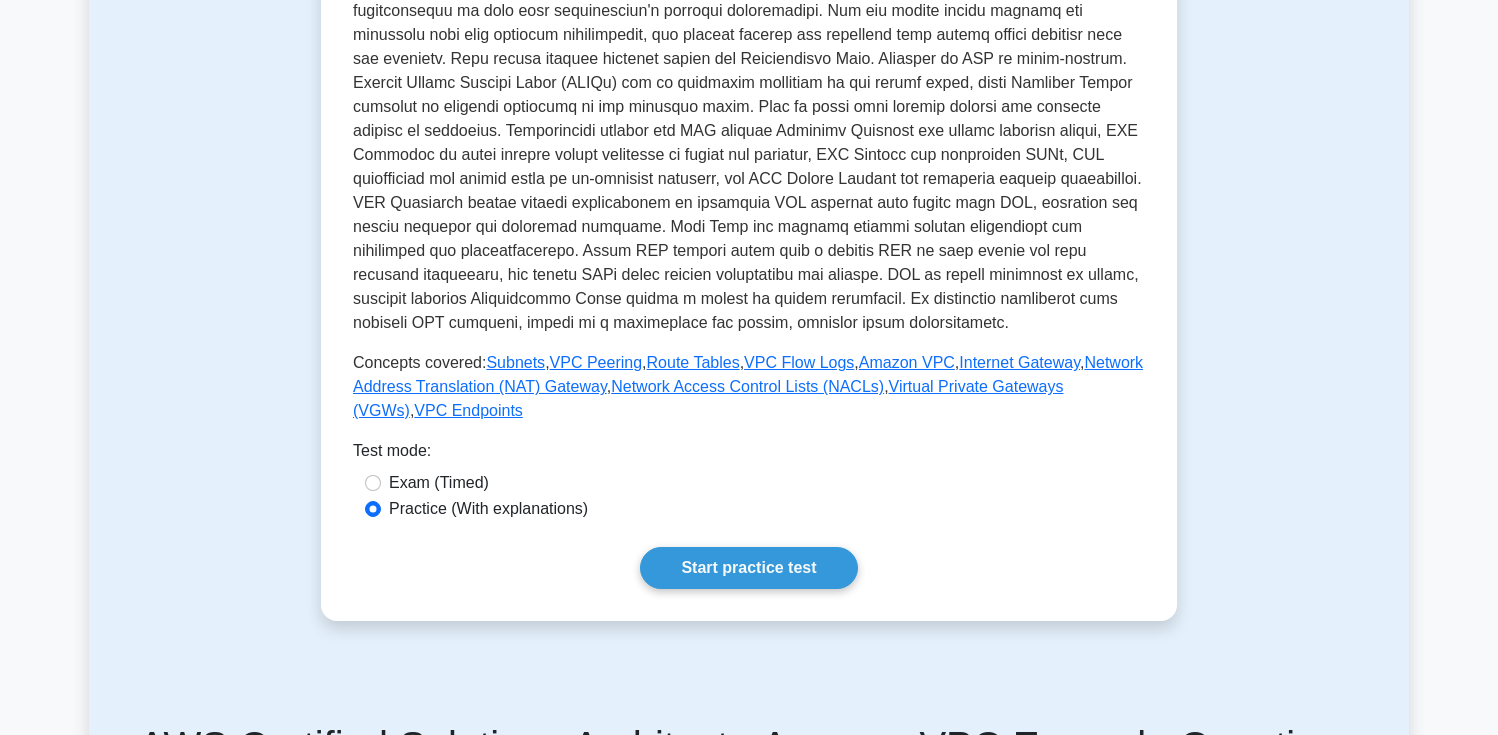 click on "Exam (Timed)" at bounding box center (439, 483) 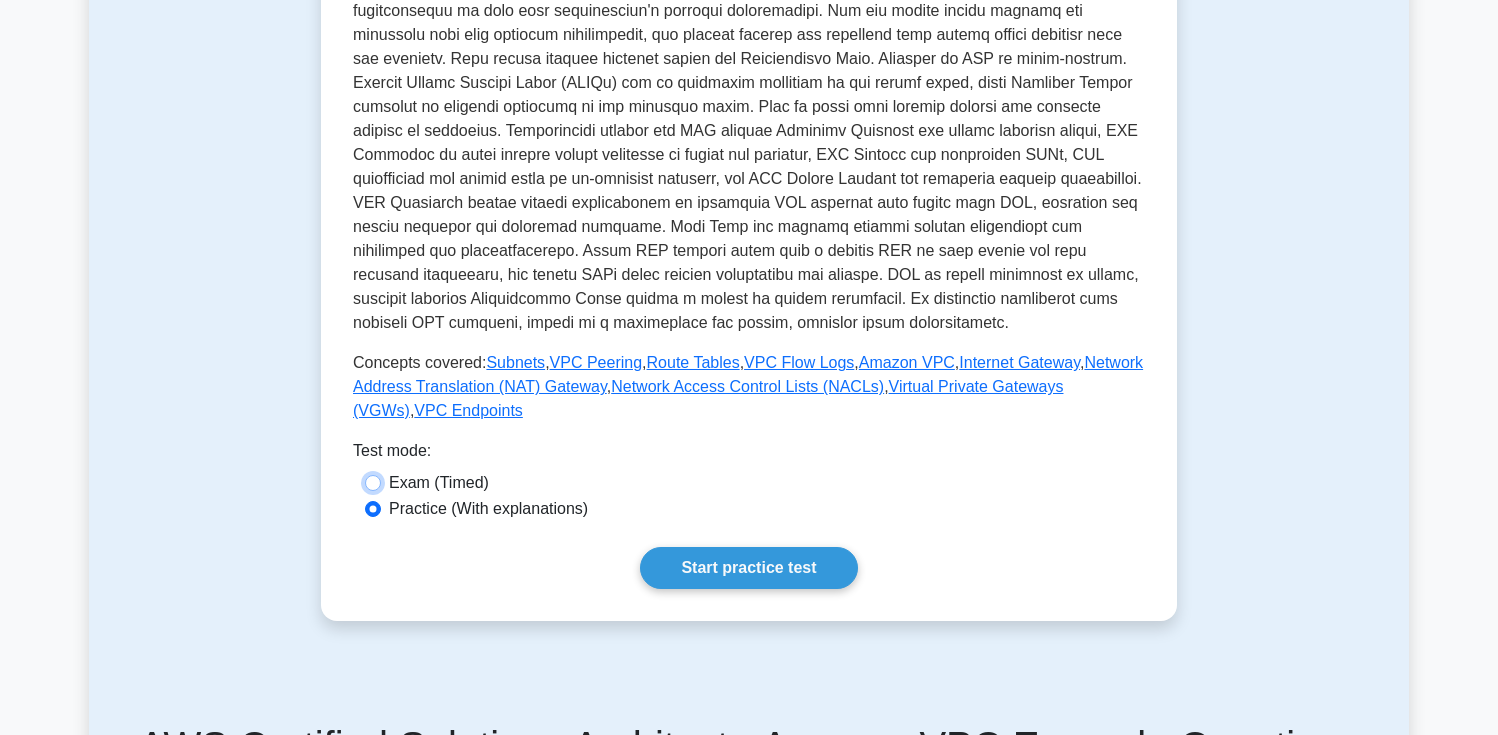 click on "Exam (Timed)" at bounding box center [373, 483] 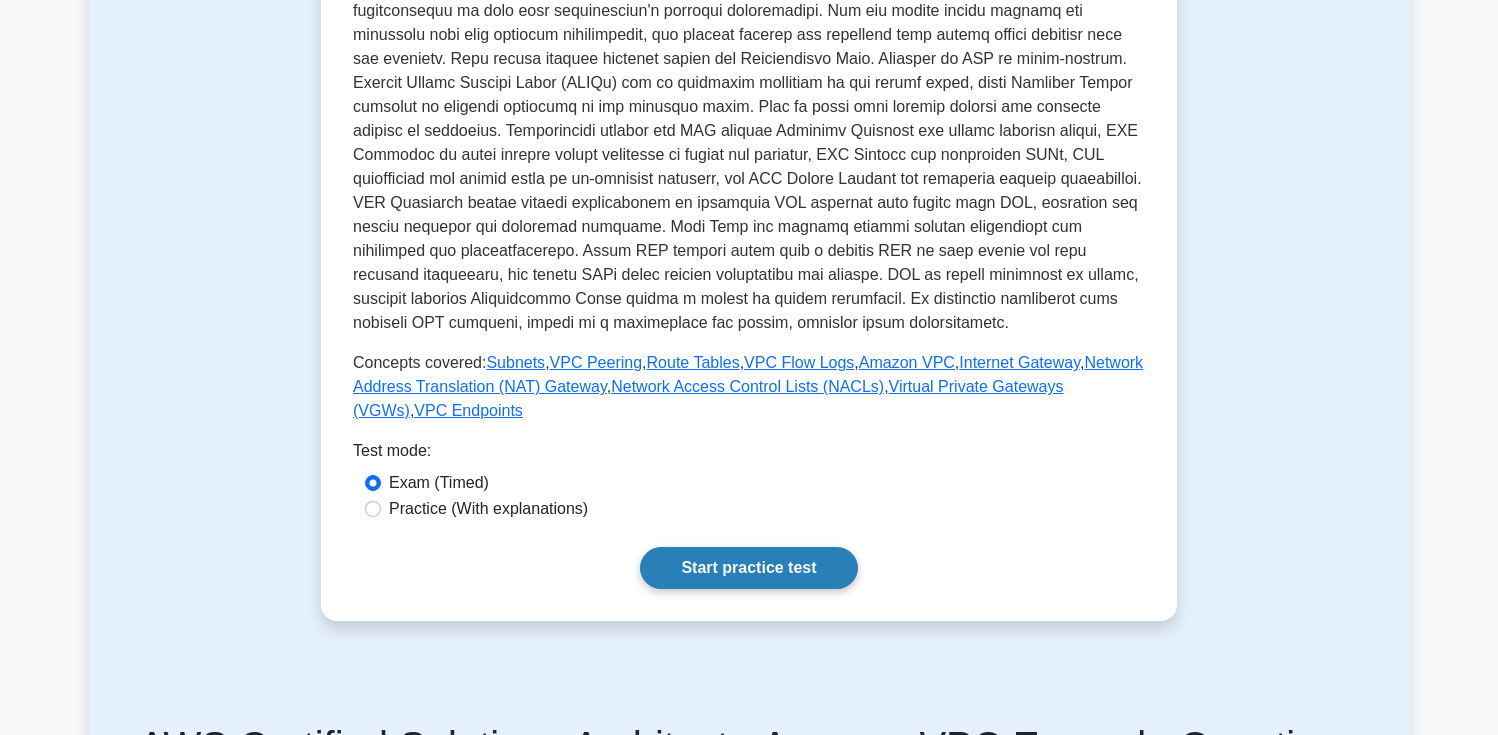 click on "Start practice test" at bounding box center (748, 568) 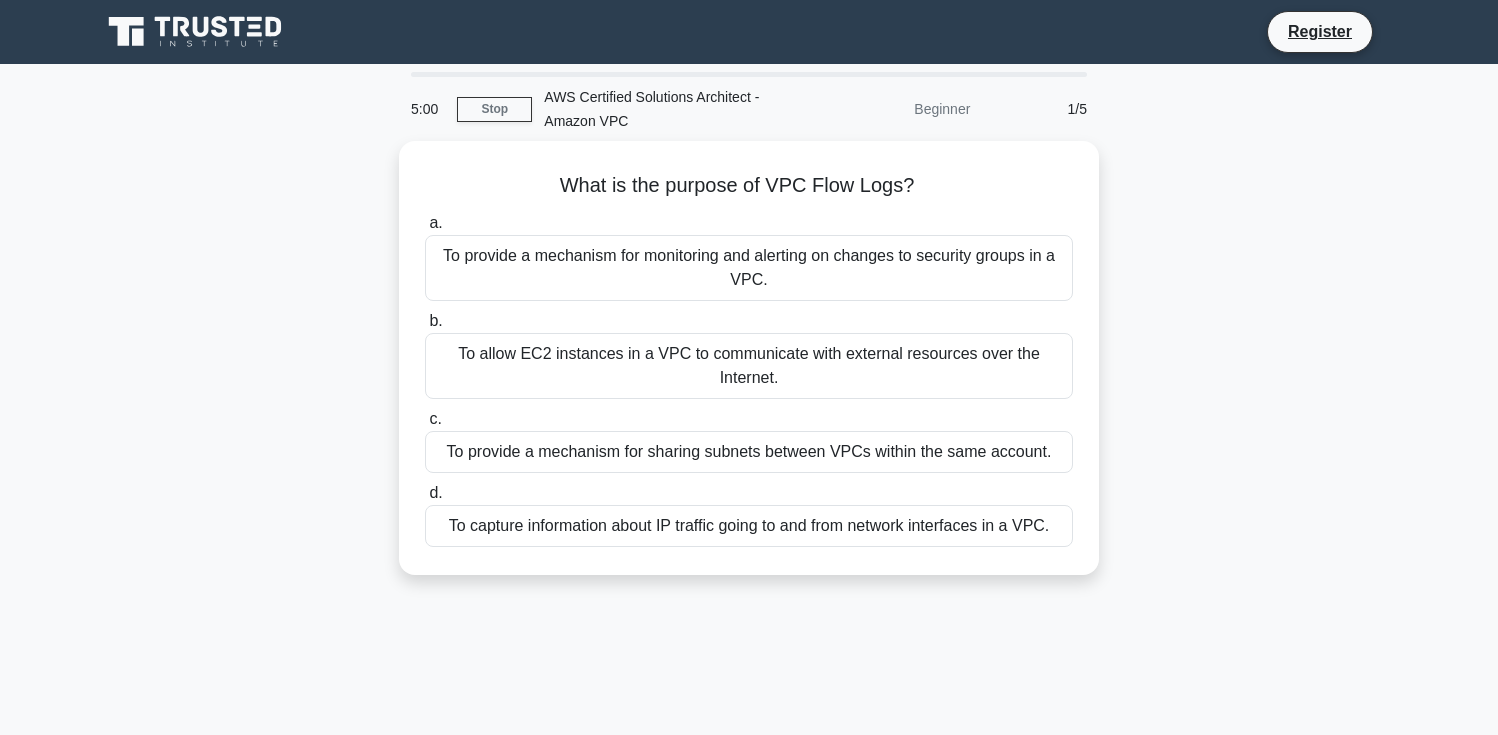 scroll, scrollTop: 0, scrollLeft: 0, axis: both 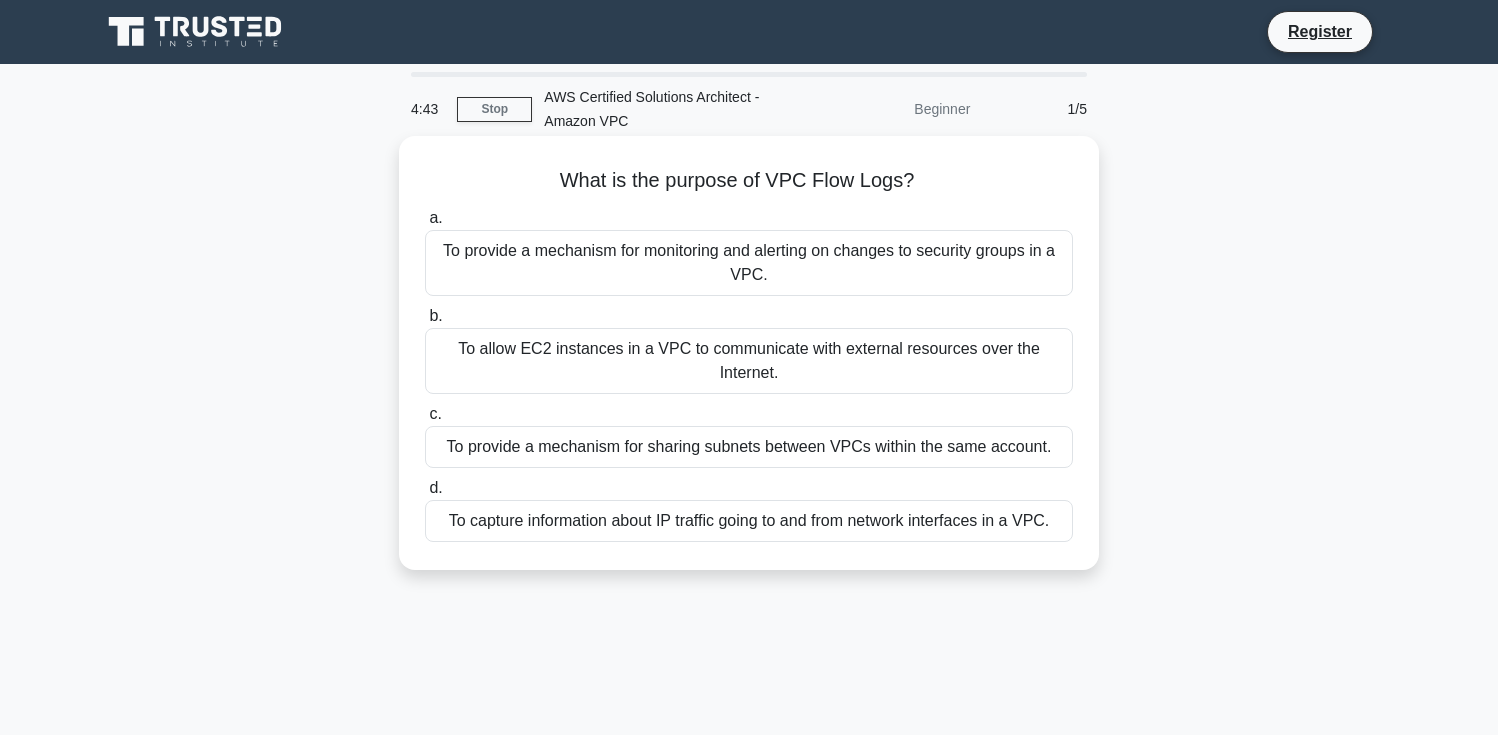 click on "To capture information about IP traffic going to and from network interfaces in a VPC." at bounding box center [749, 521] 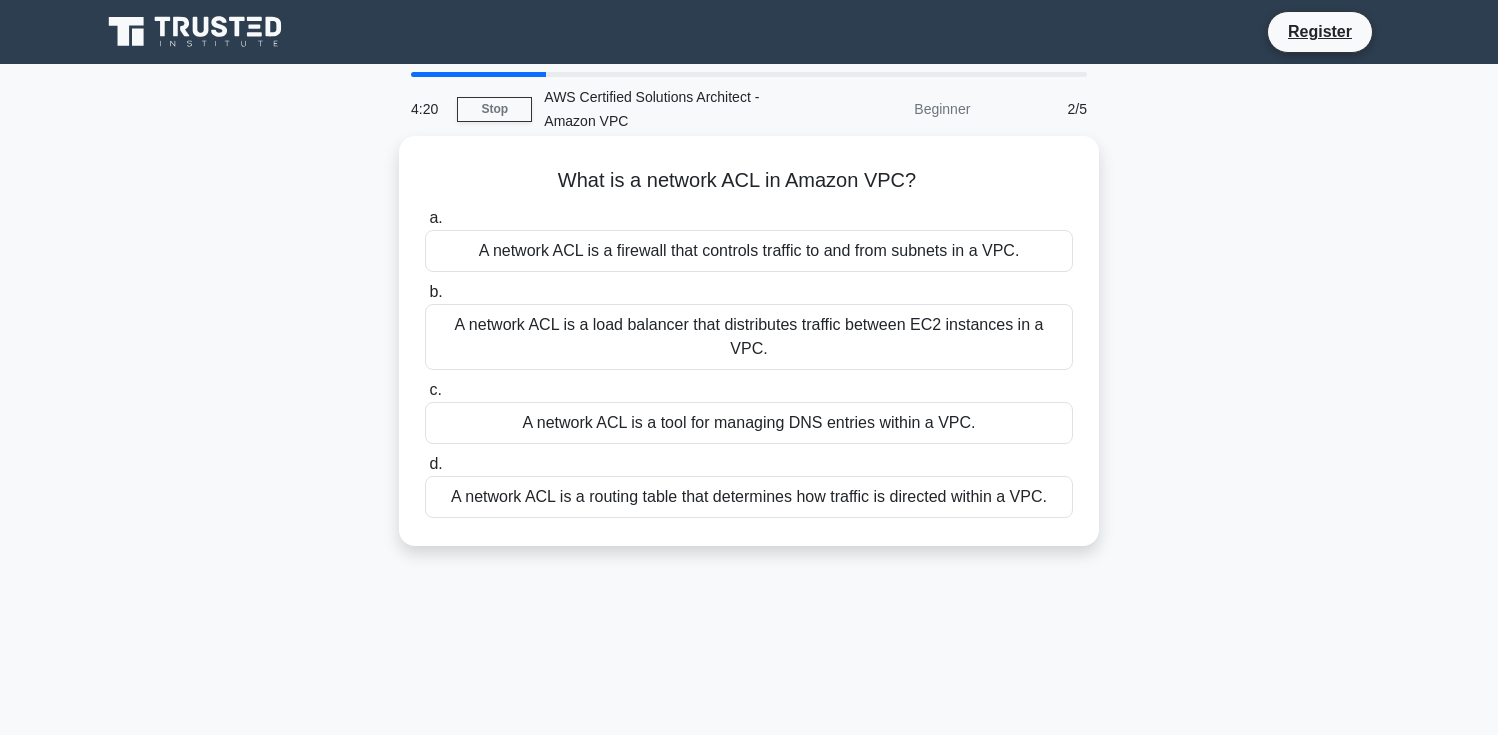 click on "A network ACL is a firewall that controls traffic to and from subnets in a VPC." at bounding box center [749, 251] 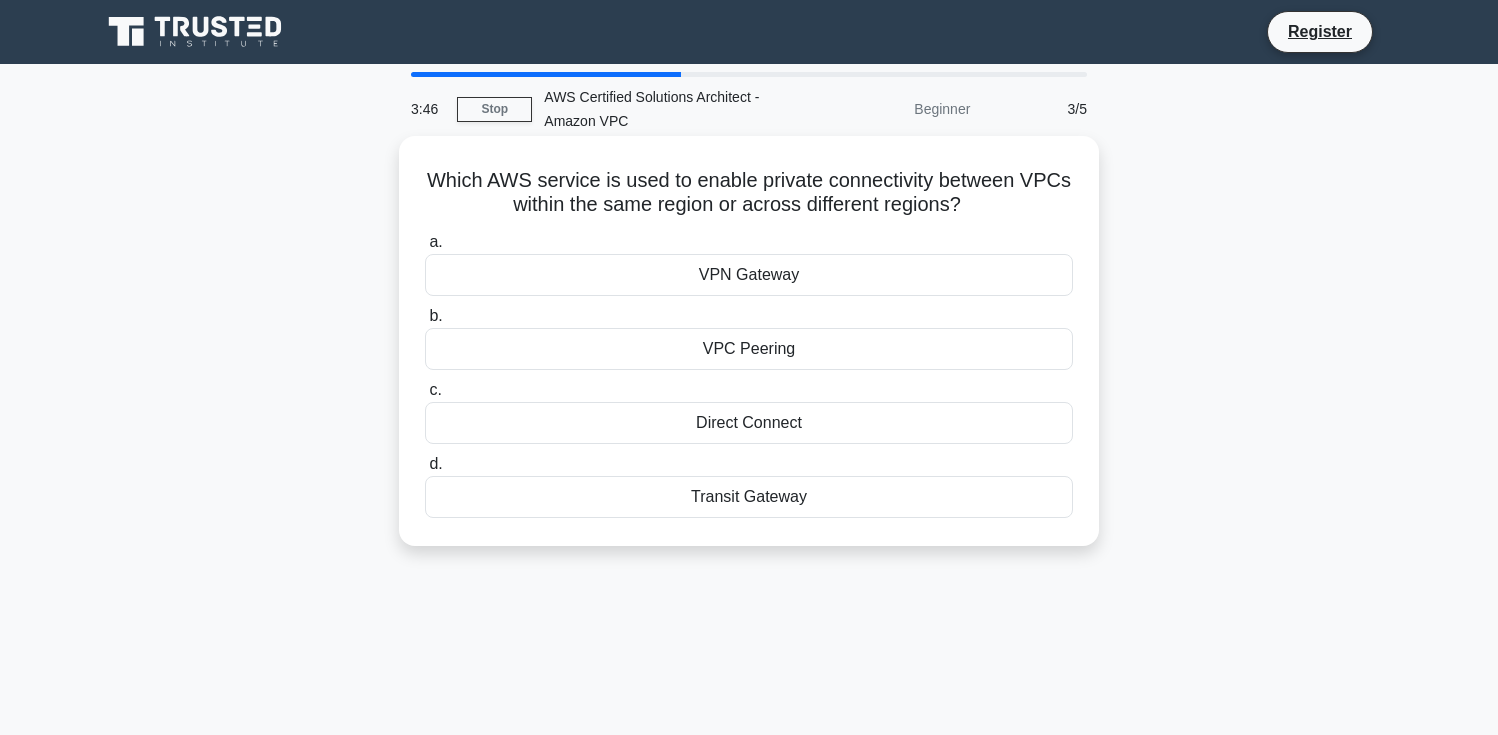 click on "VPN Gateway" at bounding box center [749, 275] 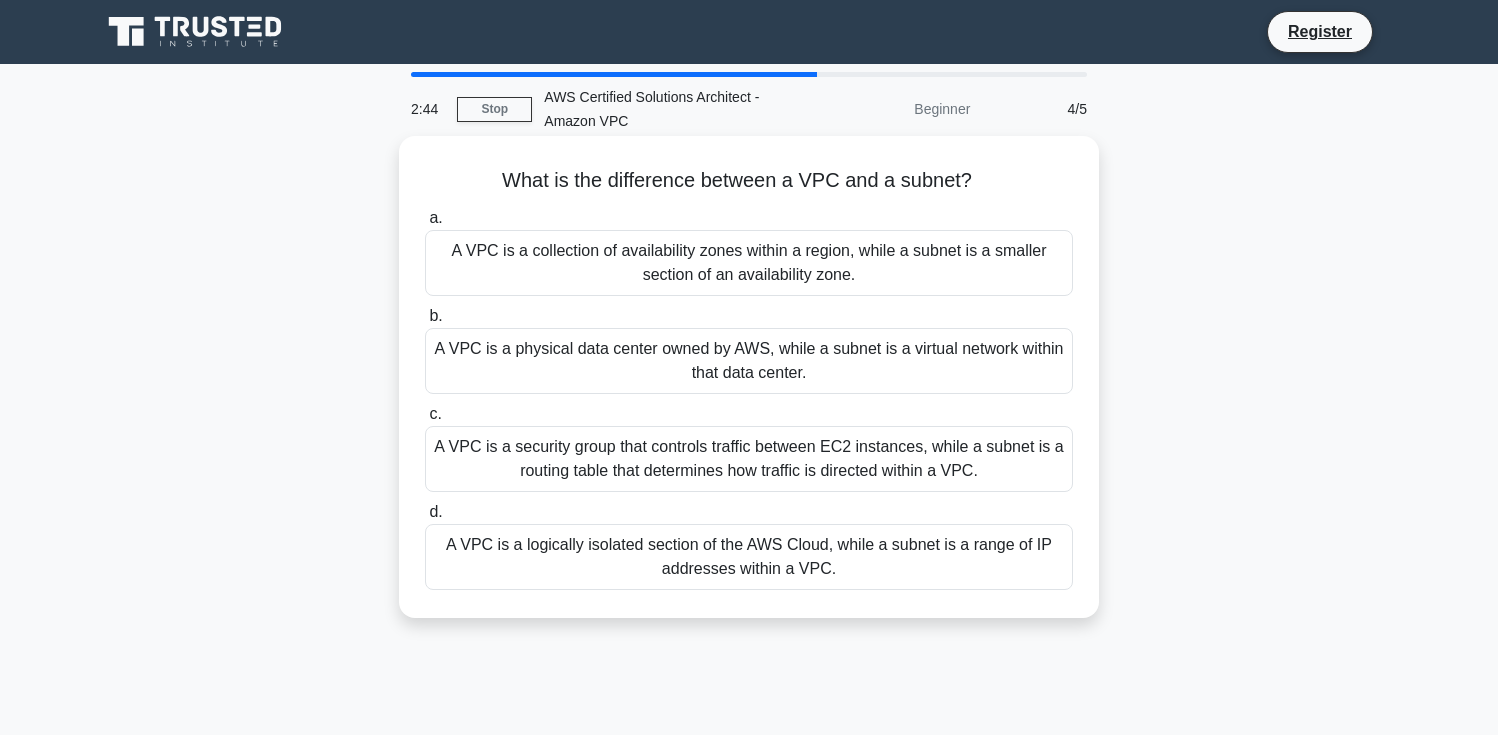 click on "A VPC is a physical data center owned by AWS, while a subnet is a virtual network within that data center." at bounding box center [749, 361] 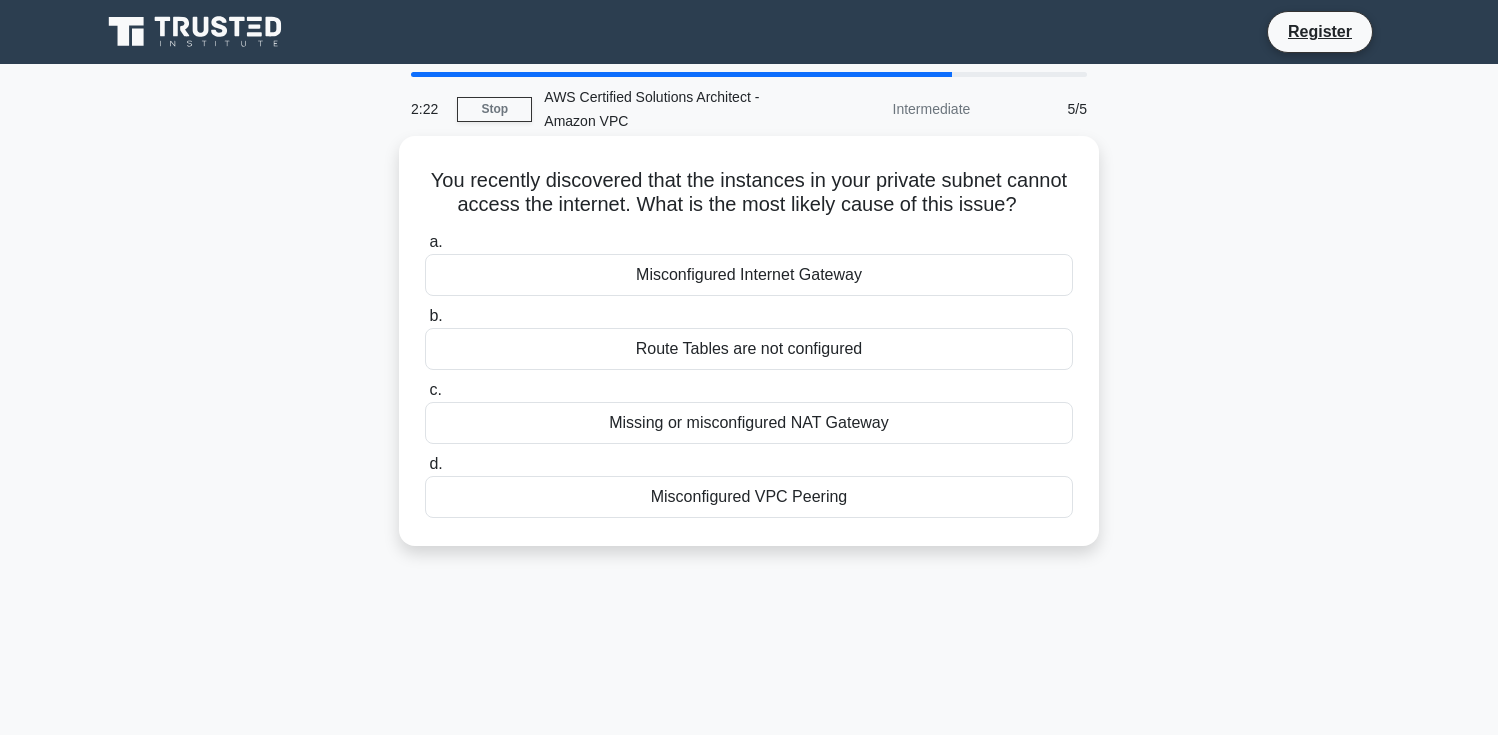 click on "Route Tables are not configured" at bounding box center [749, 349] 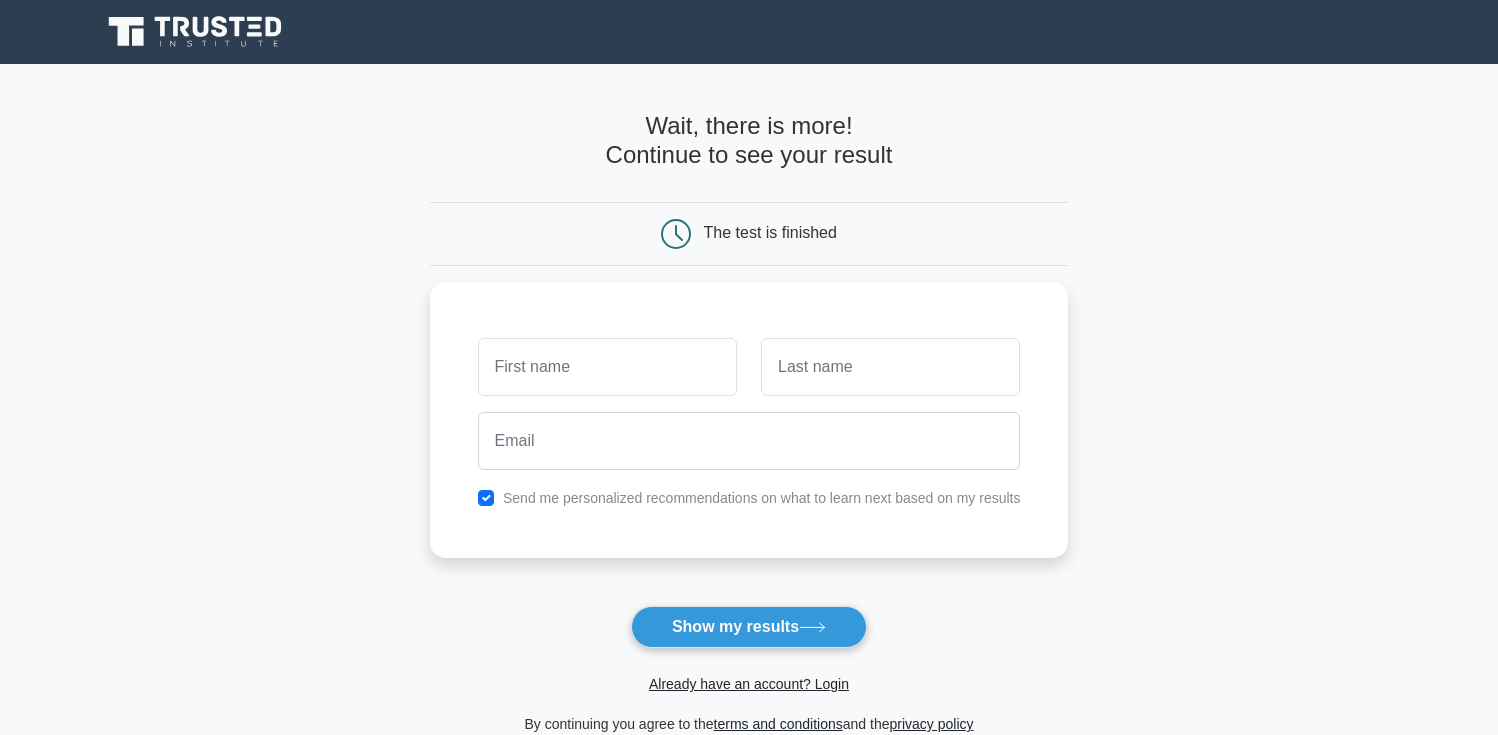 scroll, scrollTop: 0, scrollLeft: 0, axis: both 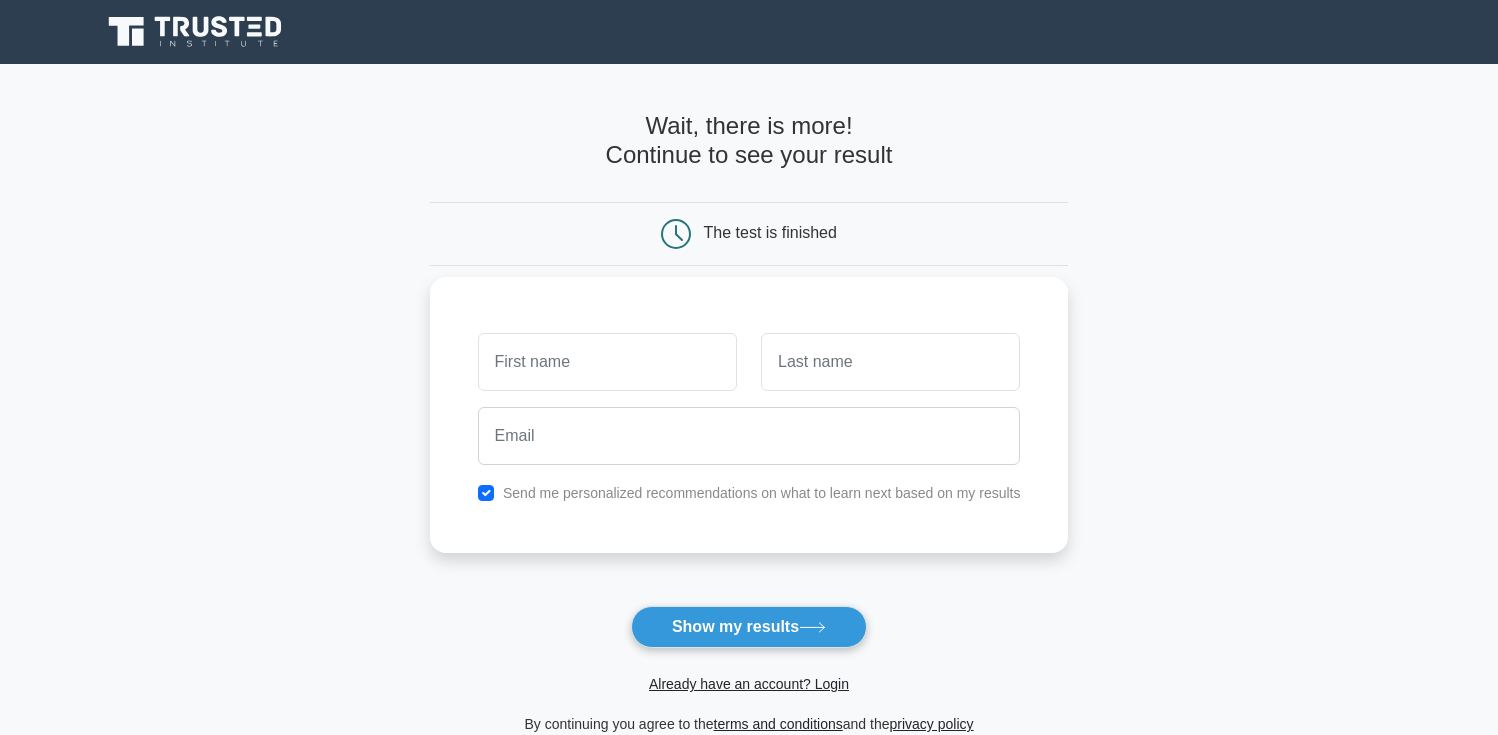 click on "Send me personalized recommendations on what to learn next based on my results" at bounding box center (749, 415) 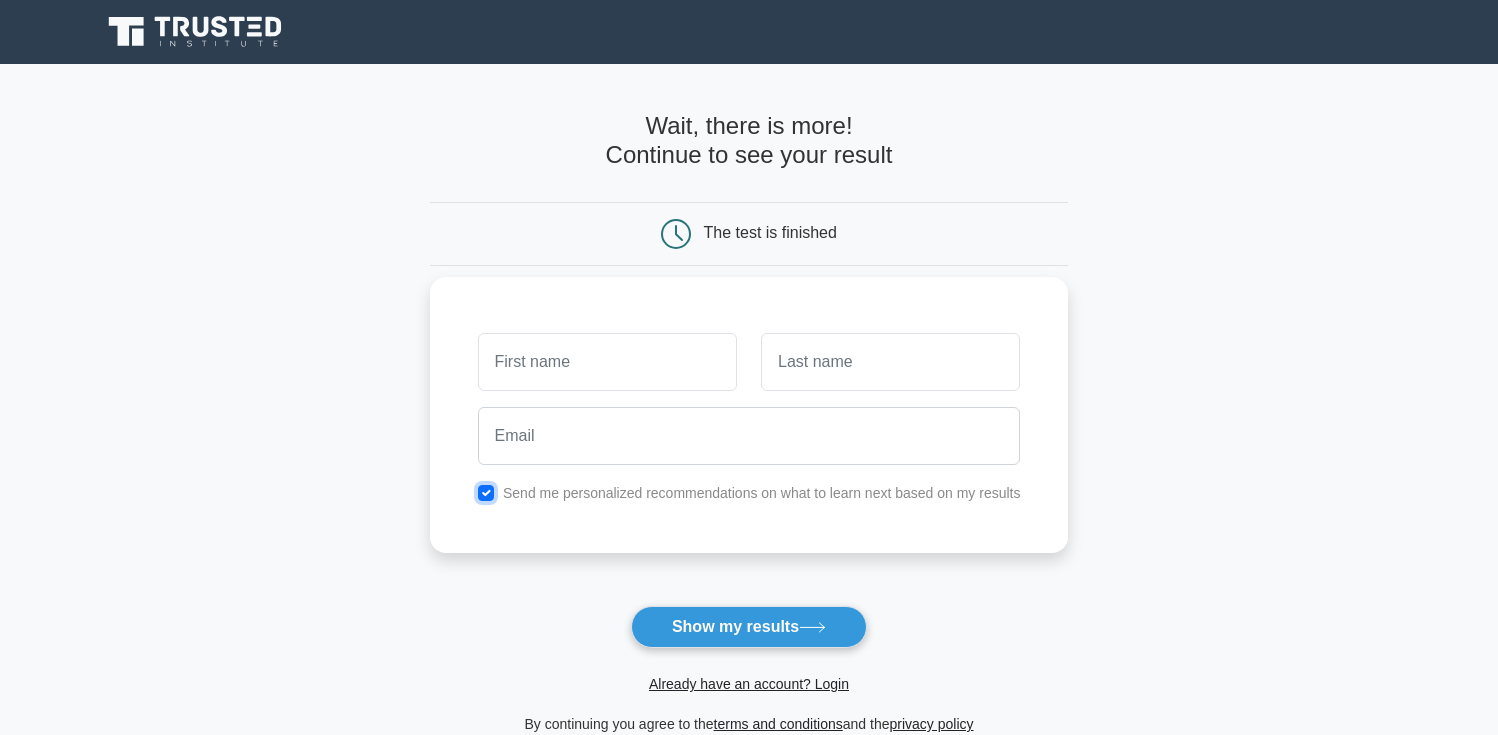 click at bounding box center [486, 493] 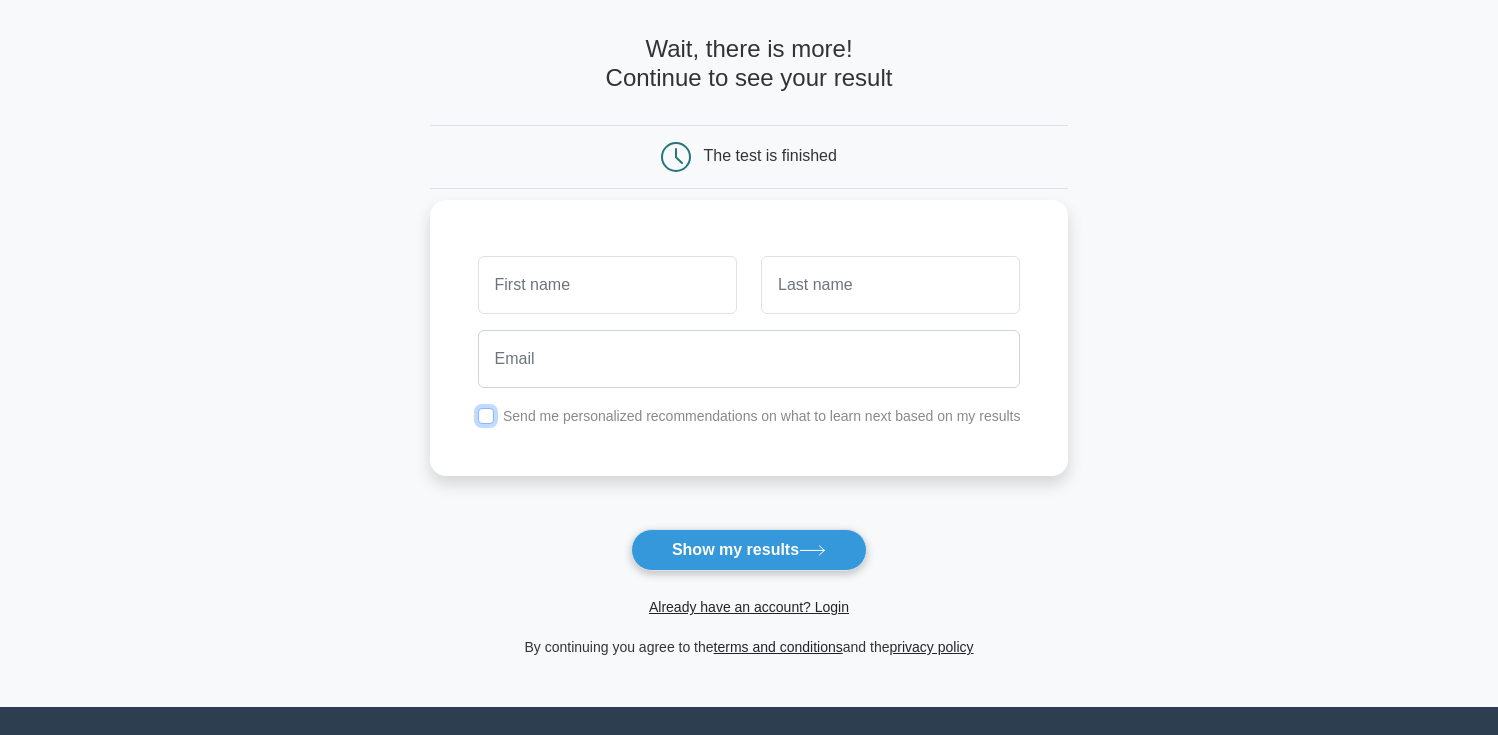 scroll, scrollTop: 85, scrollLeft: 0, axis: vertical 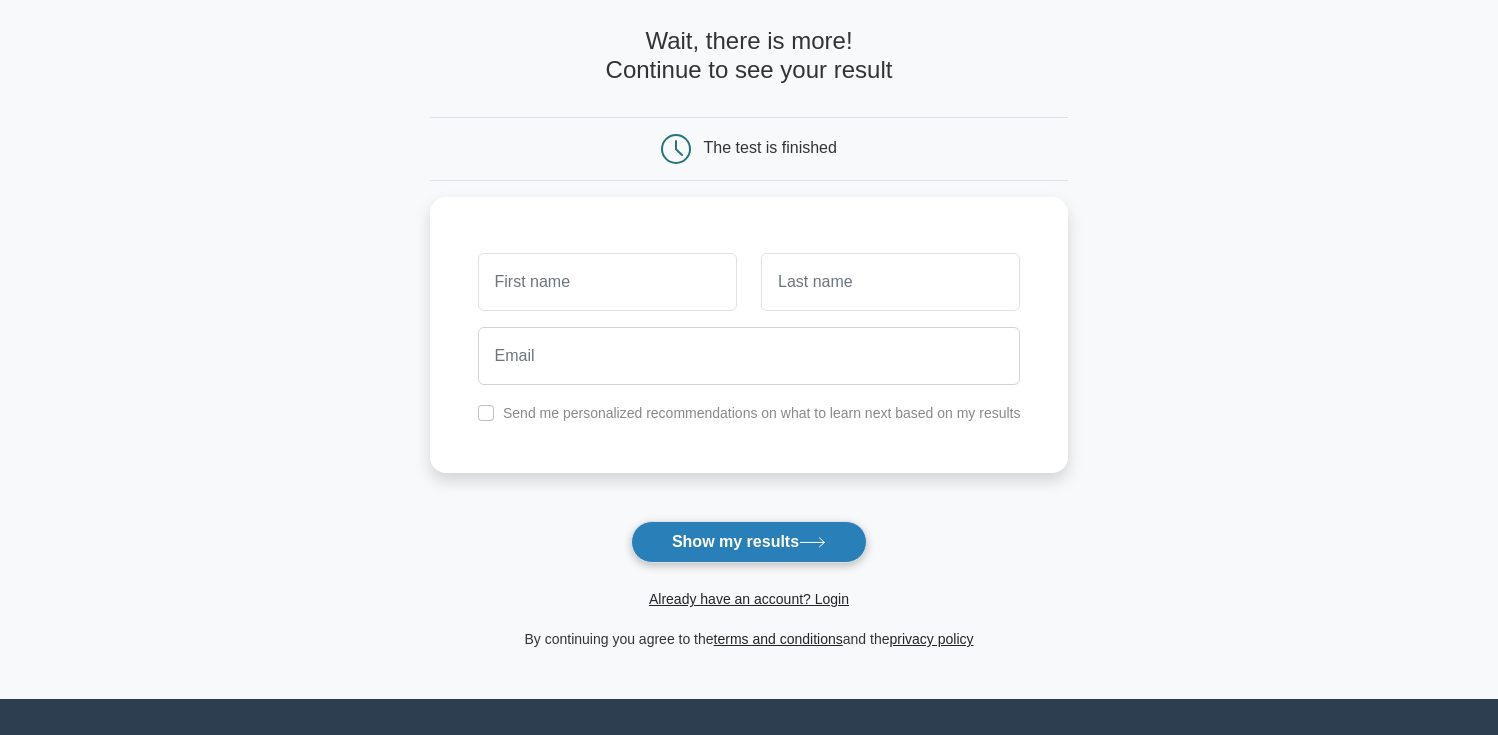 click on "Show my results" at bounding box center (749, 542) 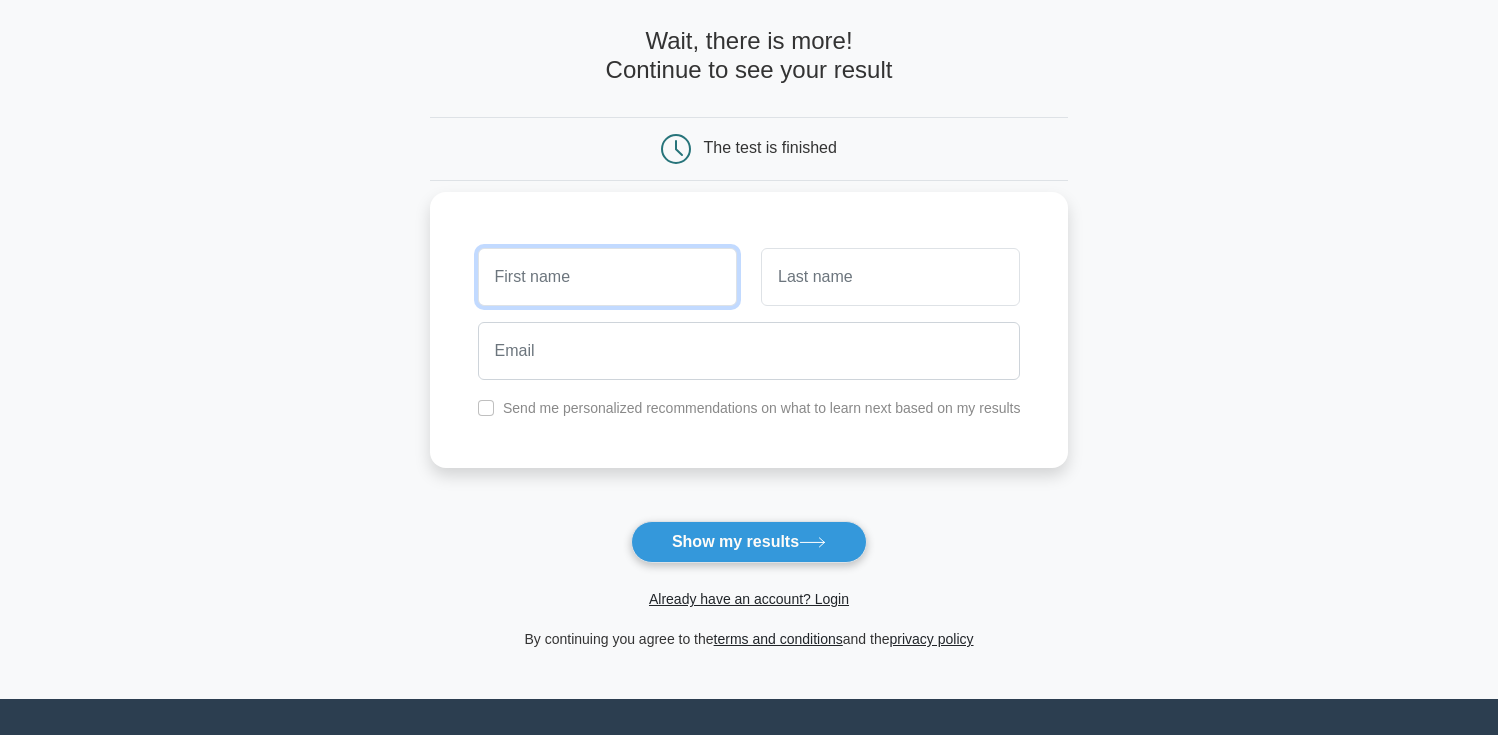 click at bounding box center (607, 277) 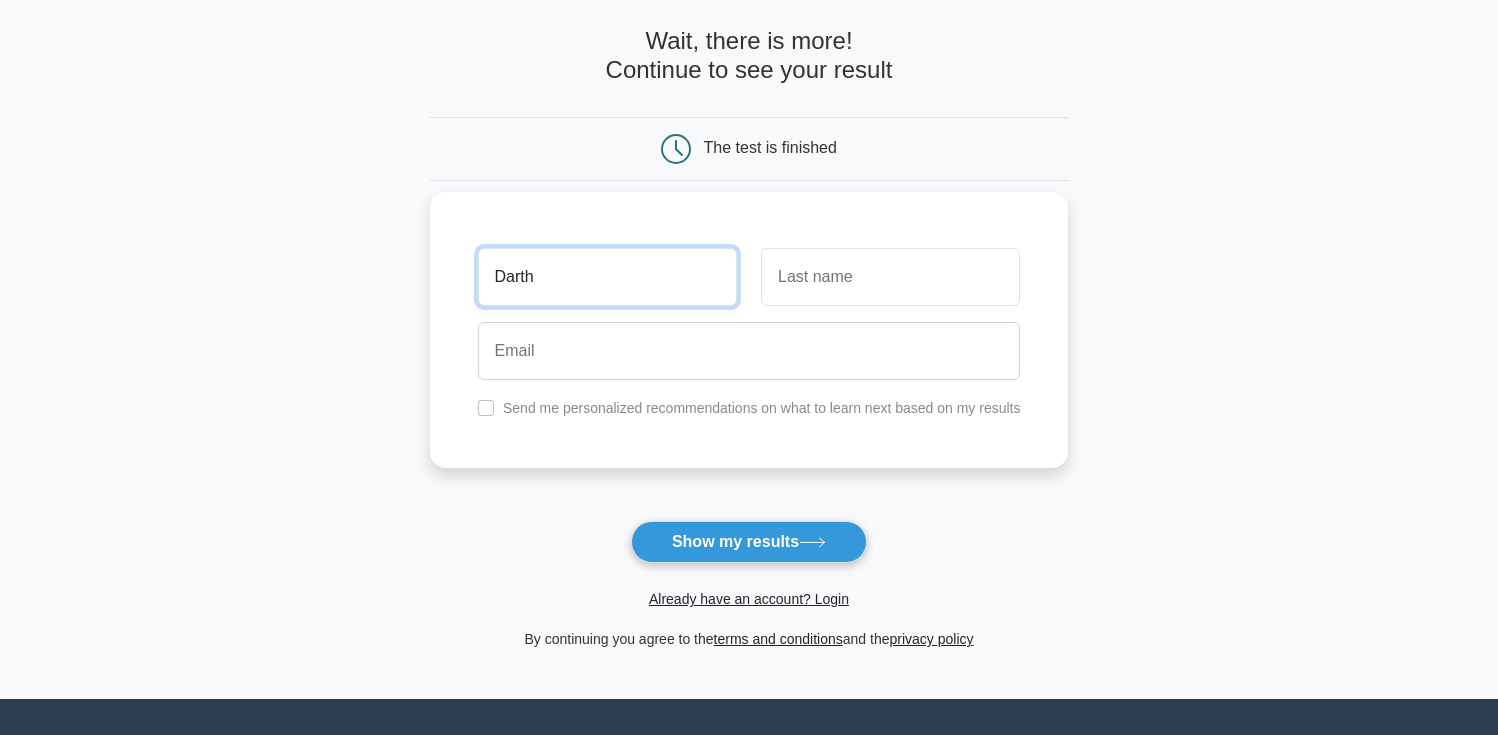 type on "Darth" 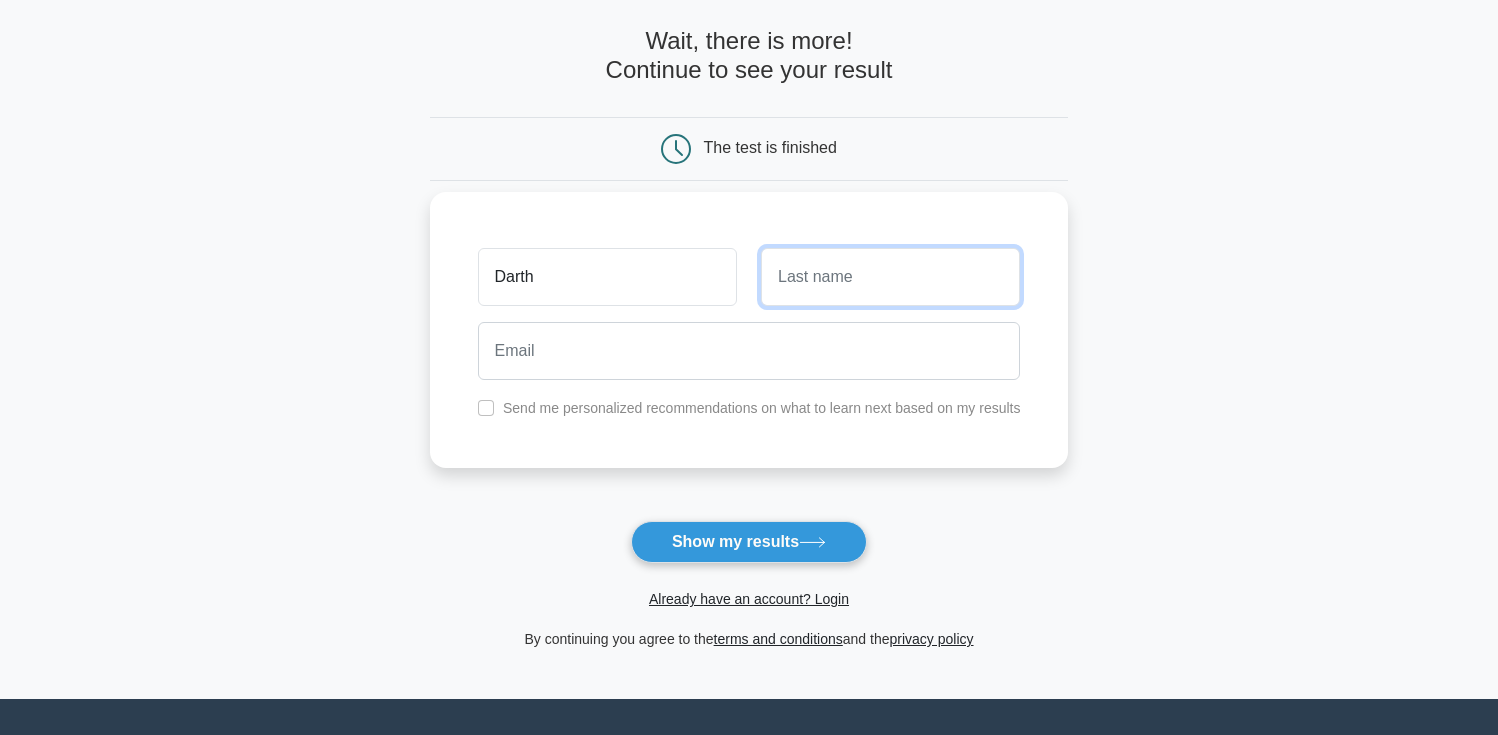 click at bounding box center (890, 277) 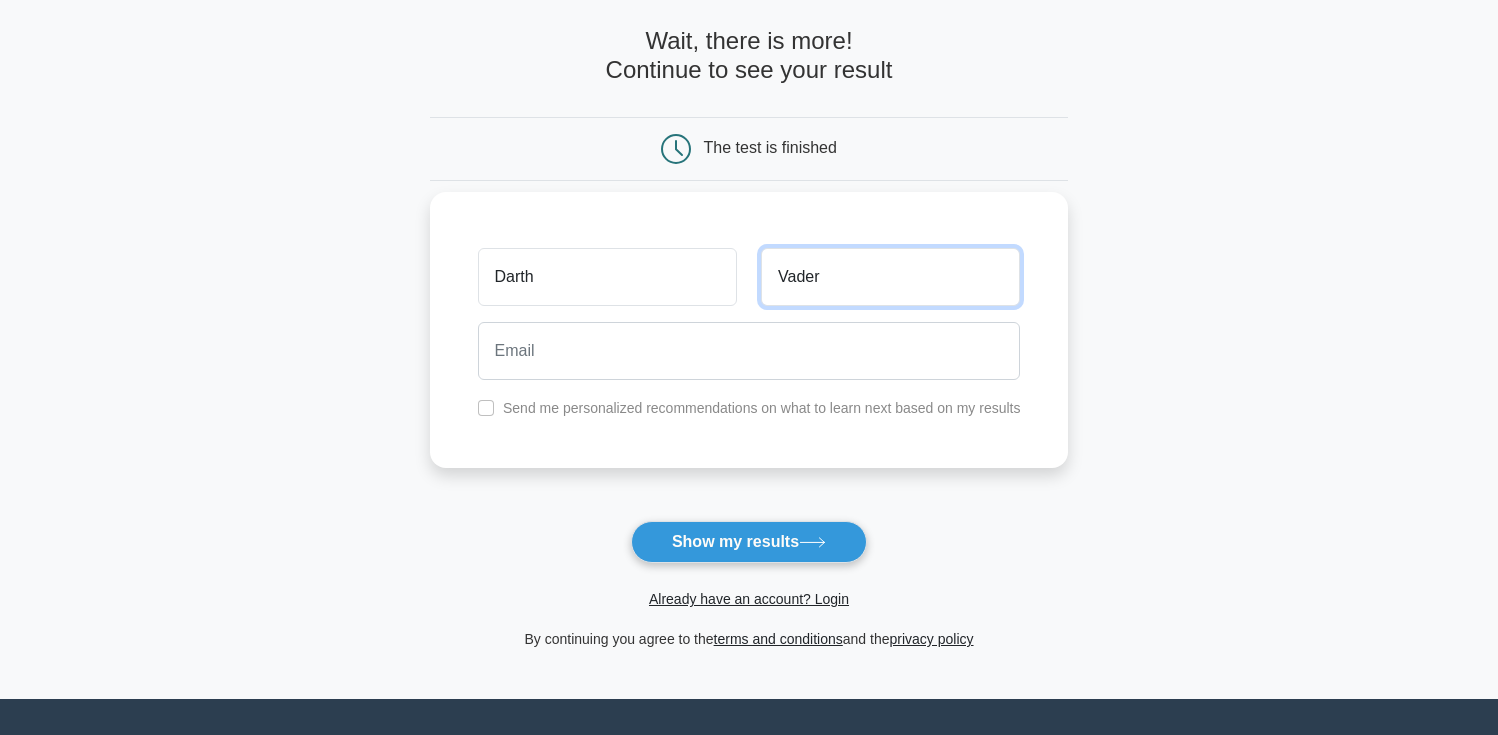 type on "Vader" 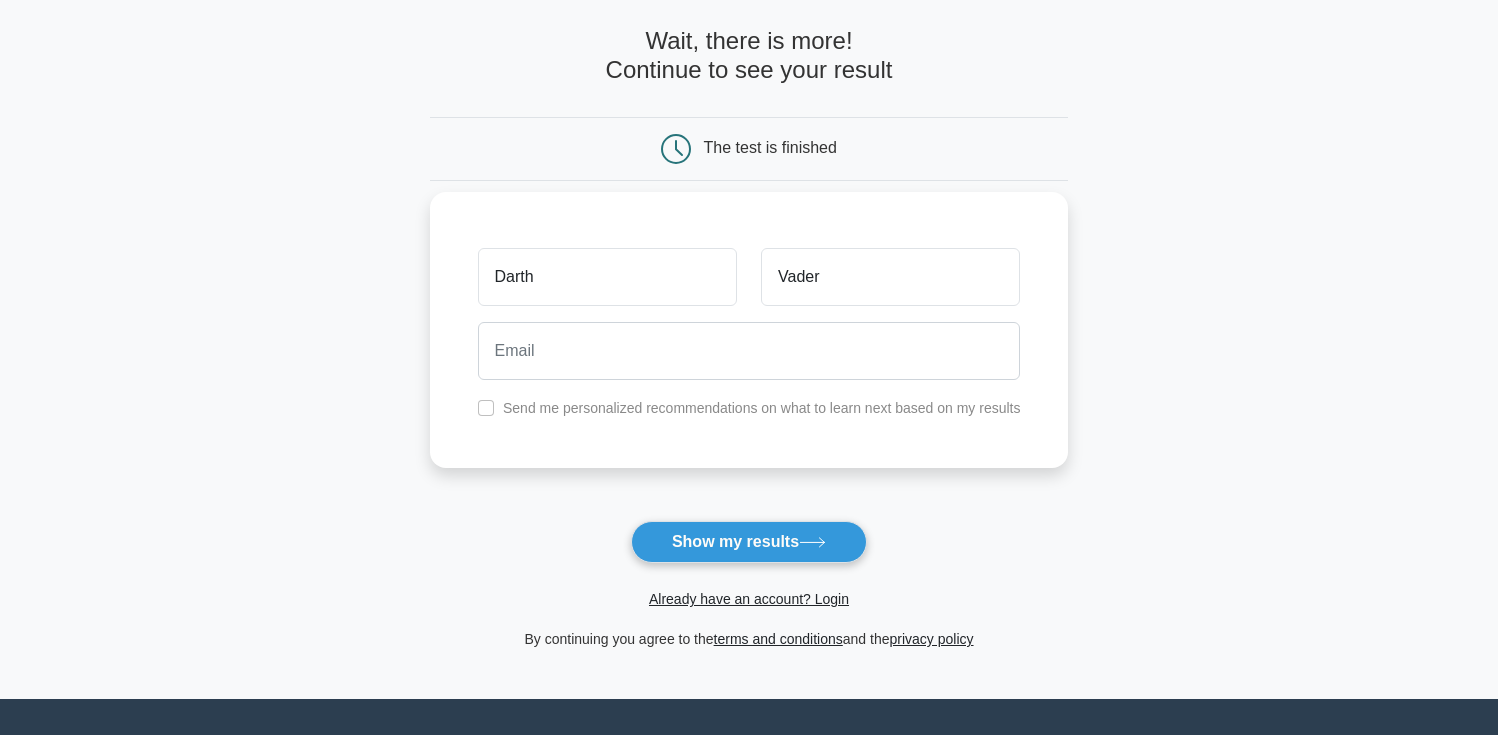 click on "Darth
Vader
Send me personalized recommendations on what to learn next based on my results" at bounding box center [749, 330] 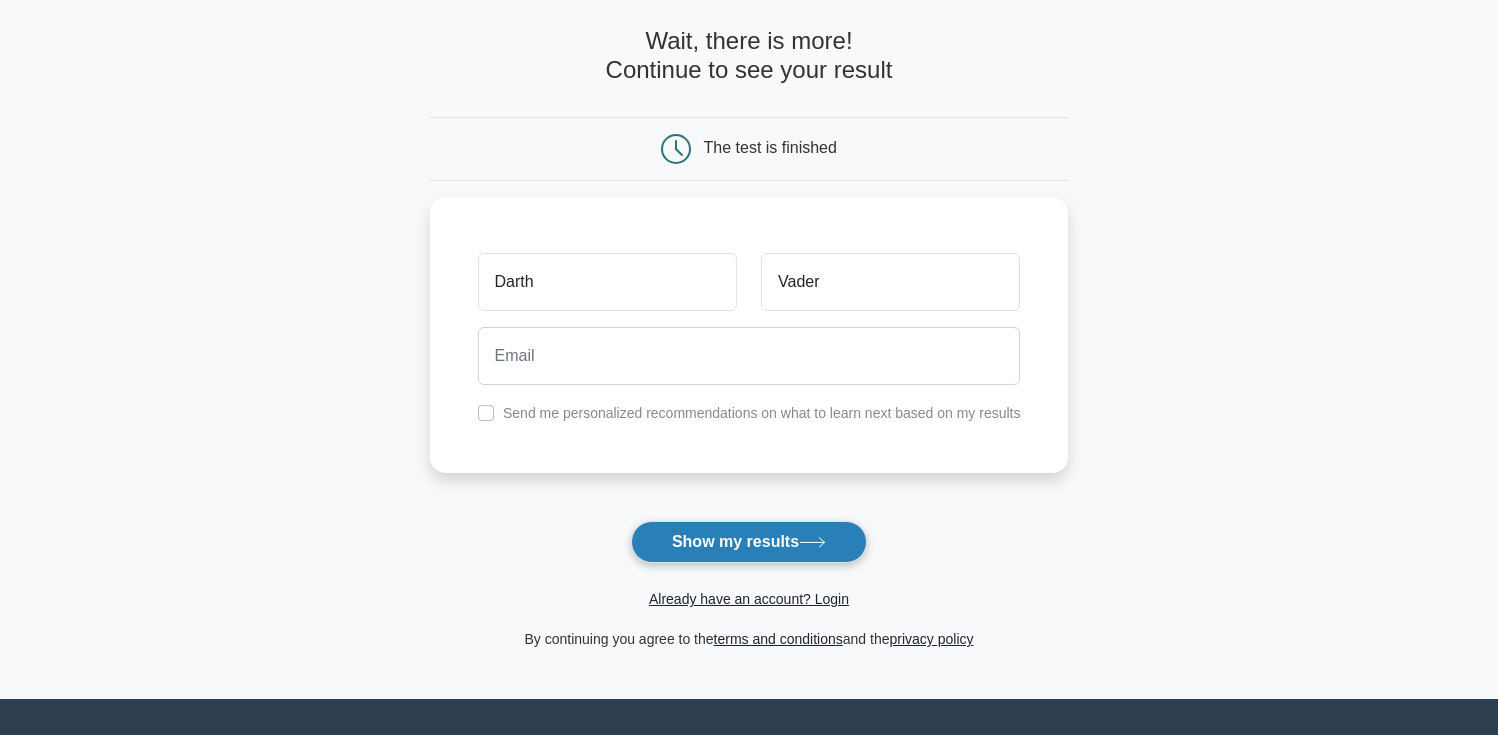 click on "Show my results" at bounding box center [749, 542] 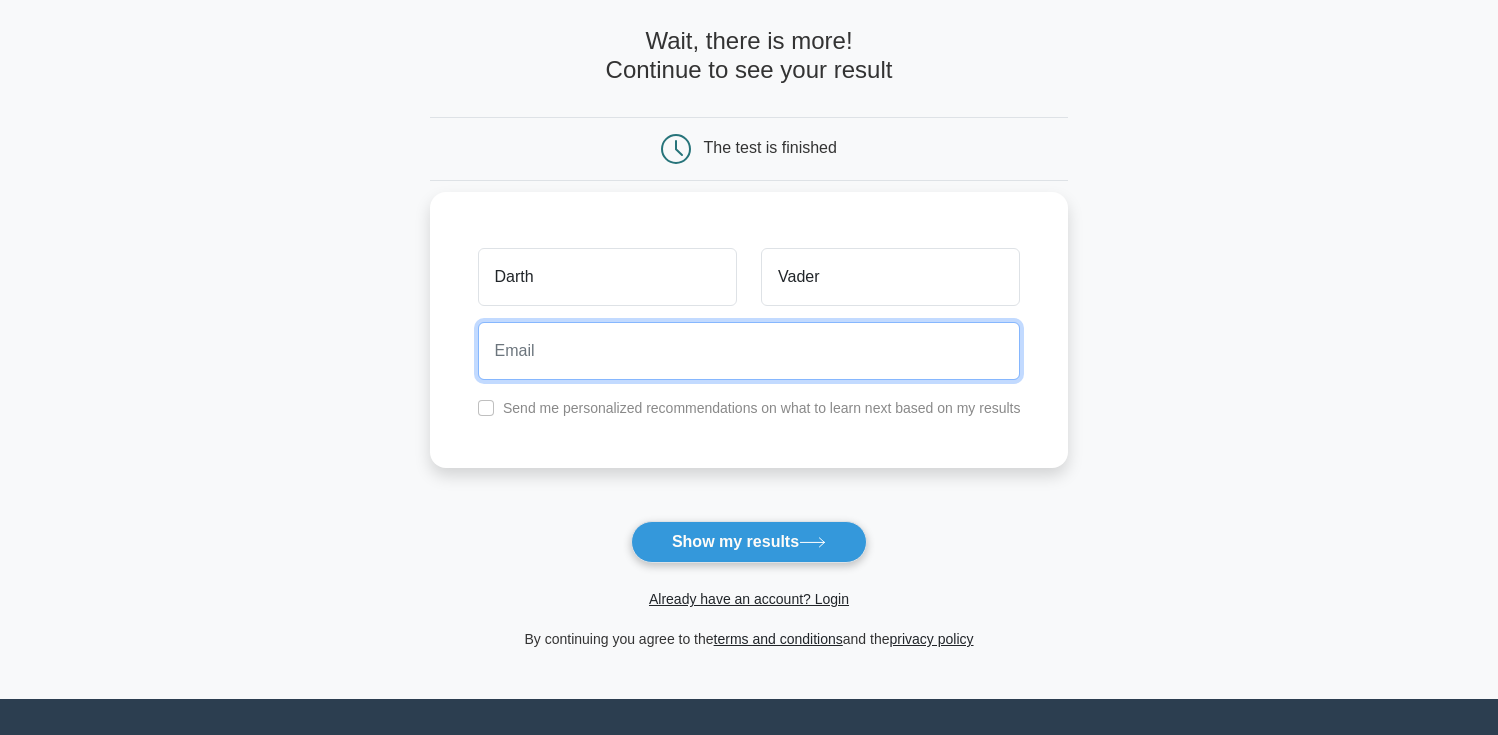 click at bounding box center [749, 351] 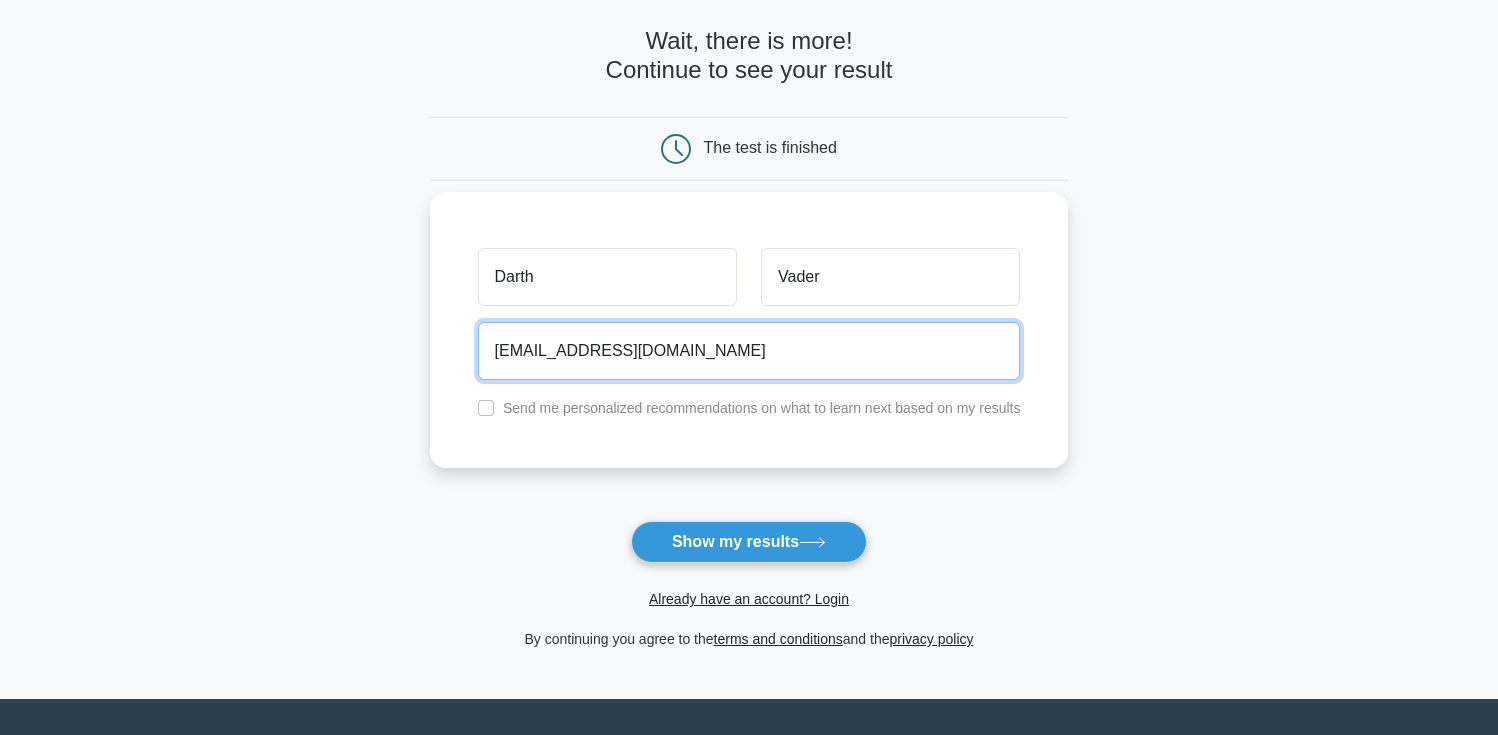 click on "Darthvader123@gmail.com" at bounding box center [749, 351] 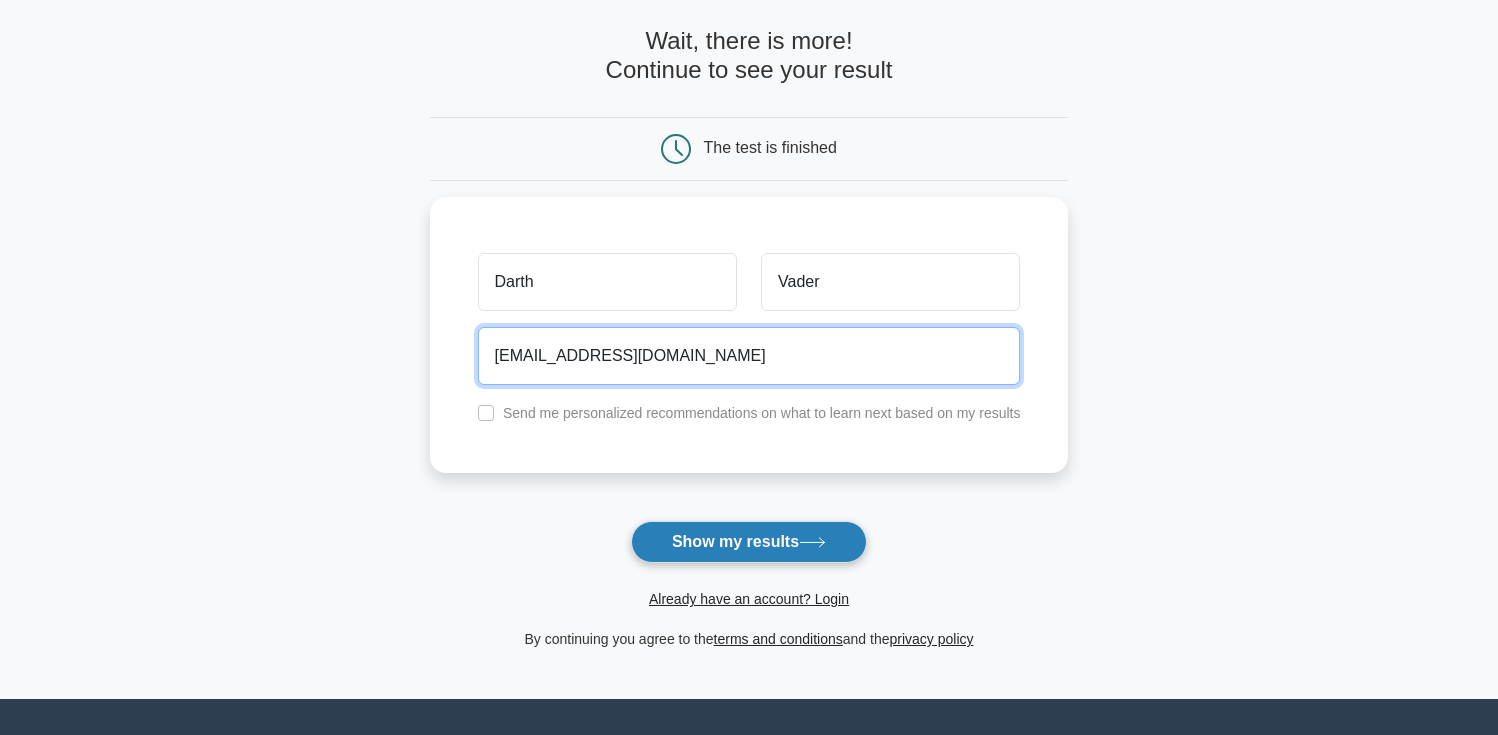 type on "Darthvader23@gmail.com" 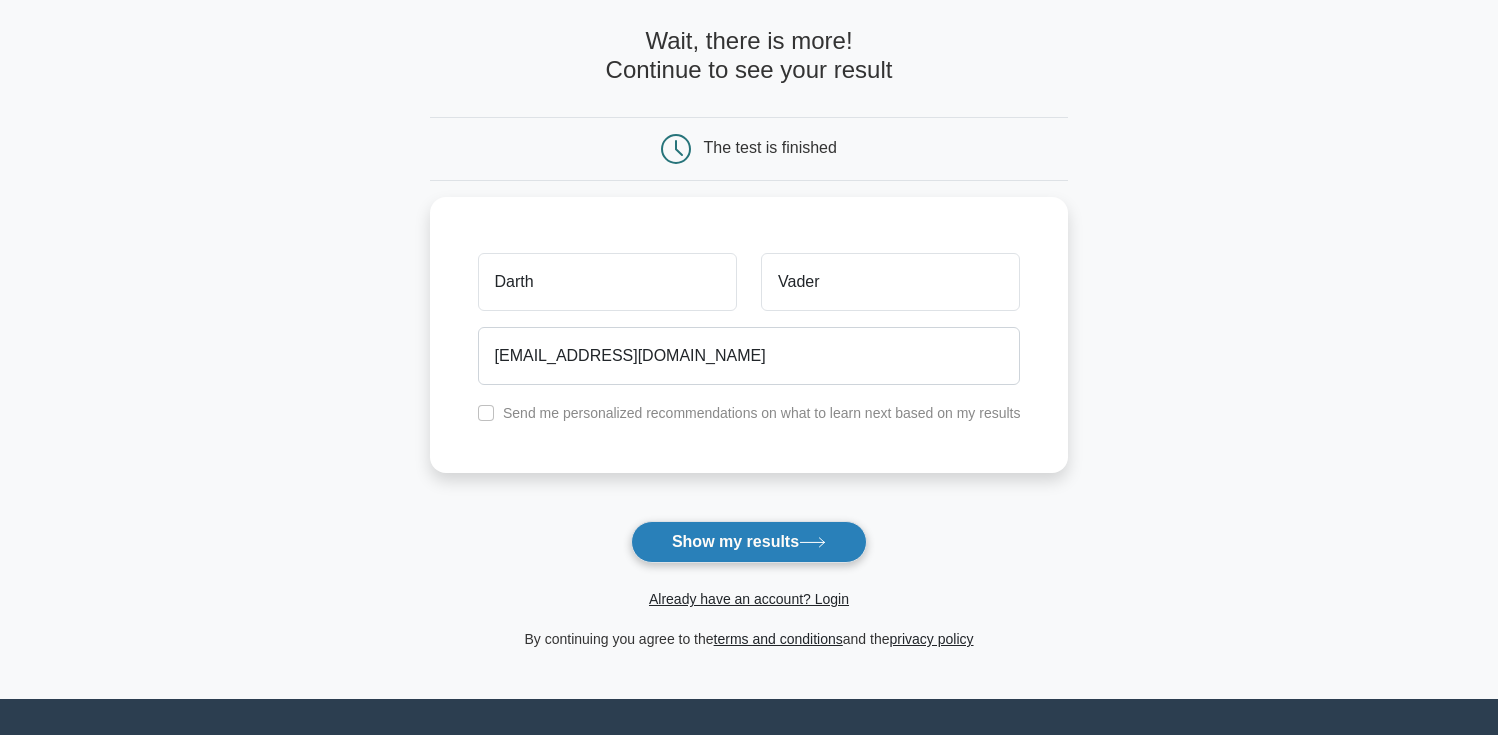 click on "Show my results" at bounding box center (749, 542) 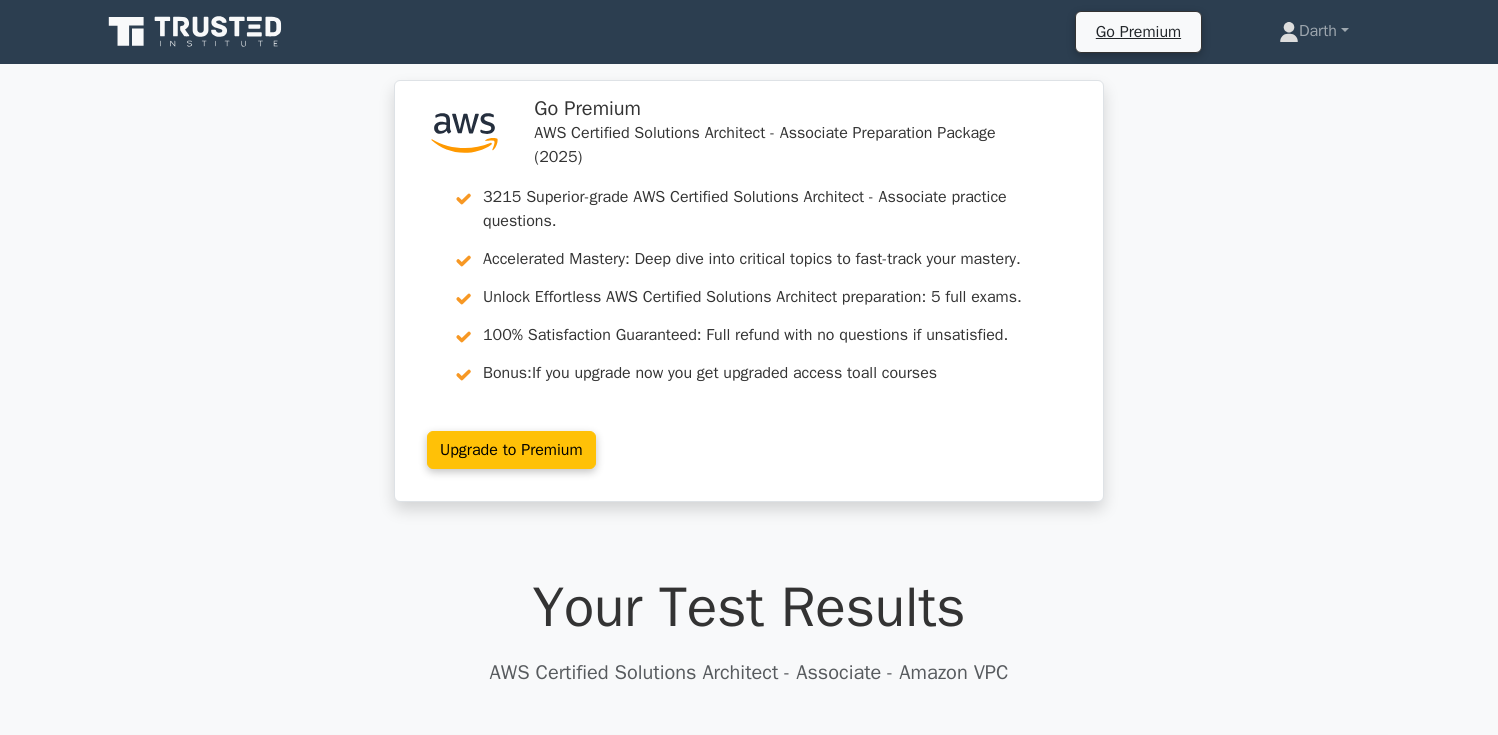 scroll, scrollTop: 0, scrollLeft: 0, axis: both 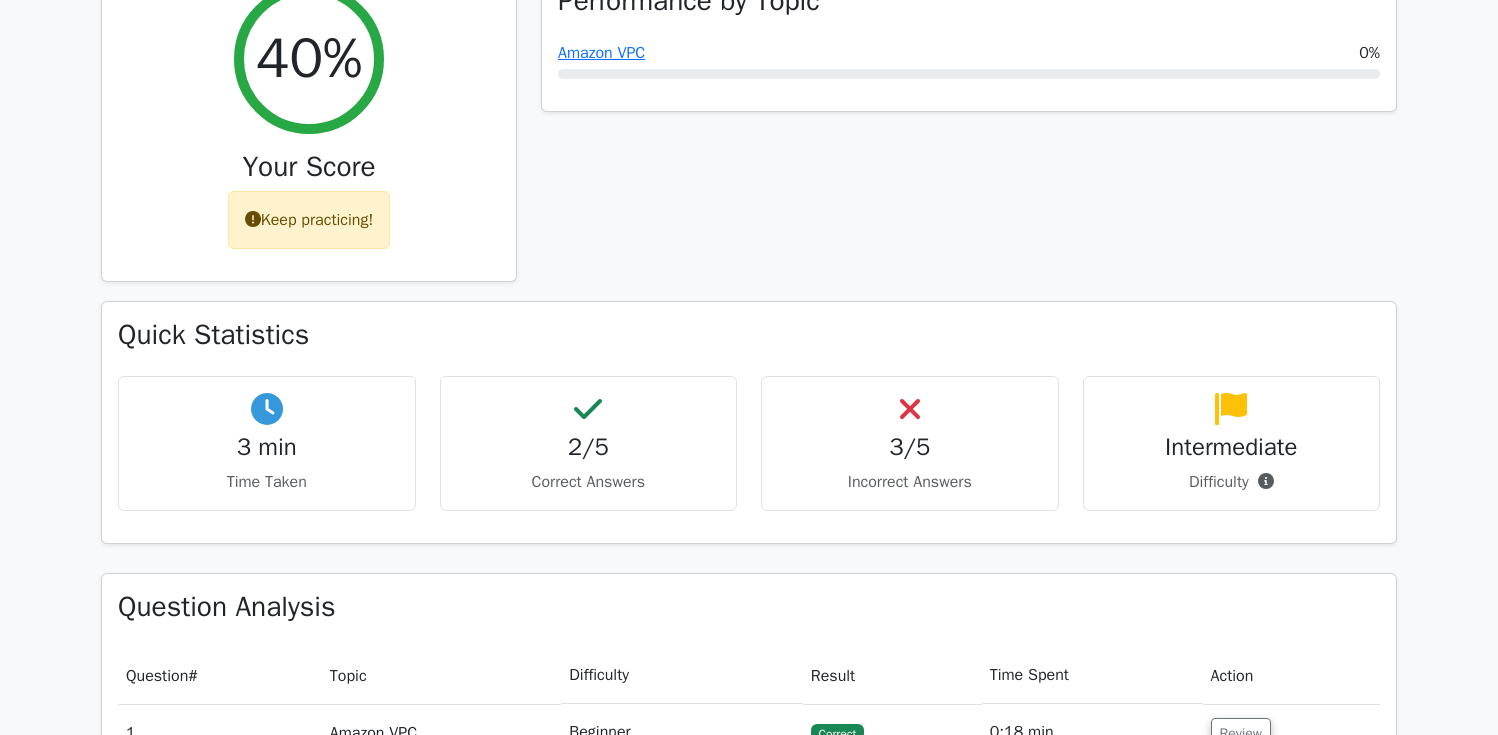 click on "3/5" at bounding box center (910, 447) 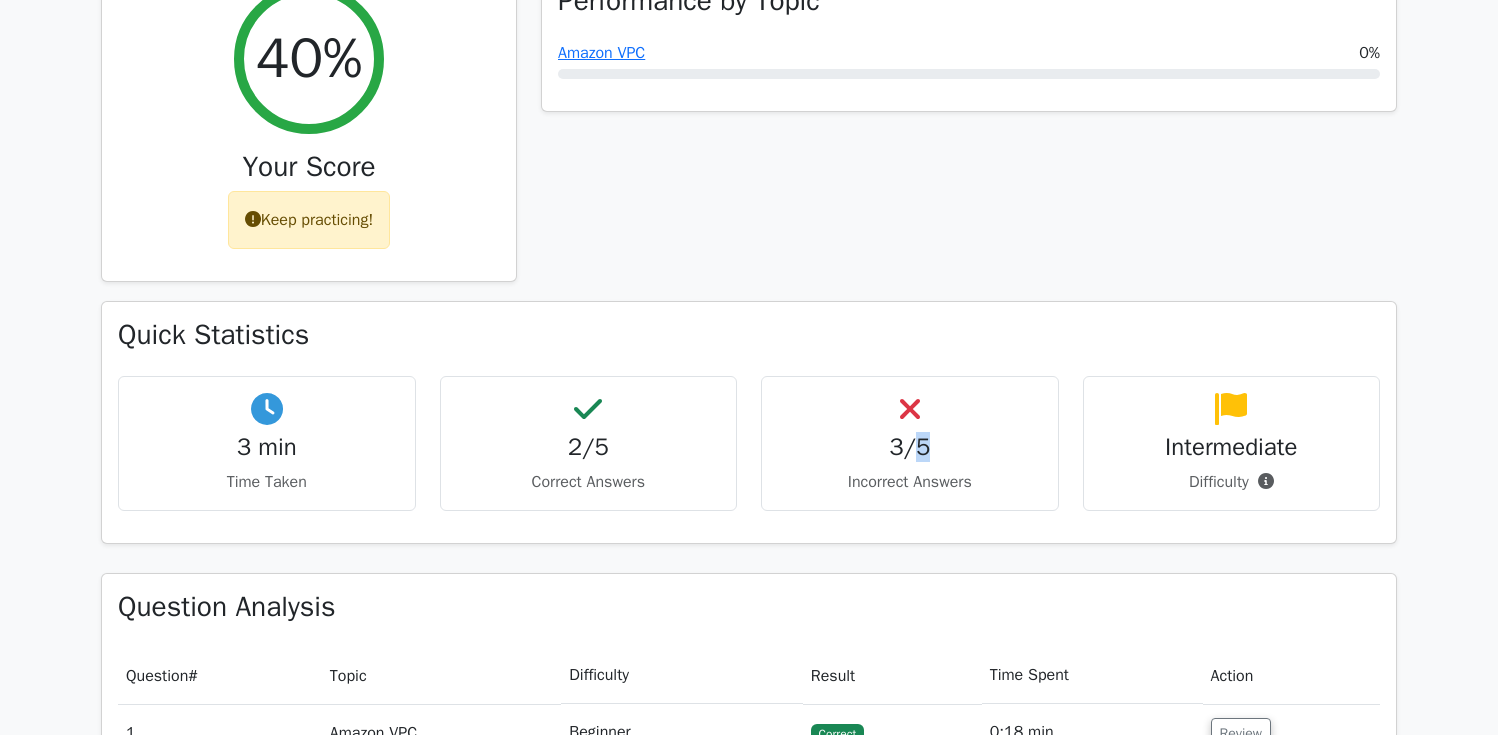 click on "3/5" at bounding box center [910, 447] 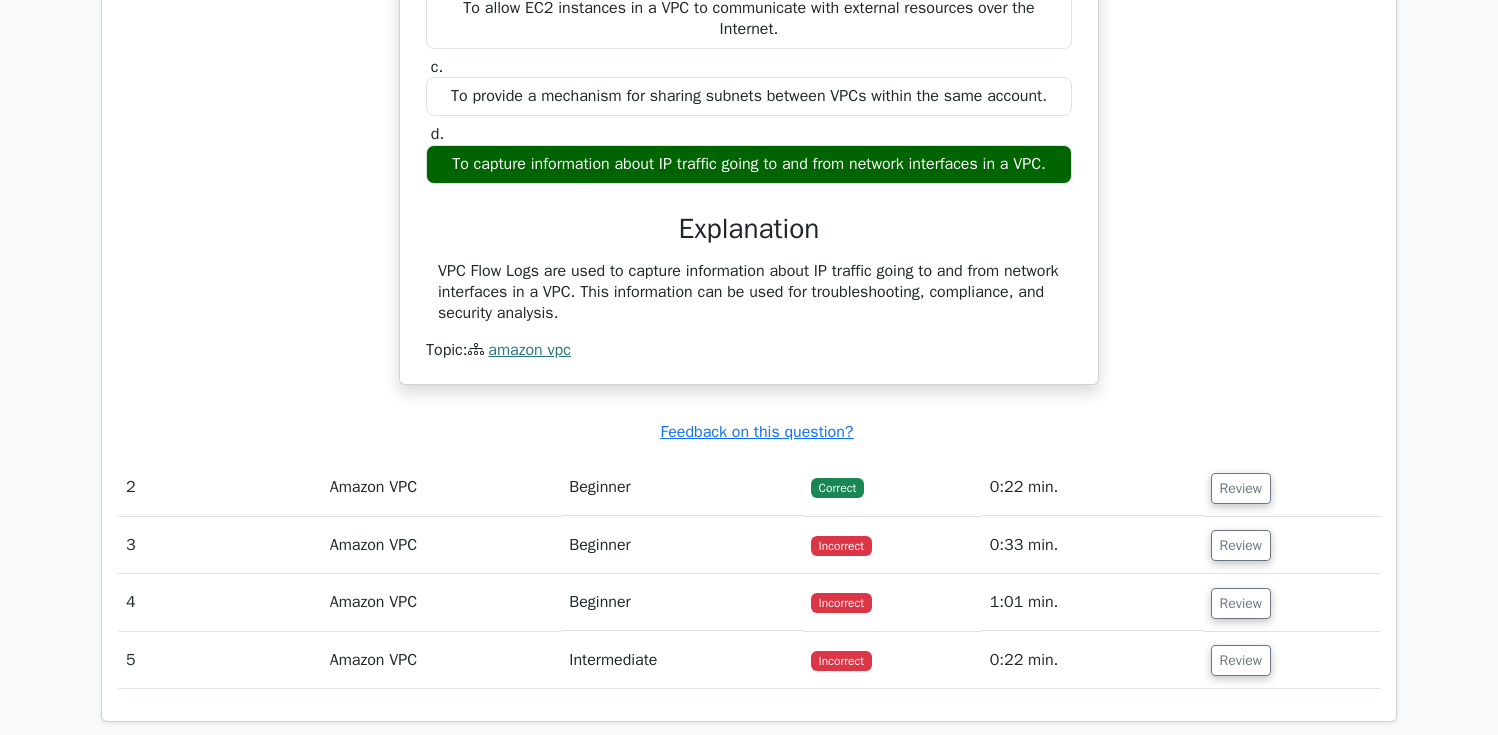 scroll, scrollTop: 1879, scrollLeft: 0, axis: vertical 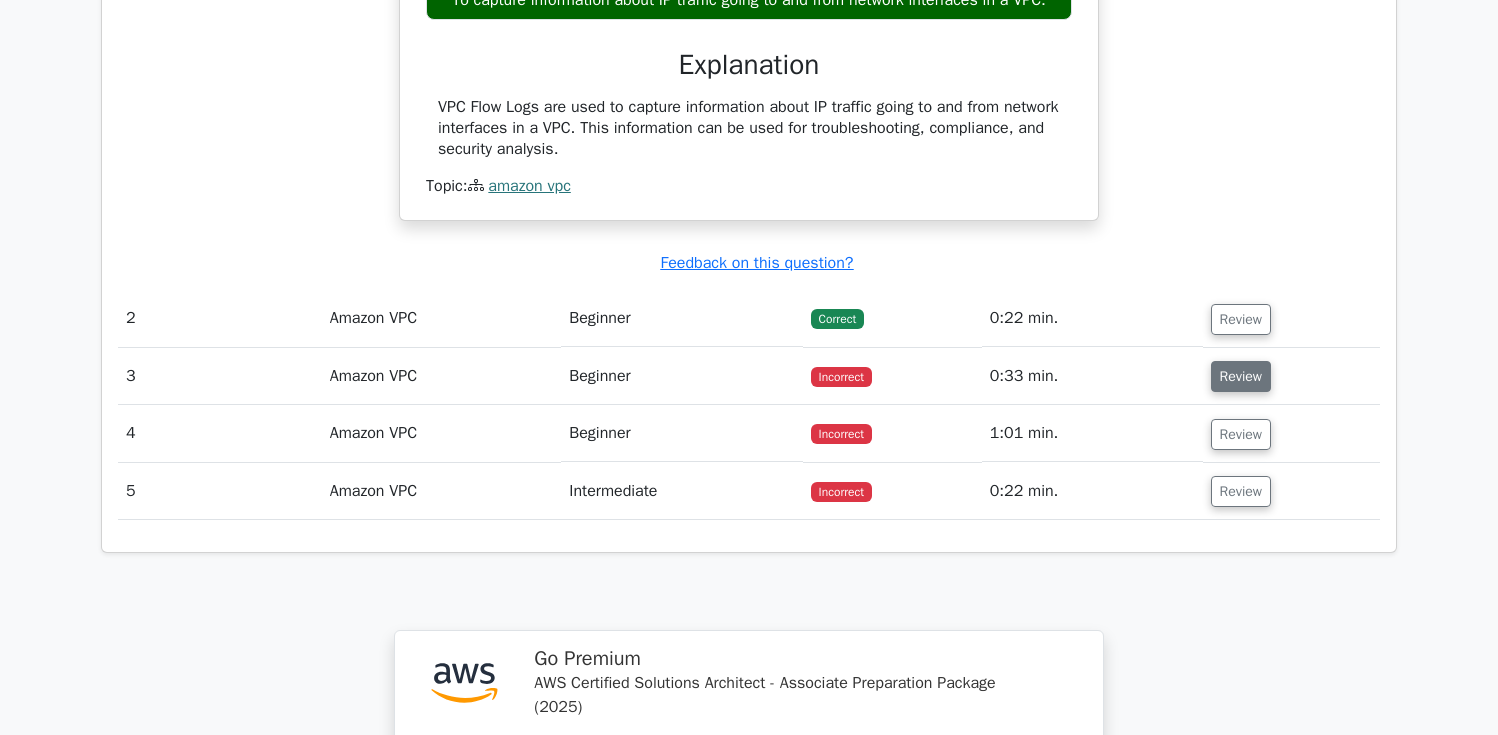 click on "Review" at bounding box center [1241, 376] 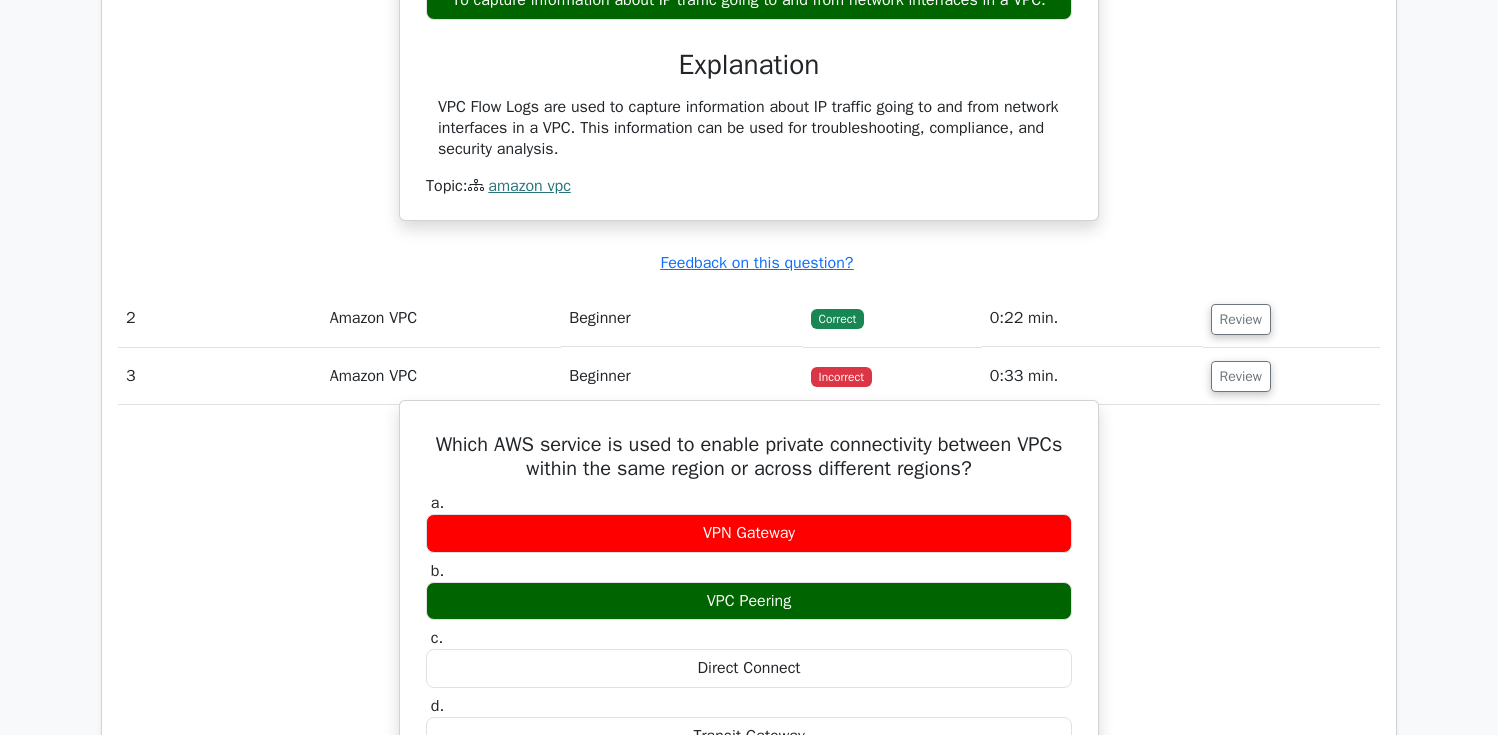 scroll, scrollTop: 1923, scrollLeft: 0, axis: vertical 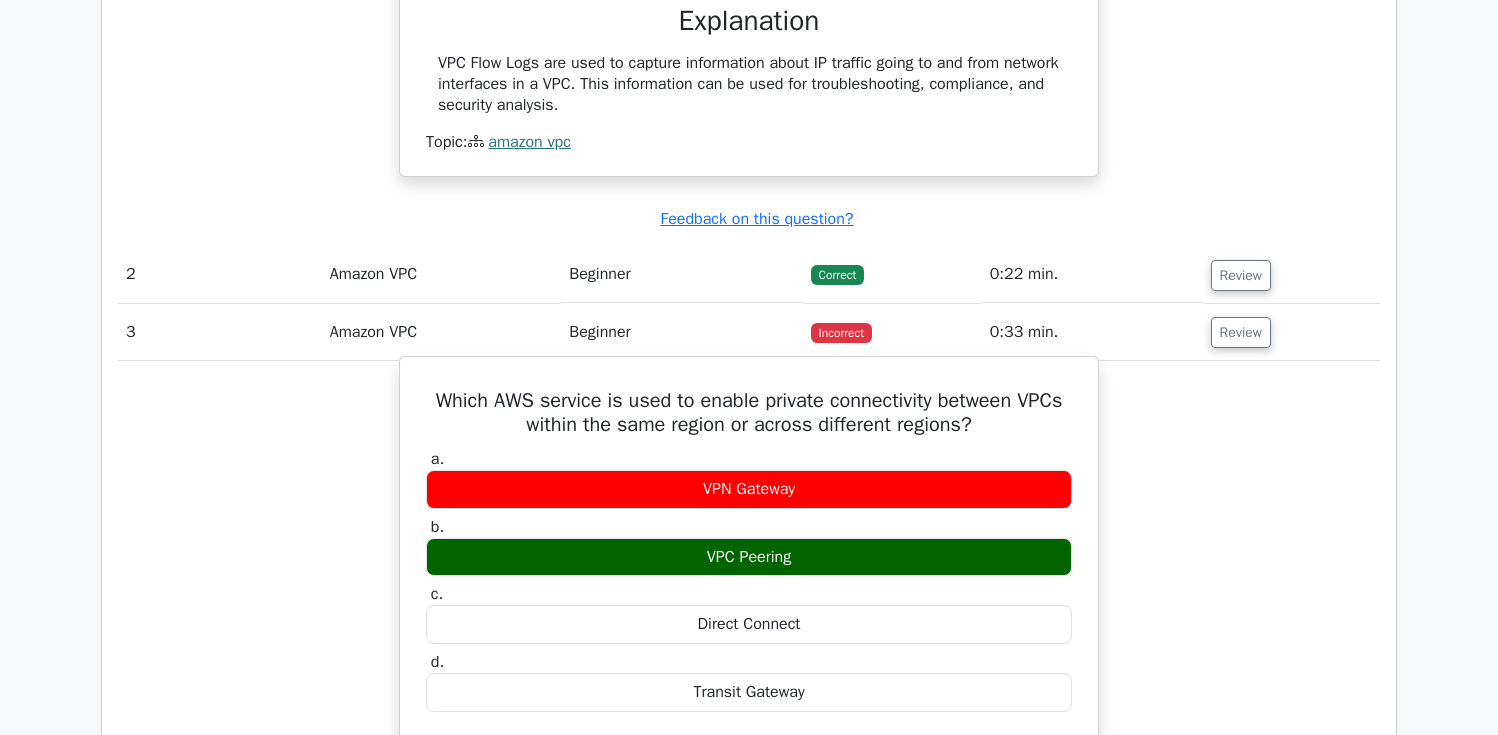 click on "VPC Peering" at bounding box center (749, 557) 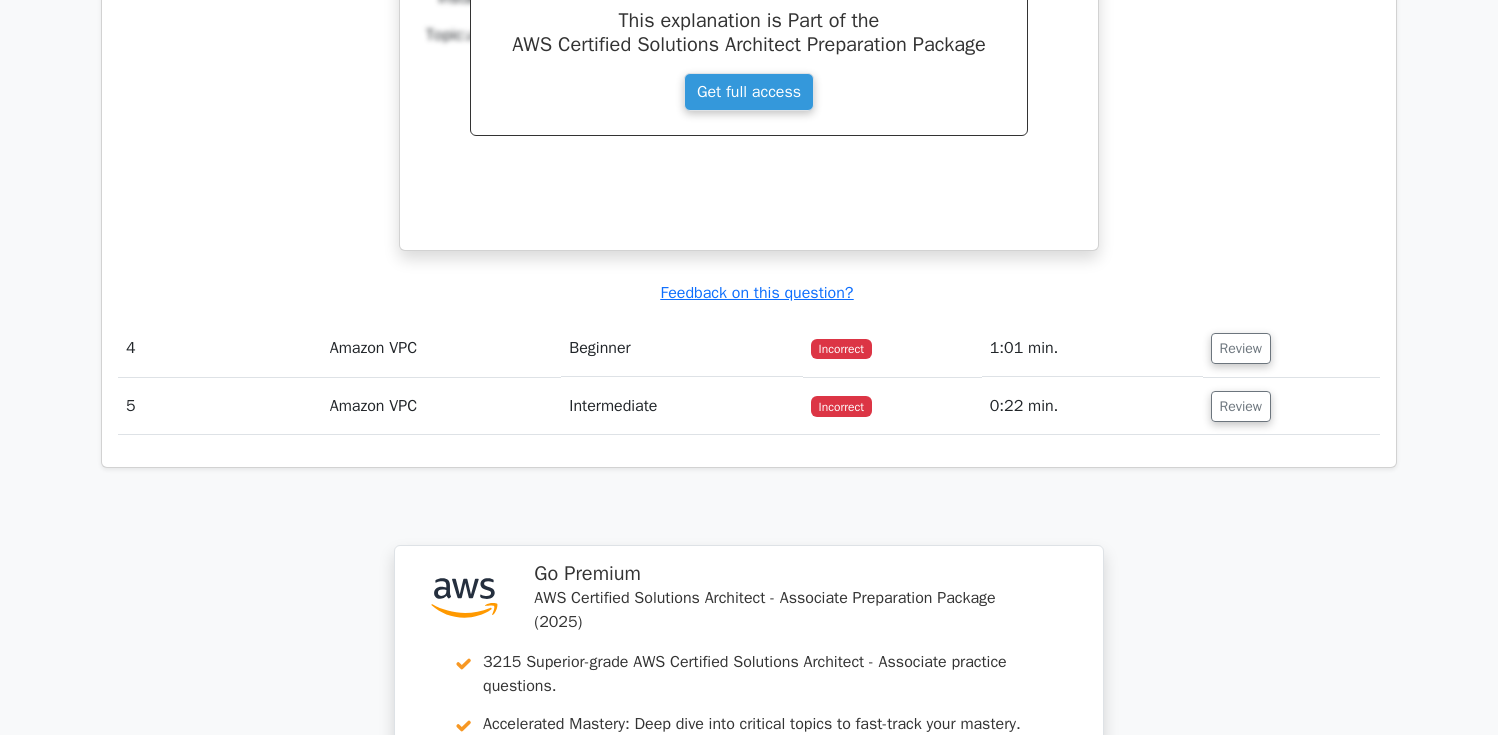 scroll, scrollTop: 2773, scrollLeft: 0, axis: vertical 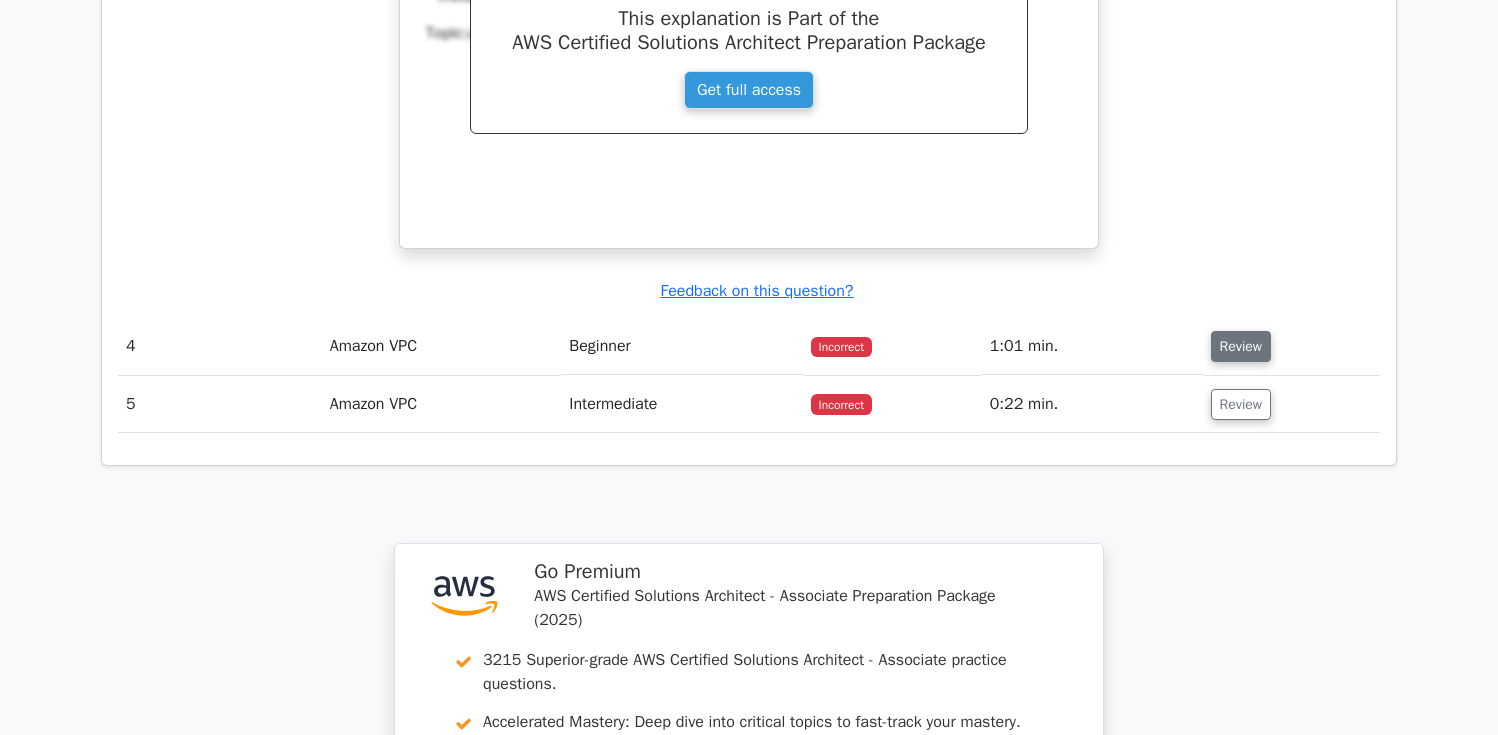 click on "Review" at bounding box center [1241, 346] 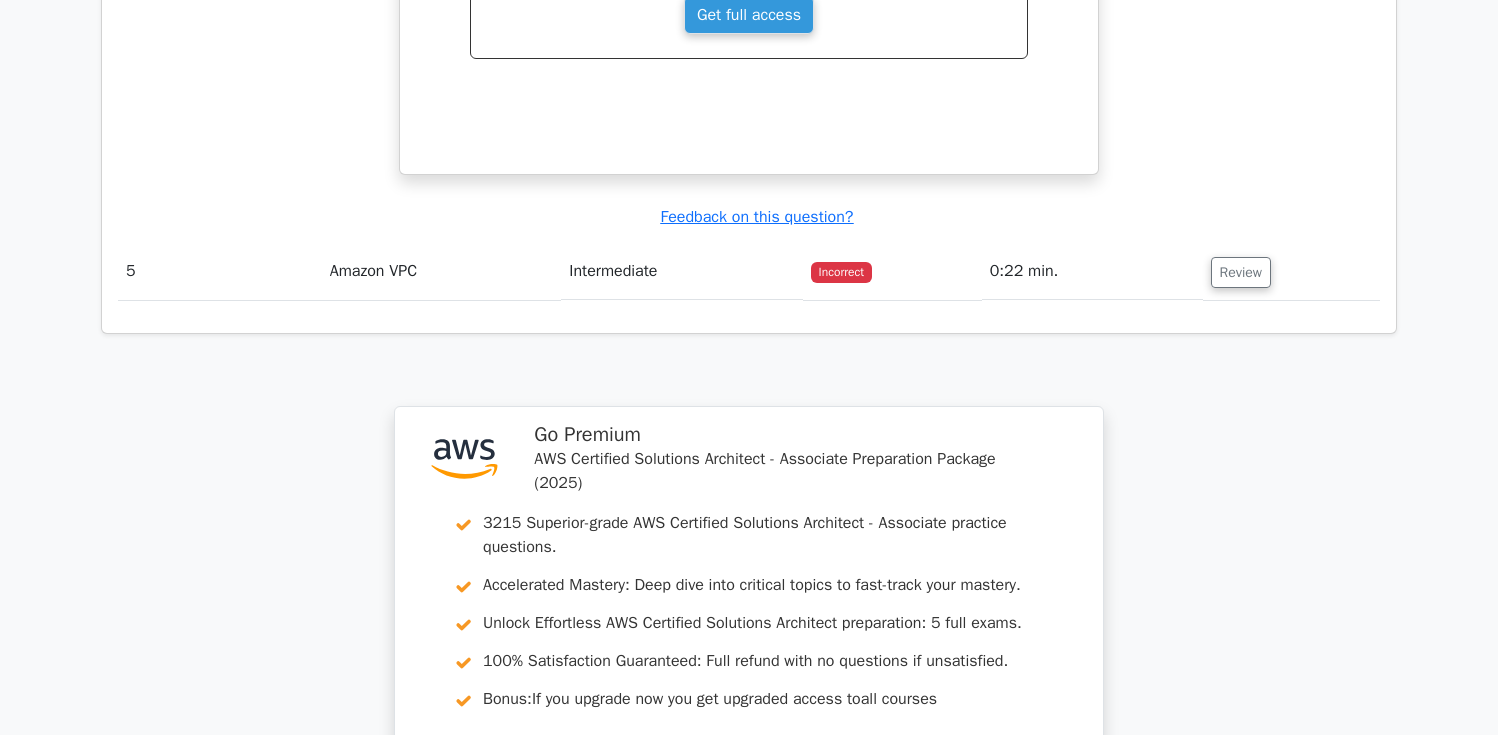 scroll, scrollTop: 3597, scrollLeft: 0, axis: vertical 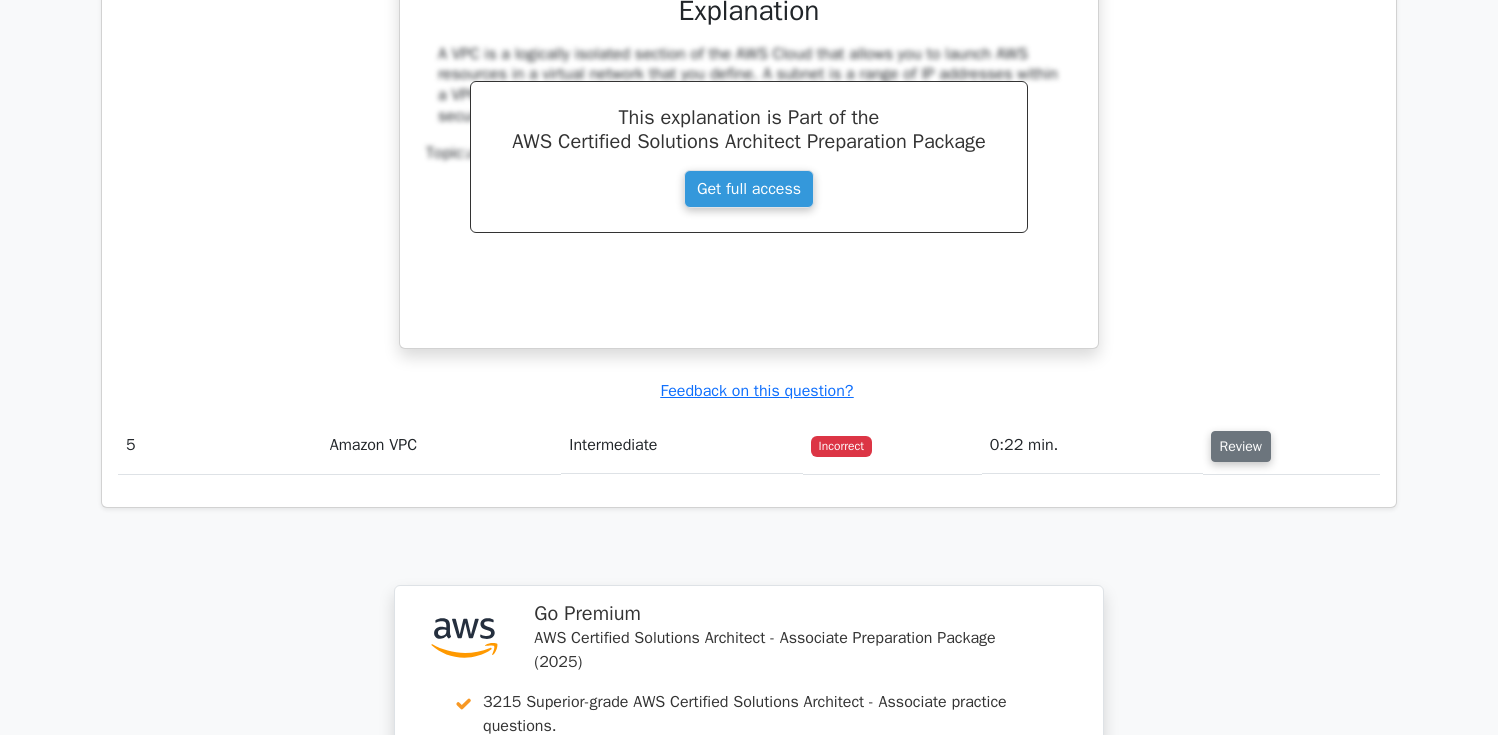 click on "Review" at bounding box center (1241, 446) 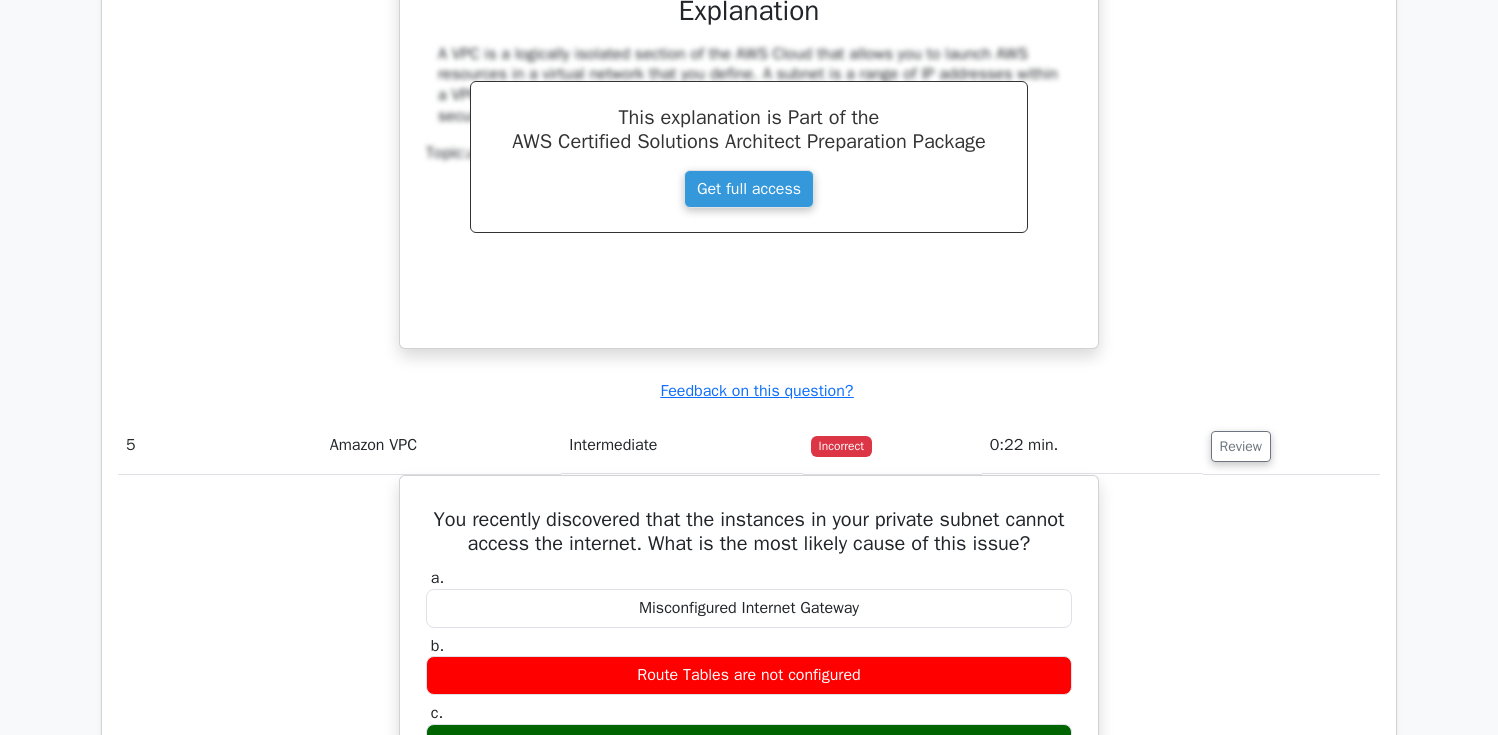 scroll, scrollTop: 3812, scrollLeft: 0, axis: vertical 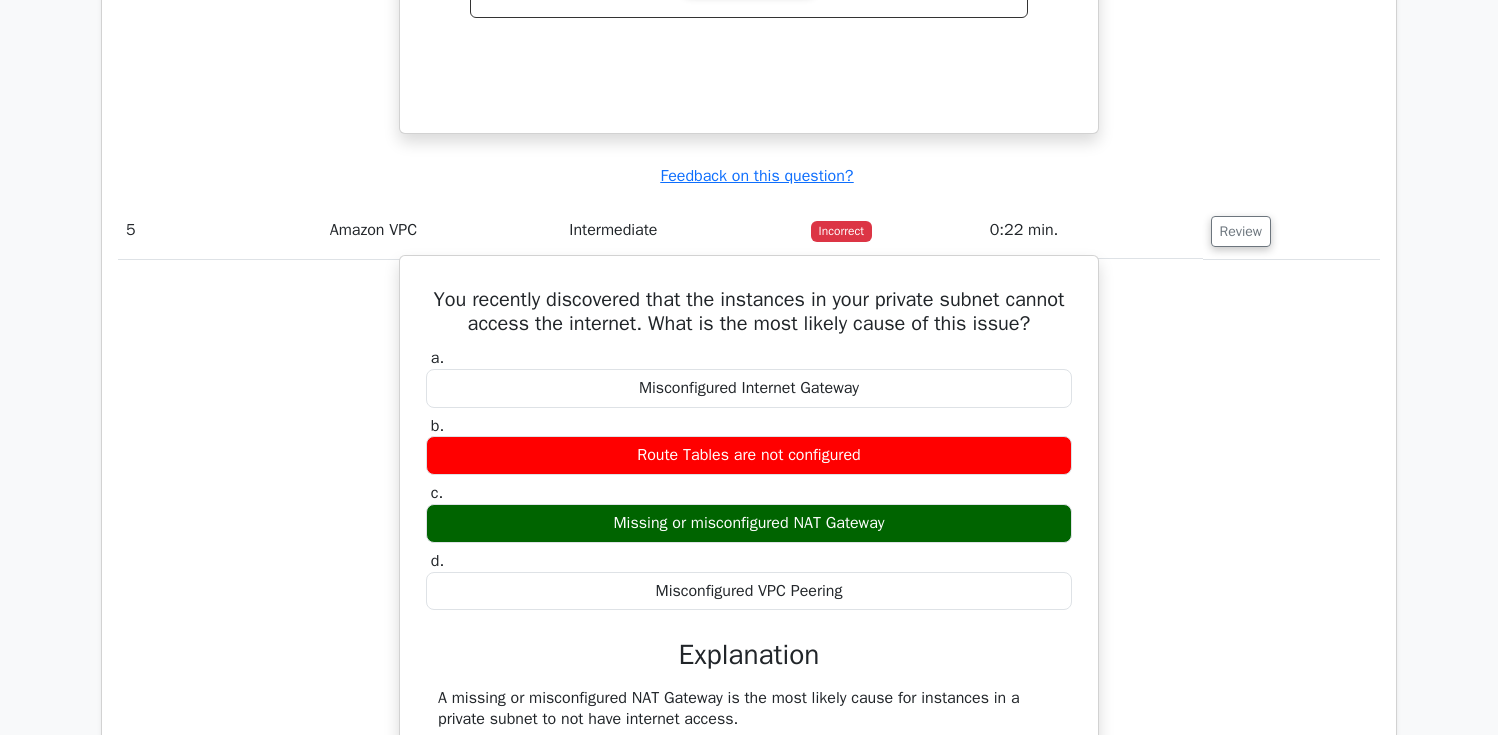 click on "You recently discovered that the instances in your private subnet cannot access the internet. What is the most likely cause of this issue?" at bounding box center [749, 312] 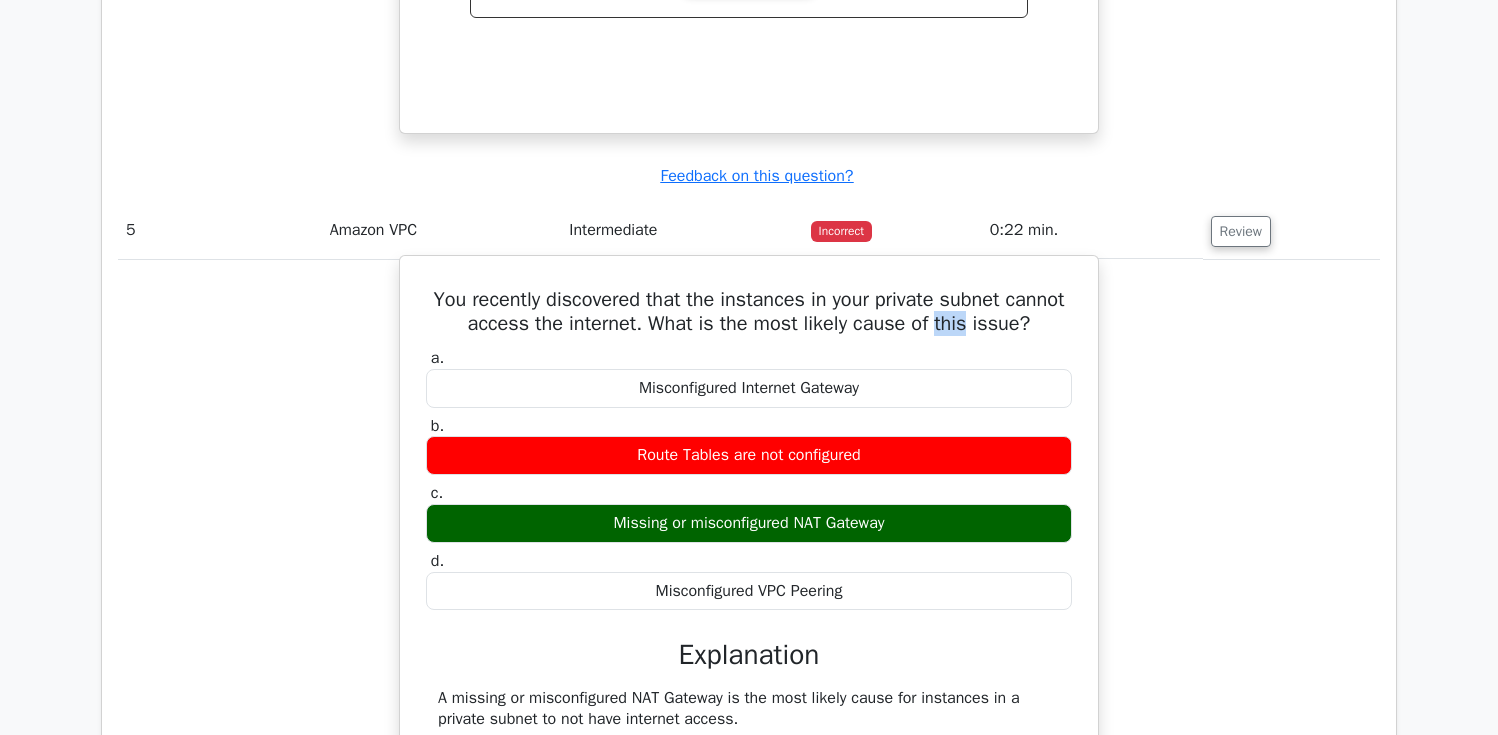 click on "You recently discovered that the instances in your private subnet cannot access the internet. What is the most likely cause of this issue?" at bounding box center (749, 312) 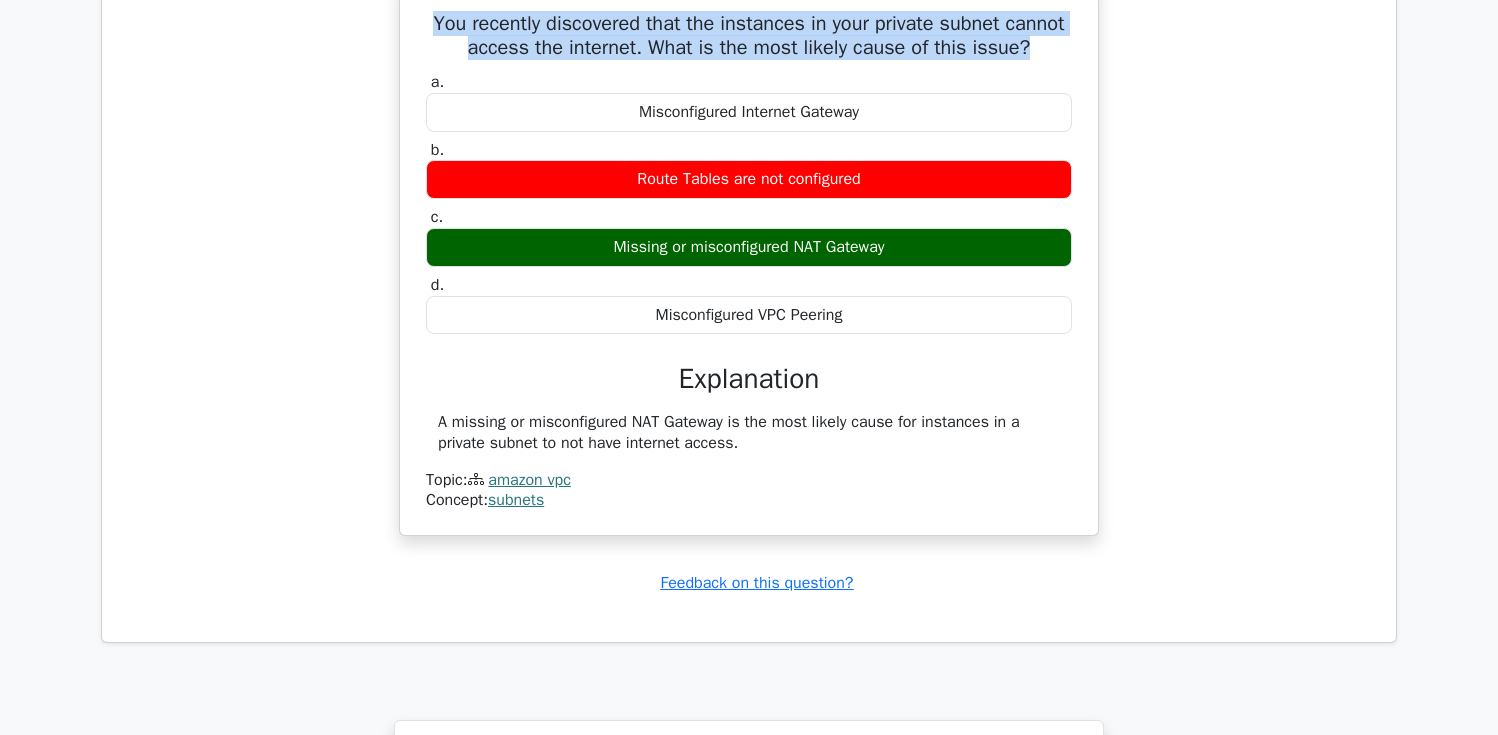 scroll, scrollTop: 4102, scrollLeft: 0, axis: vertical 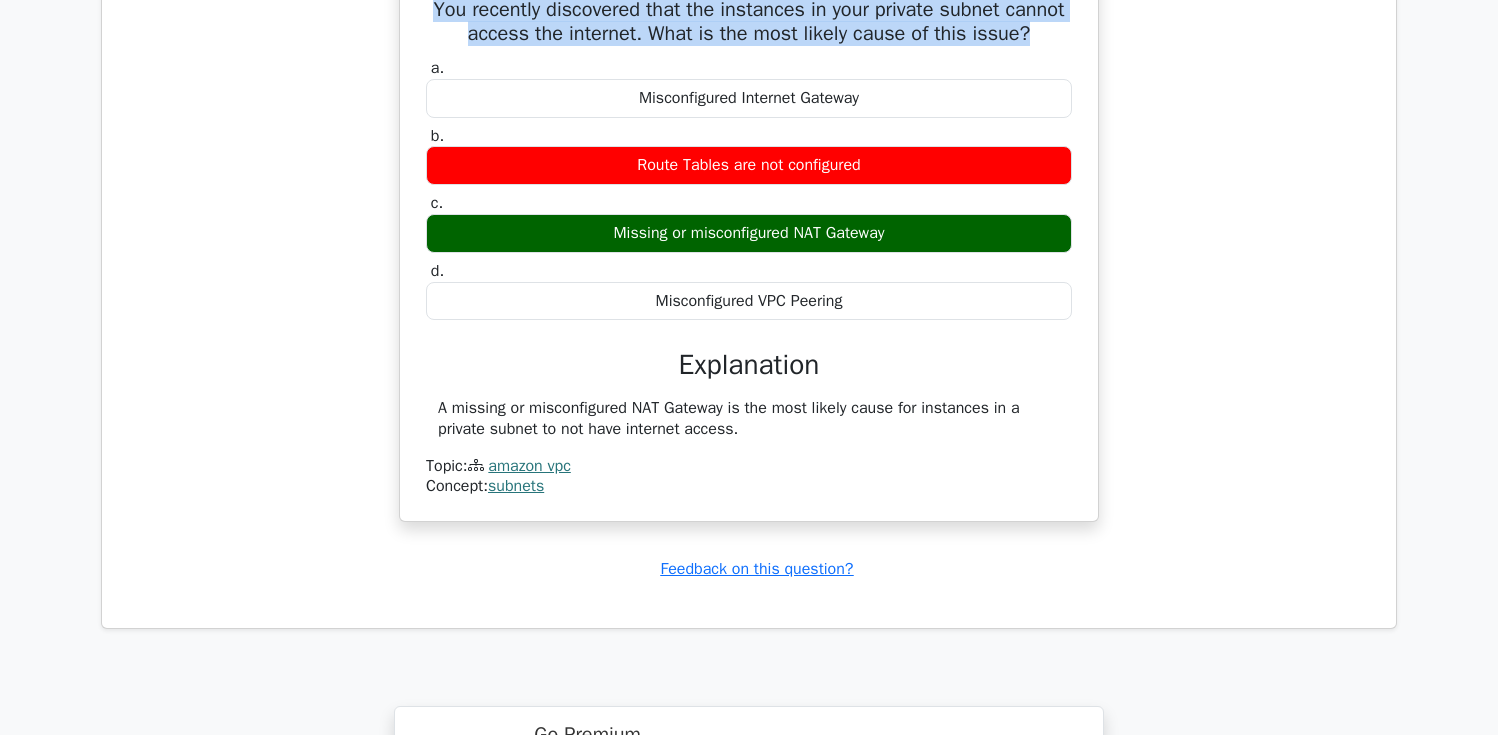click on "A missing or misconfigured NAT Gateway is the most likely cause for instances in a private subnet to not have internet access." at bounding box center [749, 419] 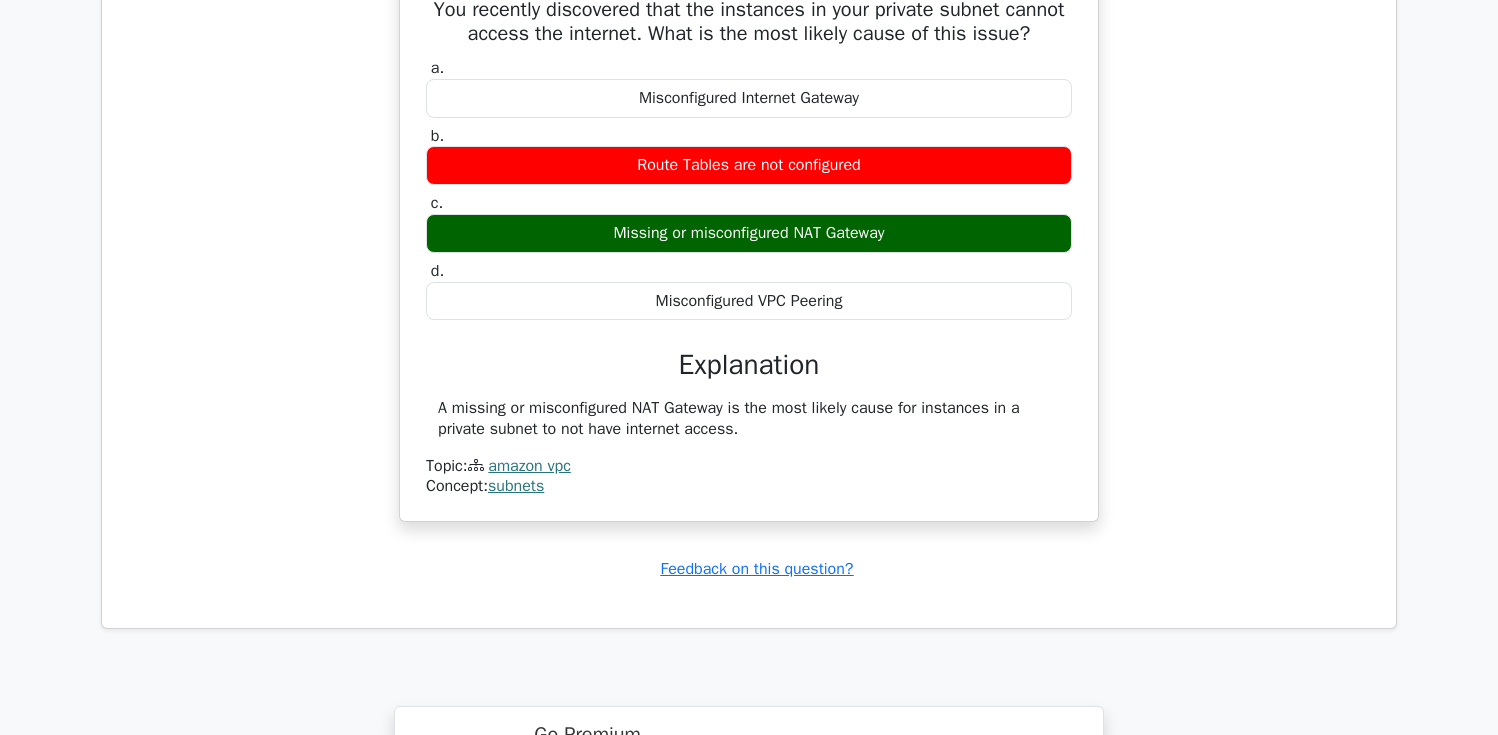 click on "A missing or misconfigured NAT Gateway is the most likely cause for instances in a private subnet to not have internet access." at bounding box center (749, 419) 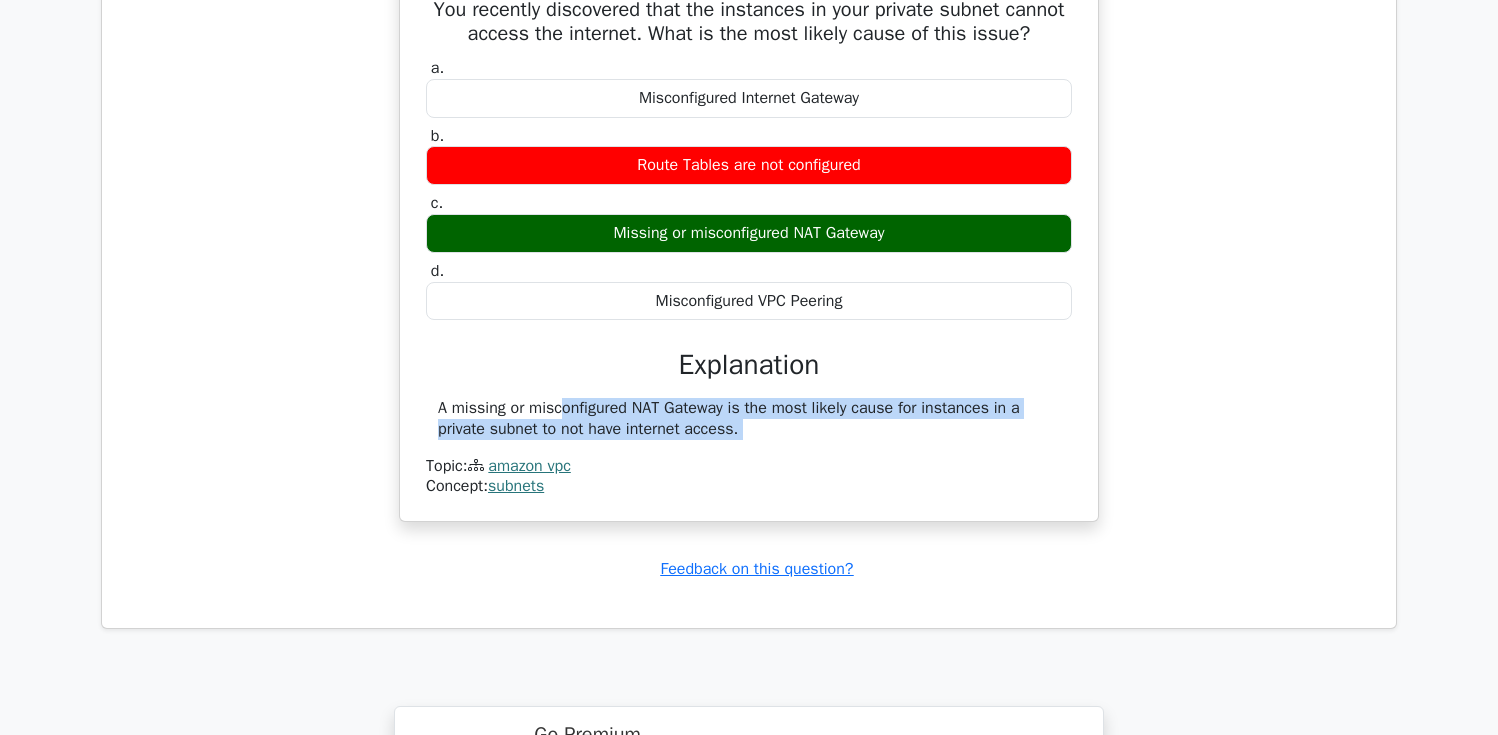 click on "A missing or misconfigured NAT Gateway is the most likely cause for instances in a private subnet to not have internet access." at bounding box center [749, 419] 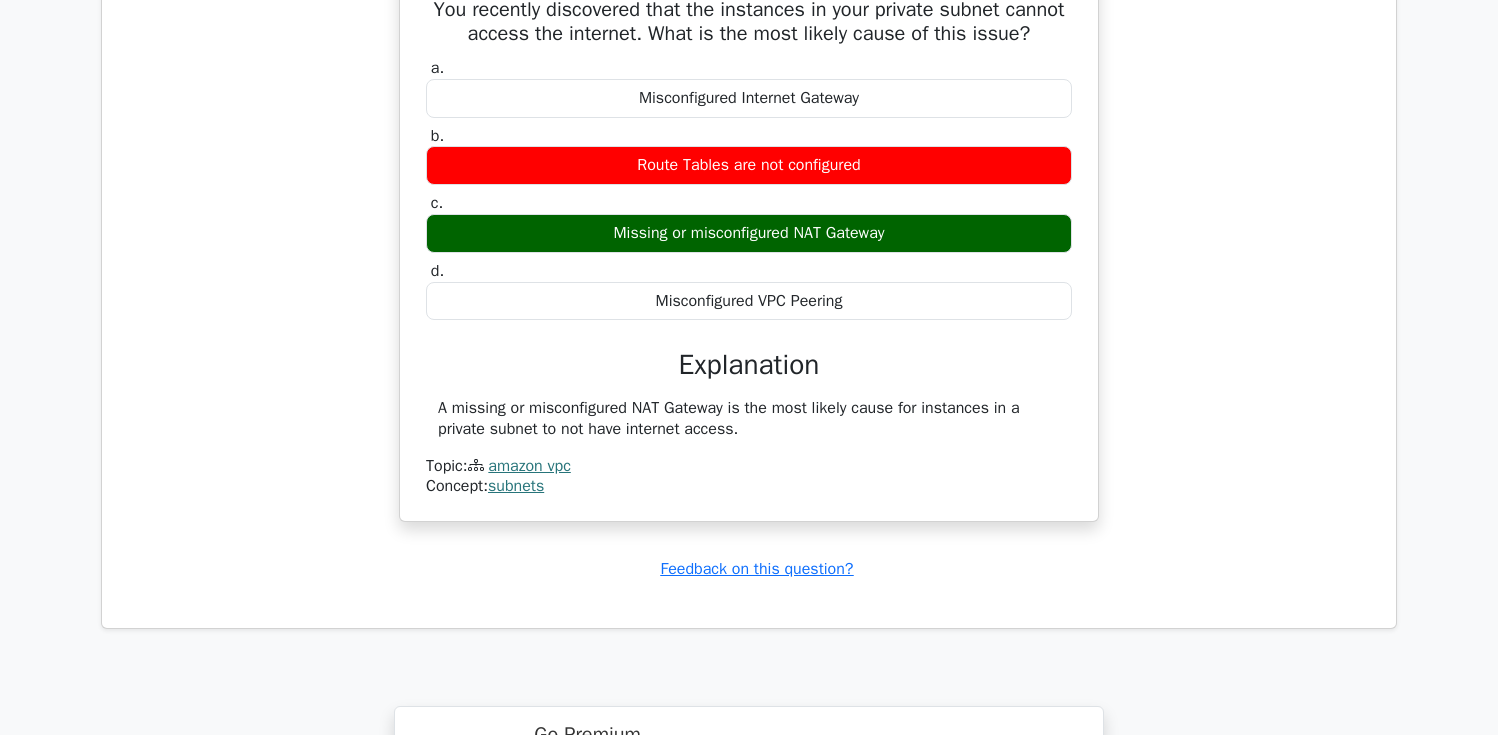 click on "A missing or misconfigured NAT Gateway is the most likely cause for instances in a private subnet to not have internet access." at bounding box center (749, 419) 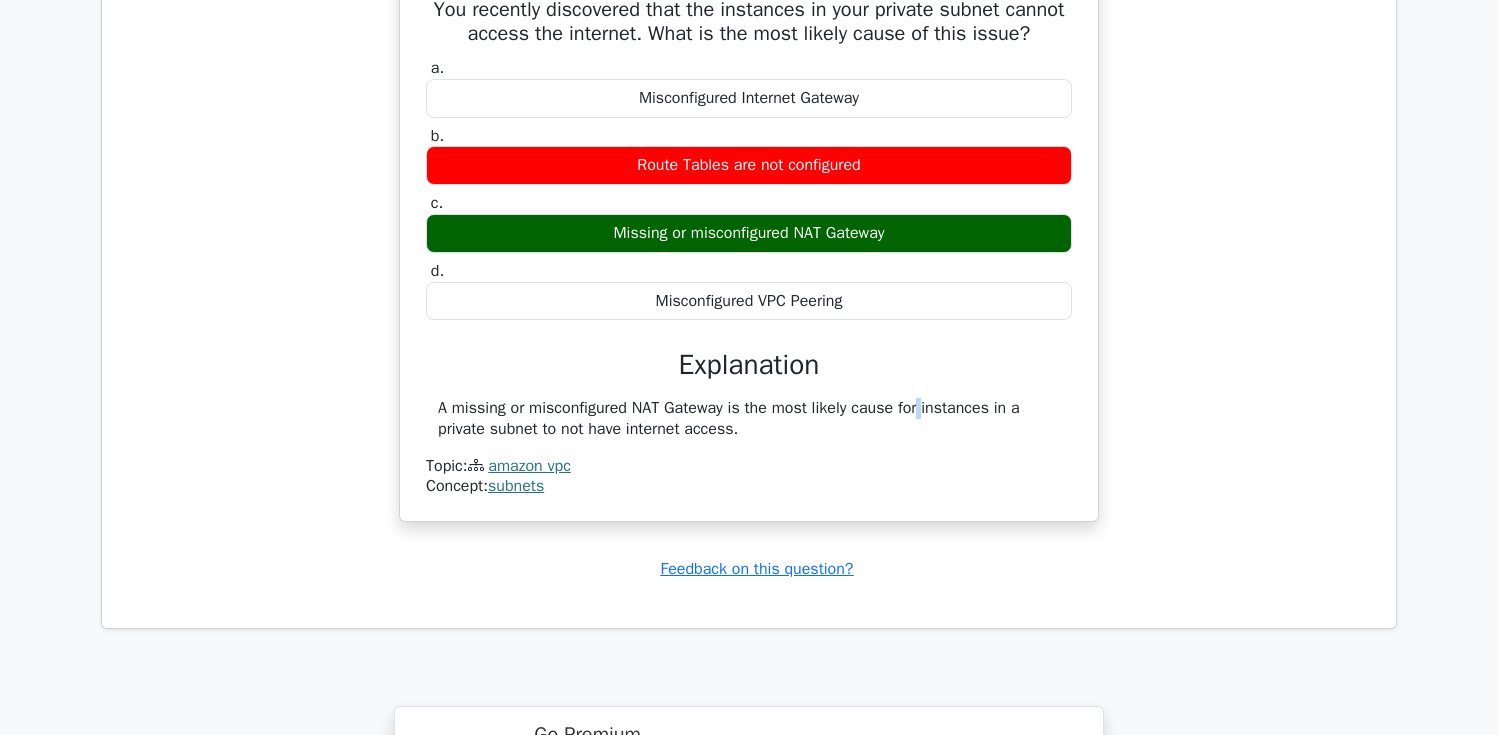 click on "A missing or misconfigured NAT Gateway is the most likely cause for instances in a private subnet to not have internet access." at bounding box center (749, 419) 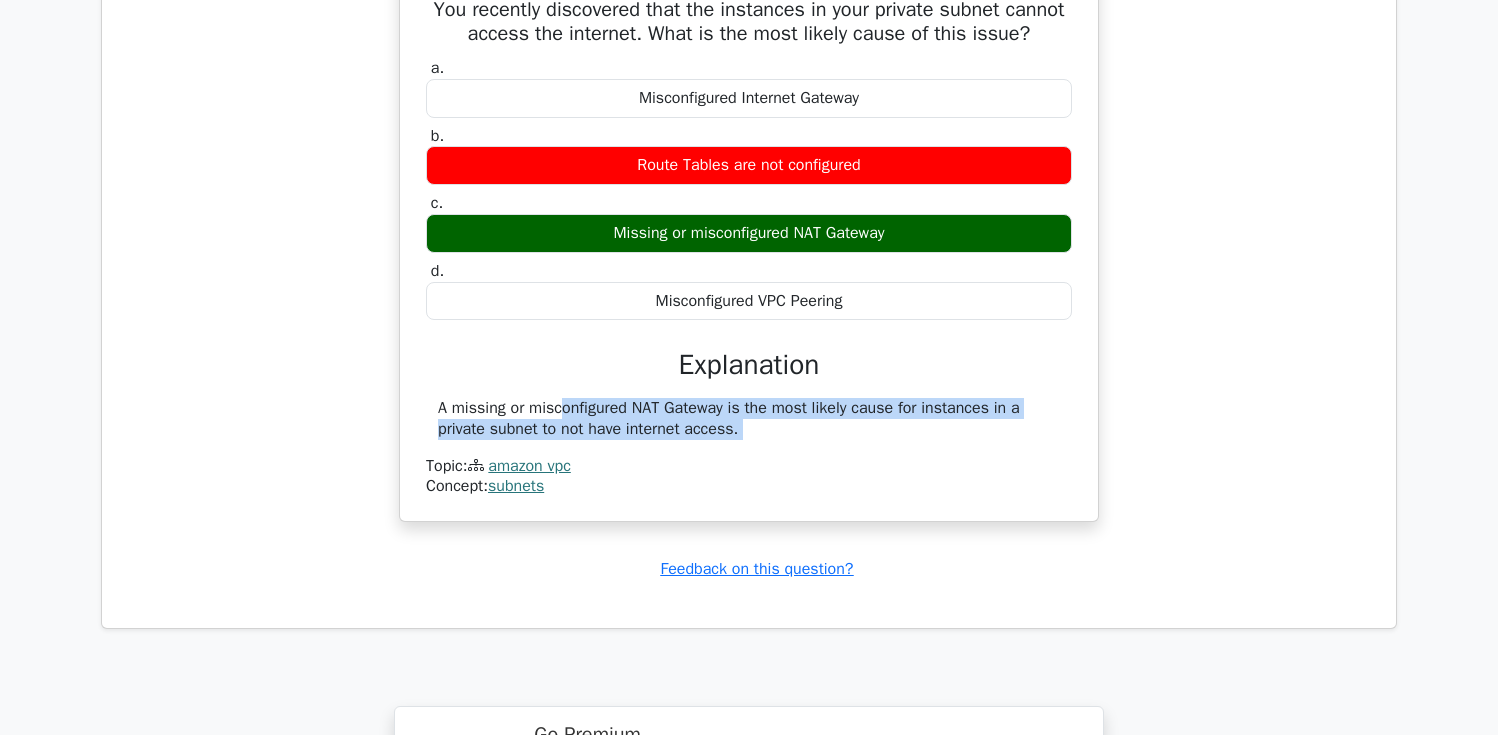 click on "A missing or misconfigured NAT Gateway is the most likely cause for instances in a private subnet to not have internet access." at bounding box center (749, 419) 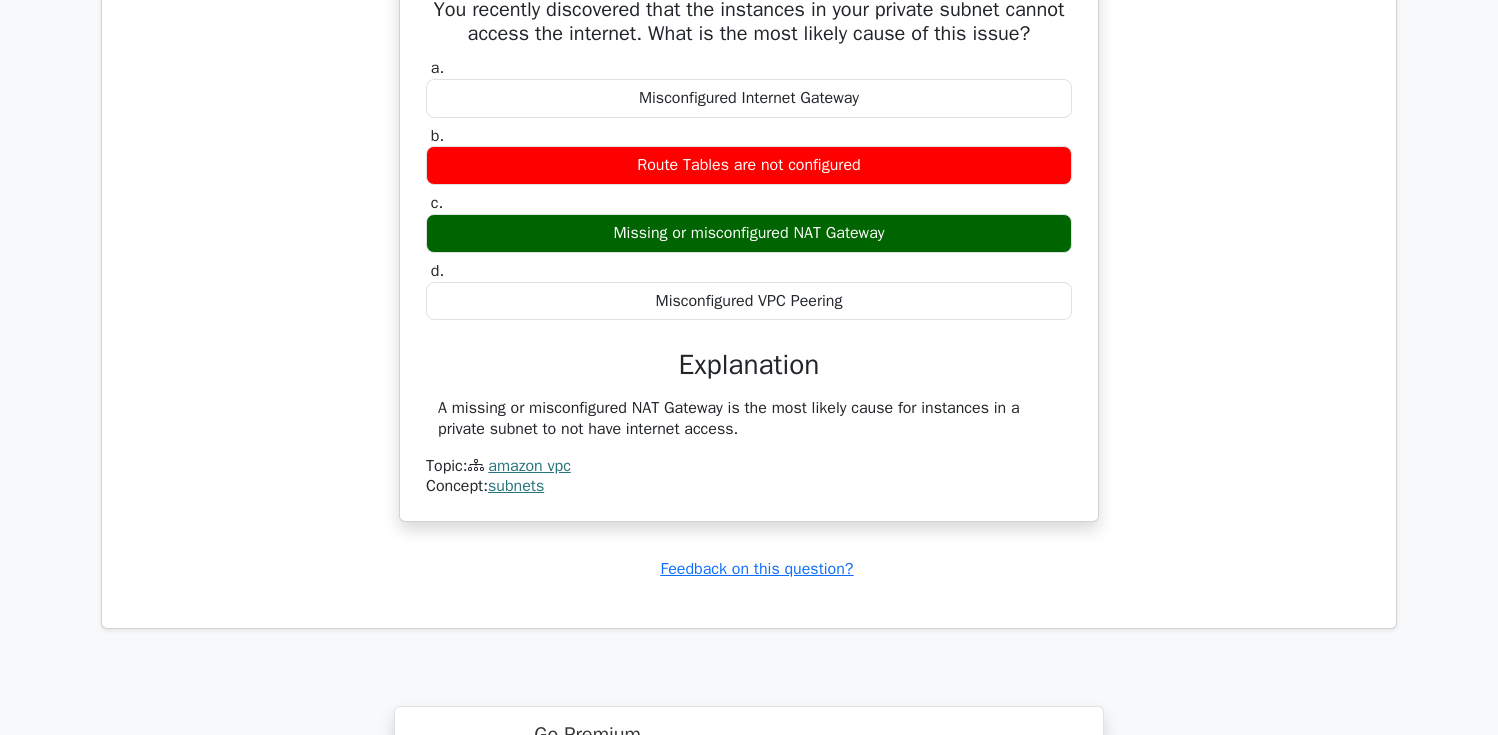 click on "A missing or misconfigured NAT Gateway is the most likely cause for instances in a private subnet to not have internet access." at bounding box center (749, 419) 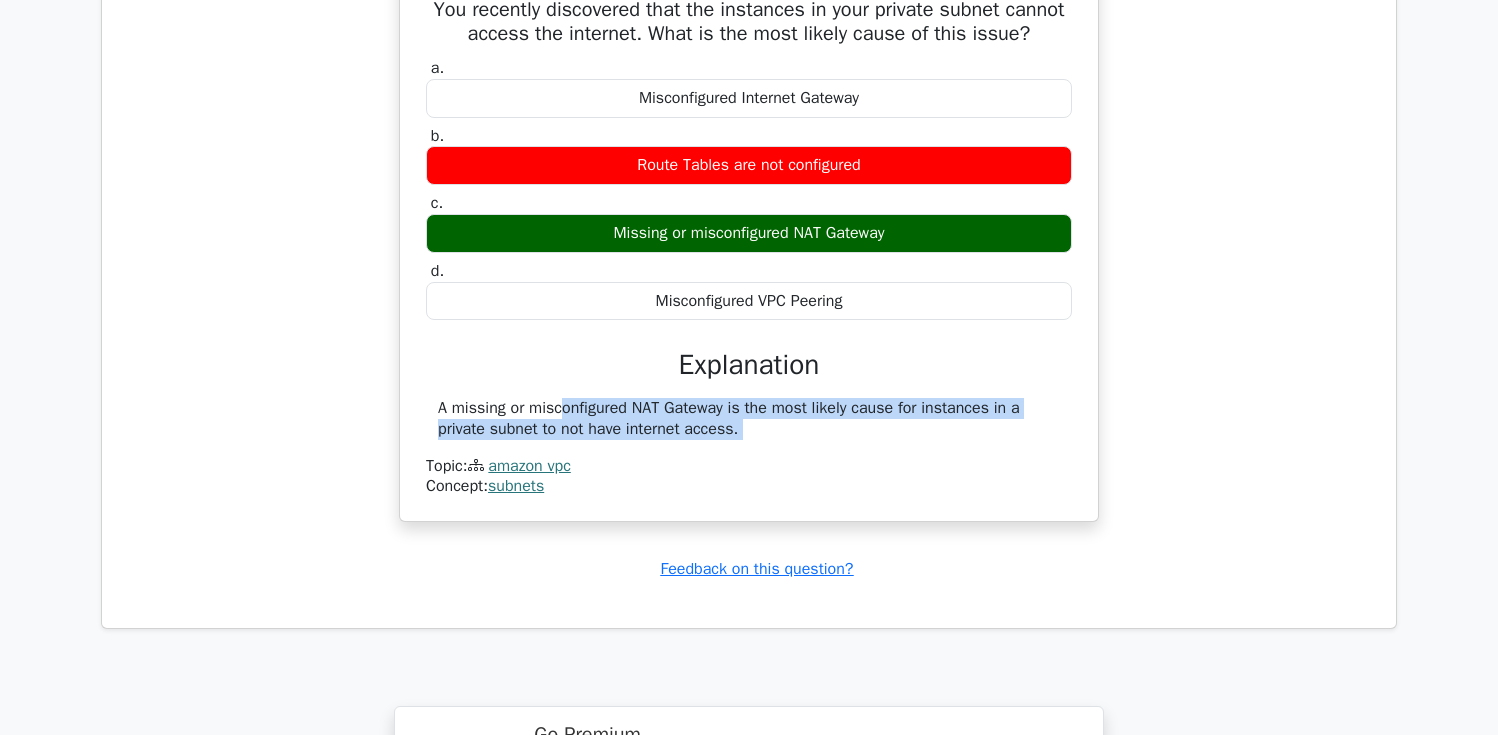 click on "A missing or misconfigured NAT Gateway is the most likely cause for instances in a private subnet to not have internet access." at bounding box center [749, 419] 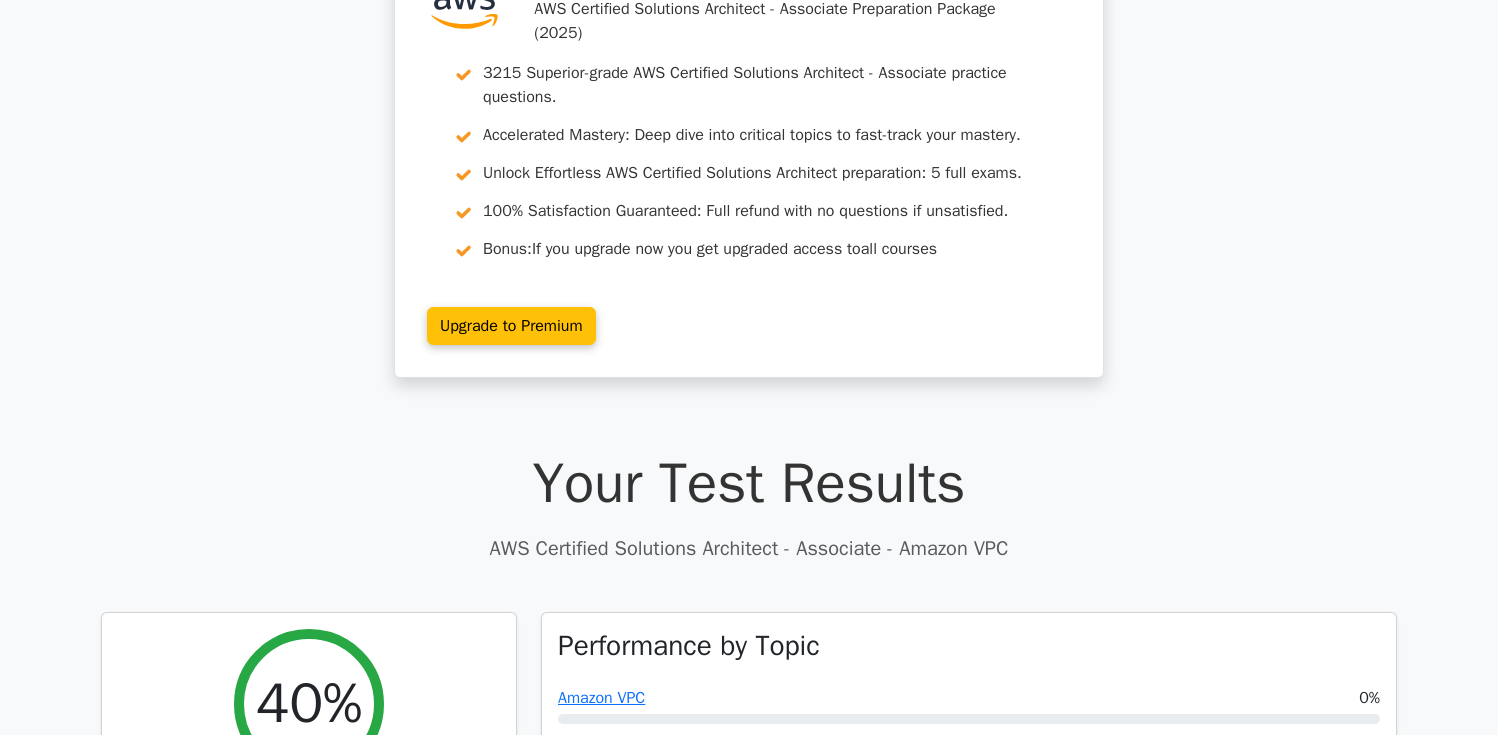 scroll, scrollTop: 0, scrollLeft: 0, axis: both 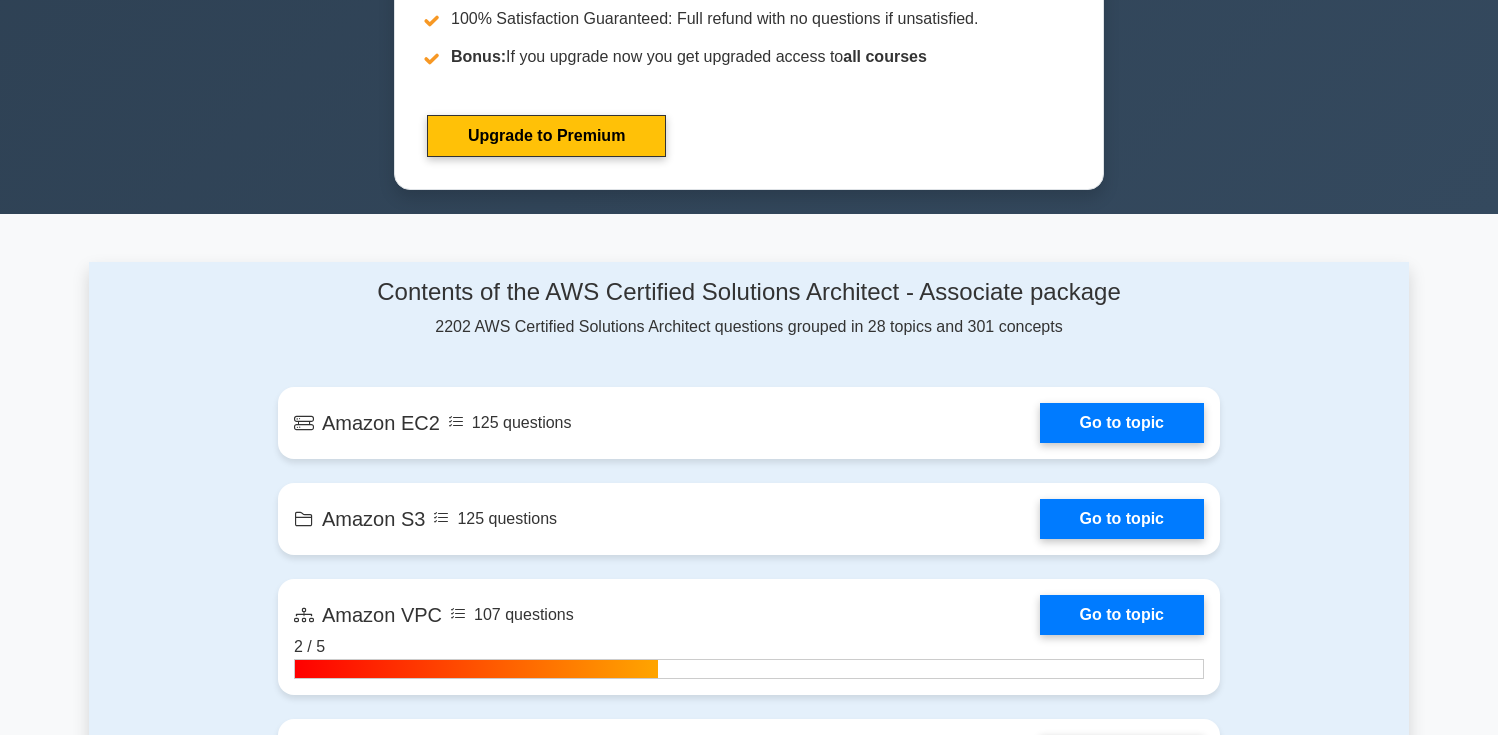 click on "Contents of the AWS Certified Solutions Architect - Associate package
2202 AWS Certified Solutions Architect questions grouped in 28 topics and 301 concepts
Amazon EC2
125 questions
Go to topic
2 / 5" at bounding box center [749, 1698] 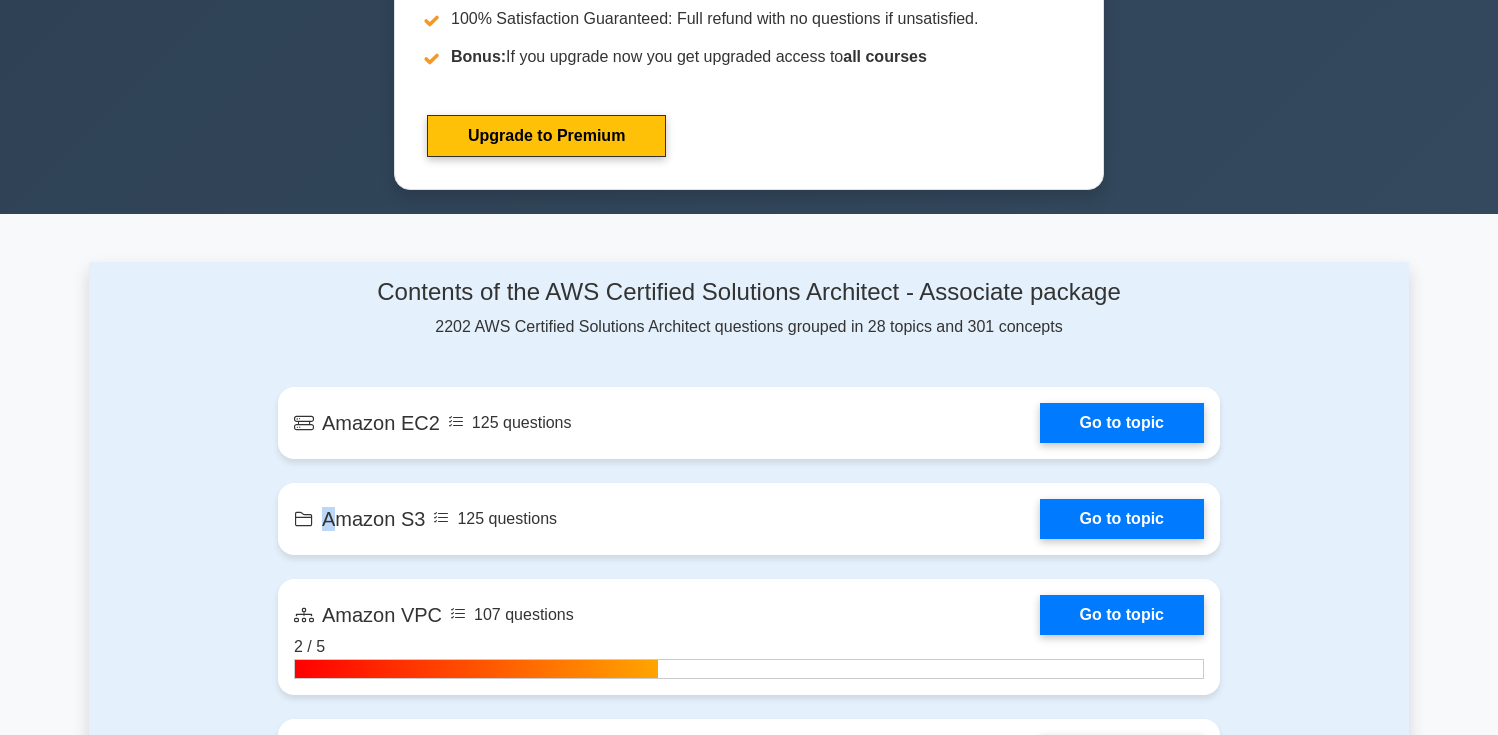 click on "Contents of the AWS Certified Solutions Architect - Associate package
2202 AWS Certified Solutions Architect questions grouped in 28 topics and 301 concepts
Amazon EC2
125 questions
Go to topic
2 / 5" at bounding box center (749, 1698) 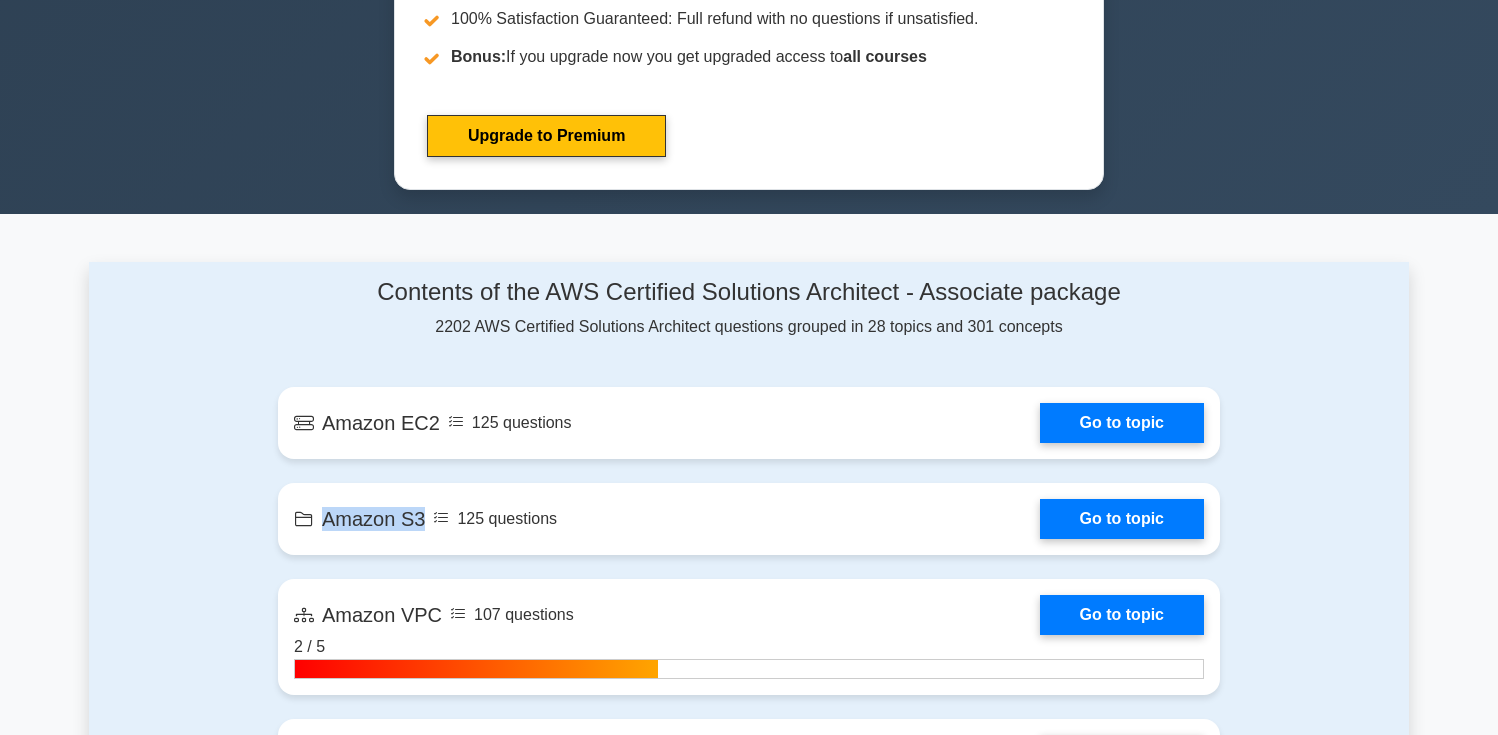 click on "Contents of the AWS Certified Solutions Architect - Associate package
2202 AWS Certified Solutions Architect questions grouped in 28 topics and 301 concepts" at bounding box center [749, 308] 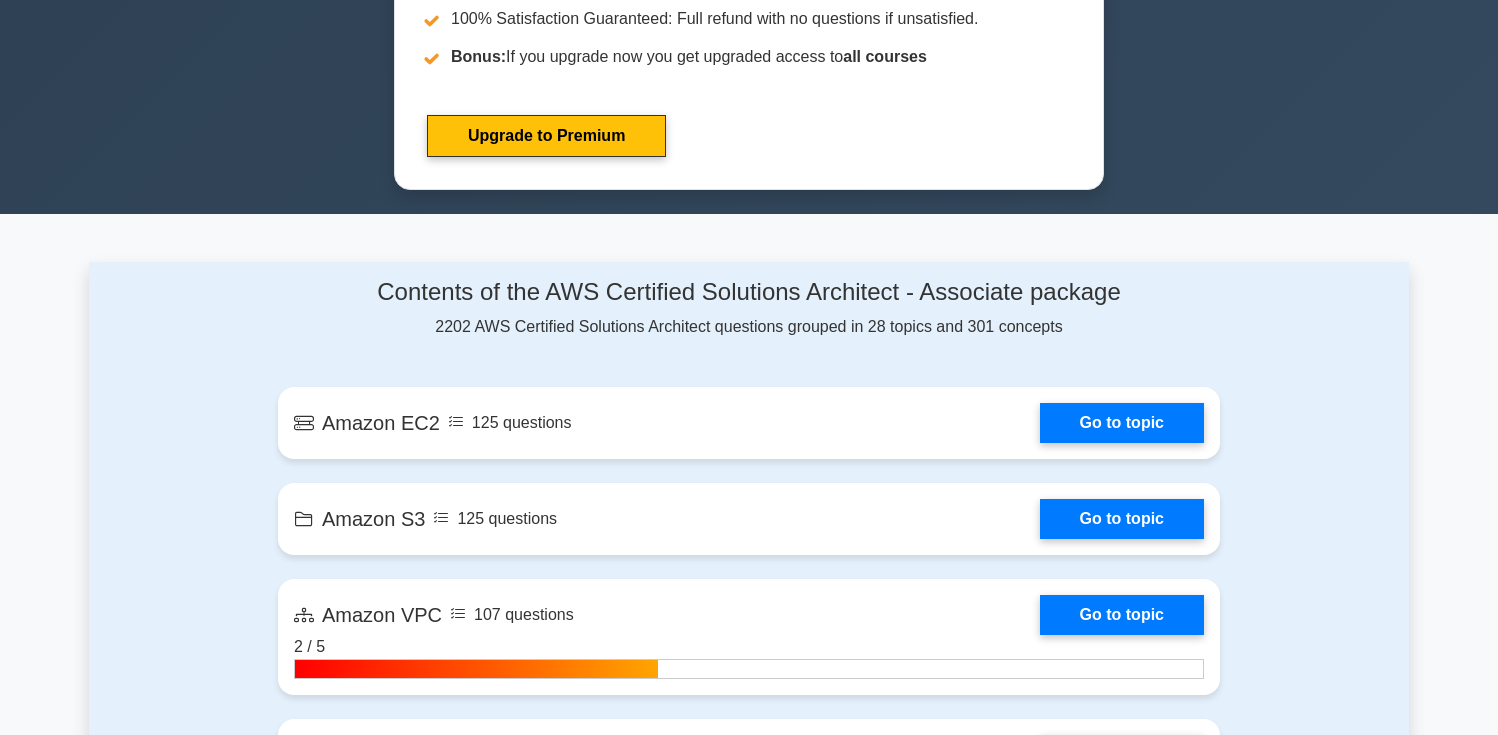 click on "Contents of the AWS Certified Solutions Architect - Associate package
2202 AWS Certified Solutions Architect questions grouped in 28 topics and 301 concepts" at bounding box center [749, 308] 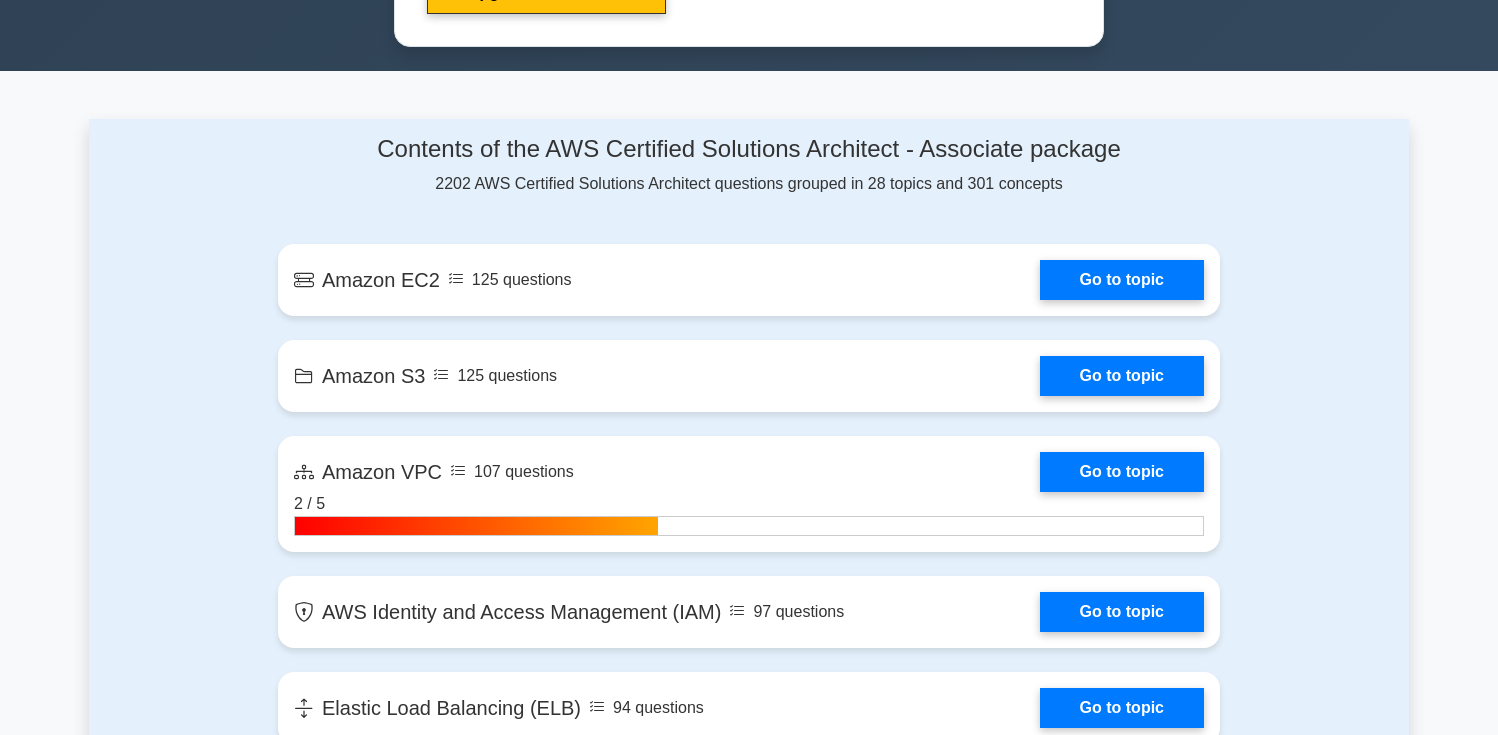 scroll, scrollTop: 1156, scrollLeft: 0, axis: vertical 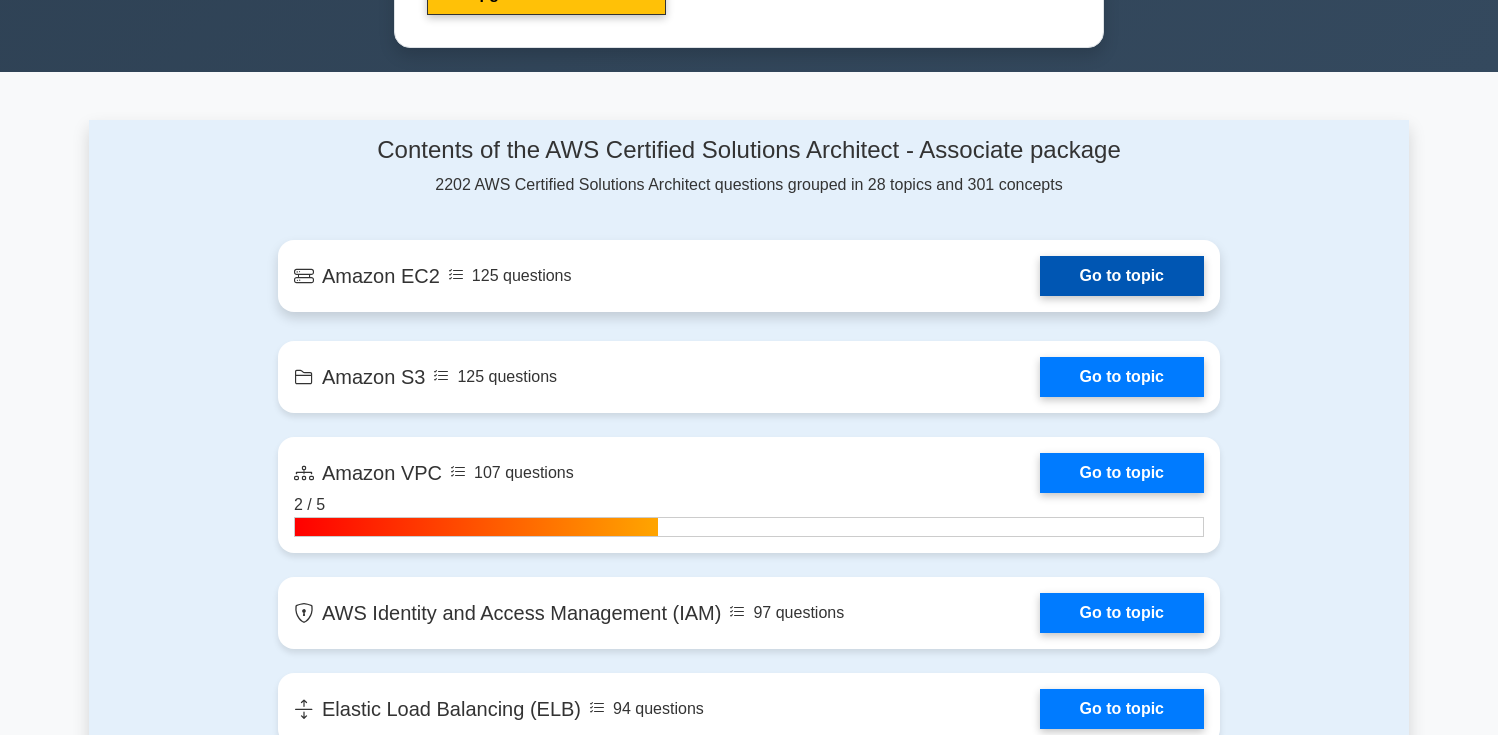 click on "Go to topic" at bounding box center [1122, 276] 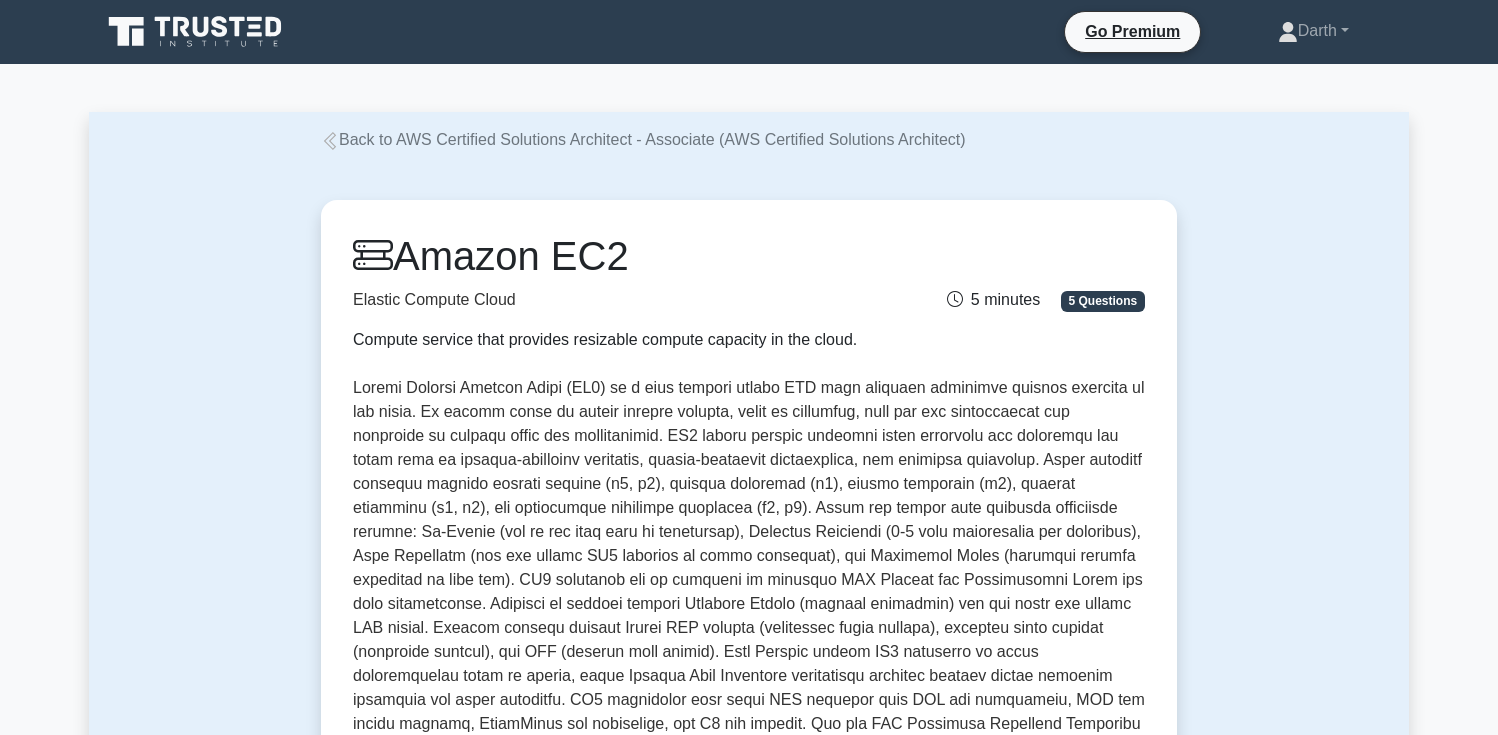 scroll, scrollTop: 0, scrollLeft: 0, axis: both 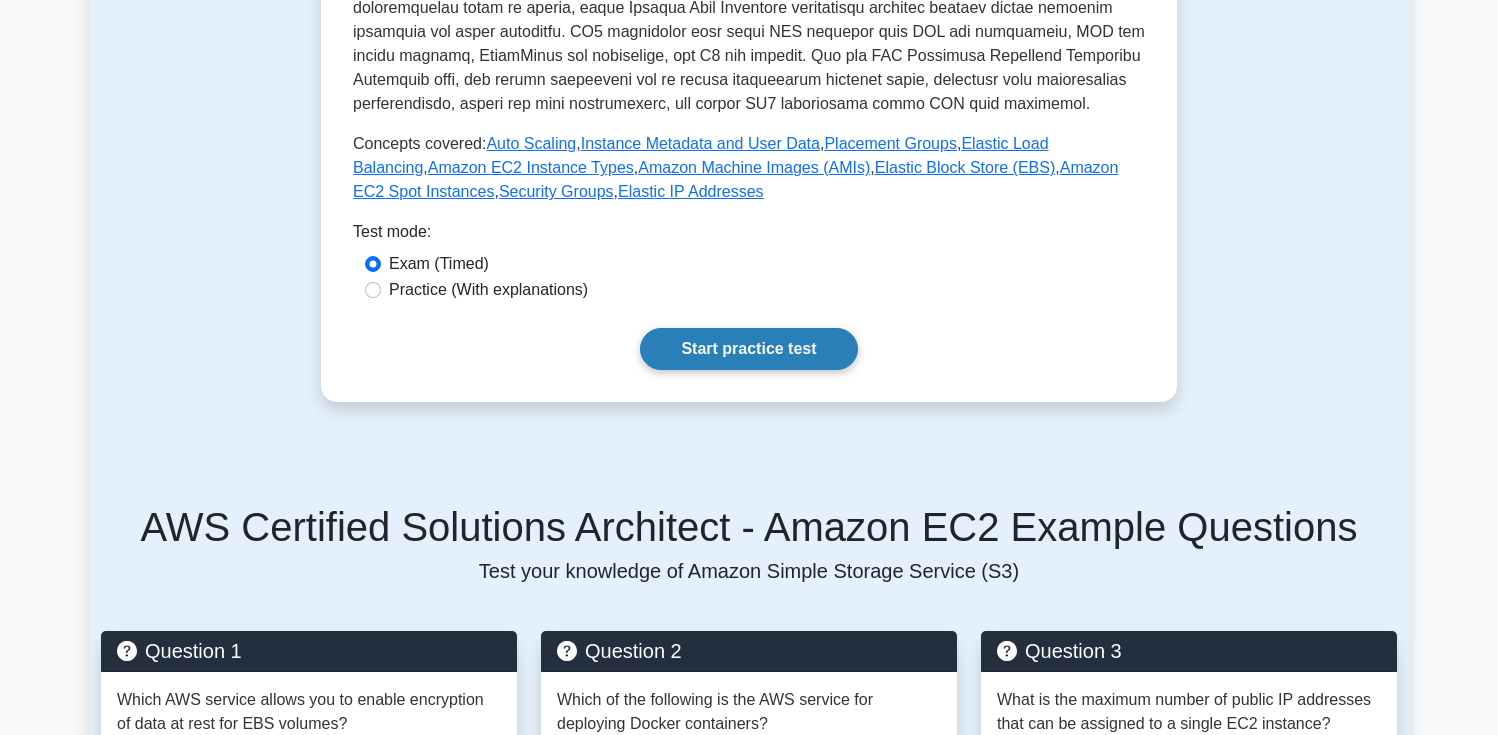 click on "Start practice test" at bounding box center (748, 349) 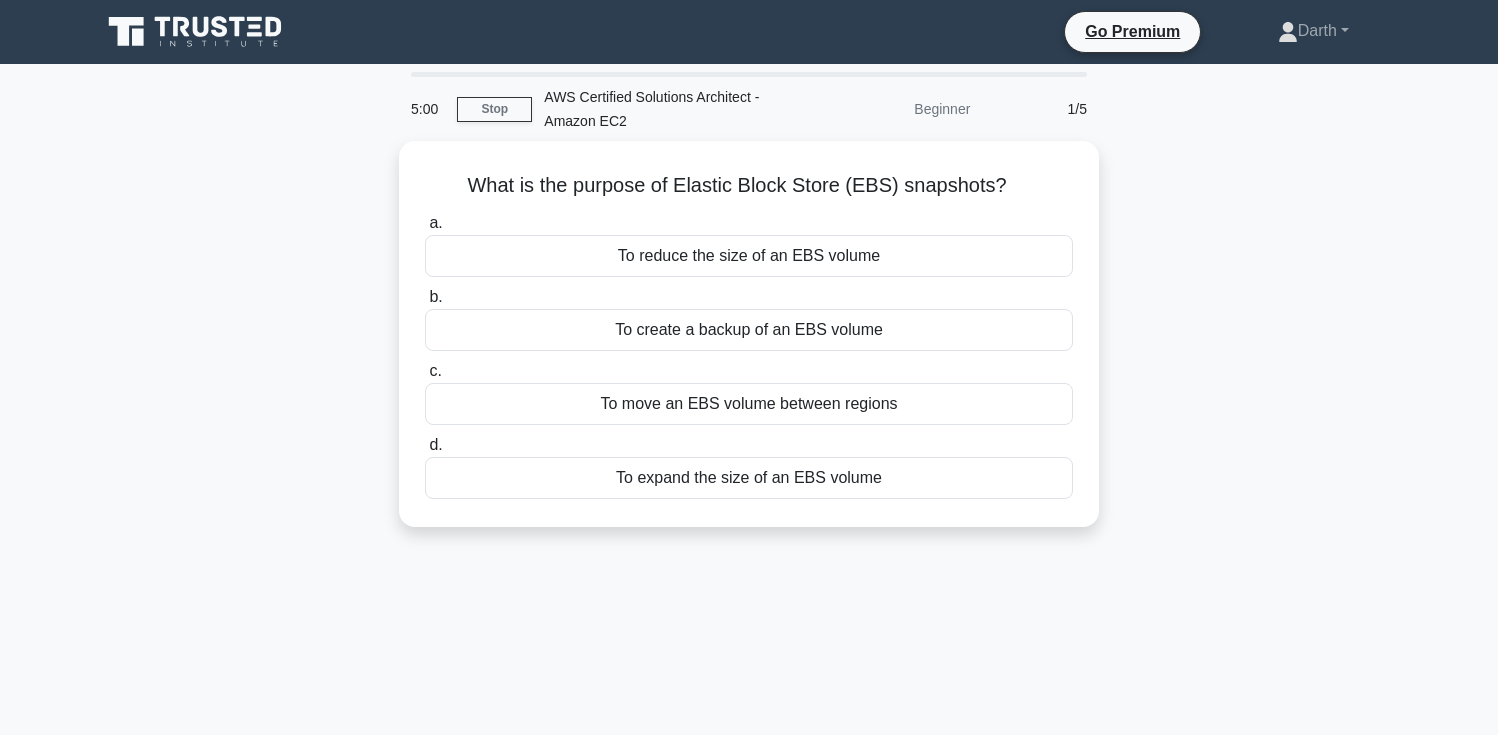 scroll, scrollTop: 0, scrollLeft: 0, axis: both 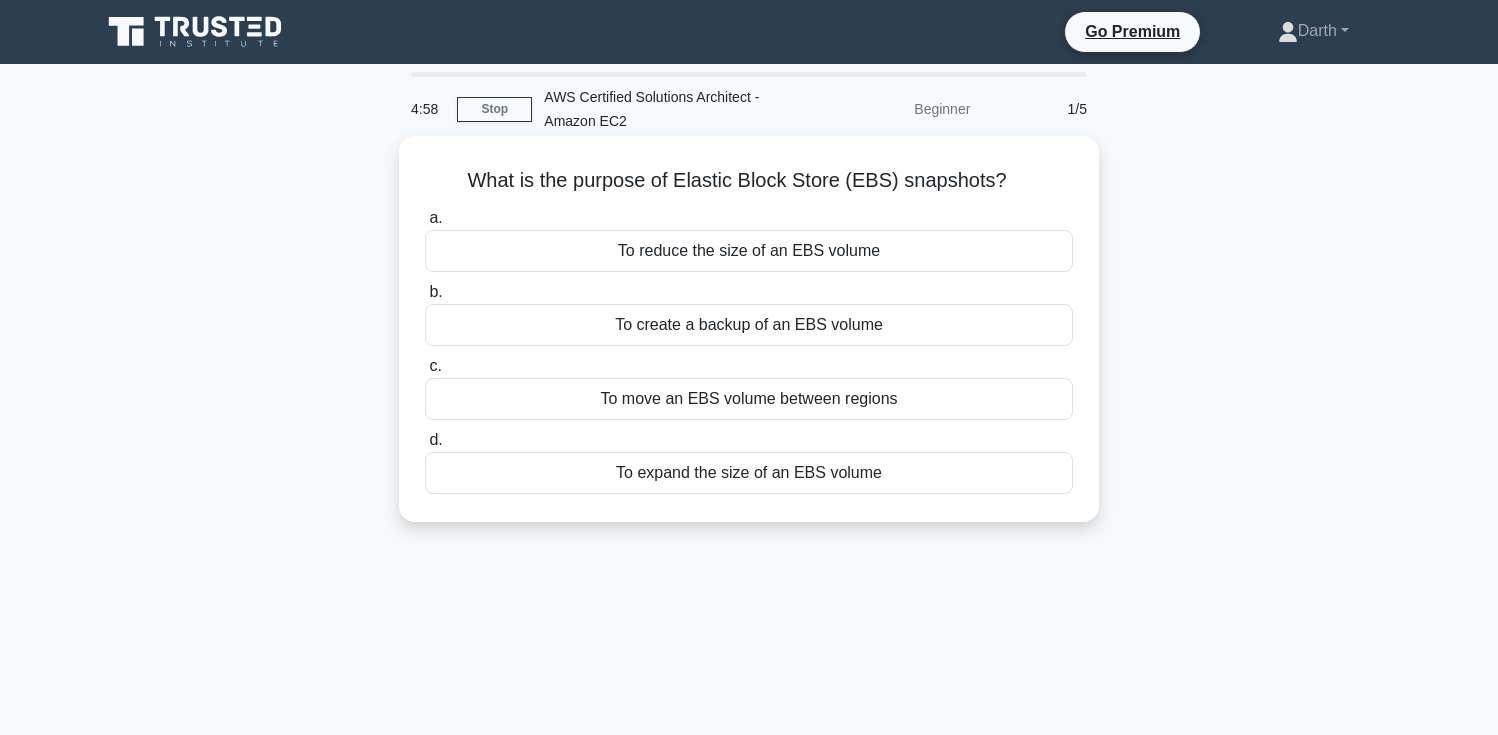 click on "What is the purpose of Elastic Block Store (EBS) snapshots?
.spinner_0XTQ{transform-origin:center;animation:spinner_y6GP .75s linear infinite}@keyframes spinner_y6GP{100%{transform:rotate(360deg)}}" at bounding box center (749, 181) 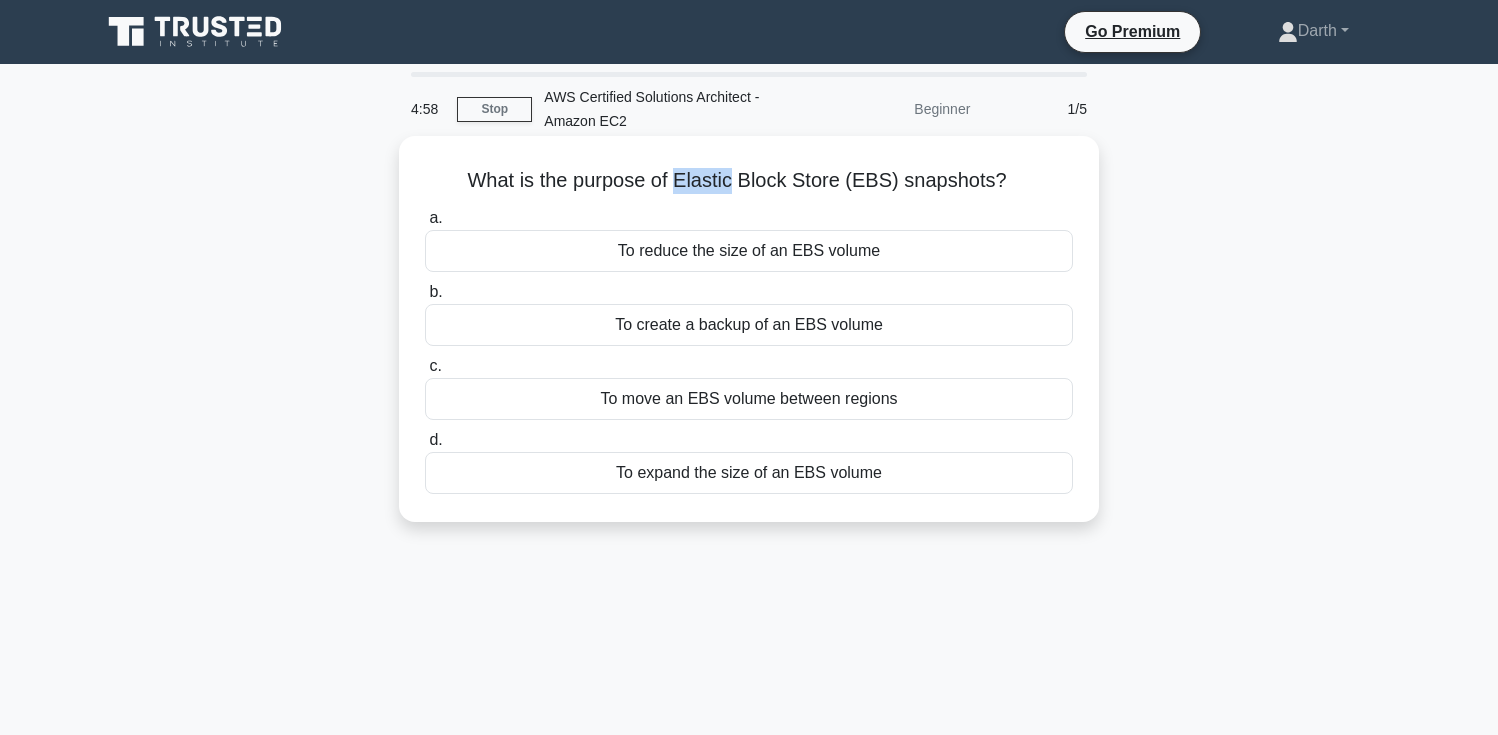 click on "What is the purpose of Elastic Block Store (EBS) snapshots?
.spinner_0XTQ{transform-origin:center;animation:spinner_y6GP .75s linear infinite}@keyframes spinner_y6GP{100%{transform:rotate(360deg)}}" at bounding box center [749, 181] 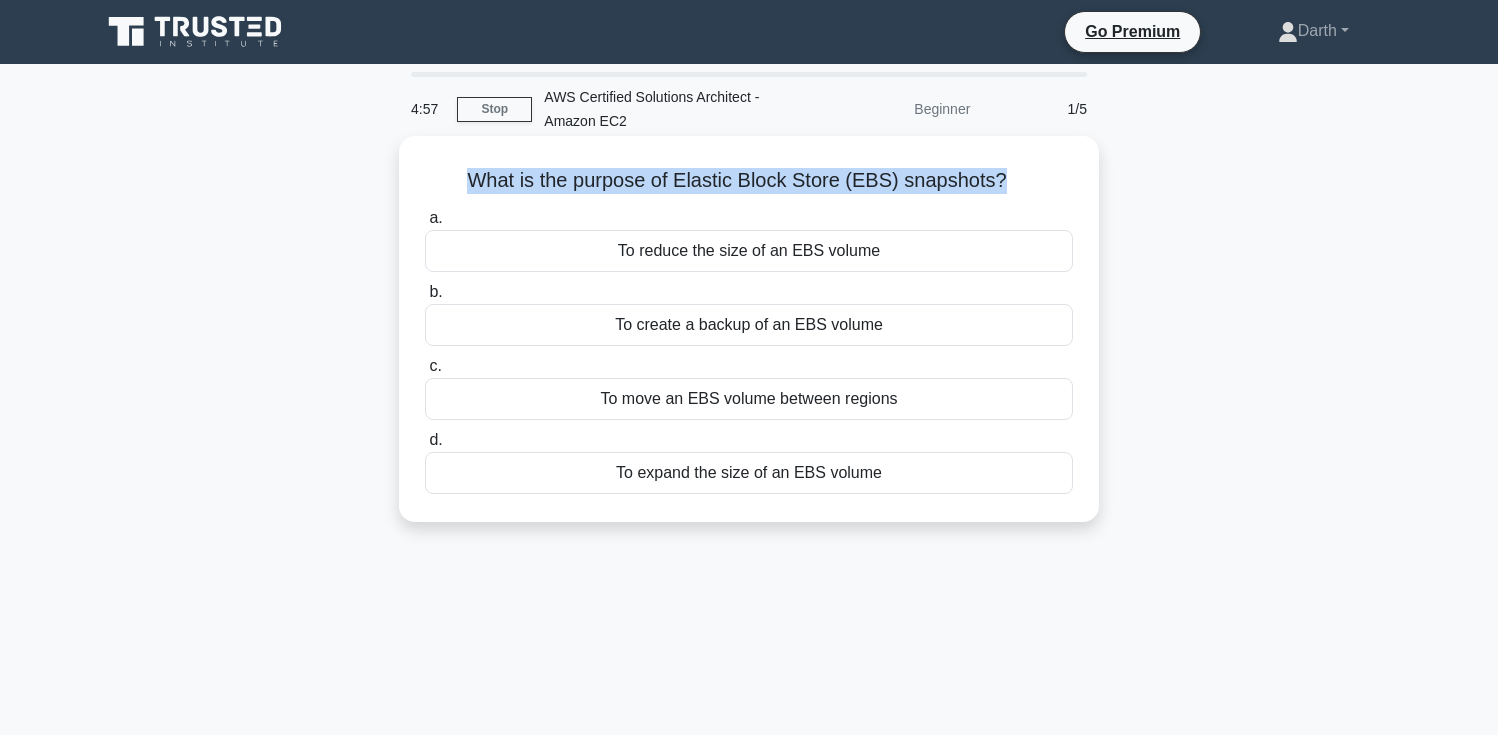 click on "What is the purpose of Elastic Block Store (EBS) snapshots?
.spinner_0XTQ{transform-origin:center;animation:spinner_y6GP .75s linear infinite}@keyframes spinner_y6GP{100%{transform:rotate(360deg)}}
a.
To reduce the size of an EBS volume
b." at bounding box center [749, 329] 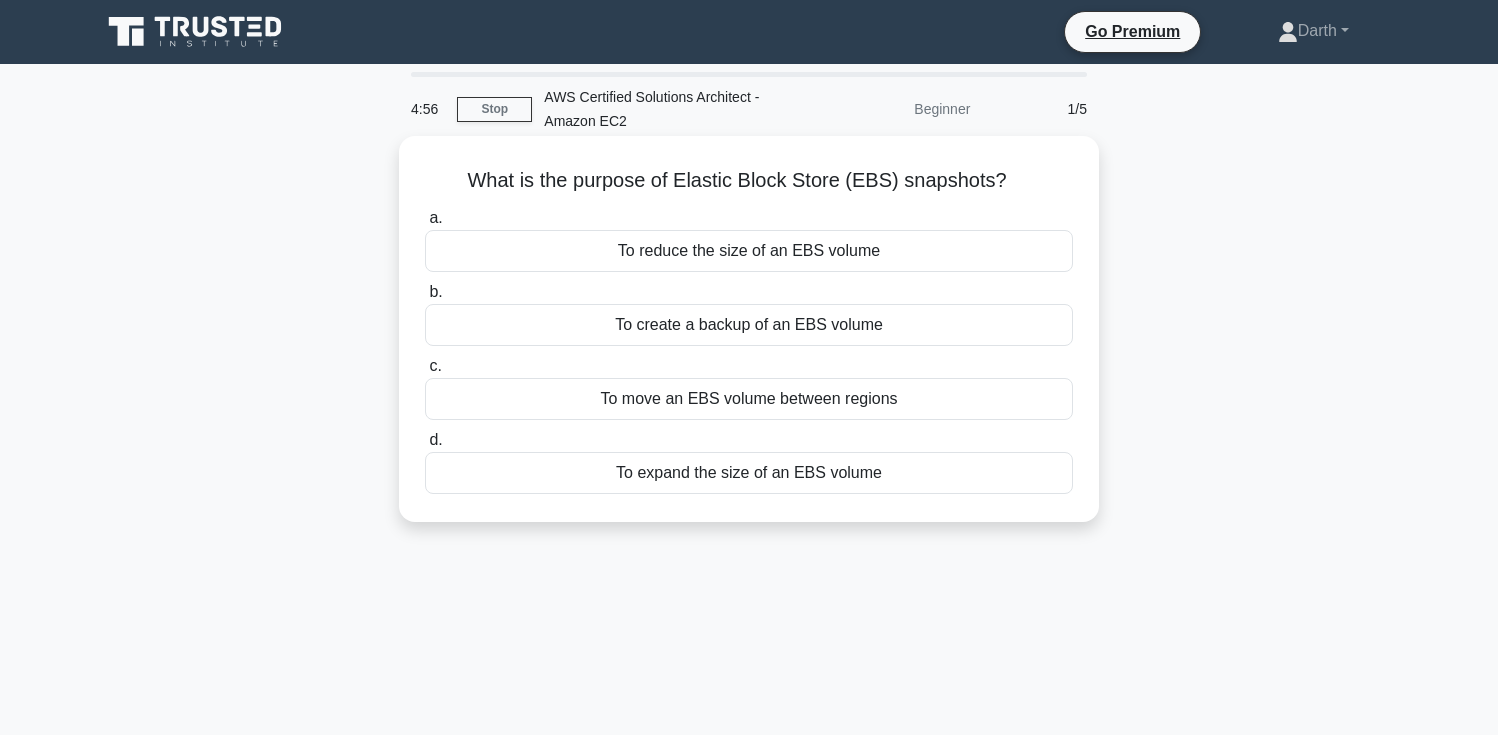 click on "What is the purpose of Elastic Block Store (EBS) snapshots?
.spinner_0XTQ{transform-origin:center;animation:spinner_y6GP .75s linear infinite}@keyframes spinner_y6GP{100%{transform:rotate(360deg)}}
a.
To reduce the size of an EBS volume
b." at bounding box center (749, 329) 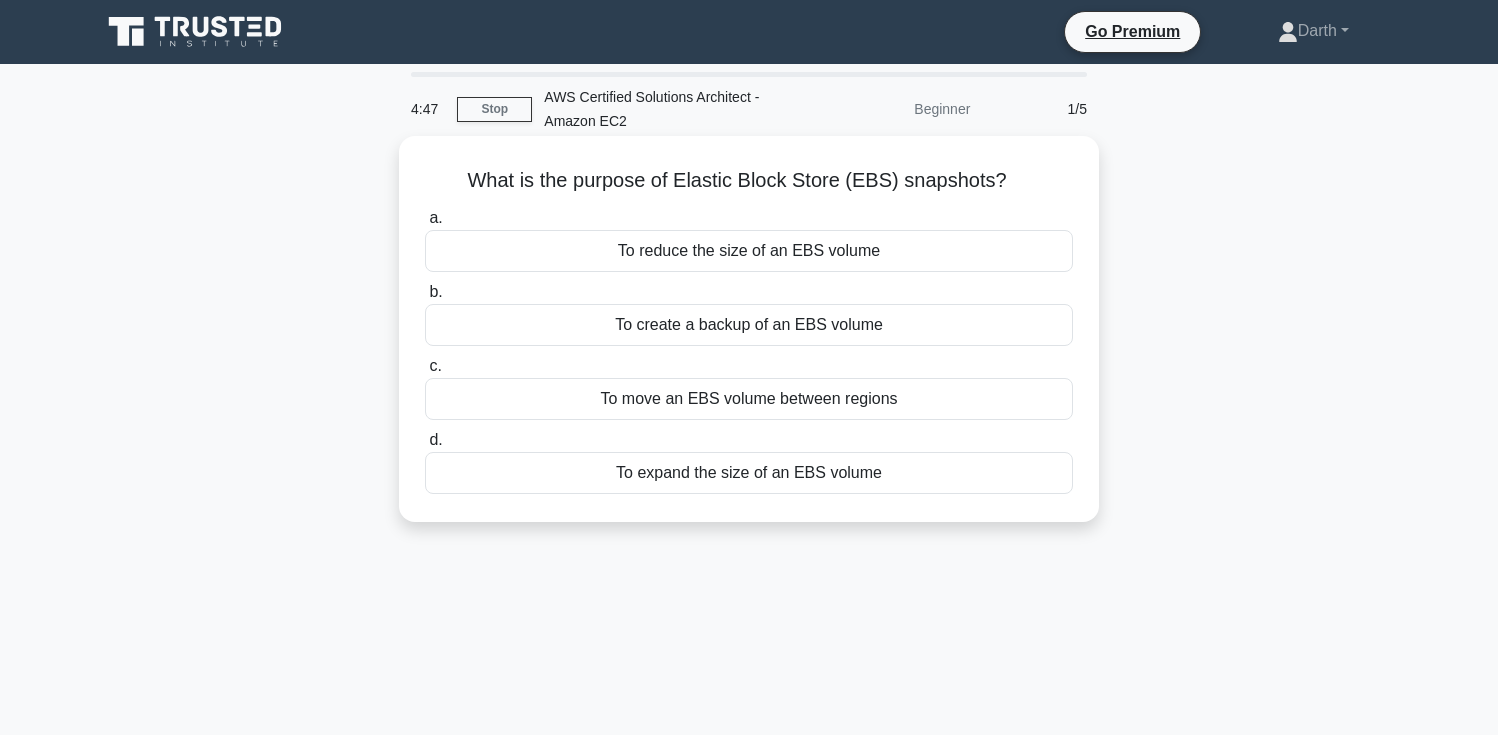 click on "To create a backup of an EBS volume" at bounding box center (749, 325) 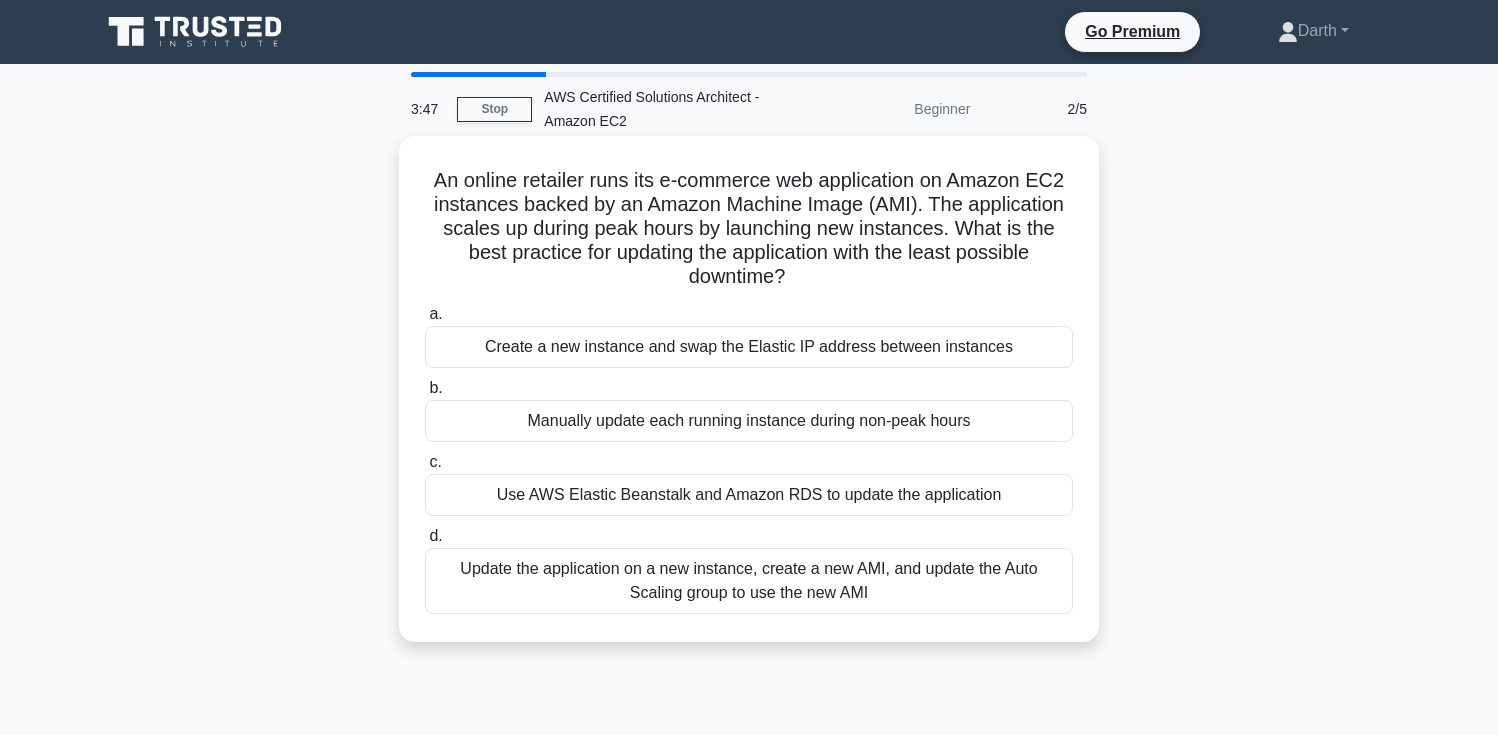 click on "Update the application on a new instance, create a new AMI, and update the Auto Scaling group to use the new AMI" at bounding box center [749, 581] 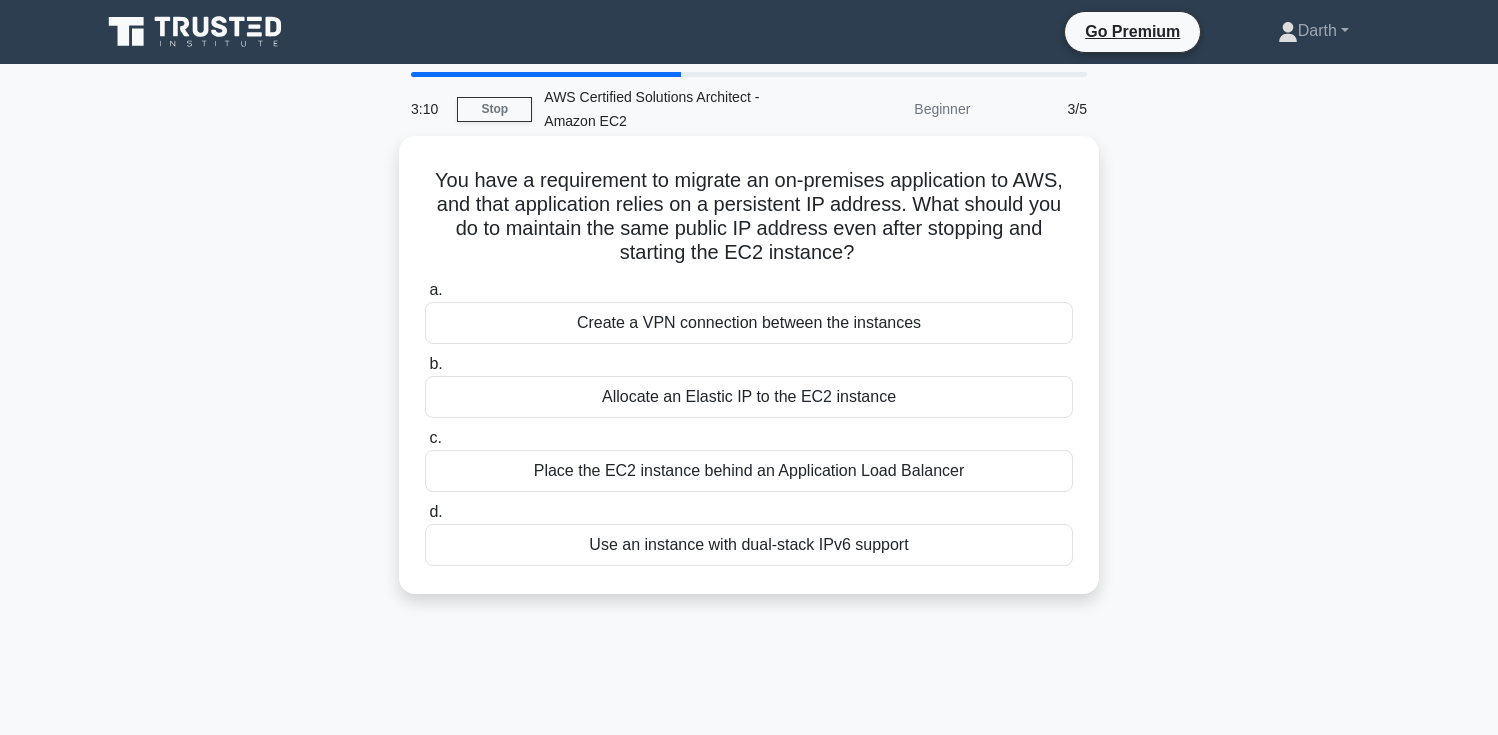 click on "Use an instance with dual-stack IPv6 support" at bounding box center (749, 545) 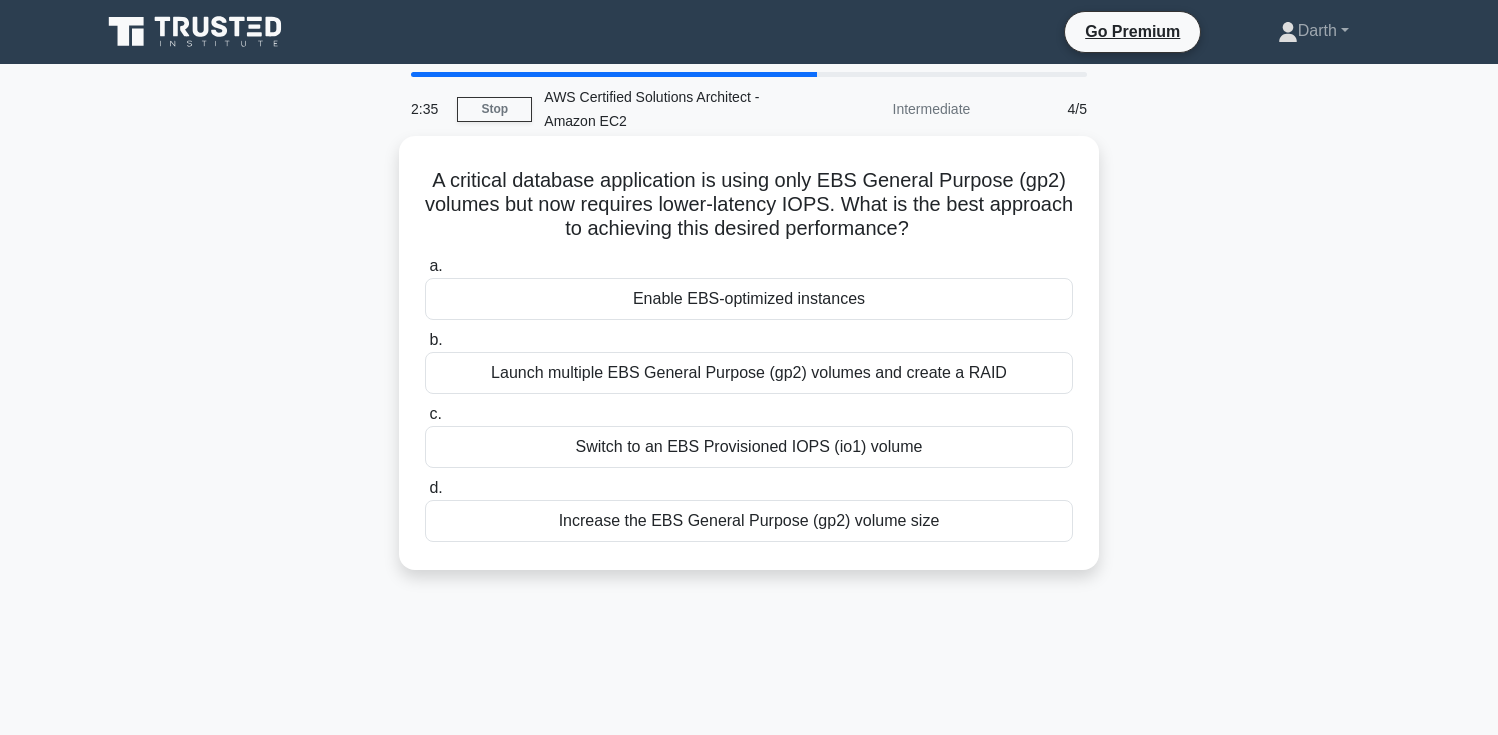 click on "Enable EBS-optimized instances" at bounding box center (749, 299) 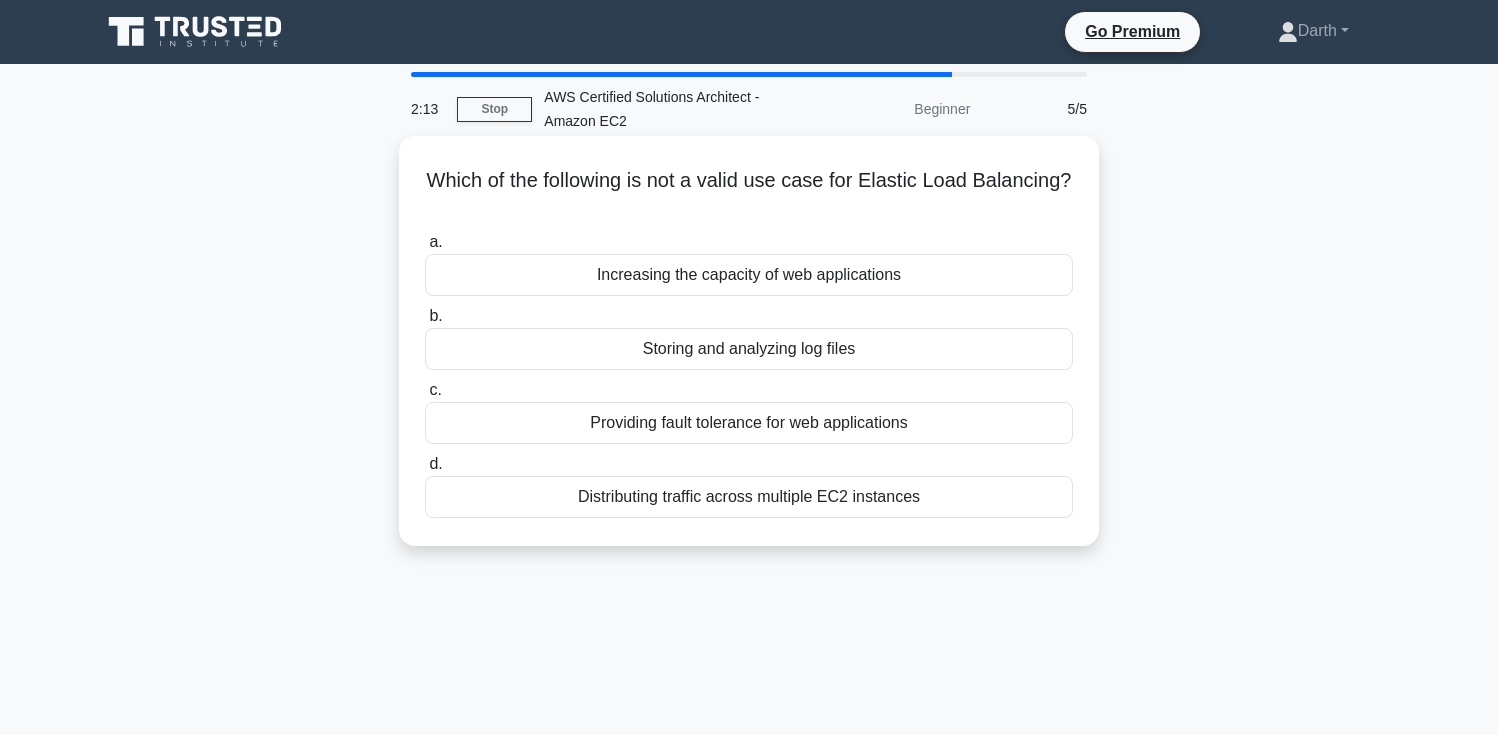 click on "Storing and analyzing log files" at bounding box center (749, 349) 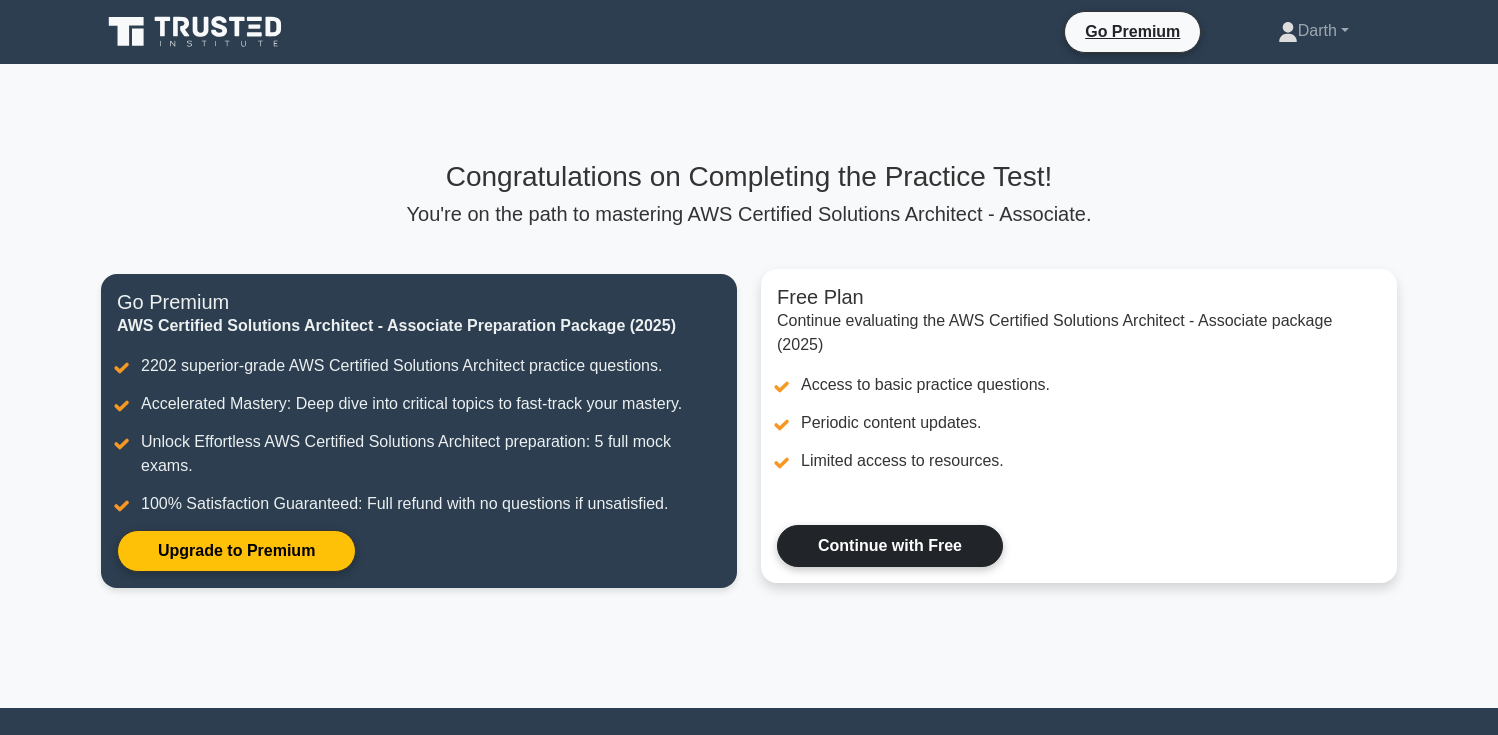 scroll, scrollTop: 0, scrollLeft: 0, axis: both 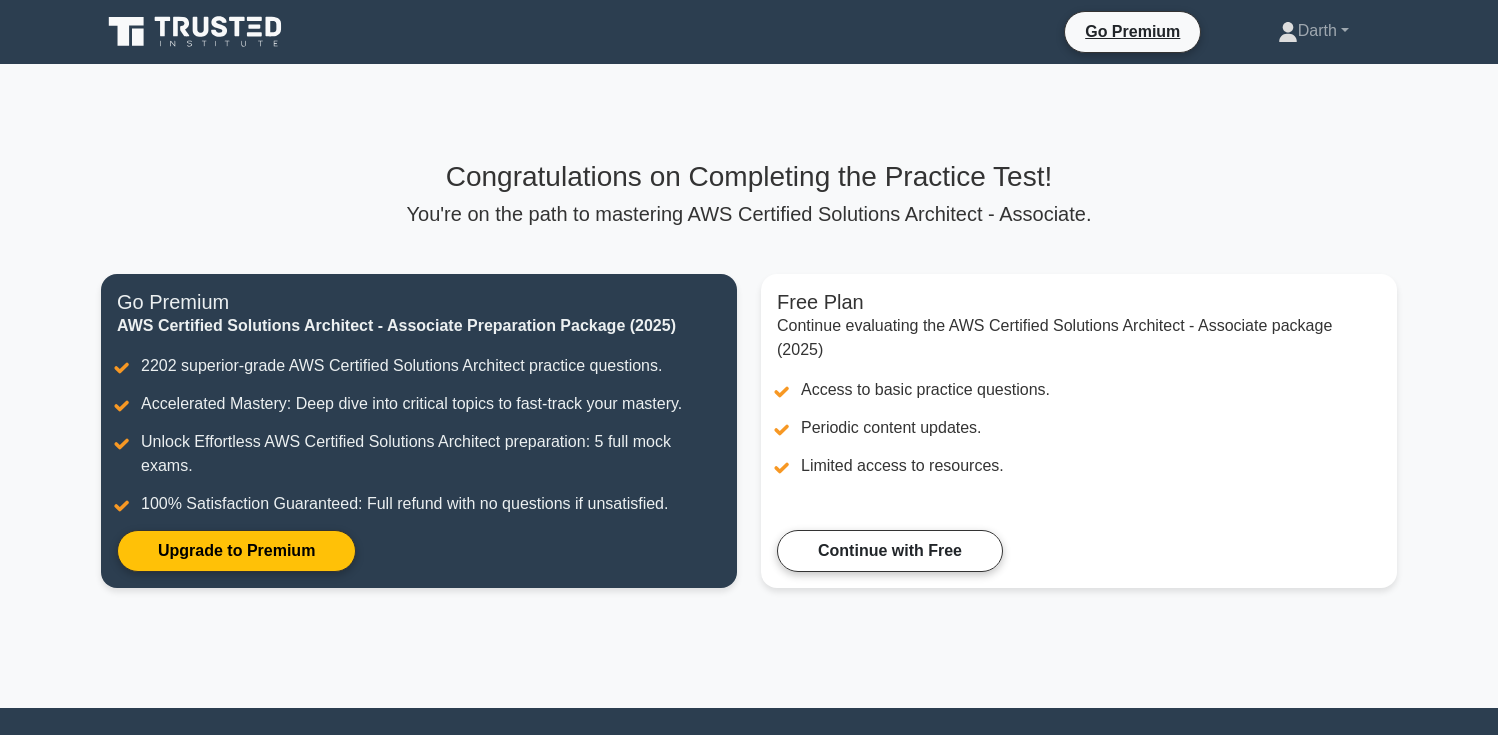 click on "You're on the path to mastering AWS Certified Solutions Architect - Associate." at bounding box center (749, 214) 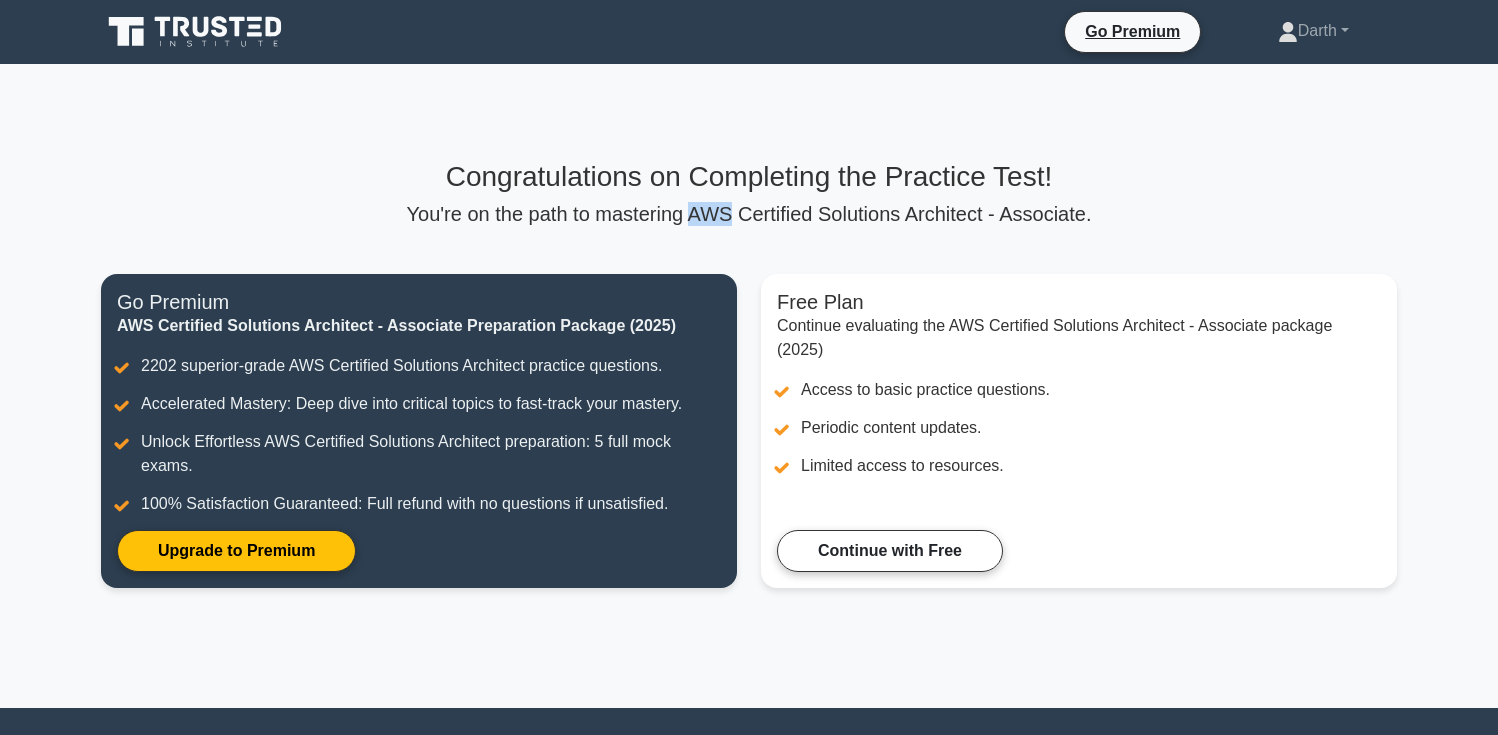 click on "You're on the path to mastering AWS Certified Solutions Architect - Associate." at bounding box center (749, 214) 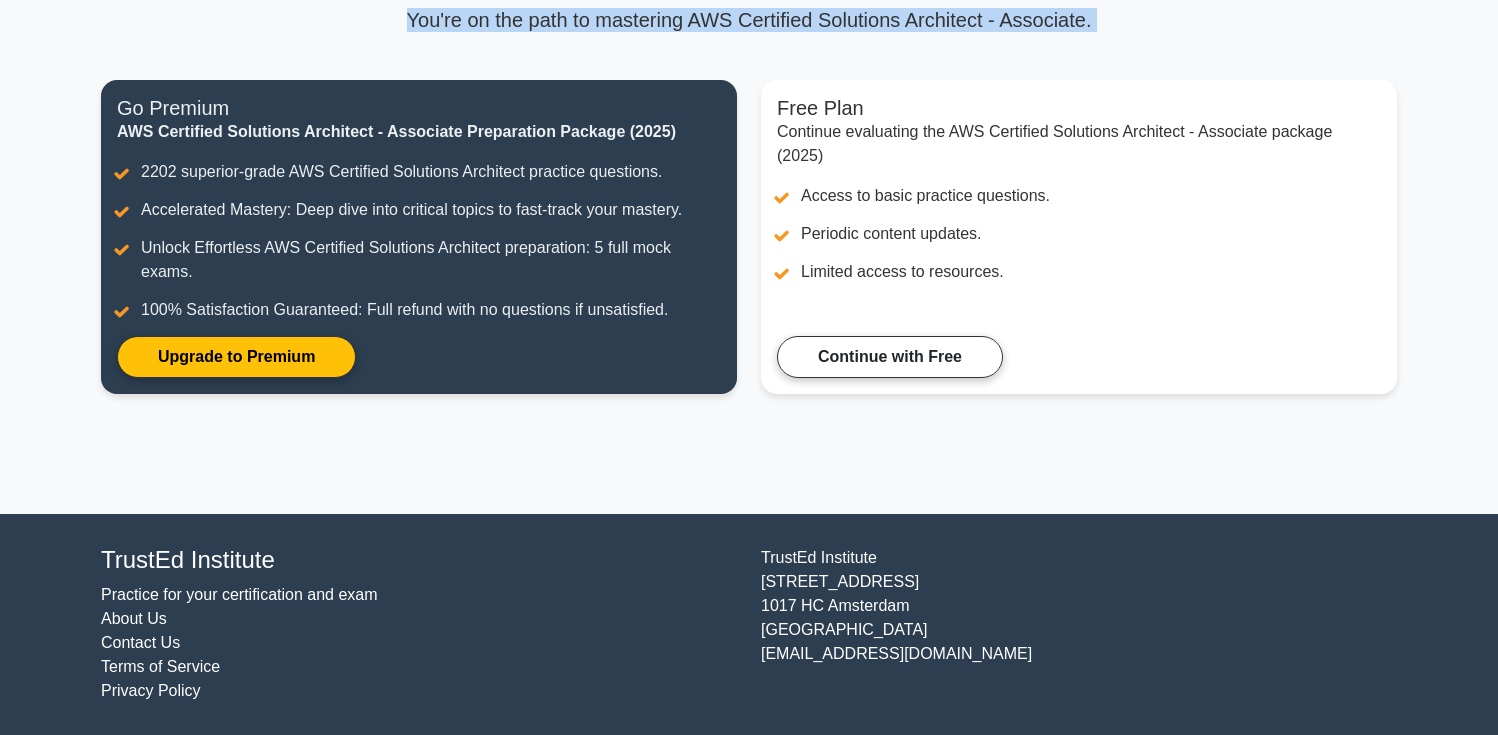 scroll, scrollTop: 124, scrollLeft: 0, axis: vertical 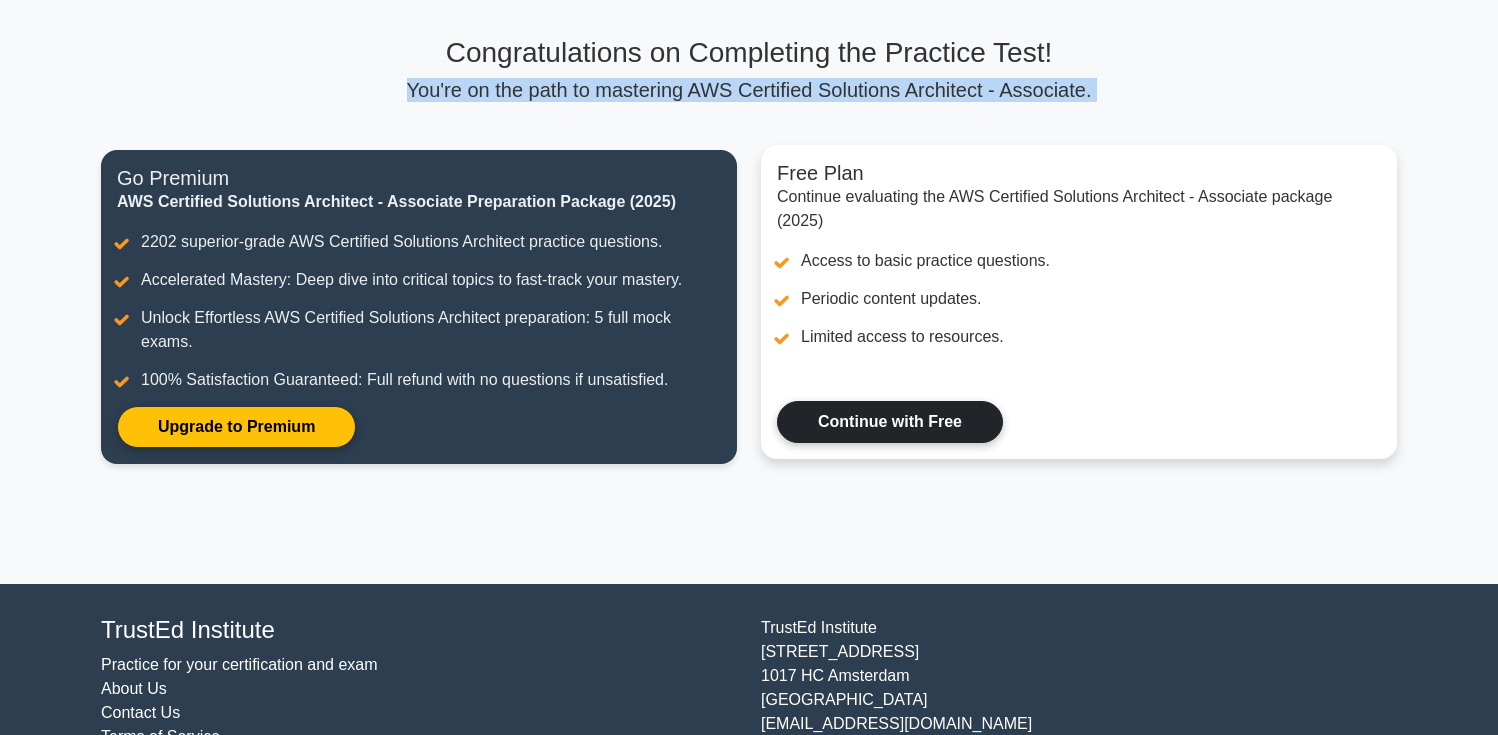 click on "Continue with Free" at bounding box center (890, 422) 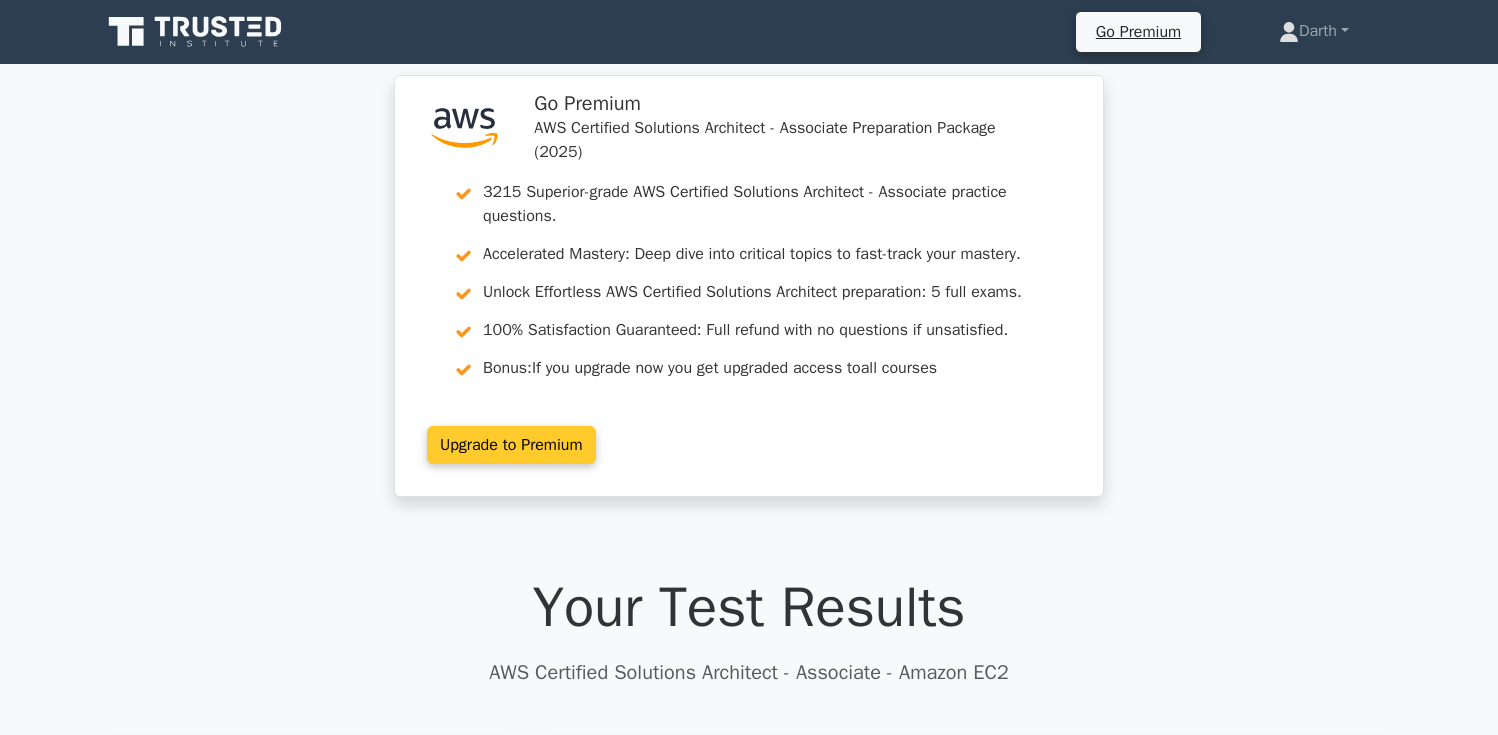scroll, scrollTop: 0, scrollLeft: 0, axis: both 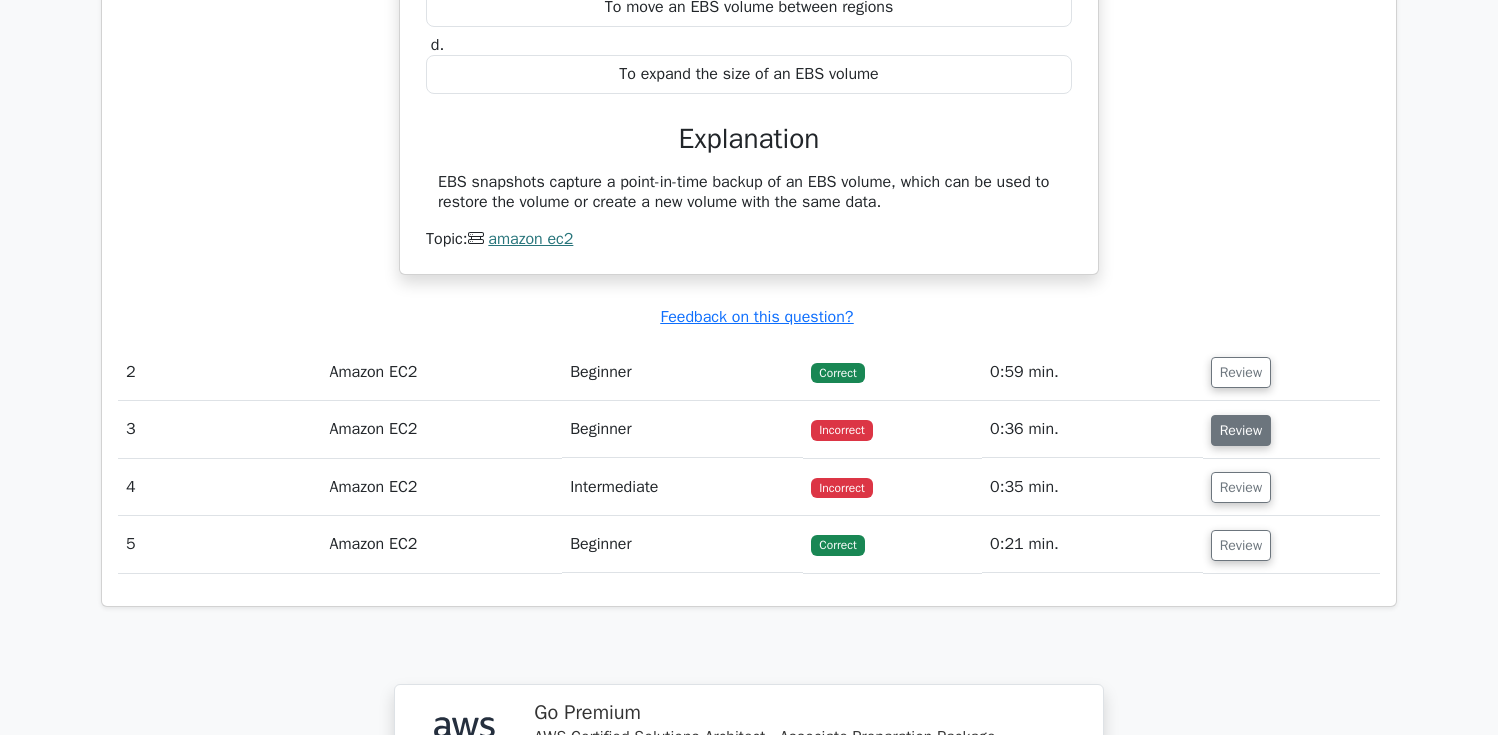 click on "Review" at bounding box center [1241, 430] 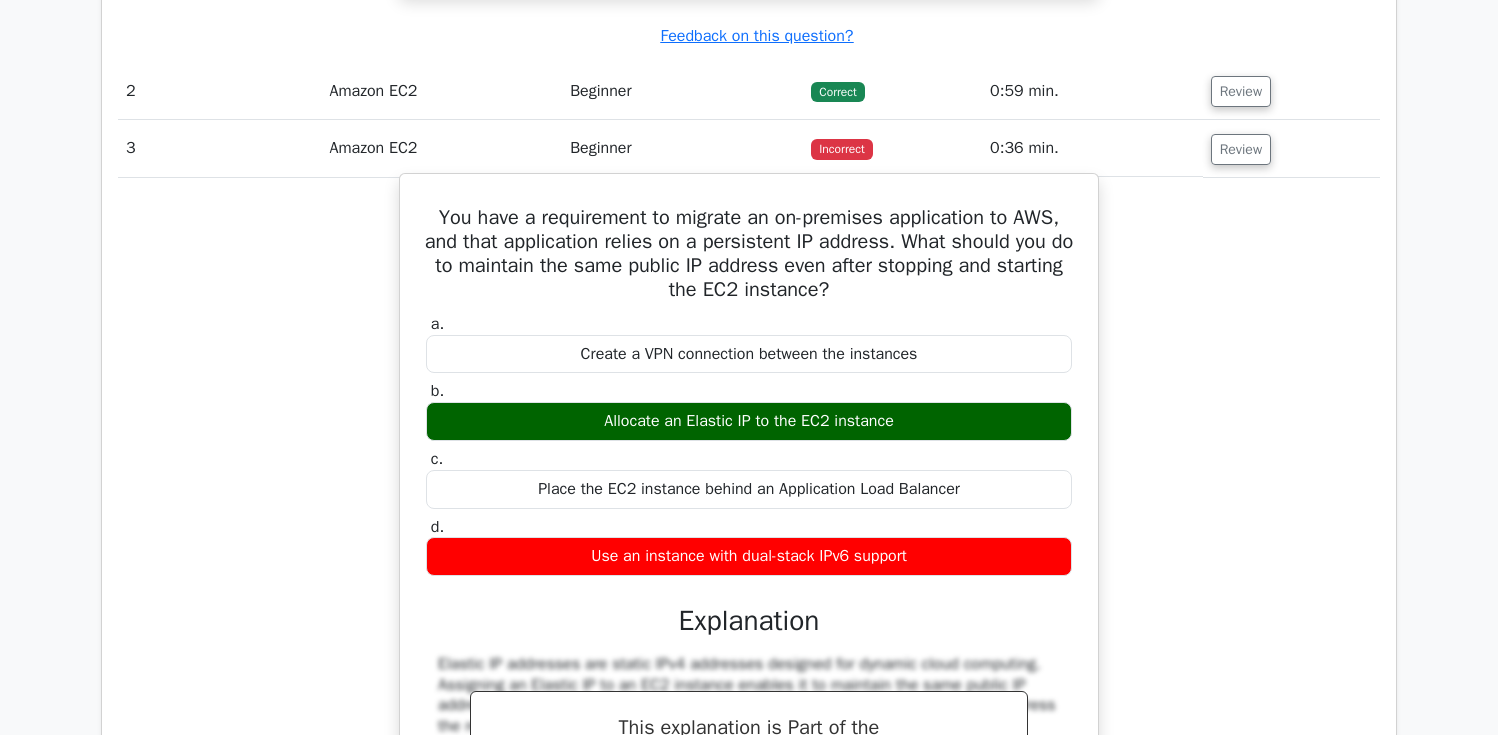 scroll, scrollTop: 2045, scrollLeft: 0, axis: vertical 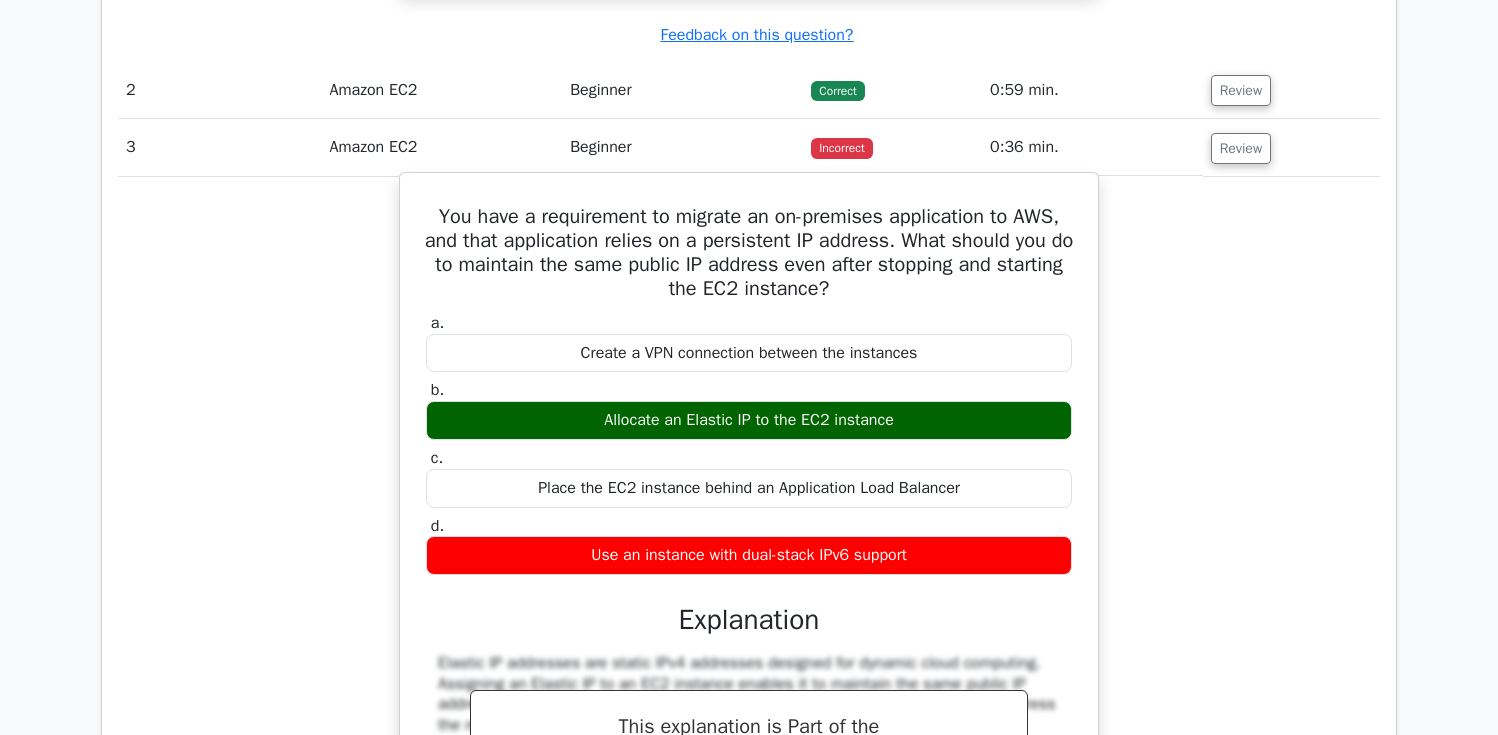 click on "Allocate an Elastic IP to the EC2 instance" at bounding box center [749, 420] 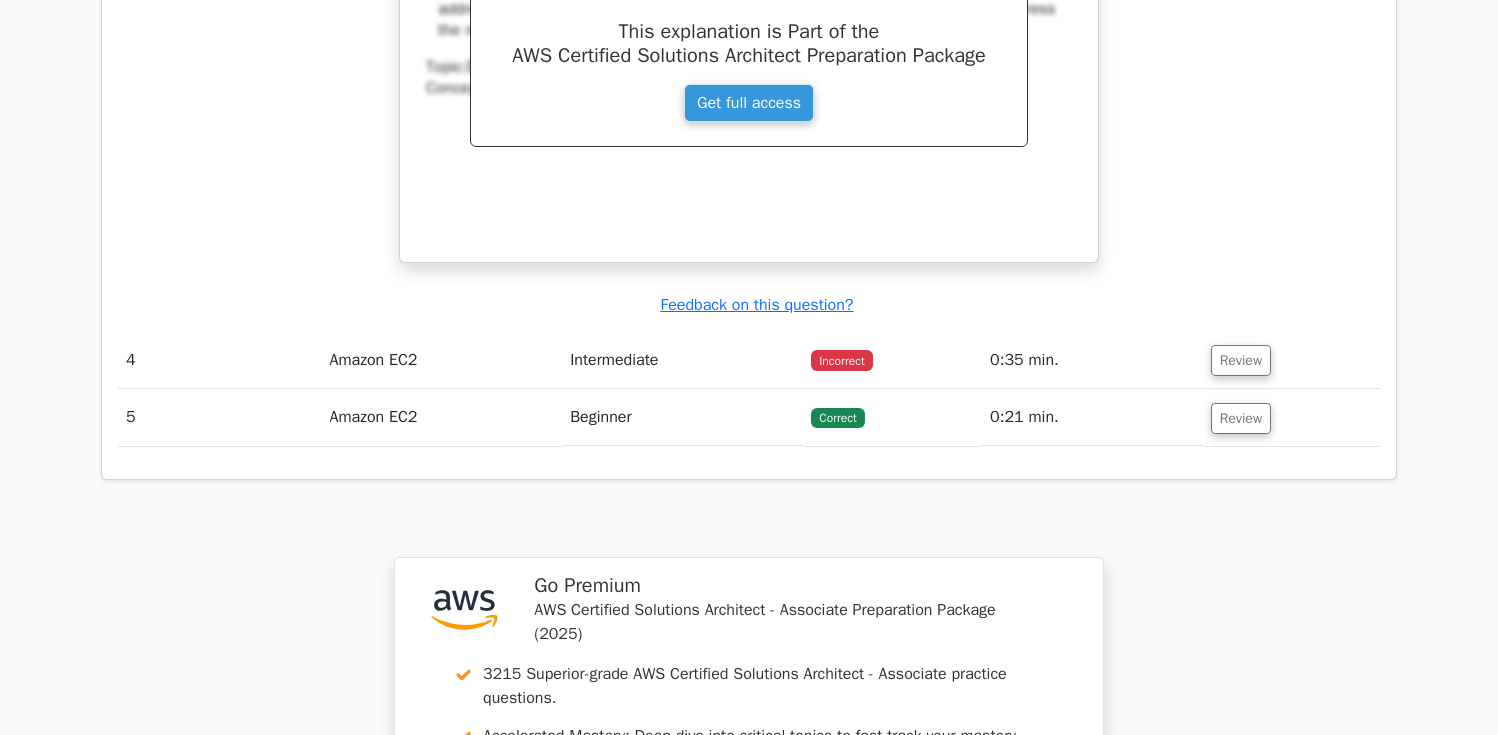scroll, scrollTop: 2818, scrollLeft: 0, axis: vertical 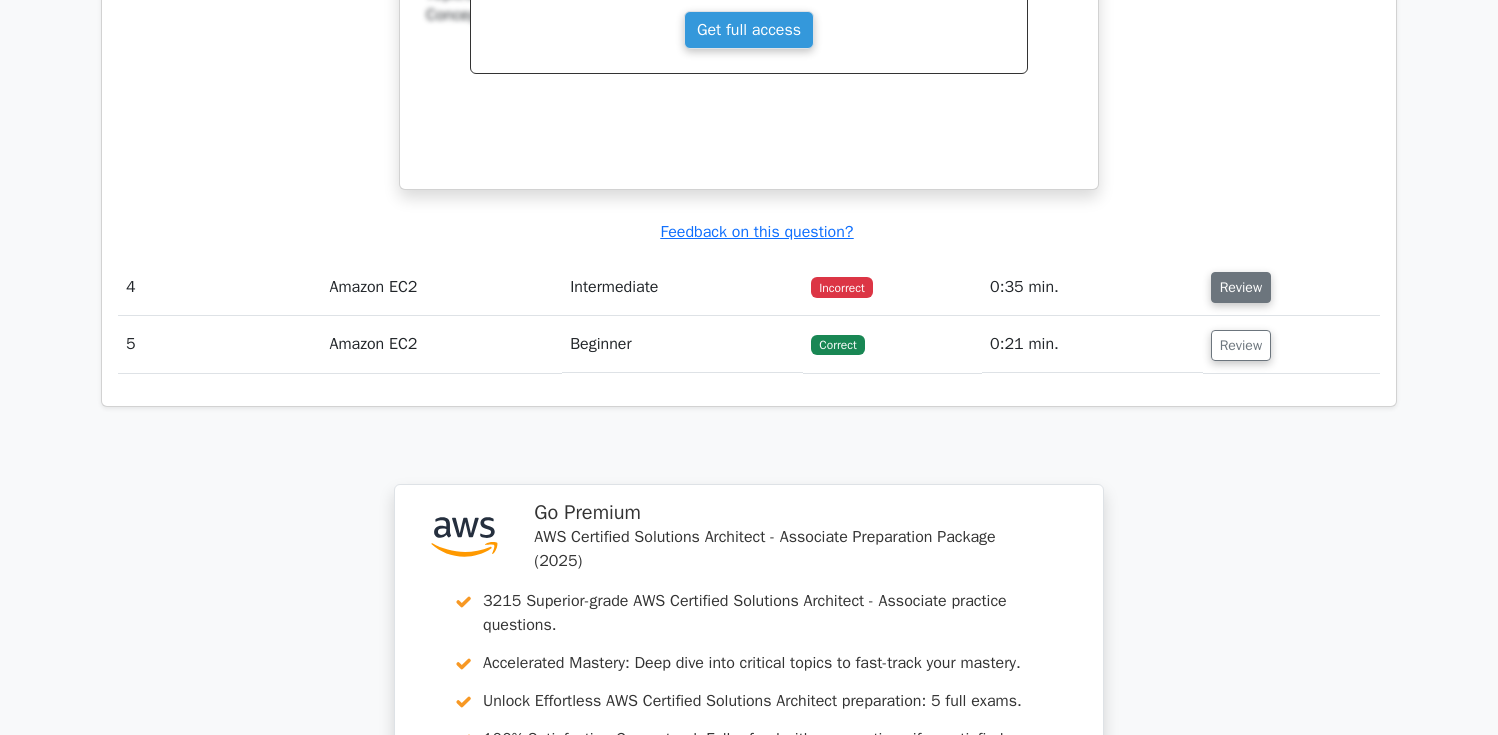 click on "Review" at bounding box center [1241, 287] 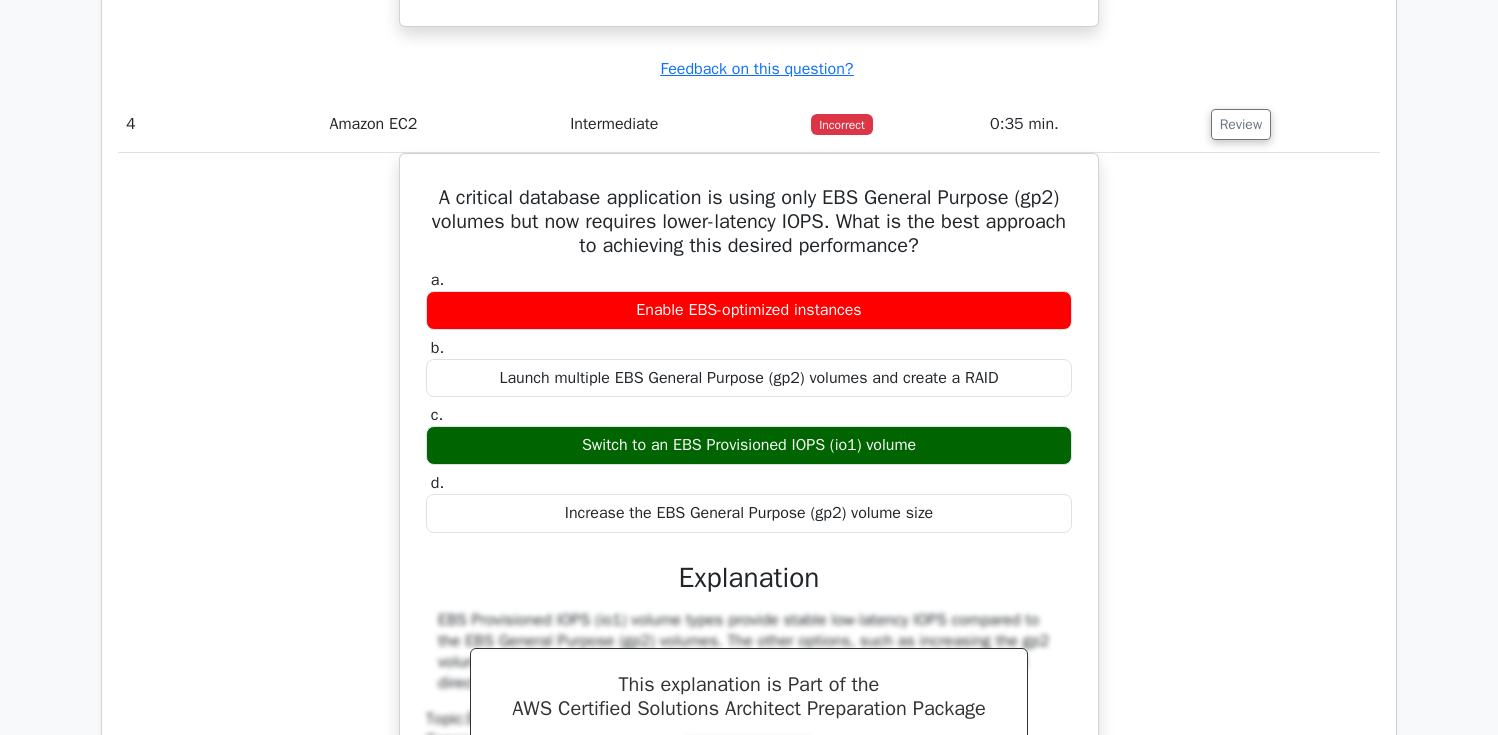 scroll, scrollTop: 2902, scrollLeft: 0, axis: vertical 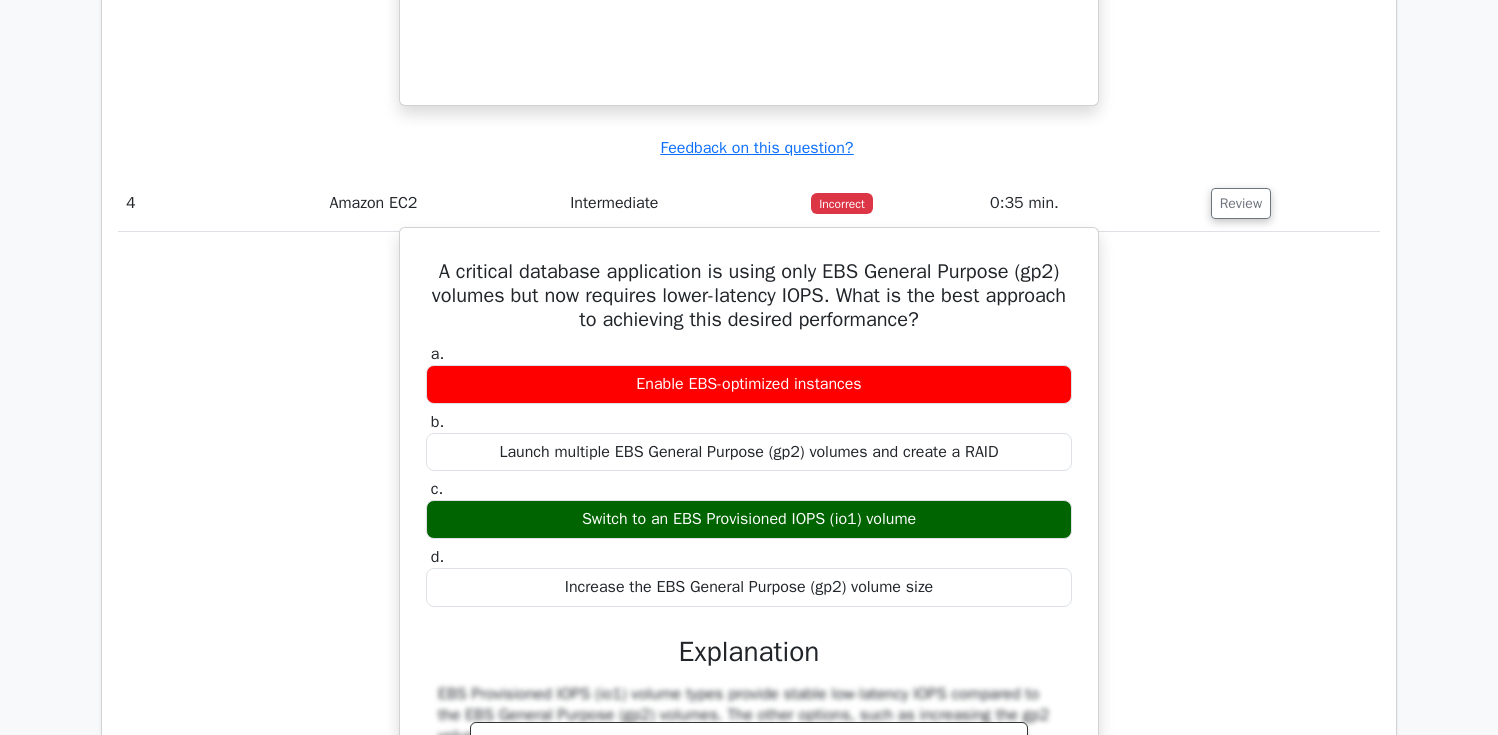 click on "Enable EBS-optimized instances" at bounding box center [749, 384] 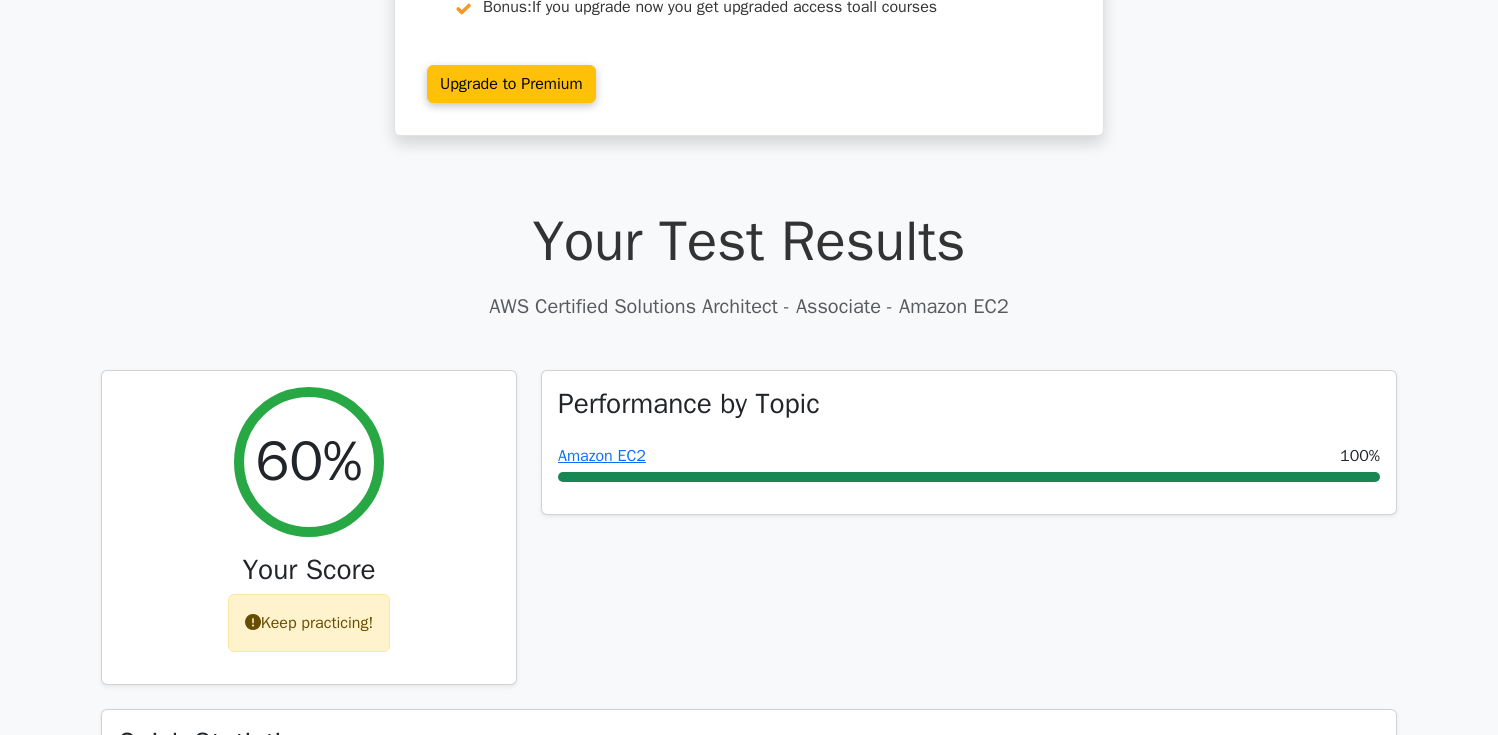 scroll, scrollTop: 0, scrollLeft: 0, axis: both 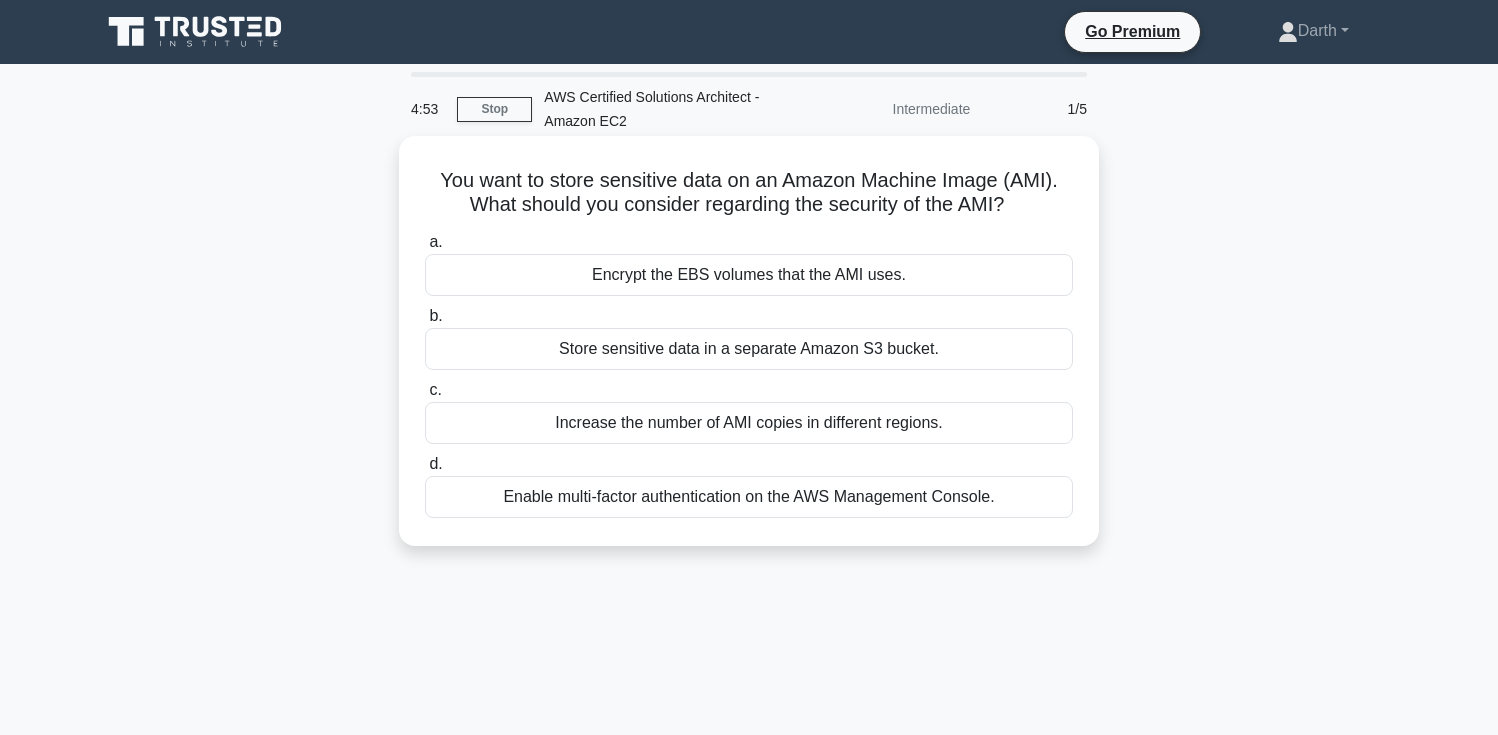 click on "You want to store sensitive data on an Amazon Machine Image (AMI). What should you consider regarding the security of the AMI?
.spinner_0XTQ{transform-origin:center;animation:spinner_y6GP .75s linear infinite}@keyframes spinner_y6GP{100%{transform:rotate(360deg)}}" at bounding box center (749, 193) 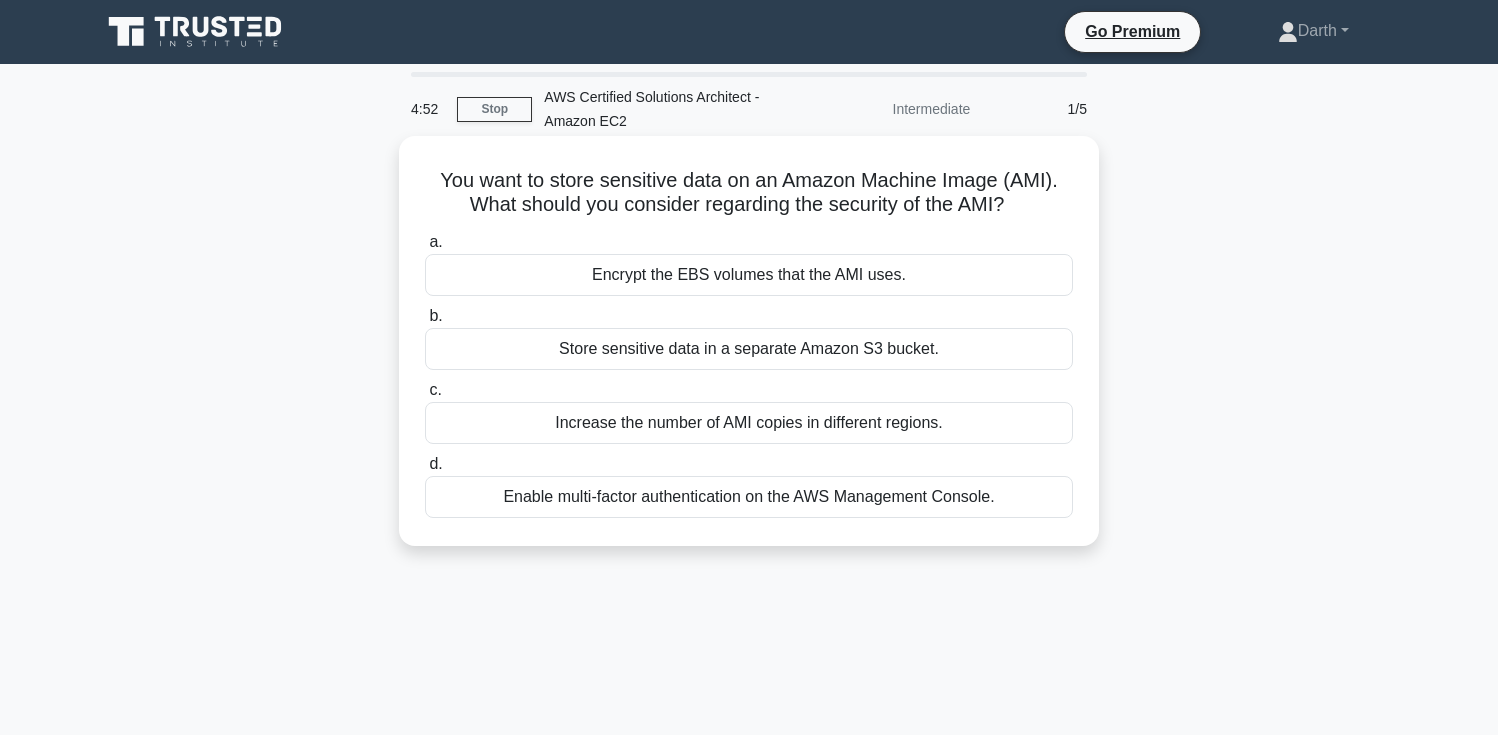 click on "You want to store sensitive data on an Amazon Machine Image (AMI). What should you consider regarding the security of the AMI?
.spinner_0XTQ{transform-origin:center;animation:spinner_y6GP .75s linear infinite}@keyframes spinner_y6GP{100%{transform:rotate(360deg)}}" at bounding box center (749, 193) 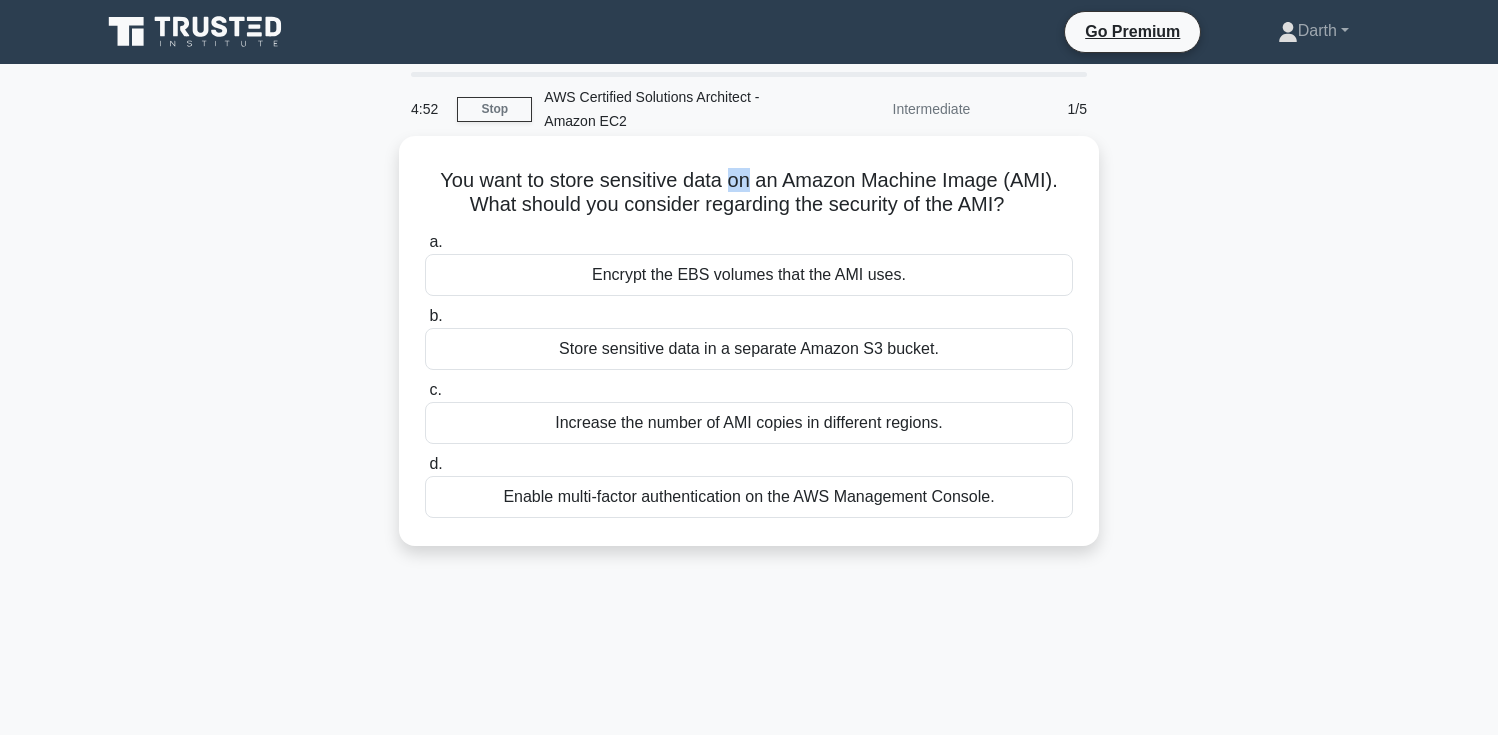 click on "You want to store sensitive data on an Amazon Machine Image (AMI). What should you consider regarding the security of the AMI?
.spinner_0XTQ{transform-origin:center;animation:spinner_y6GP .75s linear infinite}@keyframes spinner_y6GP{100%{transform:rotate(360deg)}}" at bounding box center (749, 193) 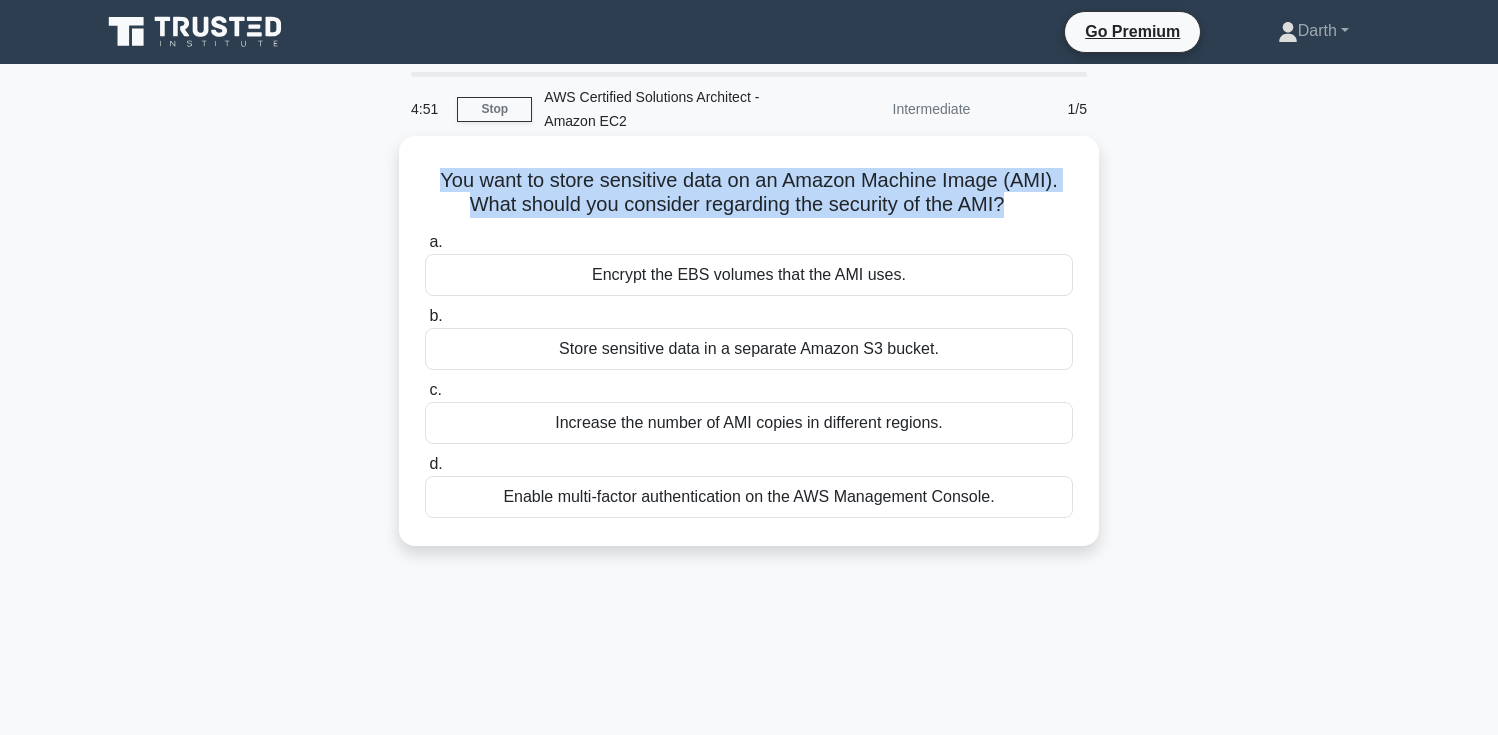 click on "You want to store sensitive data on an Amazon Machine Image (AMI). What should you consider regarding the security of the AMI?
.spinner_0XTQ{transform-origin:center;animation:spinner_y6GP .75s linear infinite}@keyframes spinner_y6GP{100%{transform:rotate(360deg)}}" at bounding box center [749, 193] 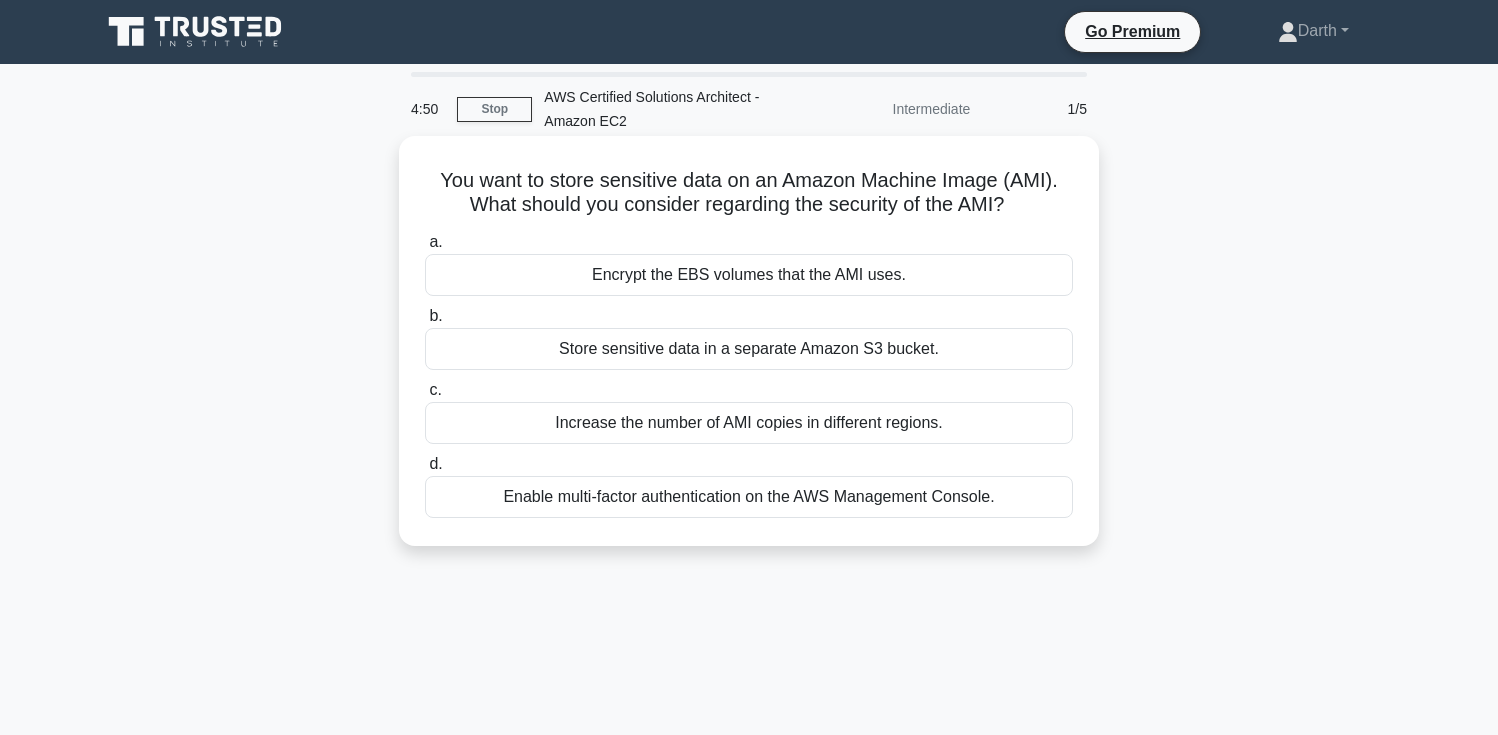 click on "You want to store sensitive data on an Amazon Machine Image (AMI). What should you consider regarding the security of the AMI?
.spinner_0XTQ{transform-origin:center;animation:spinner_y6GP .75s linear infinite}@keyframes spinner_y6GP{100%{transform:rotate(360deg)}}" at bounding box center [749, 193] 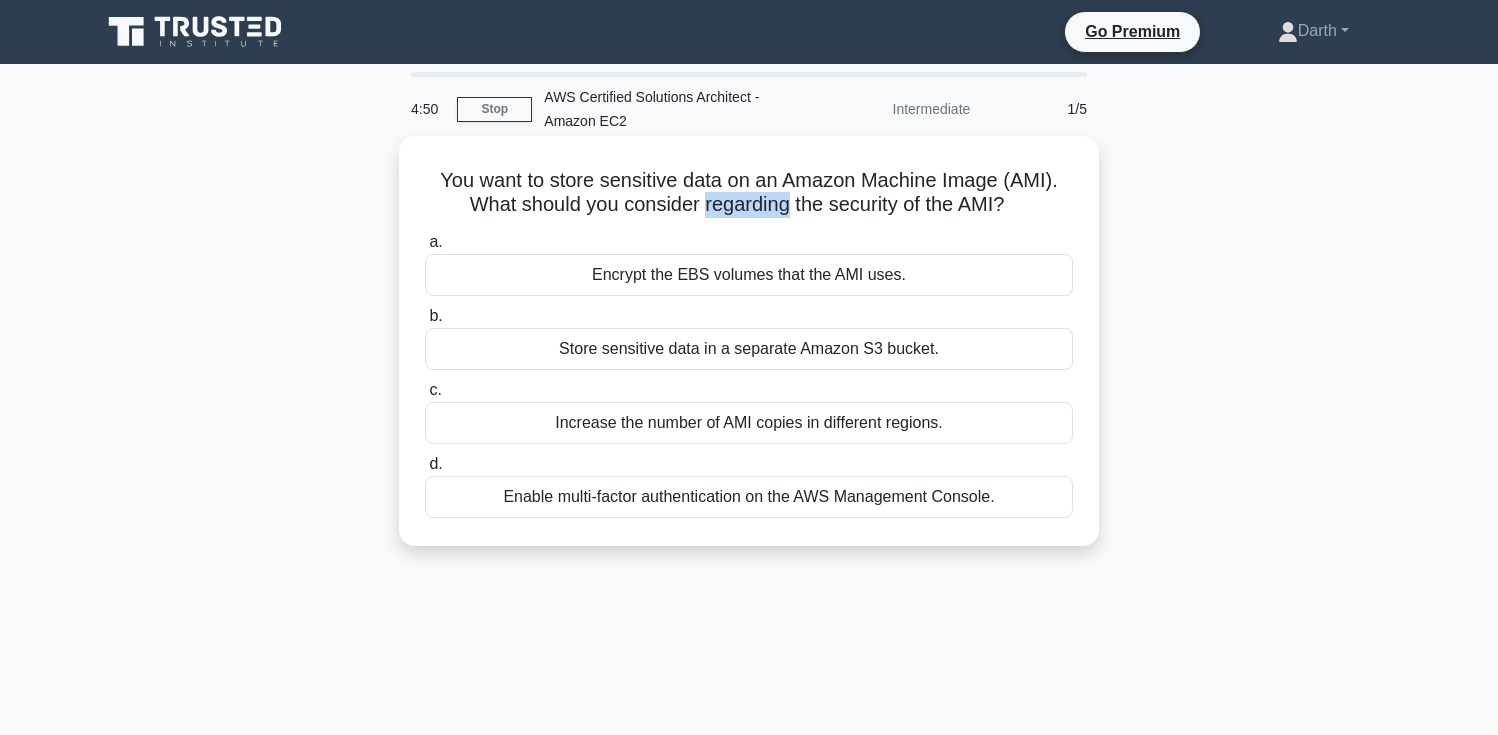 click on "You want to store sensitive data on an Amazon Machine Image (AMI). What should you consider regarding the security of the AMI?
.spinner_0XTQ{transform-origin:center;animation:spinner_y6GP .75s linear infinite}@keyframes spinner_y6GP{100%{transform:rotate(360deg)}}" at bounding box center (749, 193) 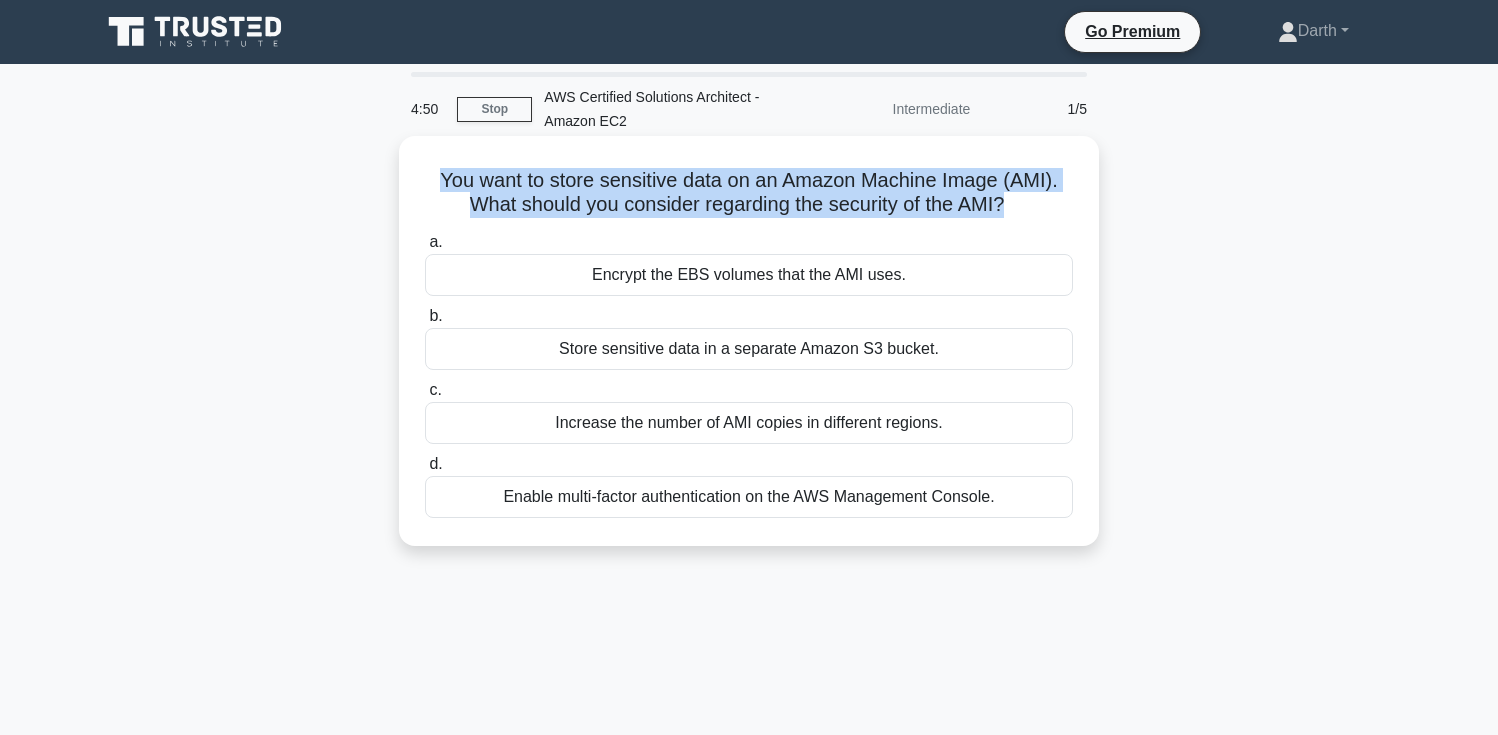 click on "You want to store sensitive data on an Amazon Machine Image (AMI). What should you consider regarding the security of the AMI?
.spinner_0XTQ{transform-origin:center;animation:spinner_y6GP .75s linear infinite}@keyframes spinner_y6GP{100%{transform:rotate(360deg)}}" at bounding box center (749, 193) 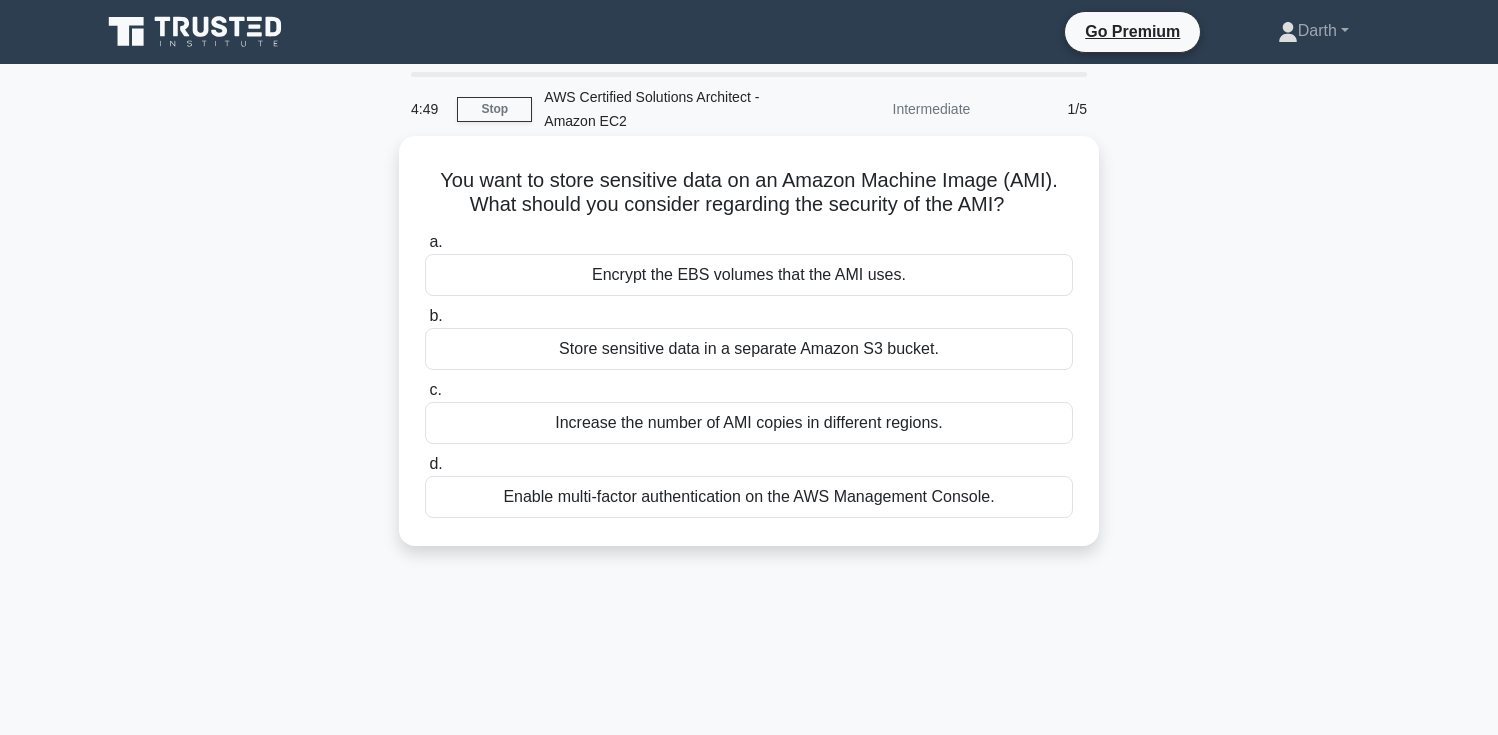 click on "You want to store sensitive data on an Amazon Machine Image (AMI). What should you consider regarding the security of the AMI?
.spinner_0XTQ{transform-origin:center;animation:spinner_y6GP .75s linear infinite}@keyframes spinner_y6GP{100%{transform:rotate(360deg)}}" at bounding box center (749, 193) 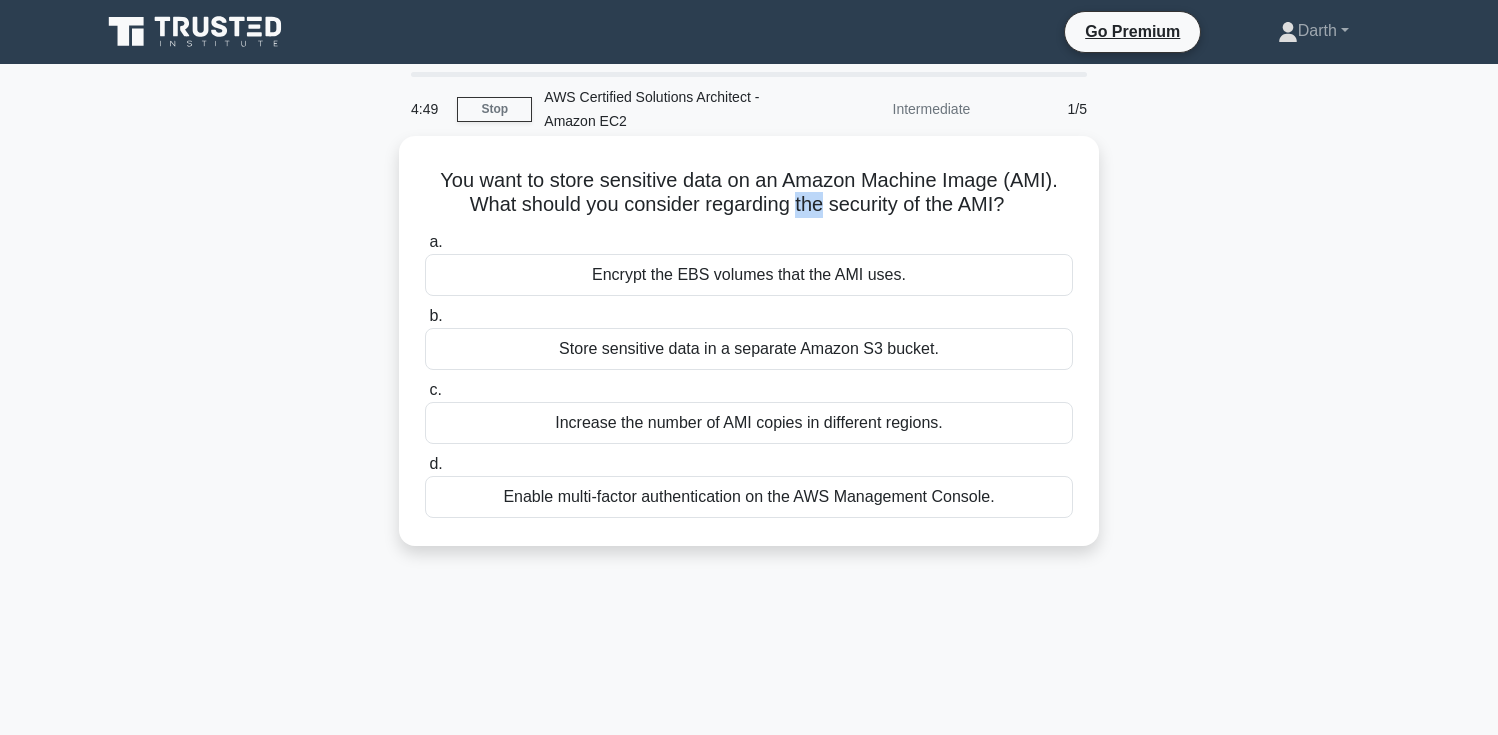 click on "You want to store sensitive data on an Amazon Machine Image (AMI). What should you consider regarding the security of the AMI?
.spinner_0XTQ{transform-origin:center;animation:spinner_y6GP .75s linear infinite}@keyframes spinner_y6GP{100%{transform:rotate(360deg)}}" at bounding box center (749, 193) 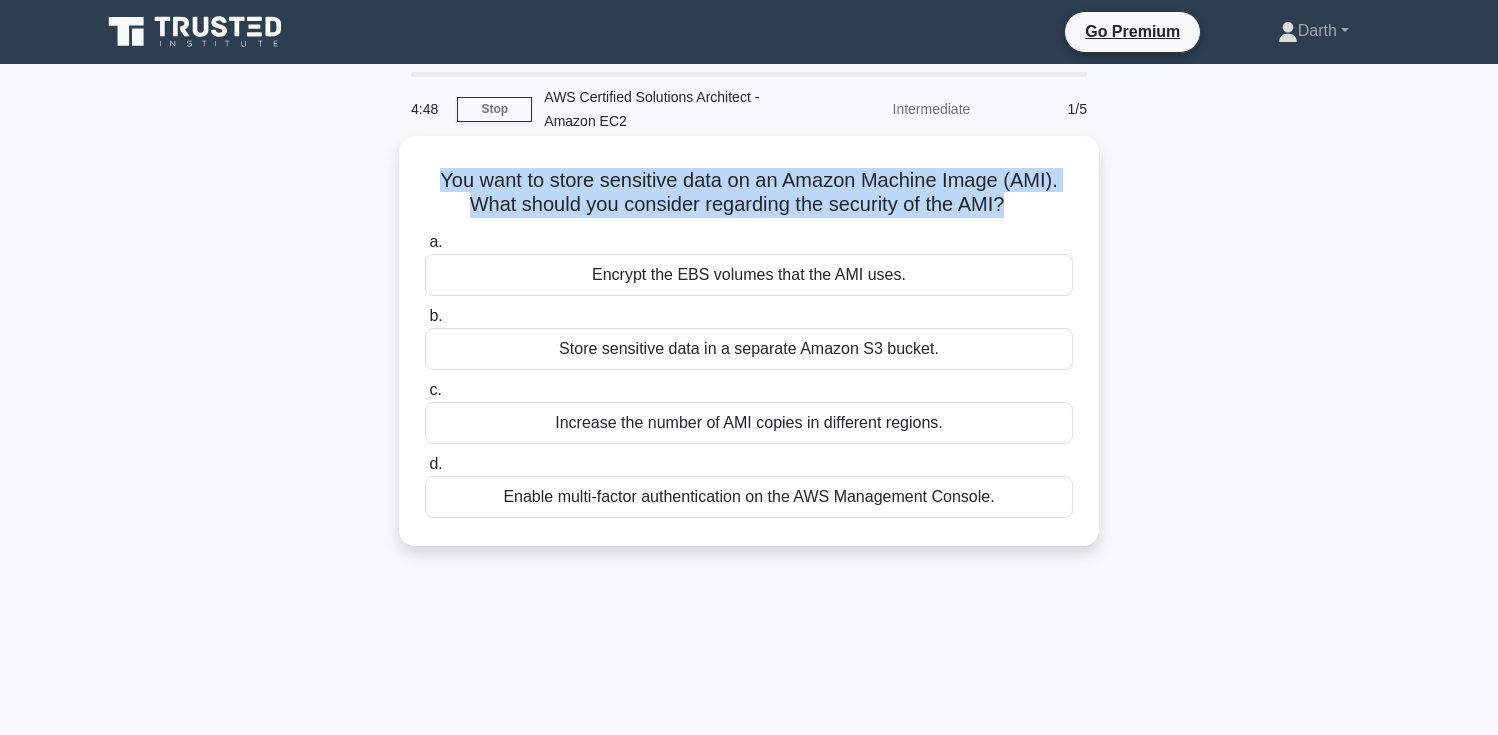 click on "You want to store sensitive data on an Amazon Machine Image (AMI). What should you consider regarding the security of the AMI?
.spinner_0XTQ{transform-origin:center;animation:spinner_y6GP .75s linear infinite}@keyframes spinner_y6GP{100%{transform:rotate(360deg)}}" at bounding box center [749, 193] 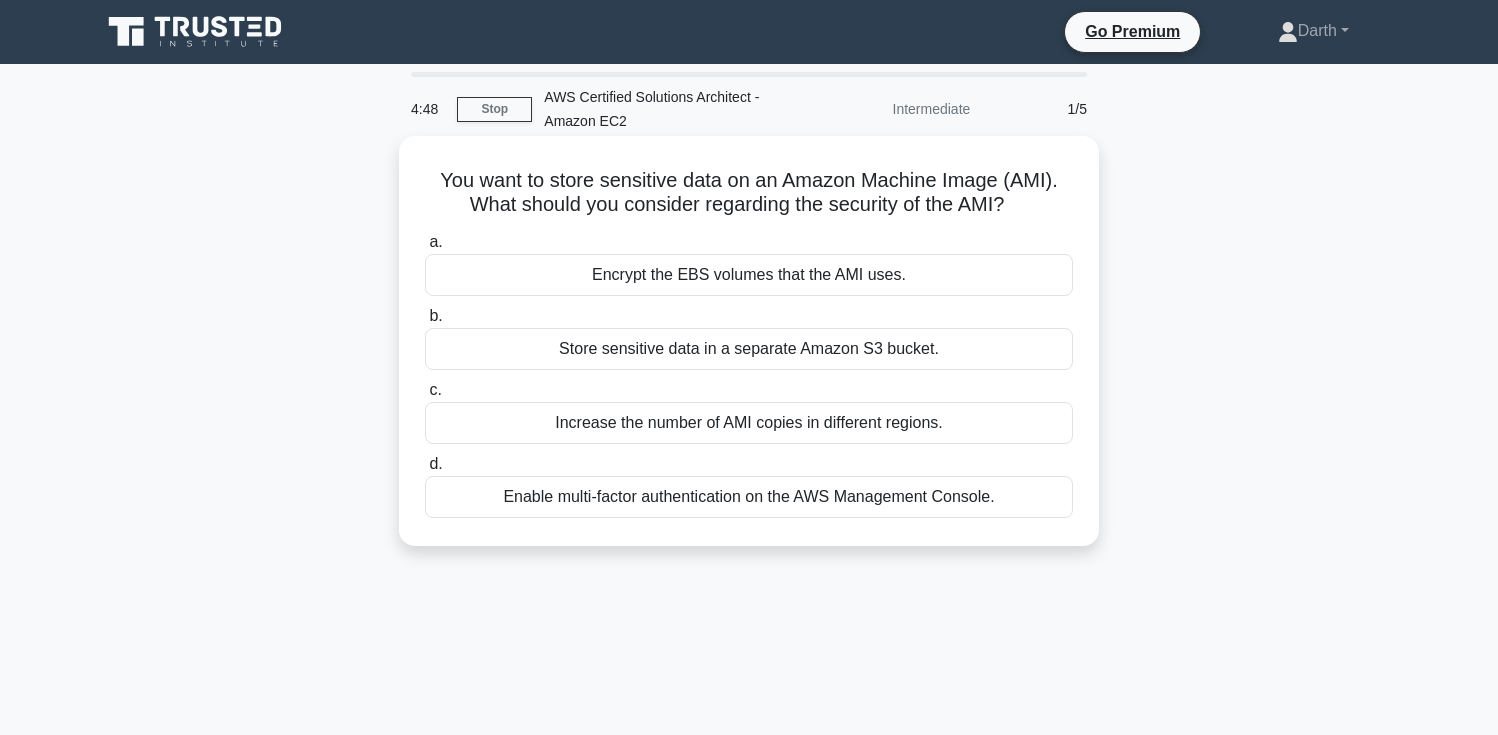 click on "You want to store sensitive data on an Amazon Machine Image (AMI). What should you consider regarding the security of the AMI?
.spinner_0XTQ{transform-origin:center;animation:spinner_y6GP .75s linear infinite}@keyframes spinner_y6GP{100%{transform:rotate(360deg)}}" at bounding box center (749, 193) 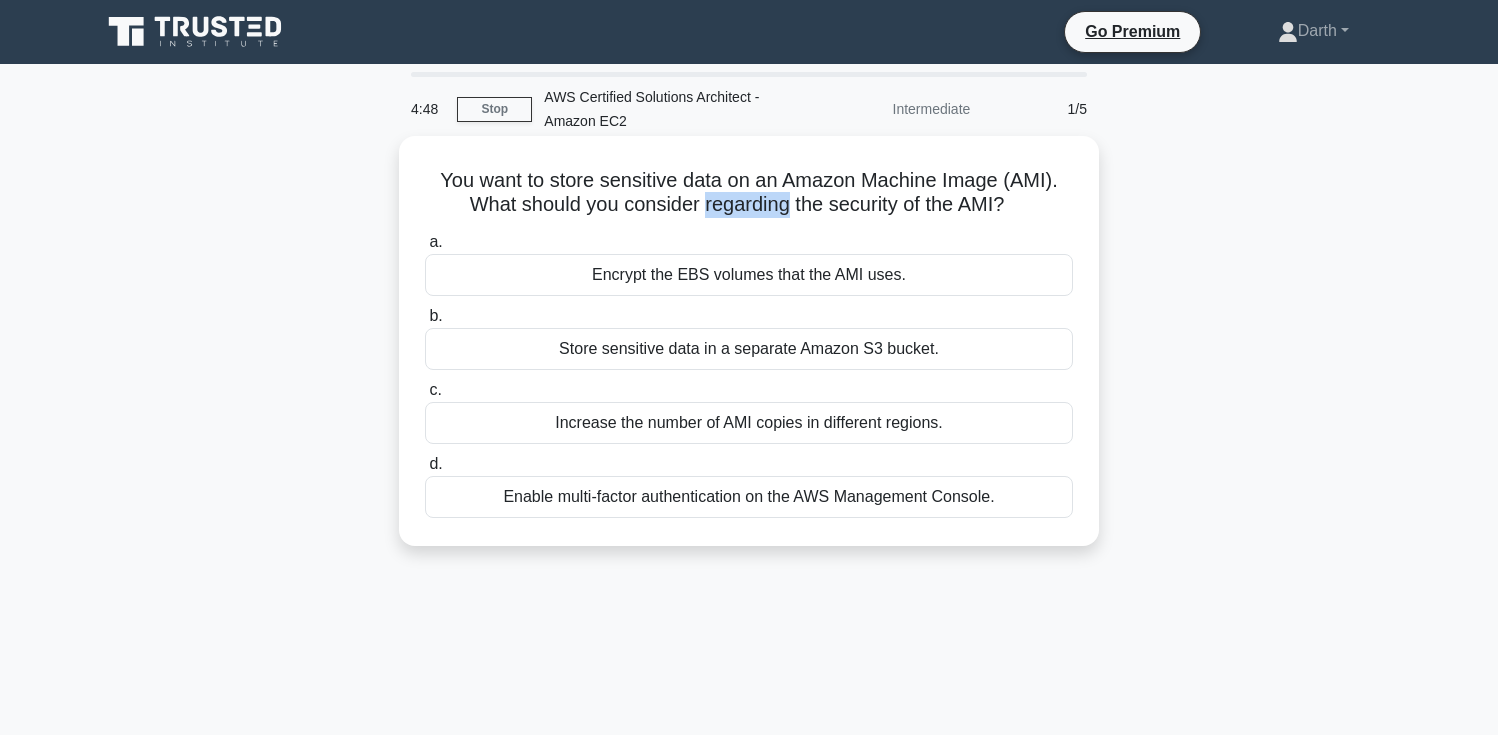 click on "You want to store sensitive data on an Amazon Machine Image (AMI). What should you consider regarding the security of the AMI?
.spinner_0XTQ{transform-origin:center;animation:spinner_y6GP .75s linear infinite}@keyframes spinner_y6GP{100%{transform:rotate(360deg)}}" at bounding box center (749, 193) 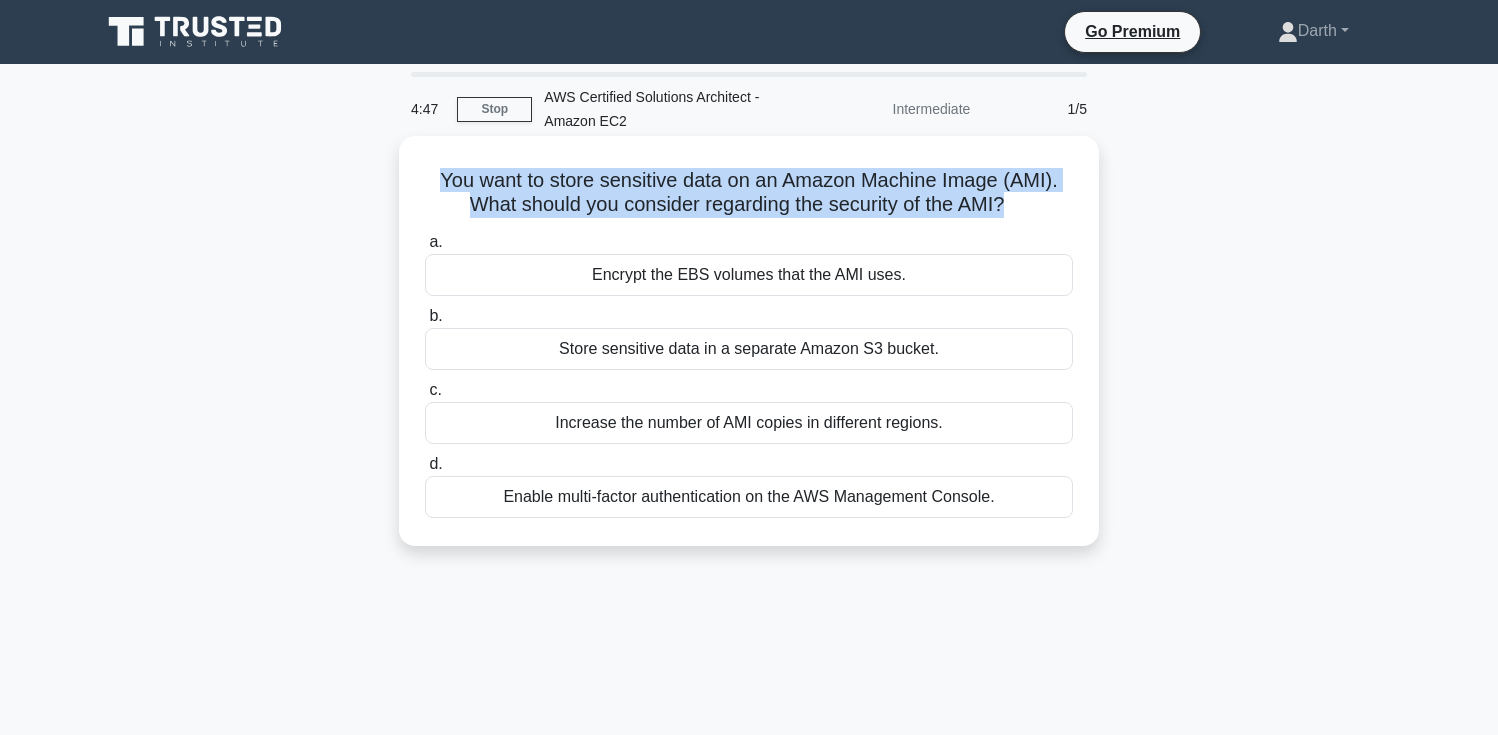 click on "You want to store sensitive data on an Amazon Machine Image (AMI). What should you consider regarding the security of the AMI?
.spinner_0XTQ{transform-origin:center;animation:spinner_y6GP .75s linear infinite}@keyframes spinner_y6GP{100%{transform:rotate(360deg)}}" at bounding box center [749, 193] 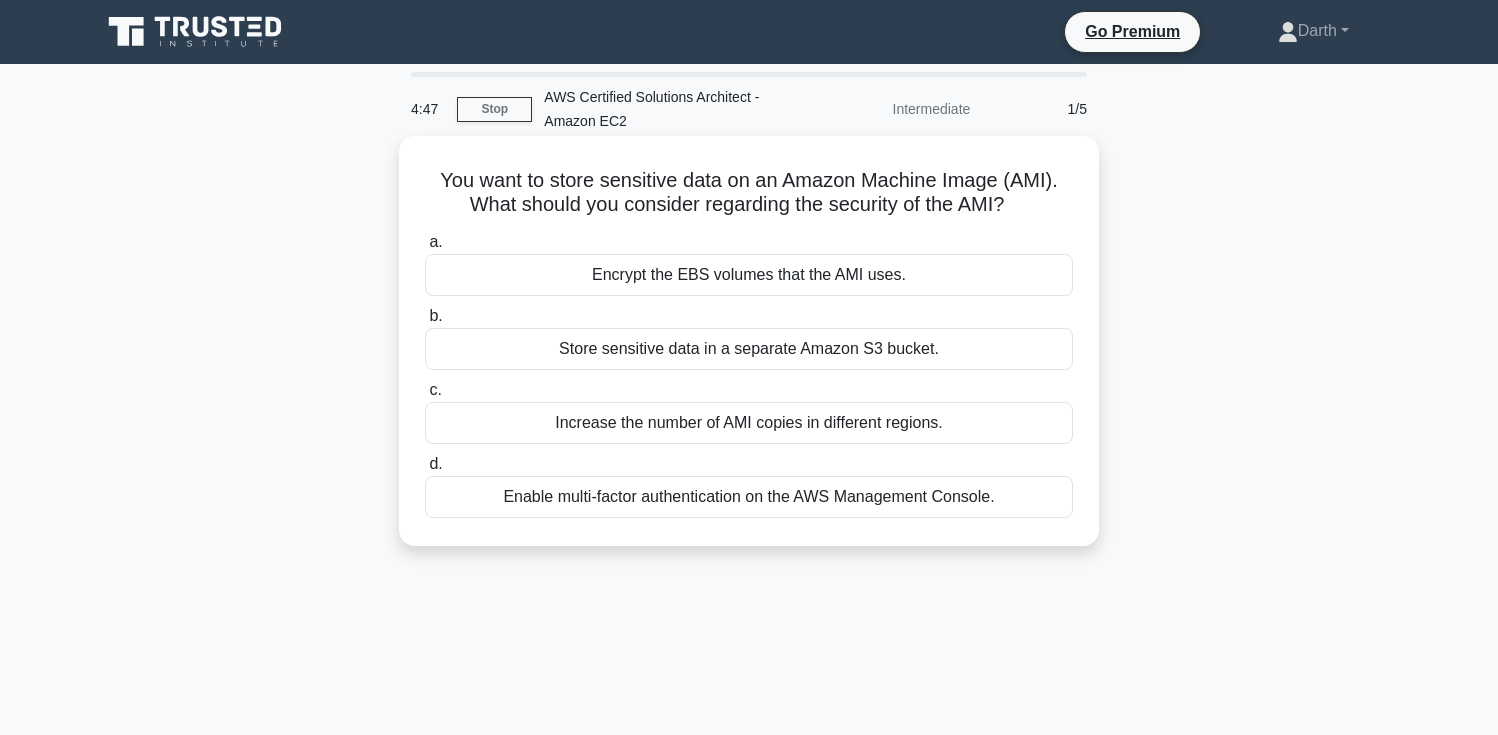 click on "You want to store sensitive data on an Amazon Machine Image (AMI). What should you consider regarding the security of the AMI?
.spinner_0XTQ{transform-origin:center;animation:spinner_y6GP .75s linear infinite}@keyframes spinner_y6GP{100%{transform:rotate(360deg)}}" at bounding box center (749, 193) 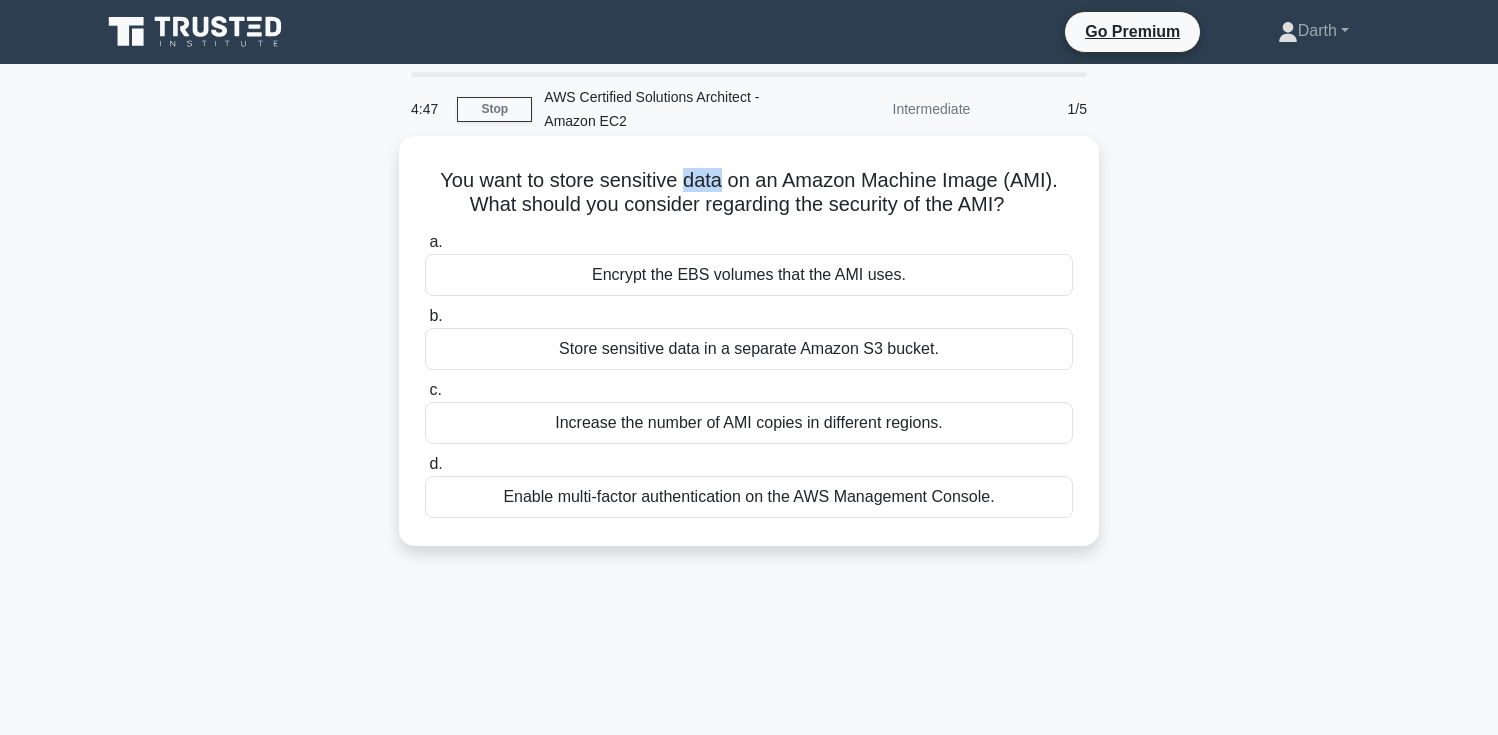 click on "You want to store sensitive data on an Amazon Machine Image (AMI). What should you consider regarding the security of the AMI?
.spinner_0XTQ{transform-origin:center;animation:spinner_y6GP .75s linear infinite}@keyframes spinner_y6GP{100%{transform:rotate(360deg)}}" at bounding box center [749, 193] 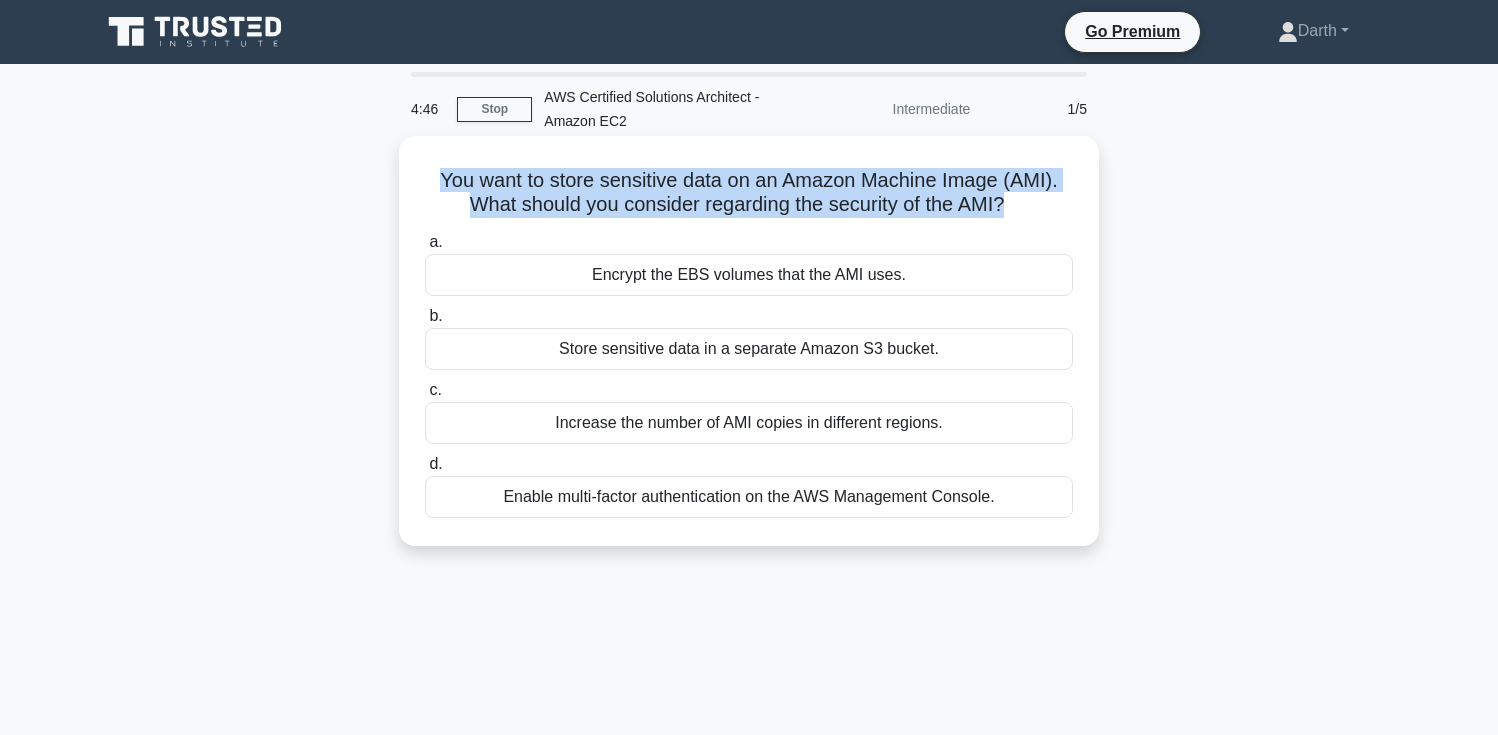 click on "You want to store sensitive data on an Amazon Machine Image (AMI). What should you consider regarding the security of the AMI?
.spinner_0XTQ{transform-origin:center;animation:spinner_y6GP .75s linear infinite}@keyframes spinner_y6GP{100%{transform:rotate(360deg)}}" at bounding box center (749, 193) 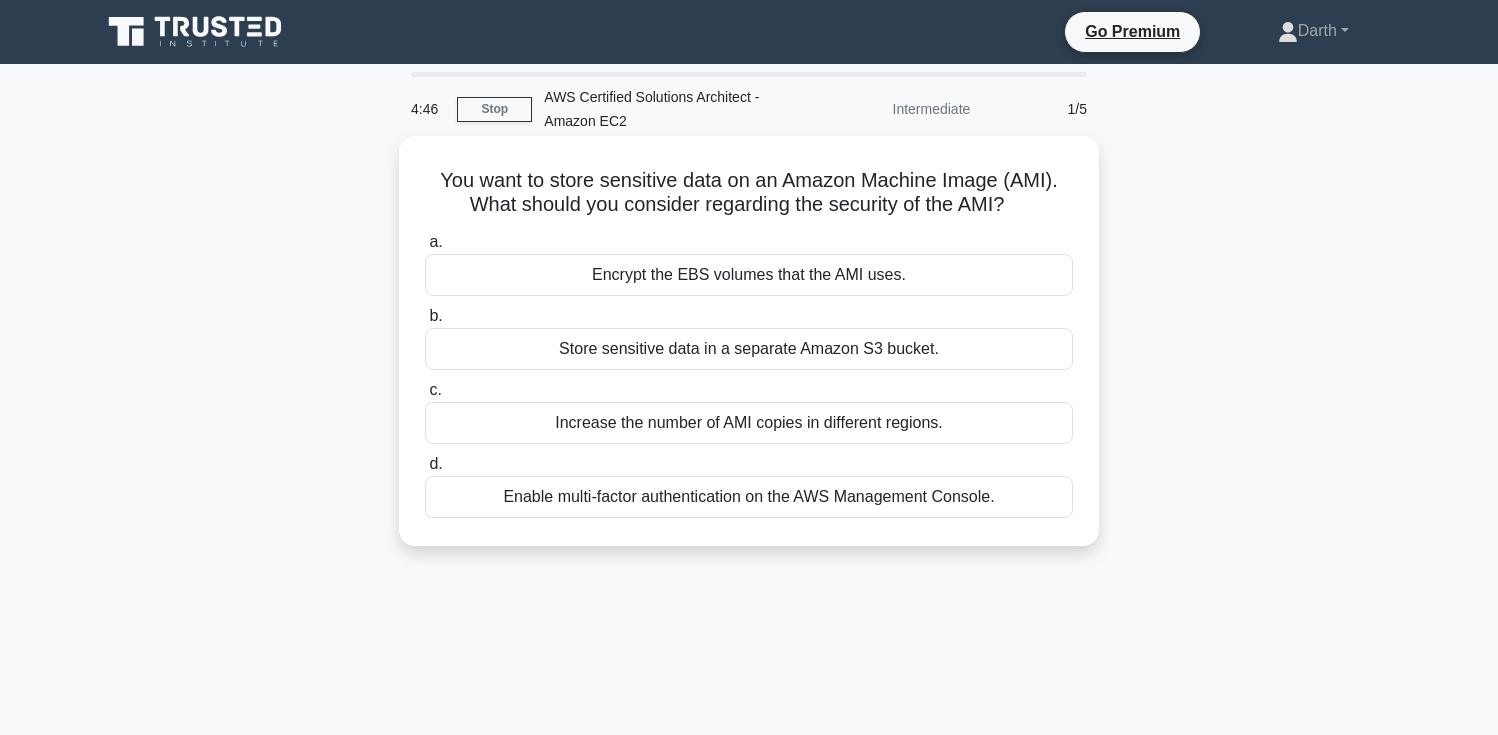 click on "You want to store sensitive data on an Amazon Machine Image (AMI). What should you consider regarding the security of the AMI?
.spinner_0XTQ{transform-origin:center;animation:spinner_y6GP .75s linear infinite}@keyframes spinner_y6GP{100%{transform:rotate(360deg)}}" at bounding box center (749, 193) 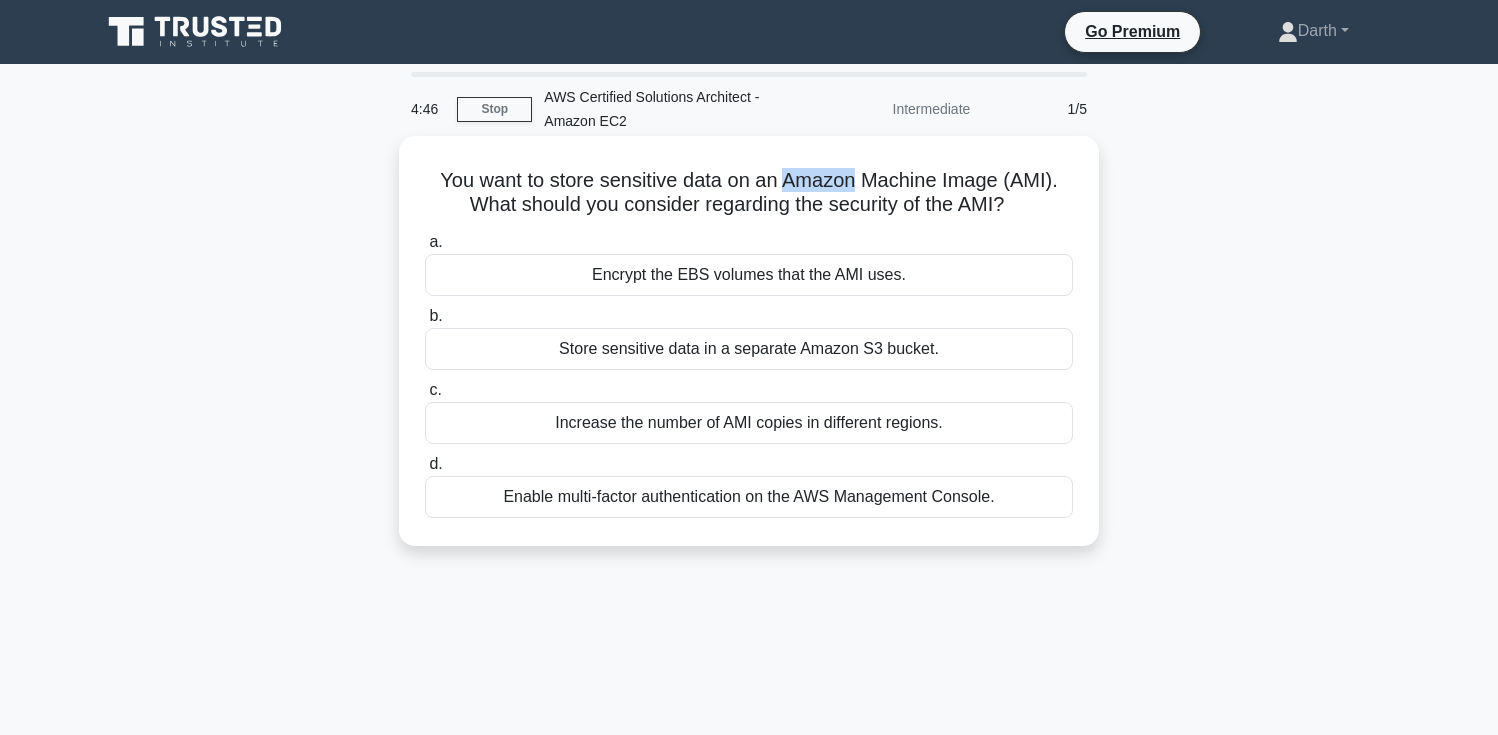 click on "You want to store sensitive data on an Amazon Machine Image (AMI). What should you consider regarding the security of the AMI?
.spinner_0XTQ{transform-origin:center;animation:spinner_y6GP .75s linear infinite}@keyframes spinner_y6GP{100%{transform:rotate(360deg)}}" at bounding box center [749, 193] 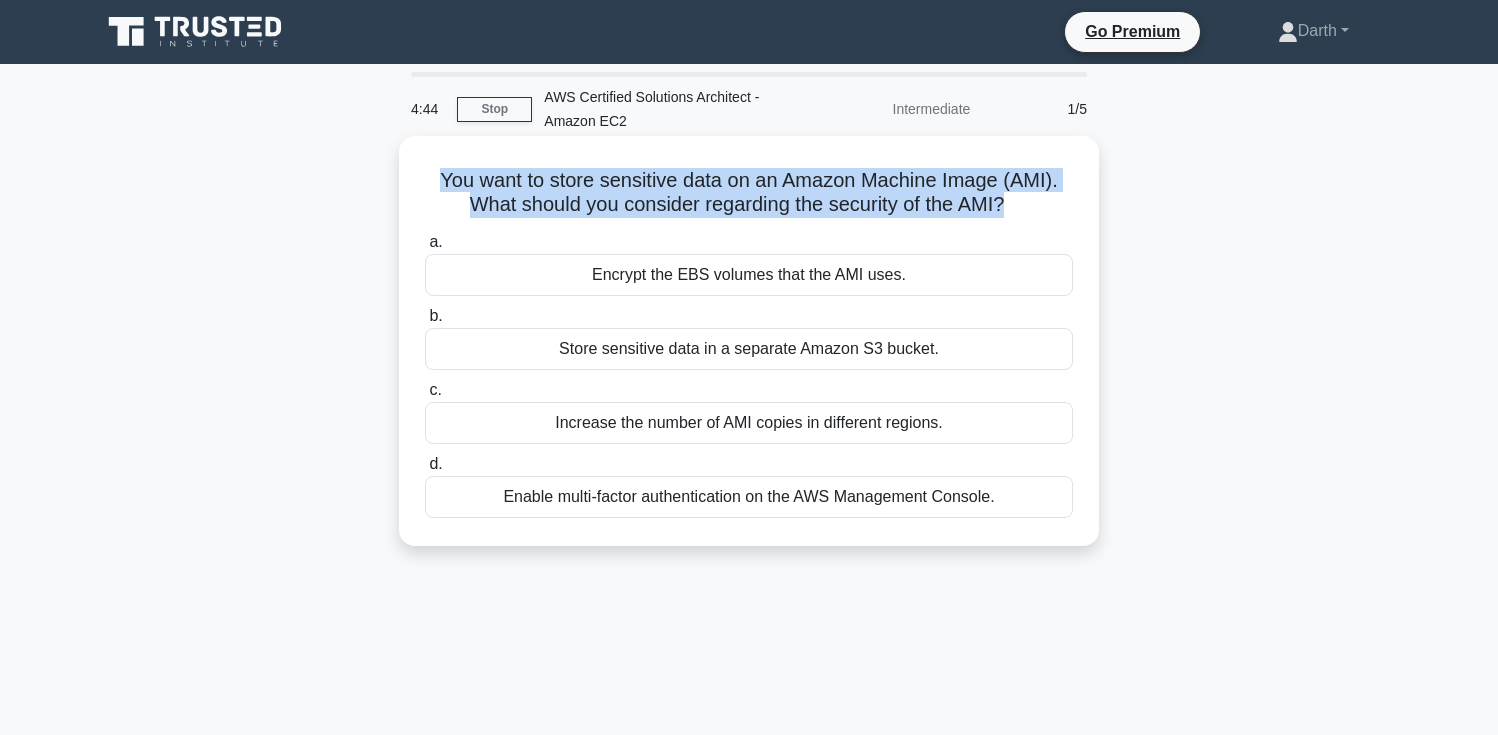 click on "You want to store sensitive data on an Amazon Machine Image (AMI). What should you consider regarding the security of the AMI?
.spinner_0XTQ{transform-origin:center;animation:spinner_y6GP .75s linear infinite}@keyframes spinner_y6GP{100%{transform:rotate(360deg)}}" at bounding box center (749, 193) 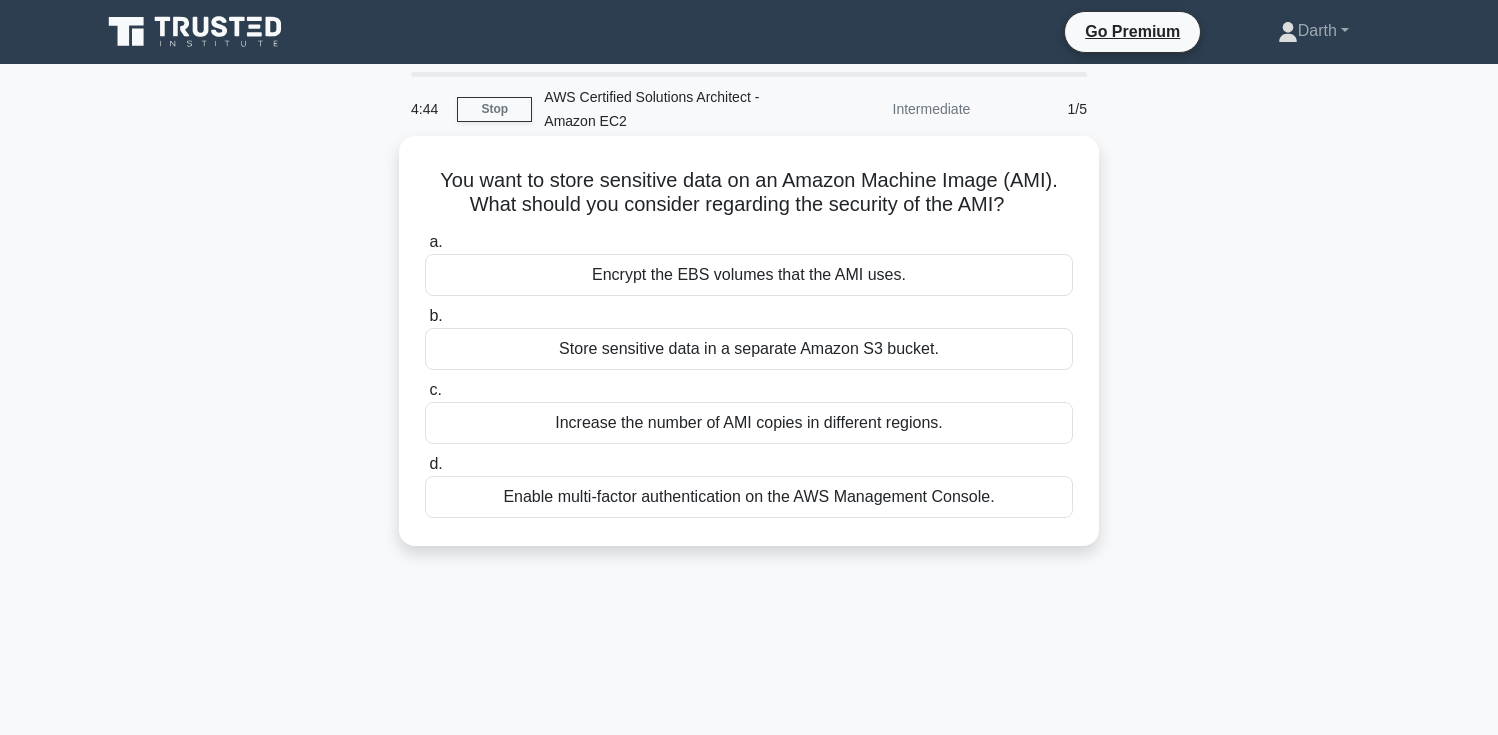 click on "You want to store sensitive data on an Amazon Machine Image (AMI). What should you consider regarding the security of the AMI?
.spinner_0XTQ{transform-origin:center;animation:spinner_y6GP .75s linear infinite}@keyframes spinner_y6GP{100%{transform:rotate(360deg)}}" at bounding box center [749, 193] 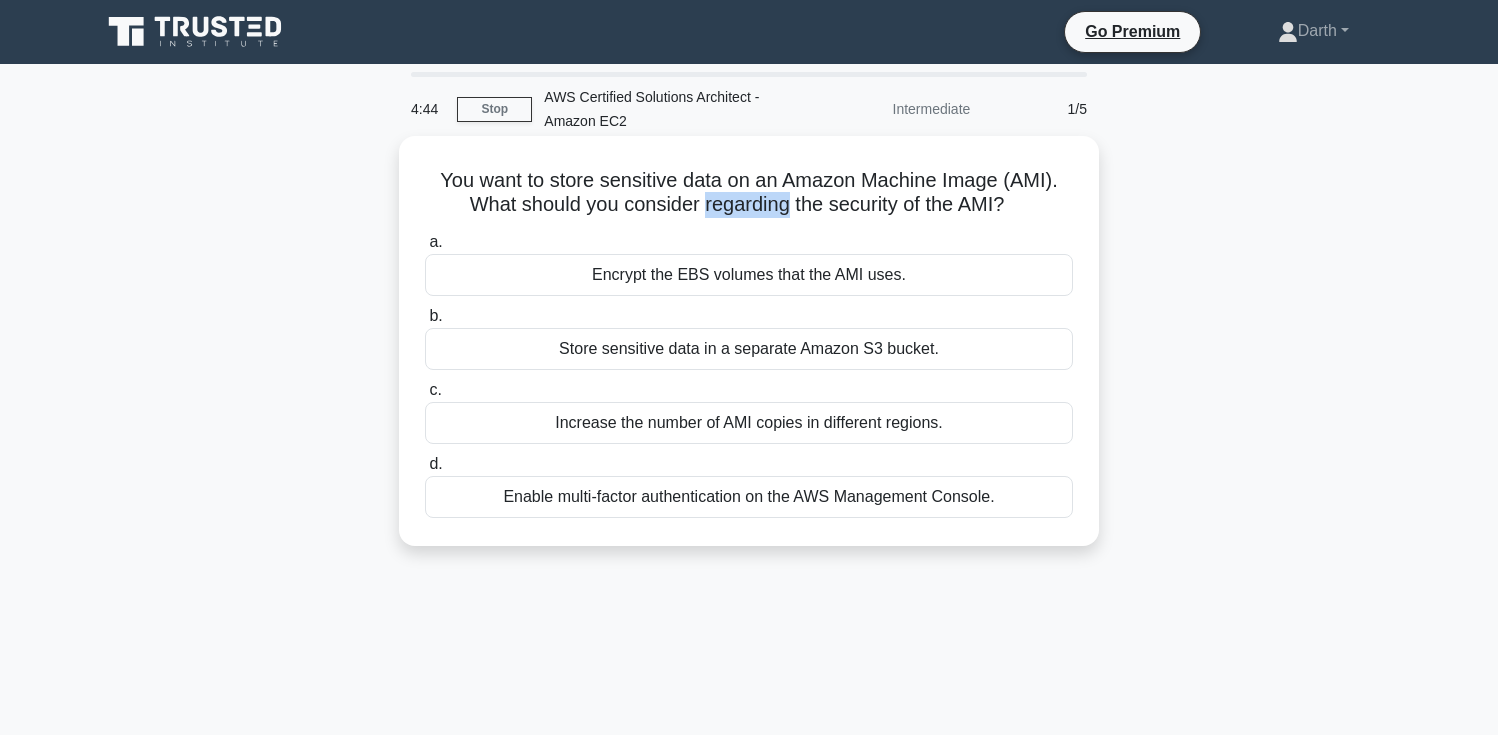 click on "You want to store sensitive data on an Amazon Machine Image (AMI). What should you consider regarding the security of the AMI?
.spinner_0XTQ{transform-origin:center;animation:spinner_y6GP .75s linear infinite}@keyframes spinner_y6GP{100%{transform:rotate(360deg)}}" at bounding box center (749, 193) 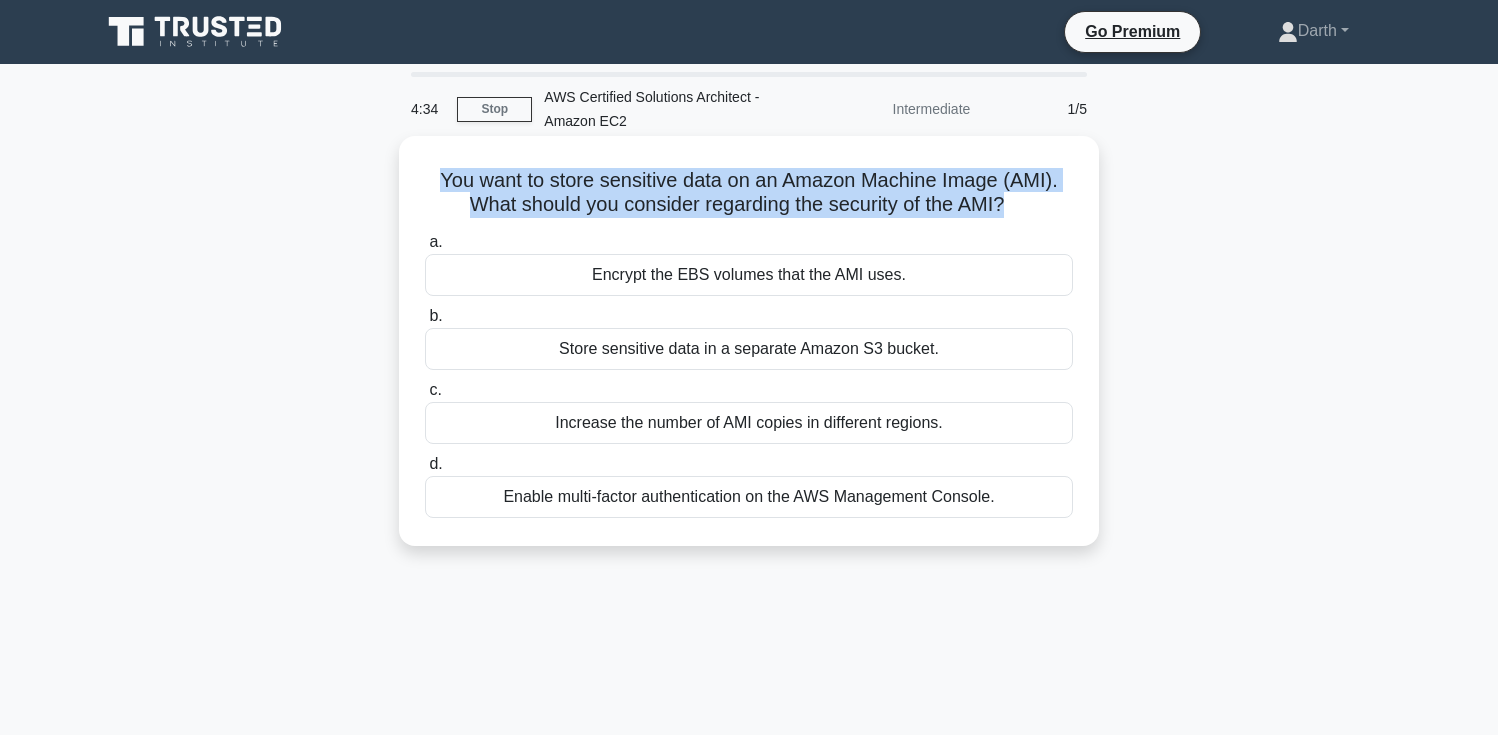 click on "Encrypt the EBS volumes that the AMI uses." at bounding box center [749, 275] 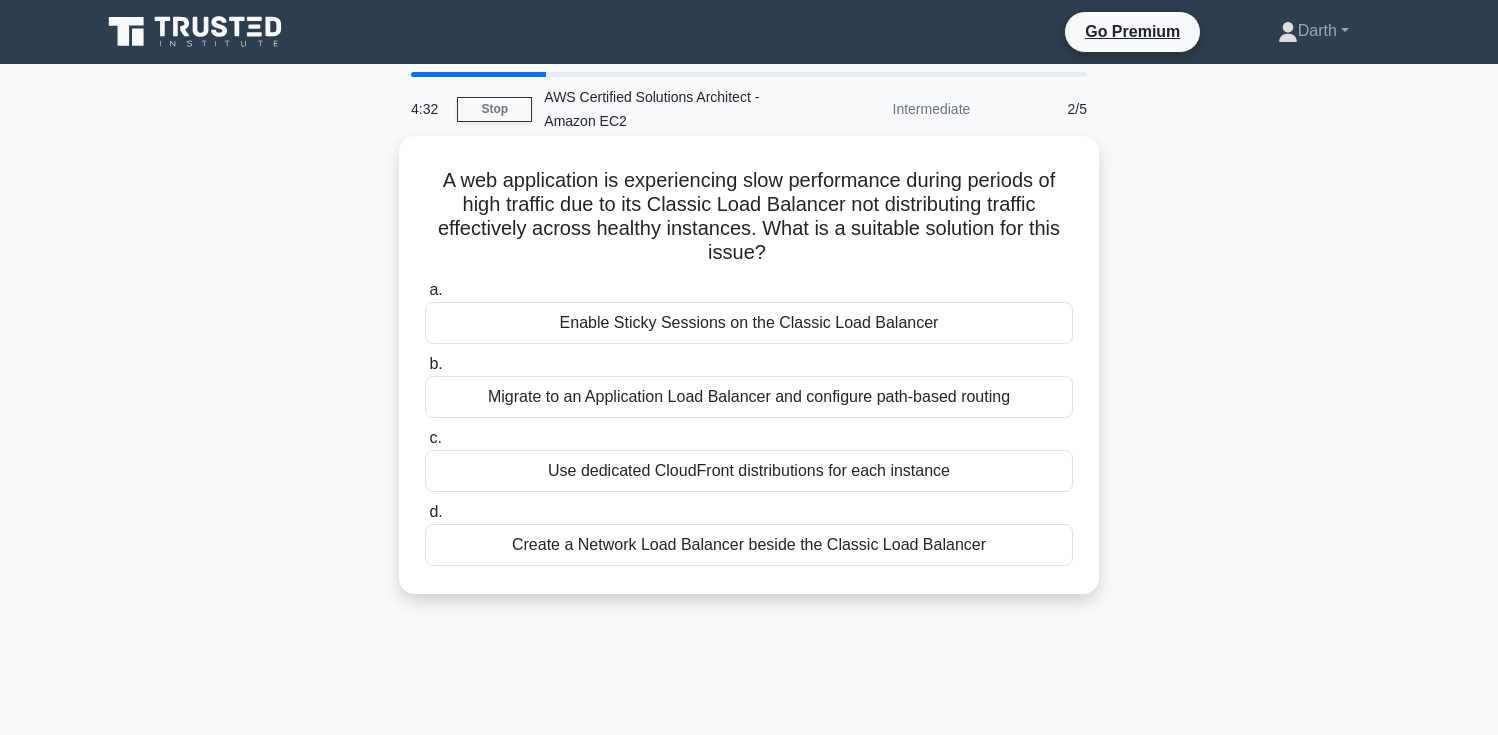 click on "A web application is experiencing slow performance during periods of high traffic due to its Classic Load Balancer not distributing traffic effectively across healthy instances. What is a suitable solution for this issue?
.spinner_0XTQ{transform-origin:center;animation:spinner_y6GP .75s linear infinite}@keyframes spinner_y6GP{100%{transform:rotate(360deg)}}" at bounding box center (749, 217) 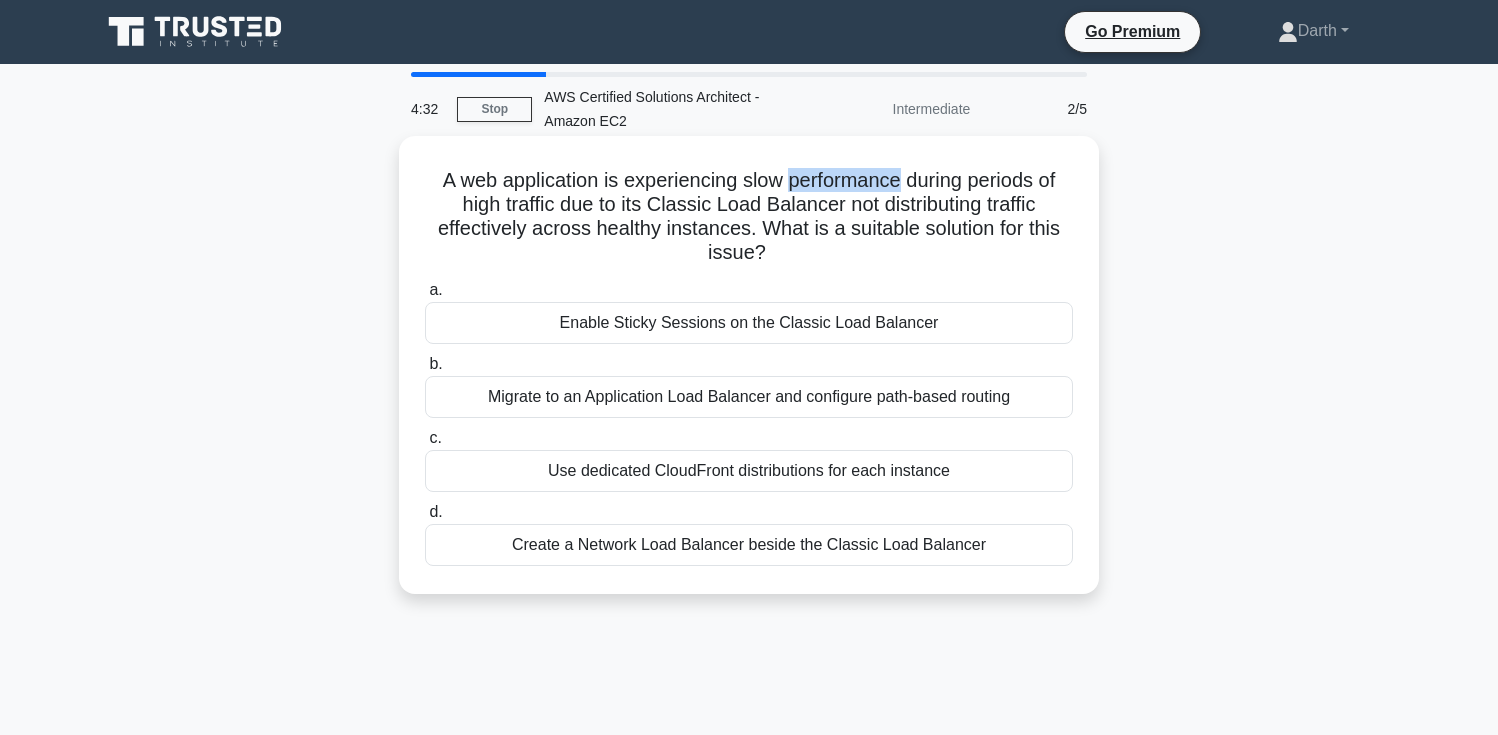 click on "A web application is experiencing slow performance during periods of high traffic due to its Classic Load Balancer not distributing traffic effectively across healthy instances. What is a suitable solution for this issue?
.spinner_0XTQ{transform-origin:center;animation:spinner_y6GP .75s linear infinite}@keyframes spinner_y6GP{100%{transform:rotate(360deg)}}" at bounding box center [749, 217] 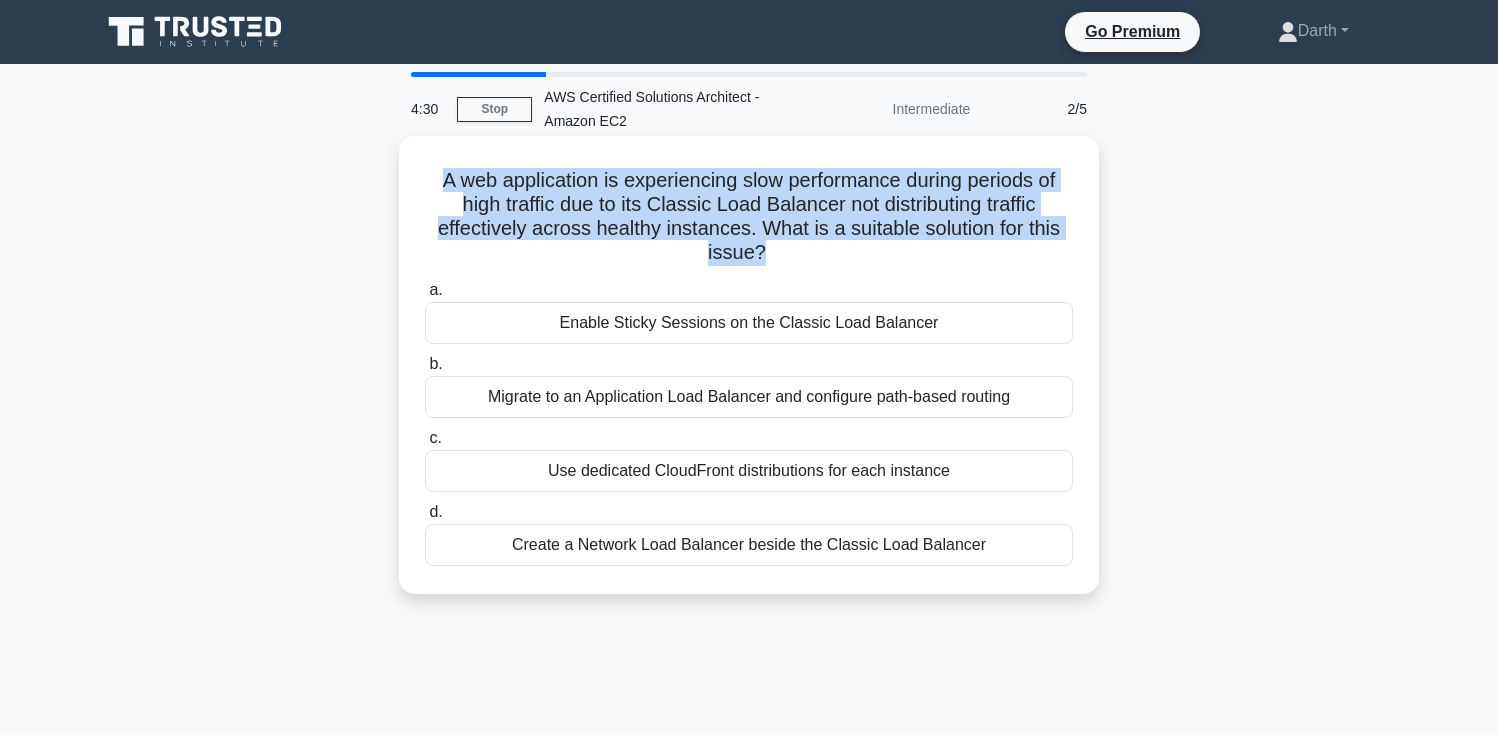 click on "A web application is experiencing slow performance during periods of high traffic due to its Classic Load Balancer not distributing traffic effectively across healthy instances. What is a suitable solution for this issue?
.spinner_0XTQ{transform-origin:center;animation:spinner_y6GP .75s linear infinite}@keyframes spinner_y6GP{100%{transform:rotate(360deg)}}" at bounding box center [749, 217] 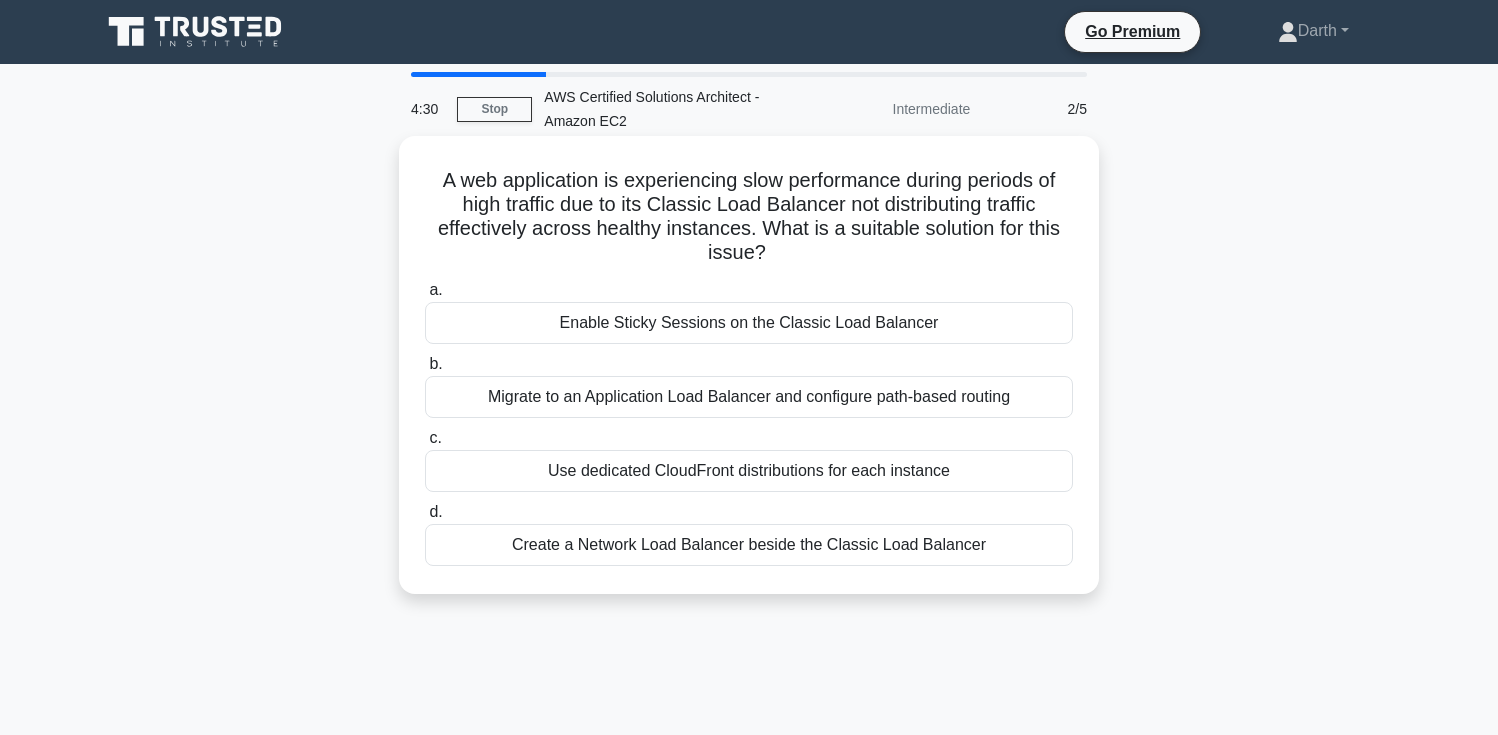 click on "A web application is experiencing slow performance during periods of high traffic due to its Classic Load Balancer not distributing traffic effectively across healthy instances. What is a suitable solution for this issue?
.spinner_0XTQ{transform-origin:center;animation:spinner_y6GP .75s linear infinite}@keyframes spinner_y6GP{100%{transform:rotate(360deg)}}" at bounding box center [749, 217] 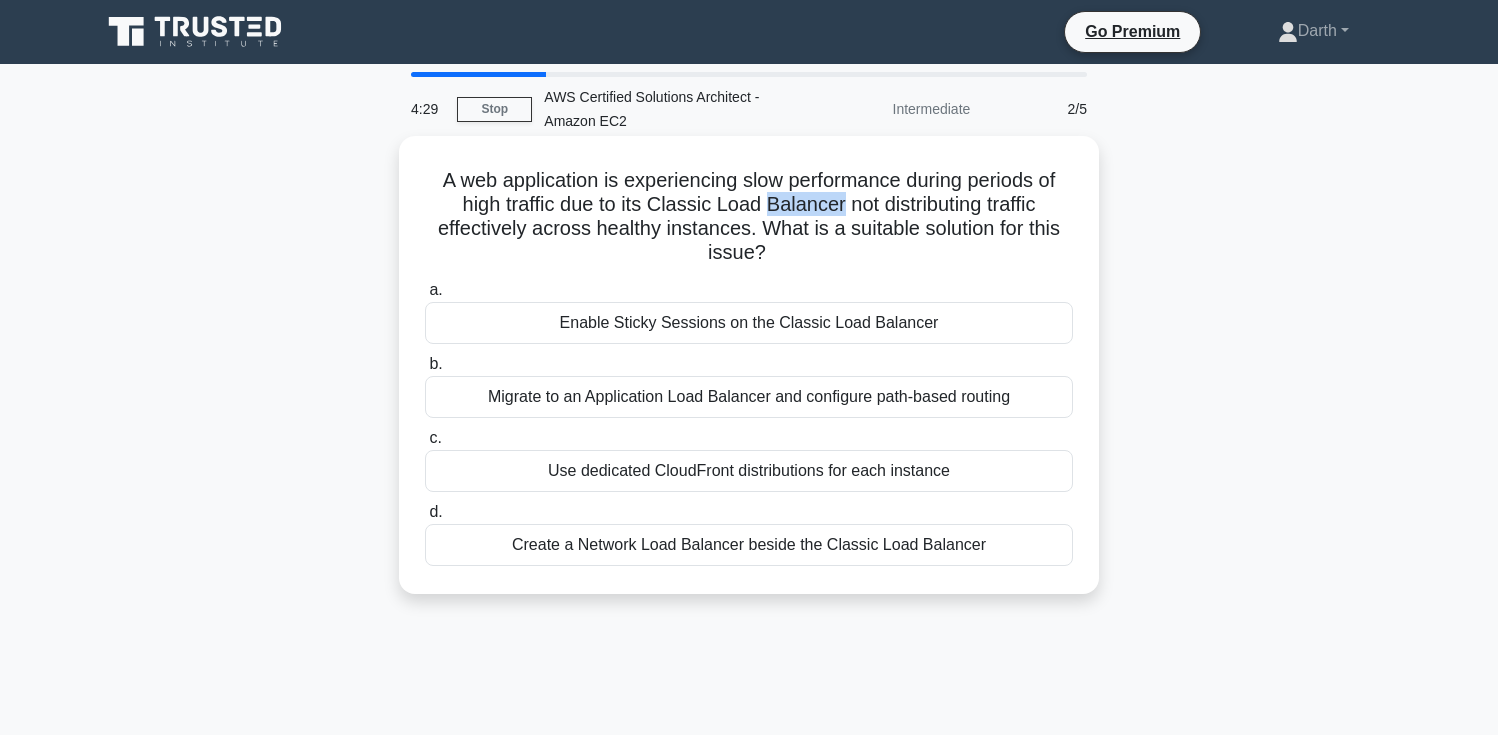click on "A web application is experiencing slow performance during periods of high traffic due to its Classic Load Balancer not distributing traffic effectively across healthy instances. What is a suitable solution for this issue?
.spinner_0XTQ{transform-origin:center;animation:spinner_y6GP .75s linear infinite}@keyframes spinner_y6GP{100%{transform:rotate(360deg)}}" at bounding box center [749, 217] 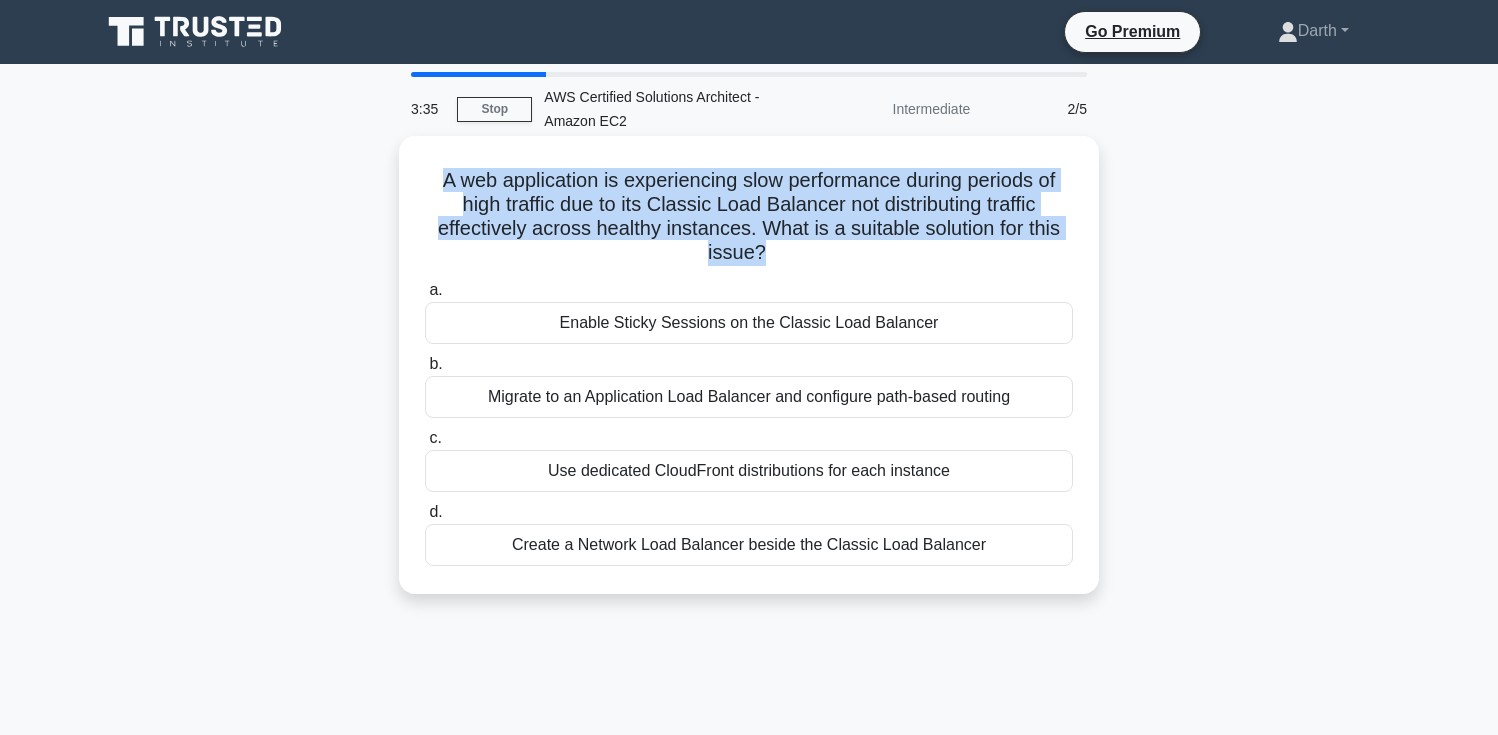 click on "Migrate to an Application Load Balancer and configure path-based routing" at bounding box center [749, 397] 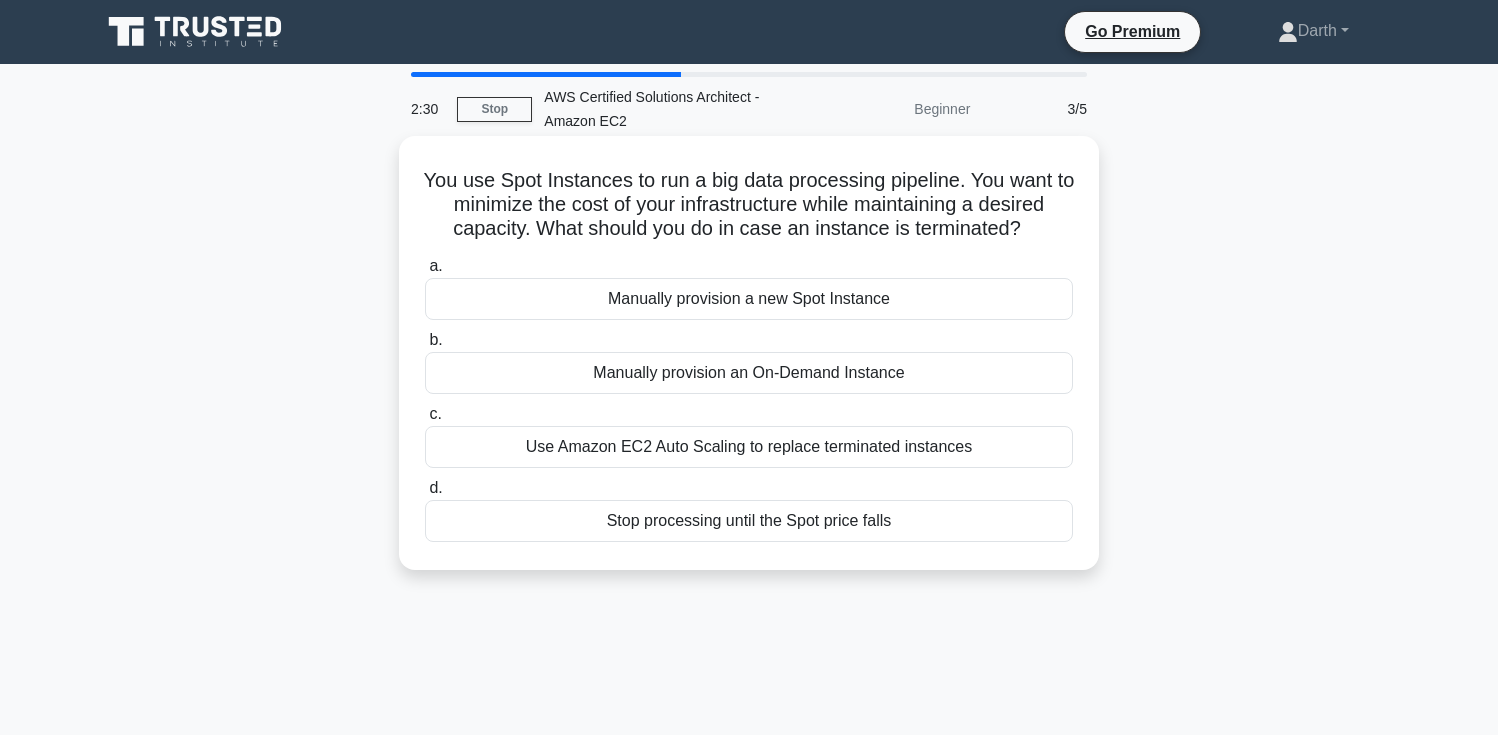 click on "You use Spot Instances to run a big data processing pipeline. You want to minimize the cost of your infrastructure while maintaining a desired capacity. What should you do in case an instance is terminated?
.spinner_0XTQ{transform-origin:center;animation:spinner_y6GP .75s linear infinite}@keyframes spinner_y6GP{100%{transform:rotate(360deg)}}" at bounding box center [749, 205] 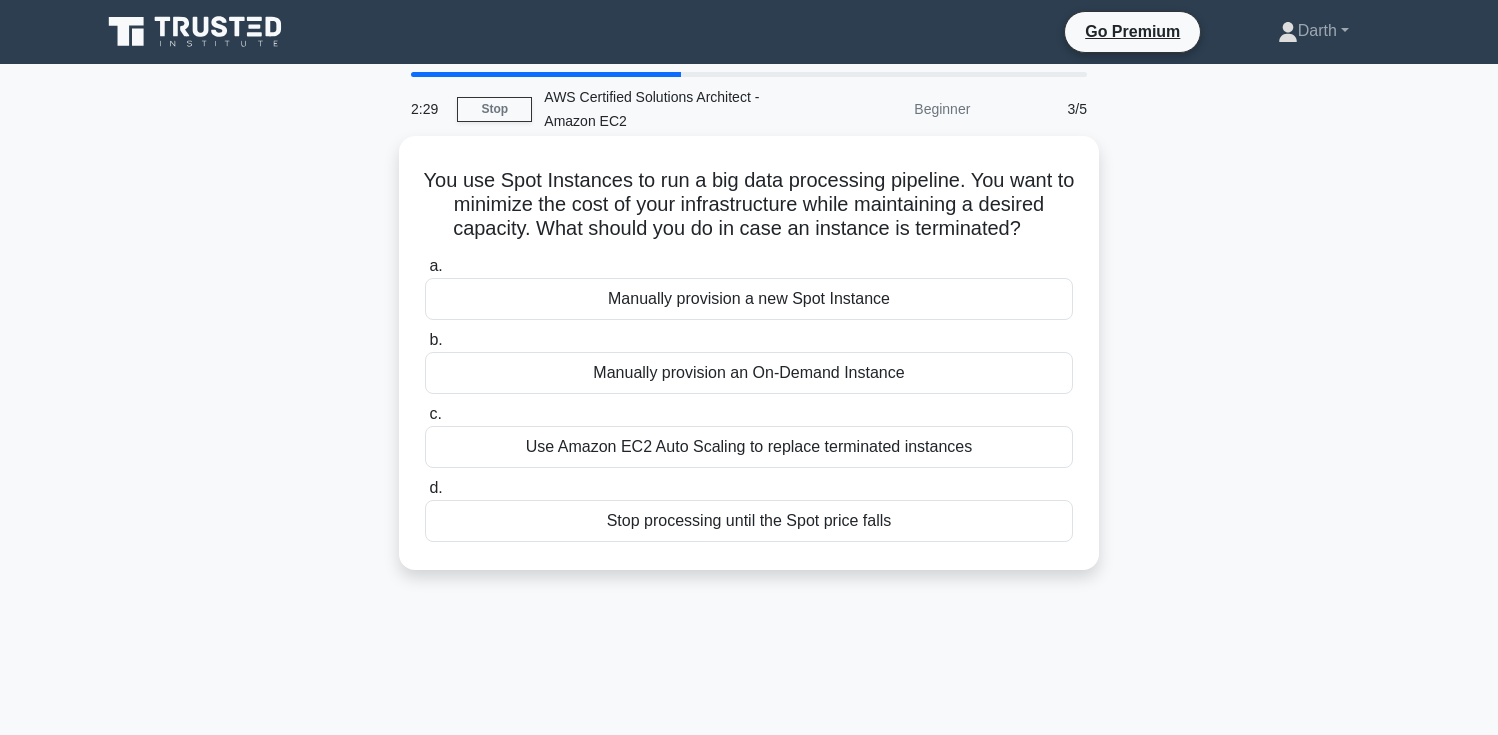 click on "You use Spot Instances to run a big data processing pipeline. You want to minimize the cost of your infrastructure while maintaining a desired capacity. What should you do in case an instance is terminated?
.spinner_0XTQ{transform-origin:center;animation:spinner_y6GP .75s linear infinite}@keyframes spinner_y6GP{100%{transform:rotate(360deg)}}" at bounding box center (749, 205) 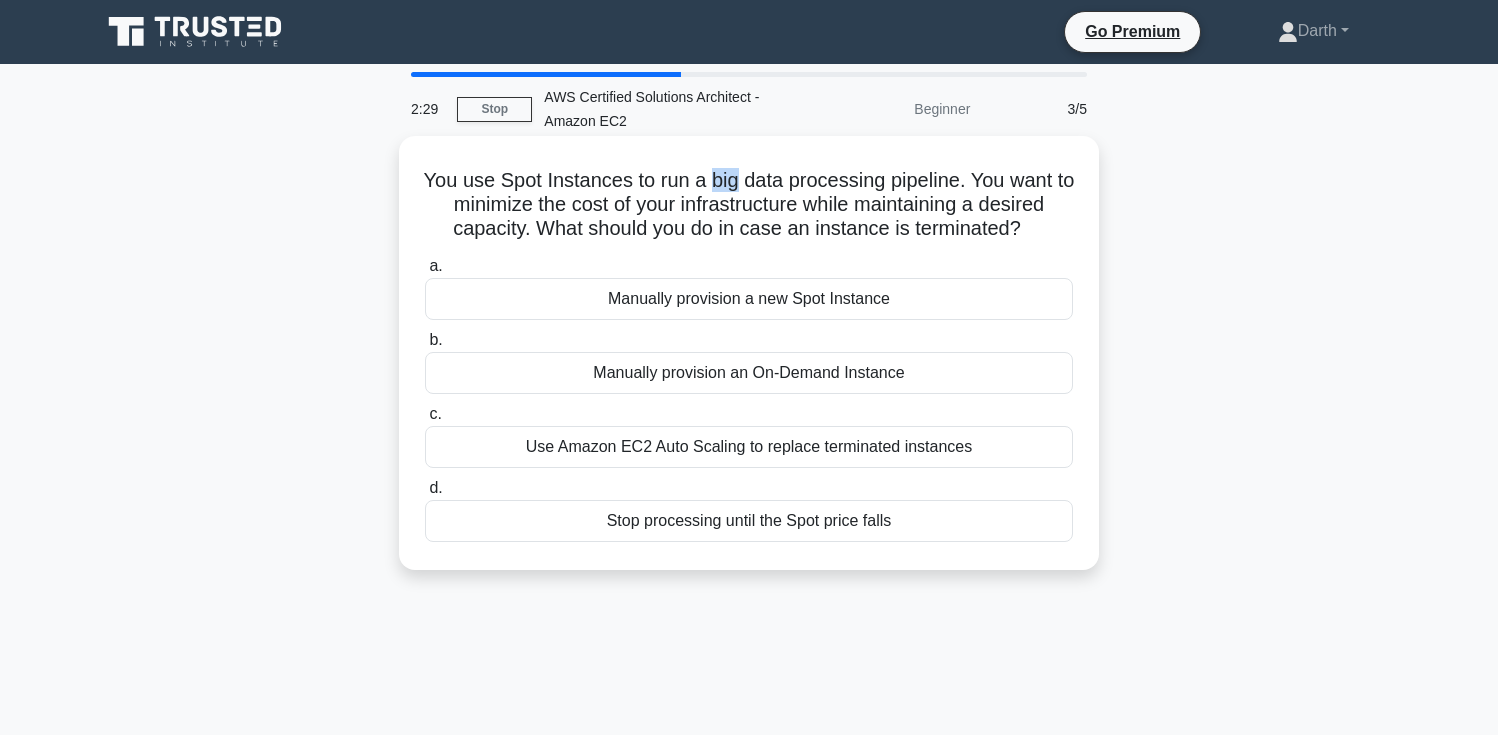 click on "You use Spot Instances to run a big data processing pipeline. You want to minimize the cost of your infrastructure while maintaining a desired capacity. What should you do in case an instance is terminated?
.spinner_0XTQ{transform-origin:center;animation:spinner_y6GP .75s linear infinite}@keyframes spinner_y6GP{100%{transform:rotate(360deg)}}" at bounding box center (749, 205) 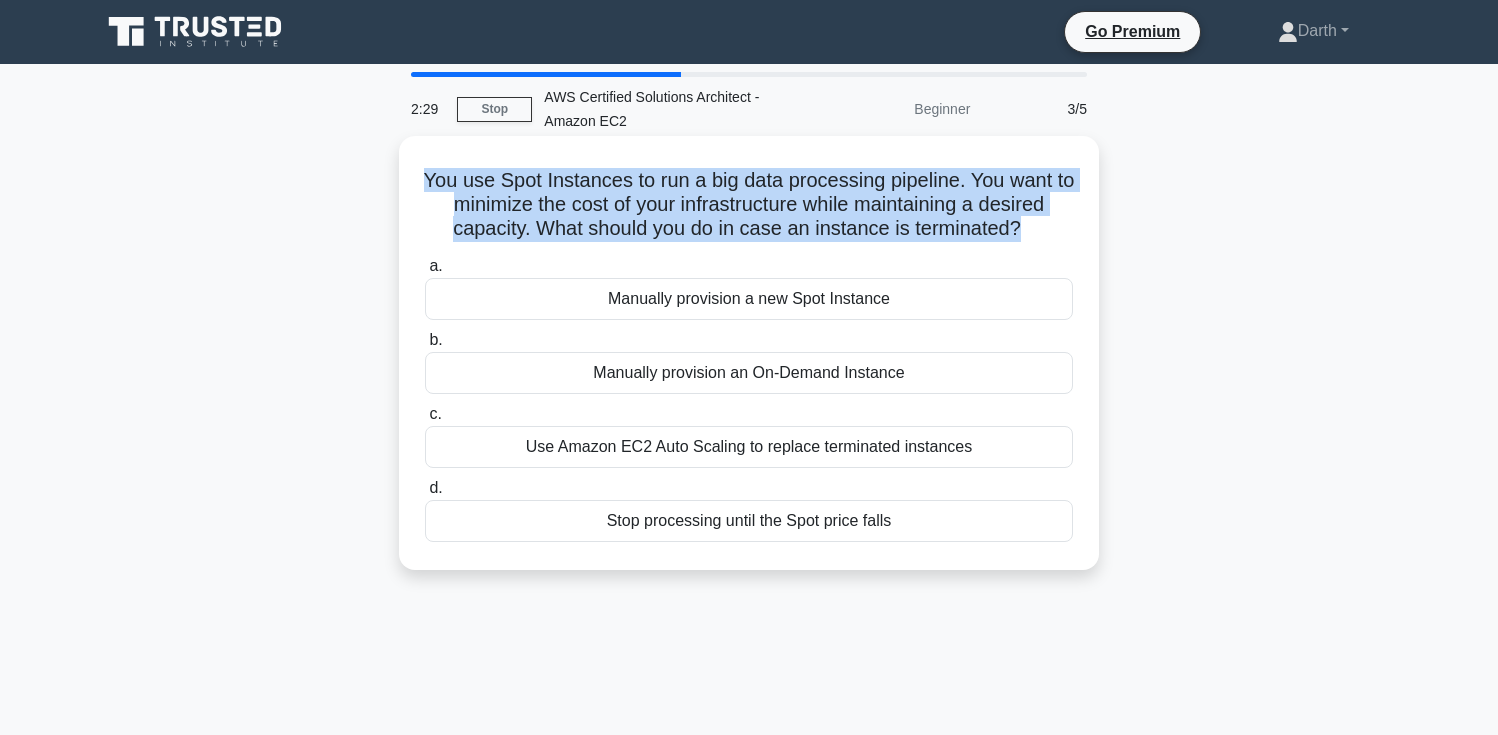 click on "You use Spot Instances to run a big data processing pipeline. You want to minimize the cost of your infrastructure while maintaining a desired capacity. What should you do in case an instance is terminated?
.spinner_0XTQ{transform-origin:center;animation:spinner_y6GP .75s linear infinite}@keyframes spinner_y6GP{100%{transform:rotate(360deg)}}" at bounding box center [749, 205] 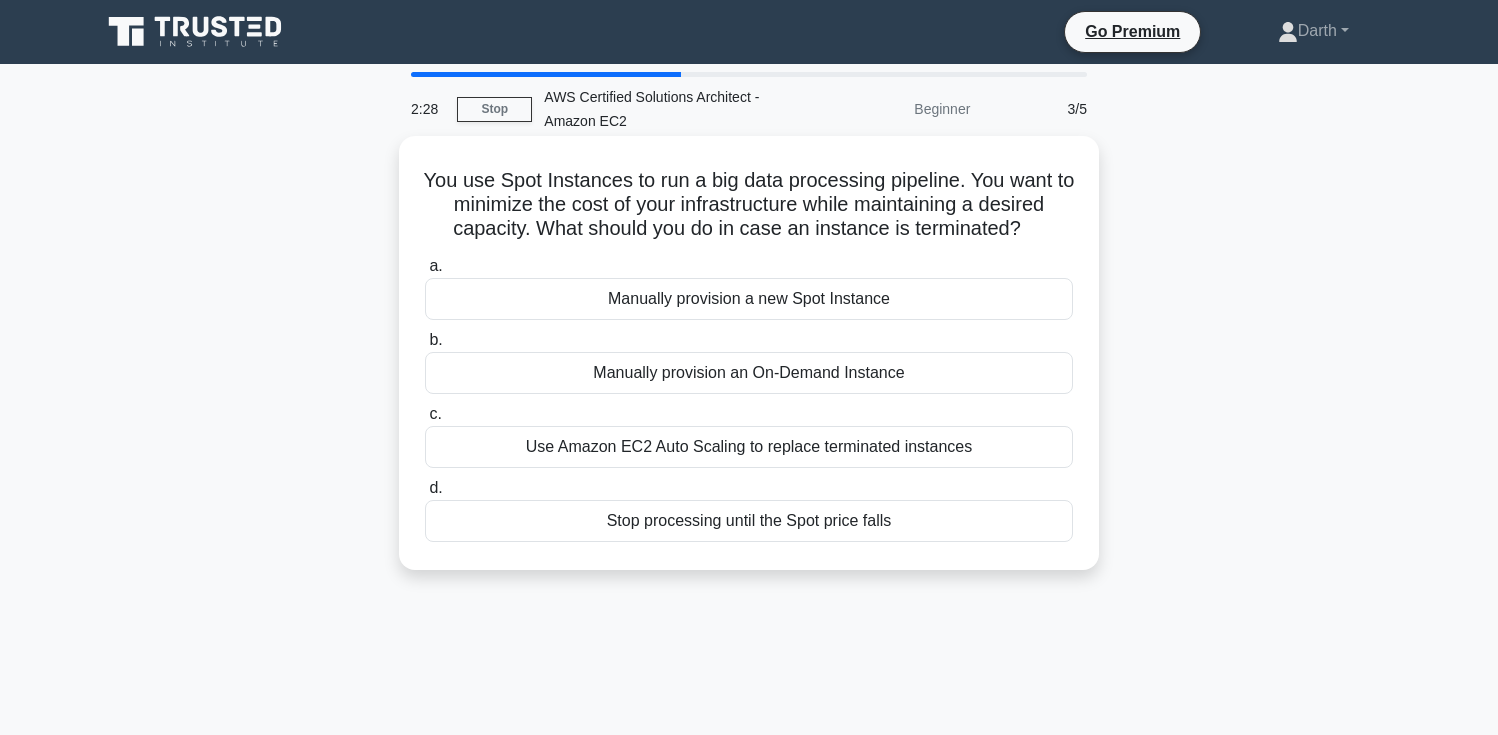 click on "You use Spot Instances to run a big data processing pipeline. You want to minimize the cost of your infrastructure while maintaining a desired capacity. What should you do in case an instance is terminated?
.spinner_0XTQ{transform-origin:center;animation:spinner_y6GP .75s linear infinite}@keyframes spinner_y6GP{100%{transform:rotate(360deg)}}" at bounding box center (749, 205) 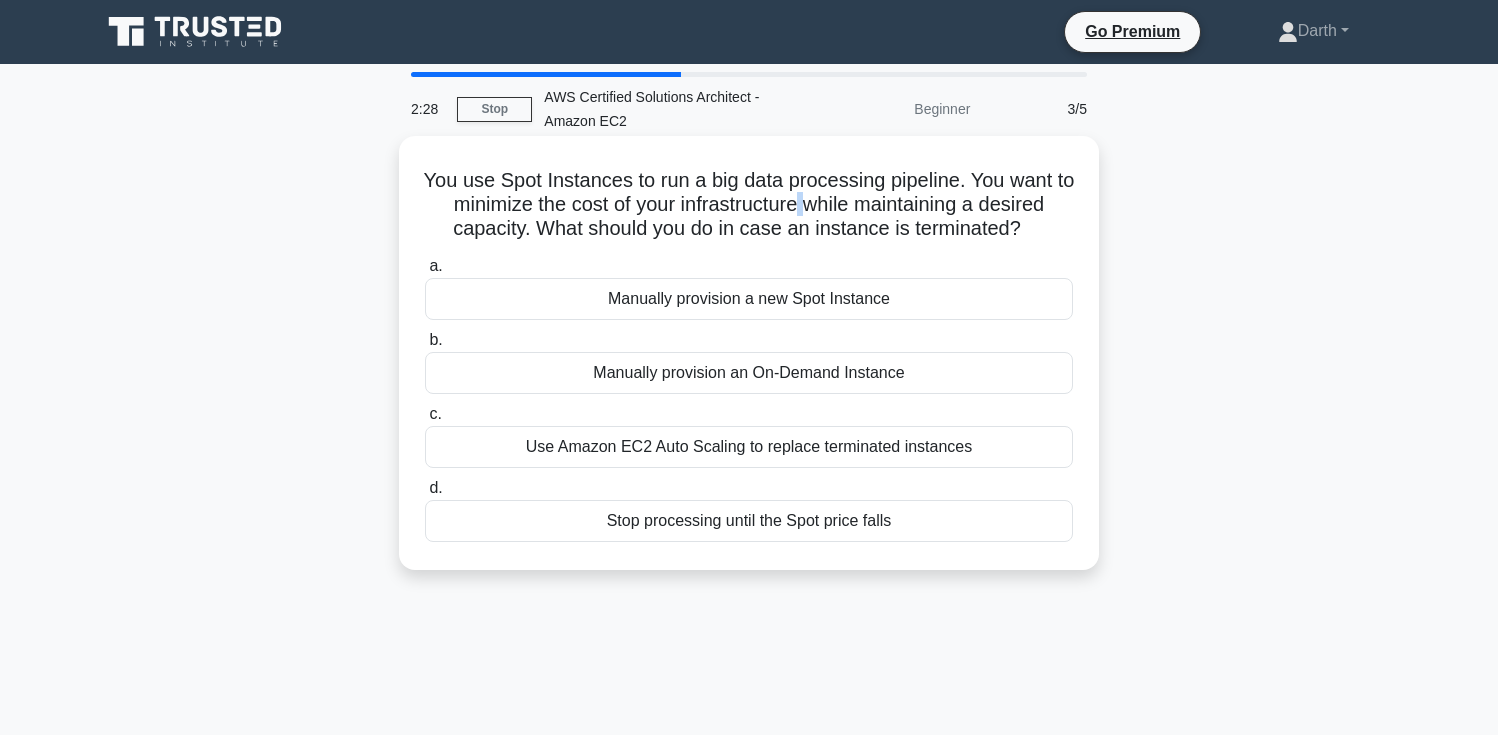 click on "You use Spot Instances to run a big data processing pipeline. You want to minimize the cost of your infrastructure while maintaining a desired capacity. What should you do in case an instance is terminated?
.spinner_0XTQ{transform-origin:center;animation:spinner_y6GP .75s linear infinite}@keyframes spinner_y6GP{100%{transform:rotate(360deg)}}" at bounding box center [749, 205] 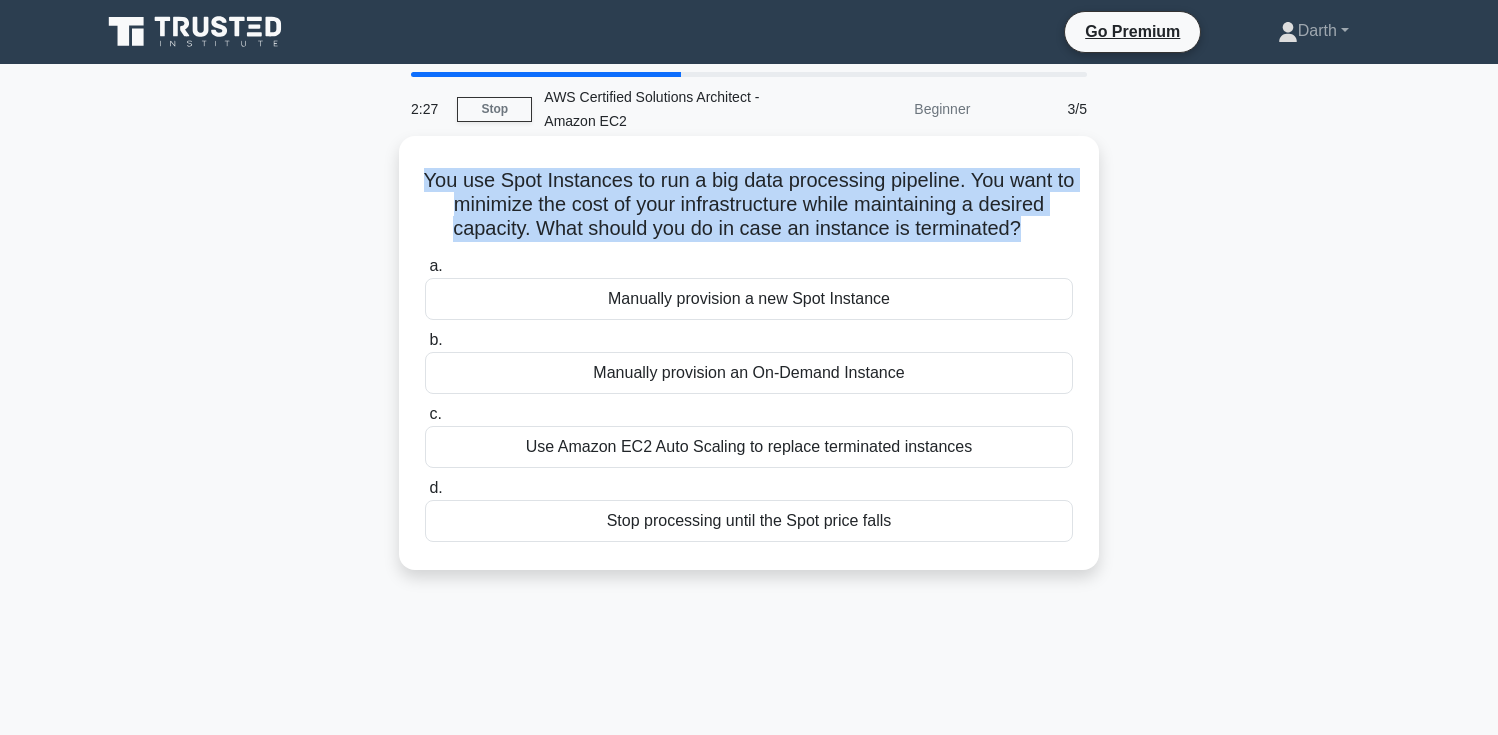 click on "You use Spot Instances to run a big data processing pipeline. You want to minimize the cost of your infrastructure while maintaining a desired capacity. What should you do in case an instance is terminated?
.spinner_0XTQ{transform-origin:center;animation:spinner_y6GP .75s linear infinite}@keyframes spinner_y6GP{100%{transform:rotate(360deg)}}" at bounding box center [749, 205] 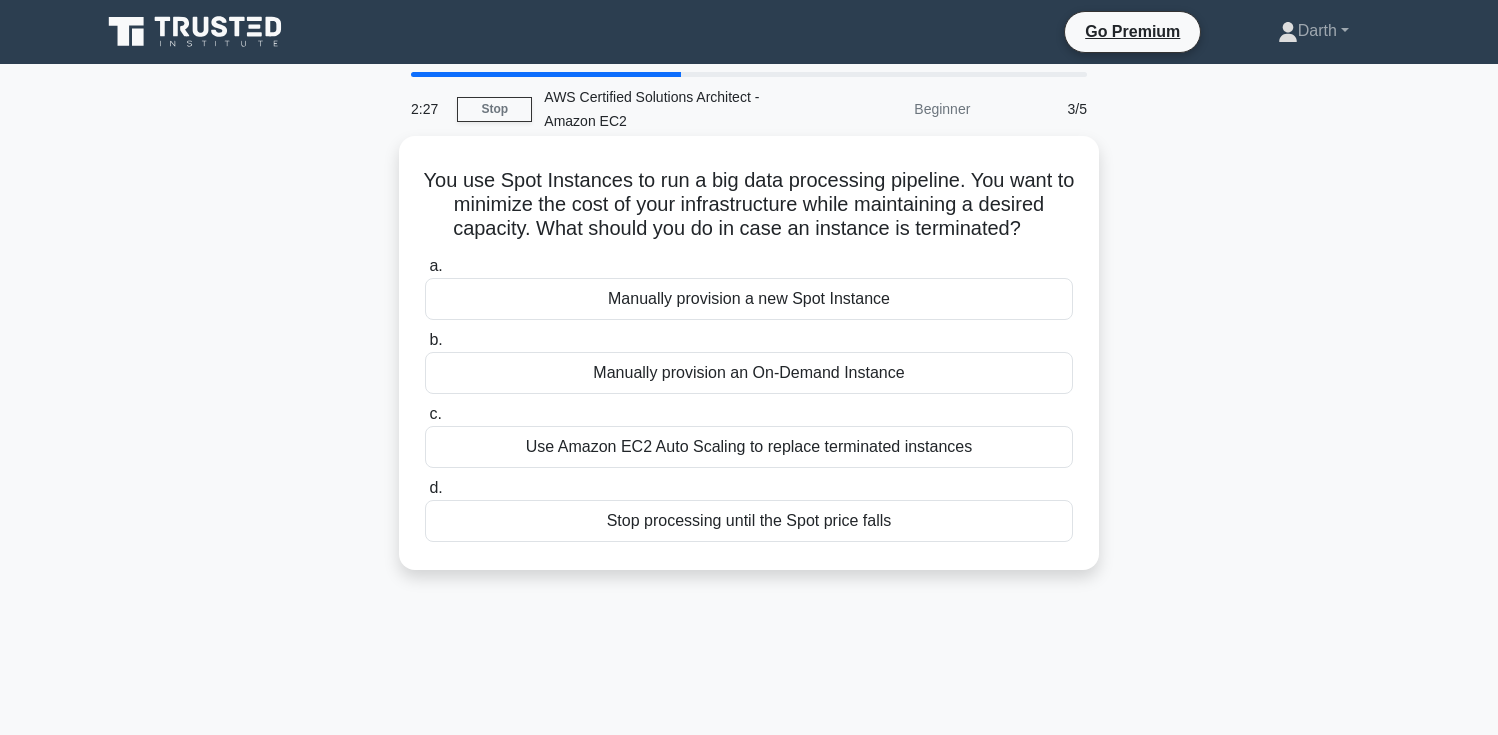 click on "You use Spot Instances to run a big data processing pipeline. You want to minimize the cost of your infrastructure while maintaining a desired capacity. What should you do in case an instance is terminated?
.spinner_0XTQ{transform-origin:center;animation:spinner_y6GP .75s linear infinite}@keyframes spinner_y6GP{100%{transform:rotate(360deg)}}" at bounding box center (749, 205) 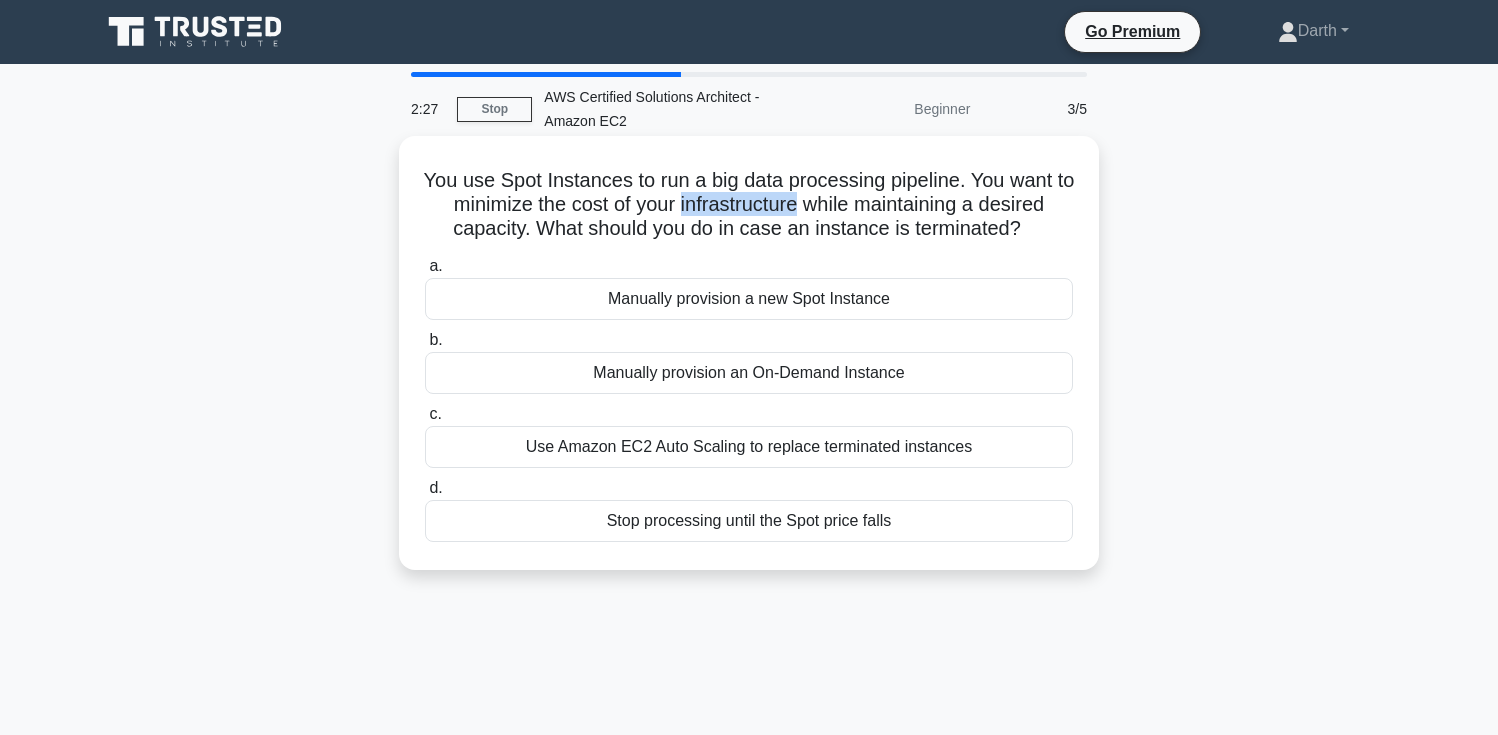click on "You use Spot Instances to run a big data processing pipeline. You want to minimize the cost of your infrastructure while maintaining a desired capacity. What should you do in case an instance is terminated?
.spinner_0XTQ{transform-origin:center;animation:spinner_y6GP .75s linear infinite}@keyframes spinner_y6GP{100%{transform:rotate(360deg)}}" at bounding box center (749, 205) 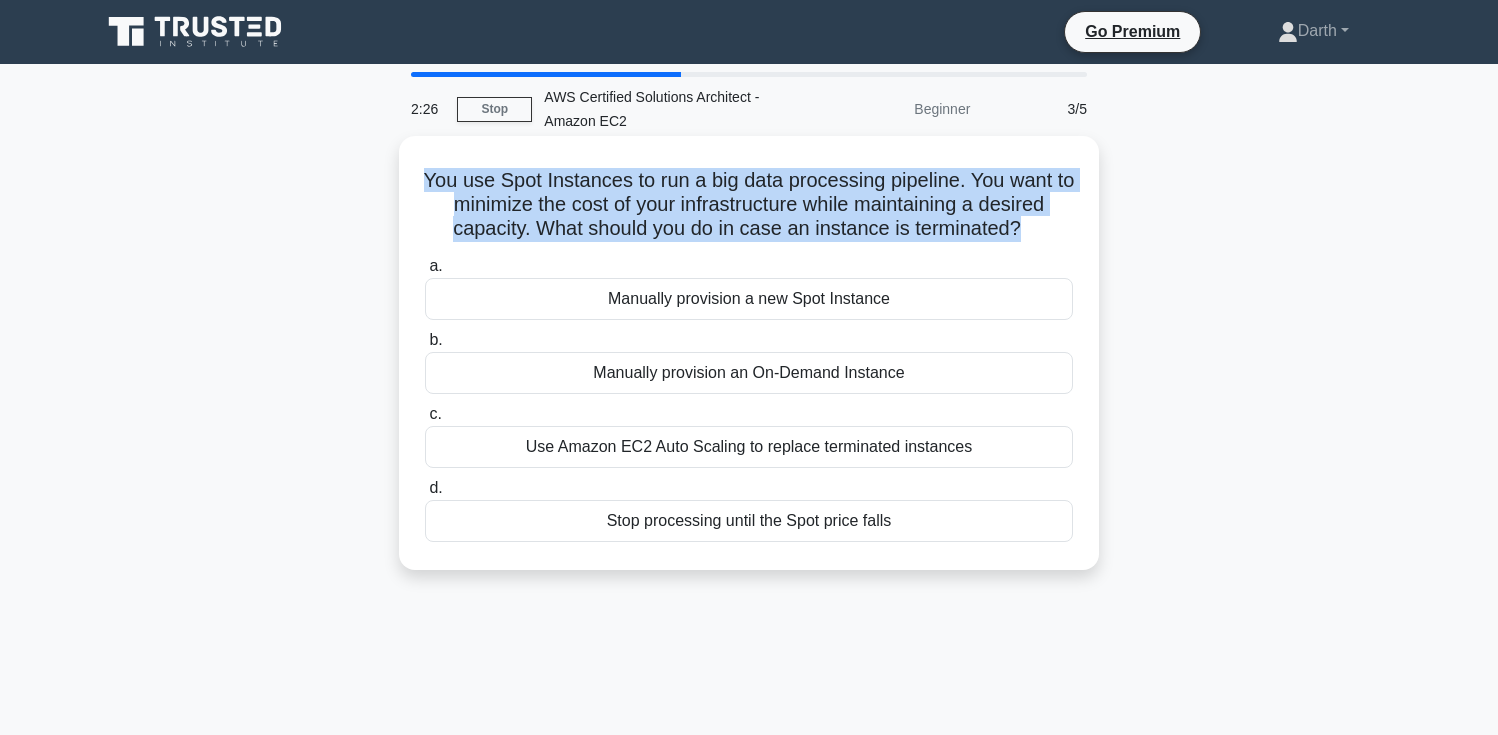 click on "You use Spot Instances to run a big data processing pipeline. You want to minimize the cost of your infrastructure while maintaining a desired capacity. What should you do in case an instance is terminated?
.spinner_0XTQ{transform-origin:center;animation:spinner_y6GP .75s linear infinite}@keyframes spinner_y6GP{100%{transform:rotate(360deg)}}" at bounding box center (749, 205) 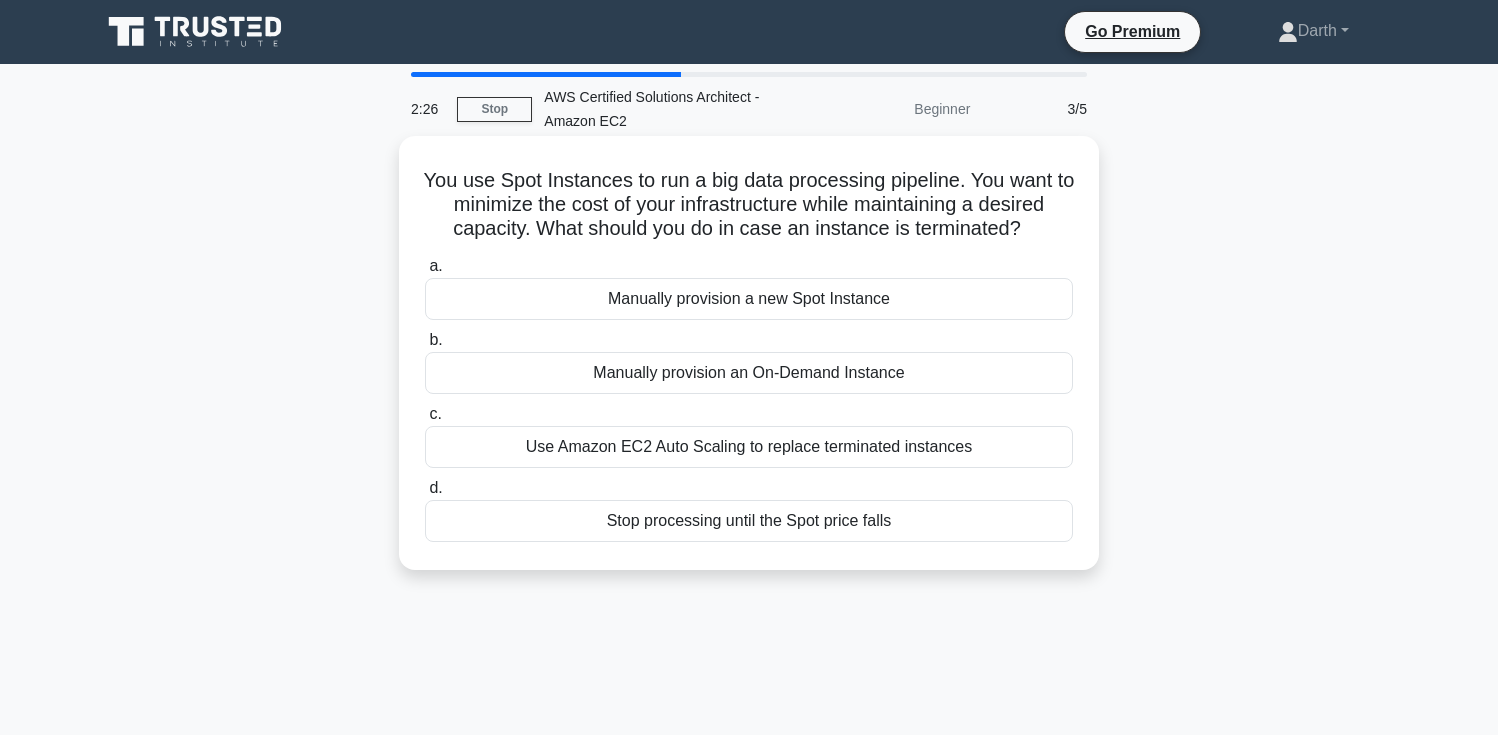 click on "You use Spot Instances to run a big data processing pipeline. You want to minimize the cost of your infrastructure while maintaining a desired capacity. What should you do in case an instance is terminated?
.spinner_0XTQ{transform-origin:center;animation:spinner_y6GP .75s linear infinite}@keyframes spinner_y6GP{100%{transform:rotate(360deg)}}" at bounding box center [749, 205] 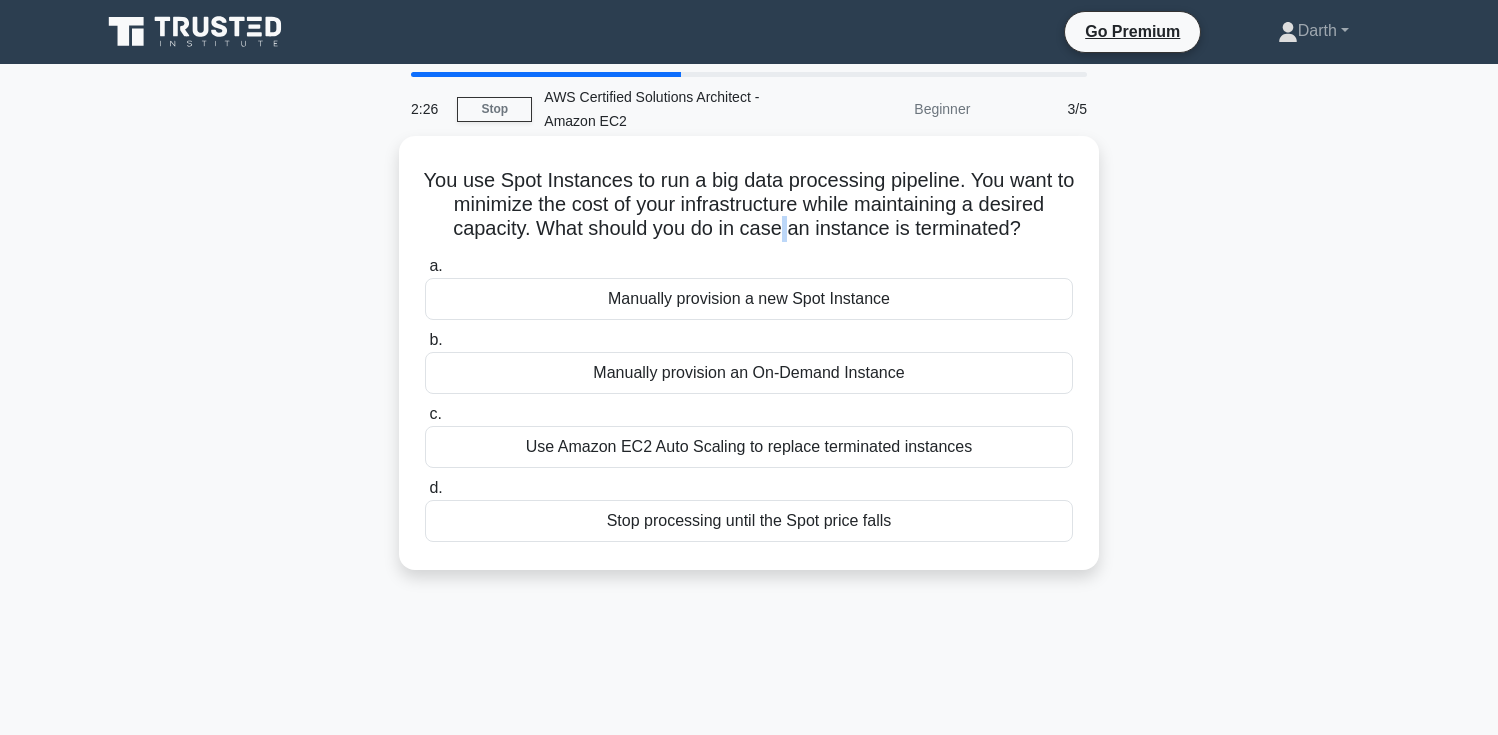 click on "You use Spot Instances to run a big data processing pipeline. You want to minimize the cost of your infrastructure while maintaining a desired capacity. What should you do in case an instance is terminated?
.spinner_0XTQ{transform-origin:center;animation:spinner_y6GP .75s linear infinite}@keyframes spinner_y6GP{100%{transform:rotate(360deg)}}" at bounding box center (749, 205) 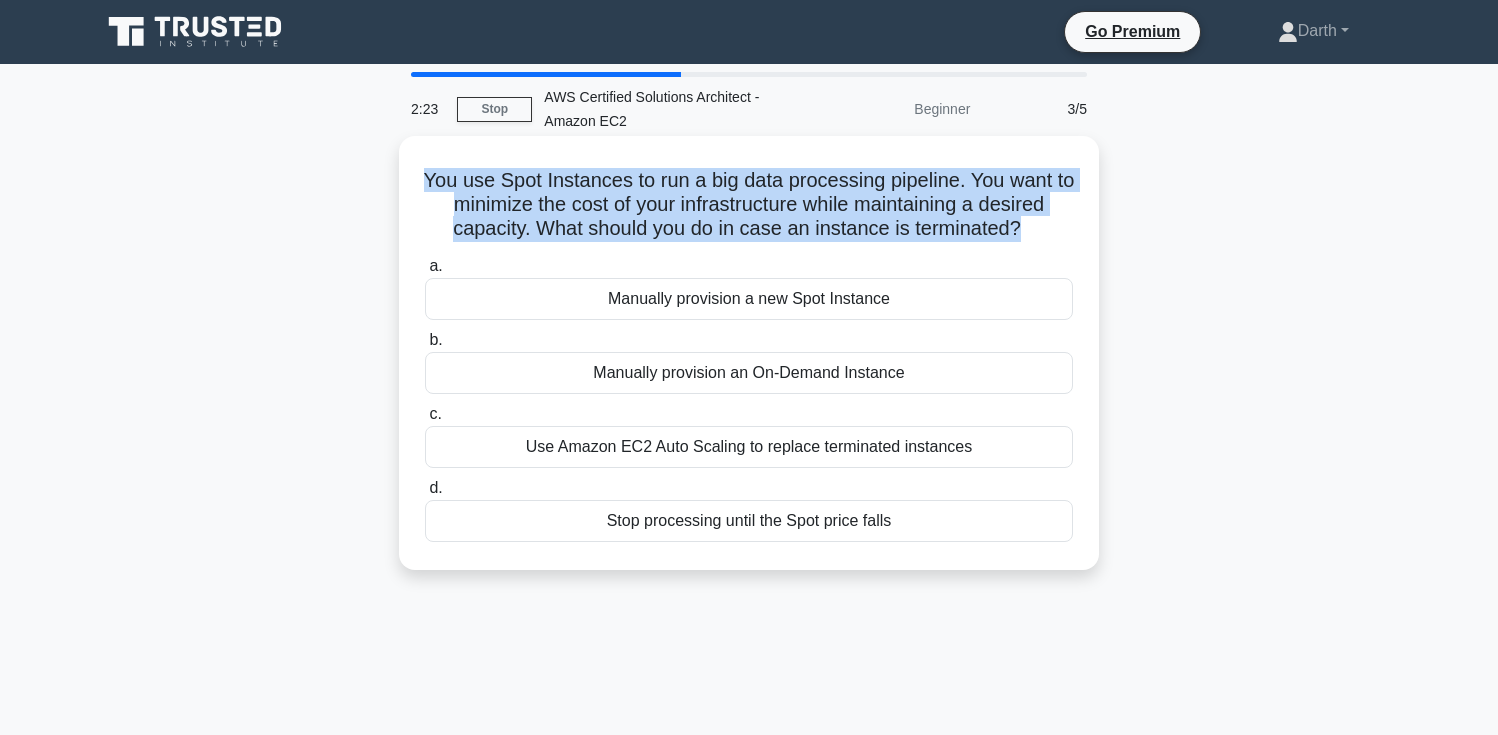 click on "Manually provision an On-Demand Instance" at bounding box center (749, 373) 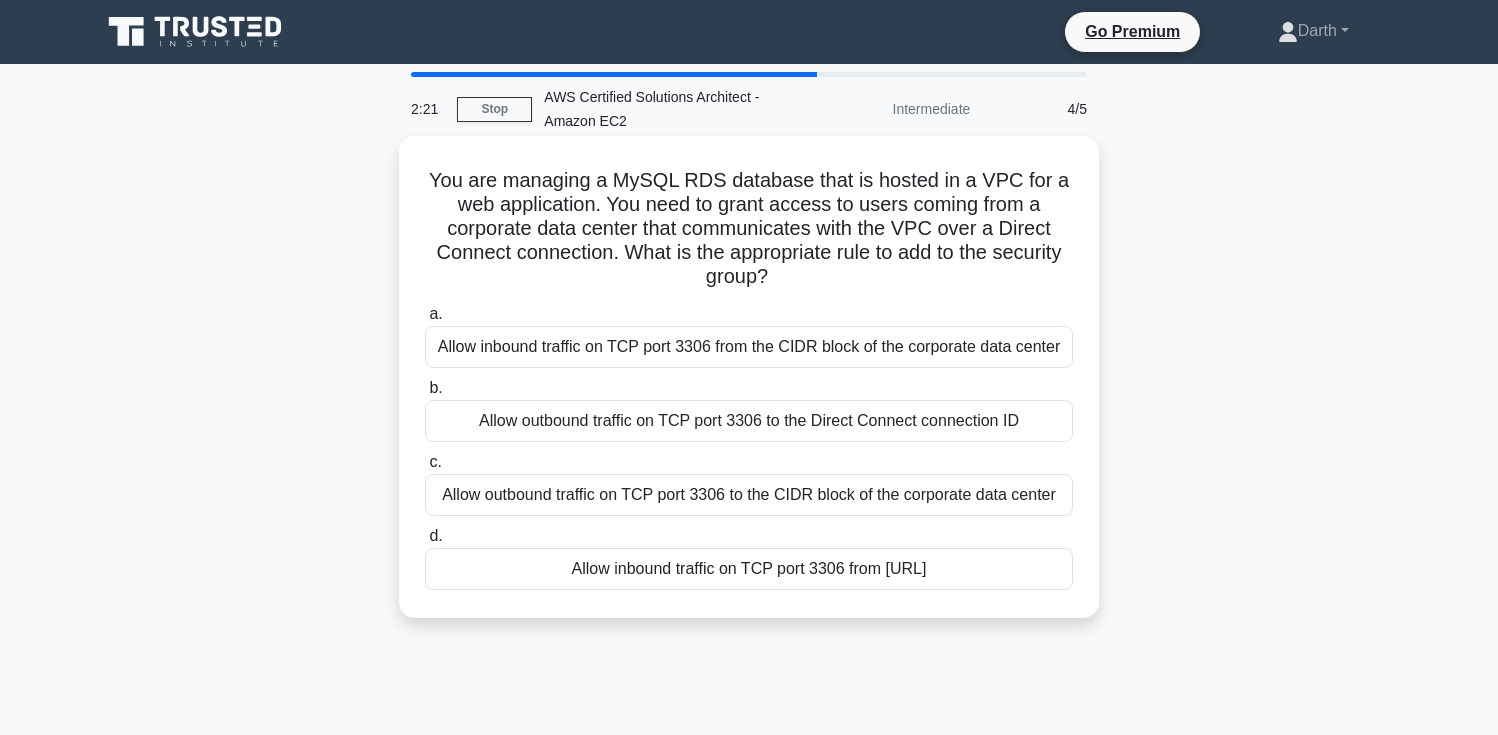 click on "You are managing a MySQL RDS database that is hosted in a VPC for a web application. You need to grant access to users coming from a corporate data center that communicates with the VPC over a Direct Connect connection. What is the appropriate rule to add to the security group?
.spinner_0XTQ{transform-origin:center;animation:spinner_y6GP .75s linear infinite}@keyframes spinner_y6GP{100%{transform:rotate(360deg)}}" at bounding box center (749, 229) 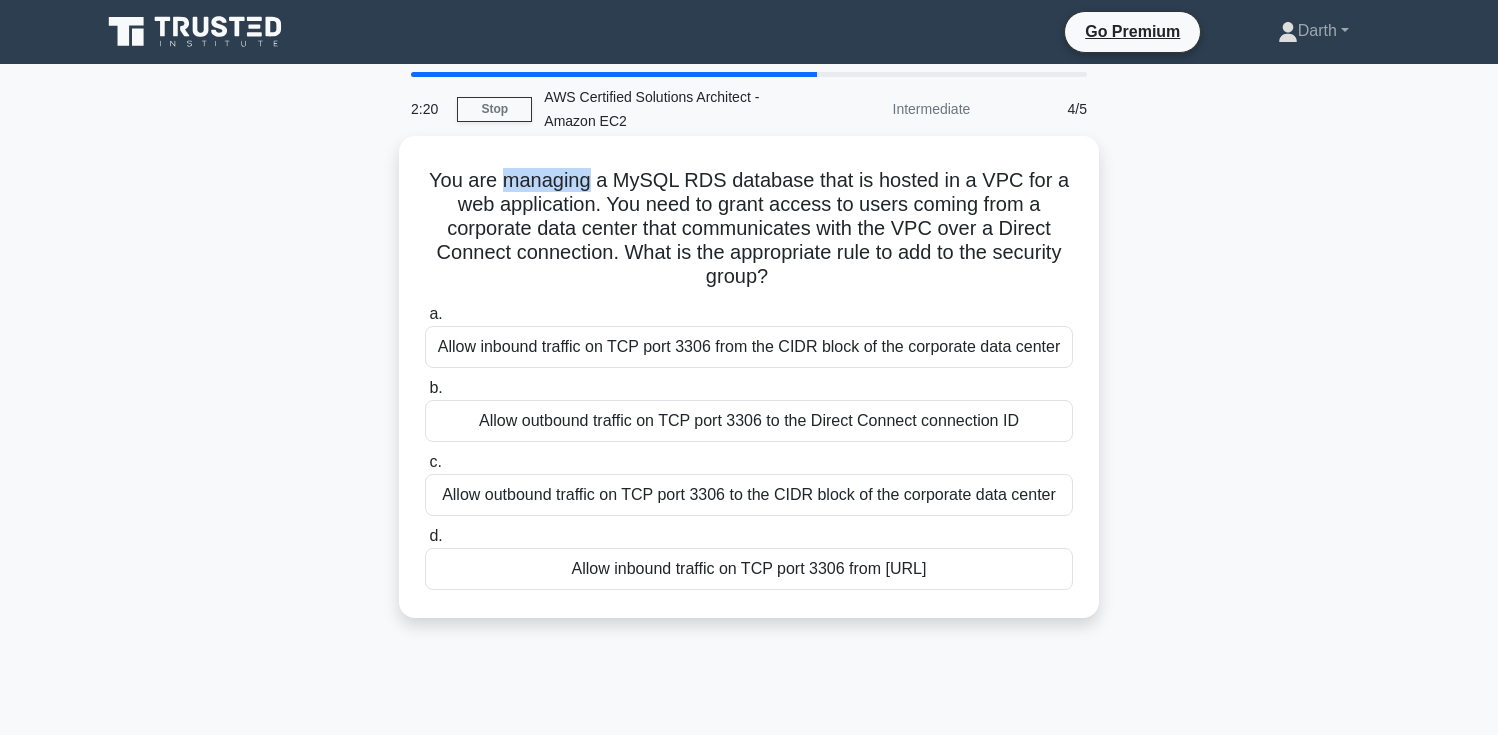 click on "You are managing a MySQL RDS database that is hosted in a VPC for a web application. You need to grant access to users coming from a corporate data center that communicates with the VPC over a Direct Connect connection. What is the appropriate rule to add to the security group?
.spinner_0XTQ{transform-origin:center;animation:spinner_y6GP .75s linear infinite}@keyframes spinner_y6GP{100%{transform:rotate(360deg)}}" at bounding box center (749, 229) 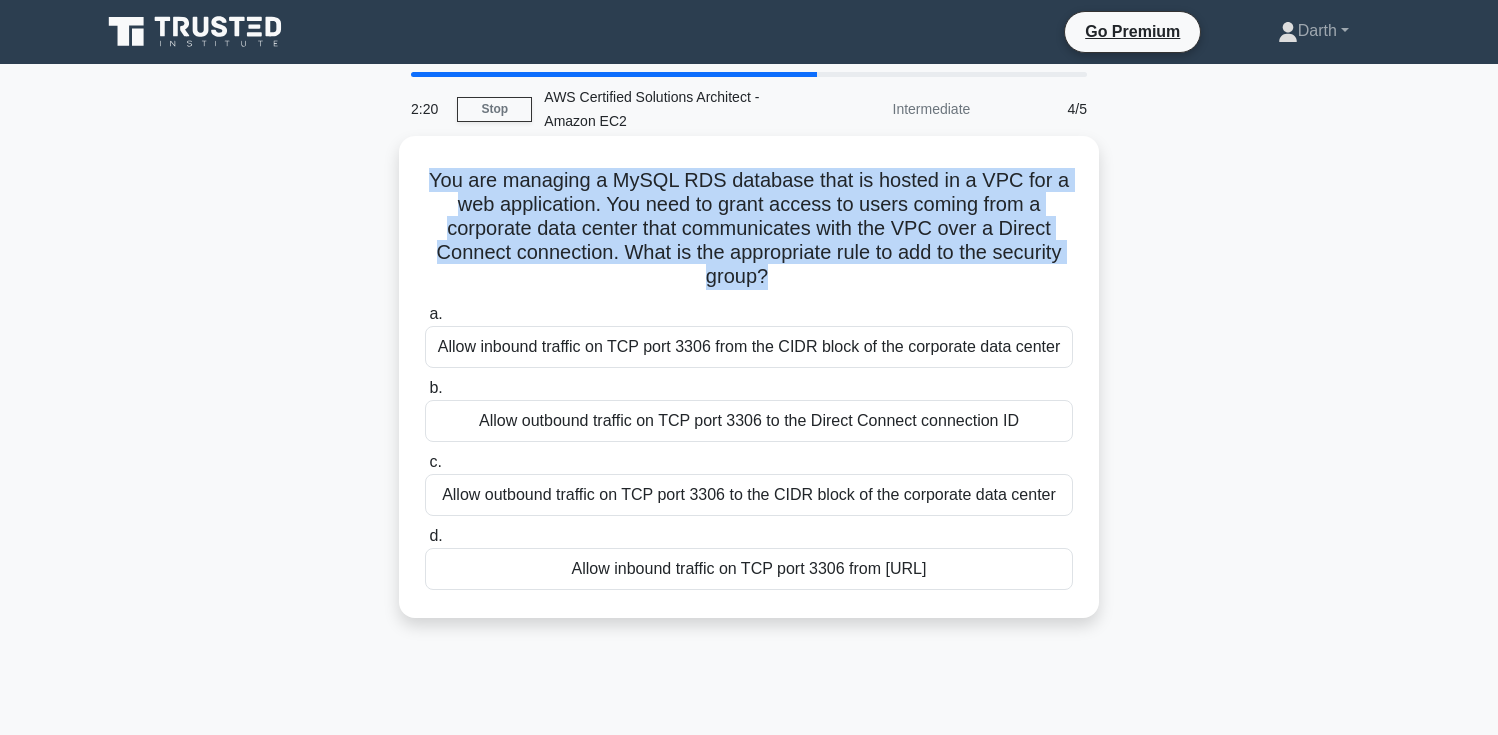 click on "You are managing a MySQL RDS database that is hosted in a VPC for a web application. You need to grant access to users coming from a corporate data center that communicates with the VPC over a Direct Connect connection. What is the appropriate rule to add to the security group?
.spinner_0XTQ{transform-origin:center;animation:spinner_y6GP .75s linear infinite}@keyframes spinner_y6GP{100%{transform:rotate(360deg)}}" at bounding box center (749, 229) 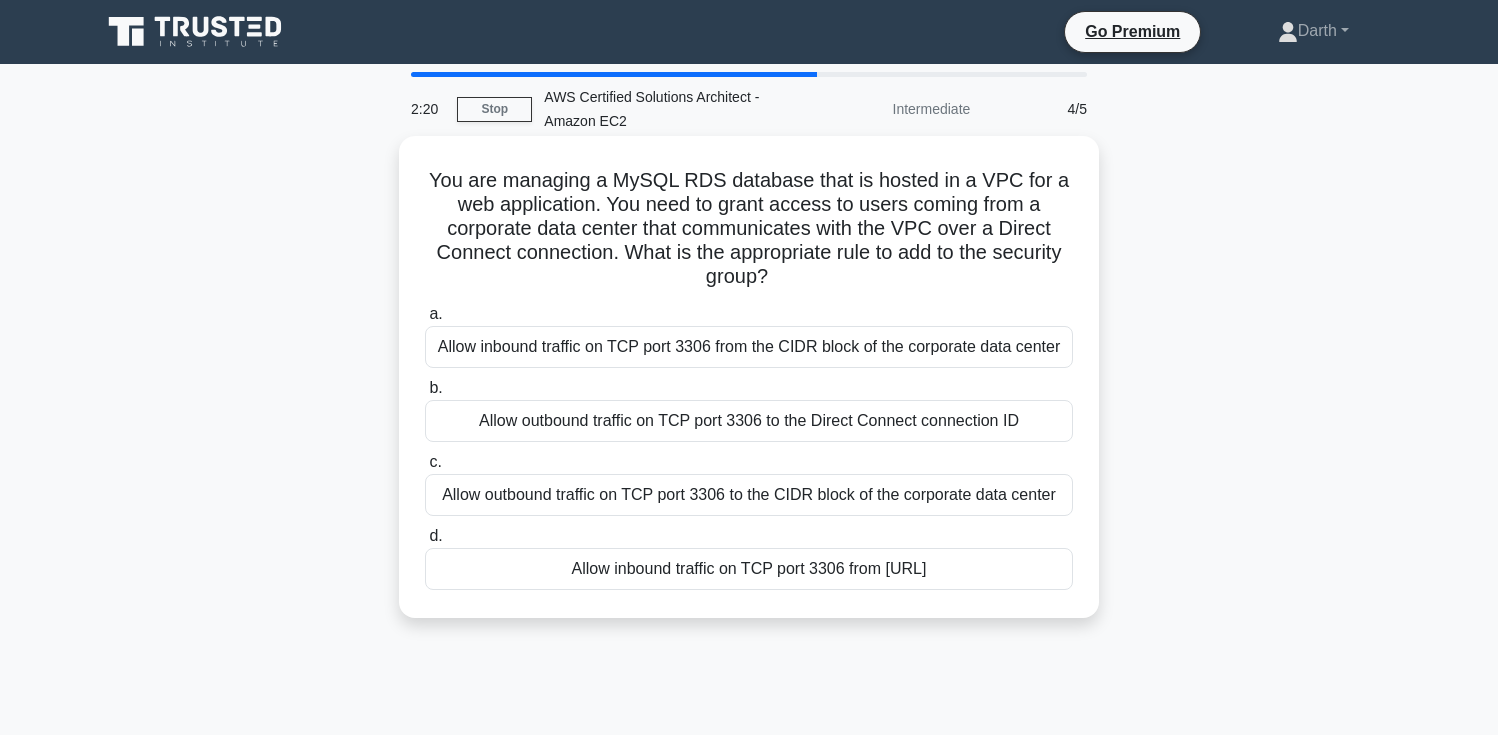 click on "You are managing a MySQL RDS database that is hosted in a VPC for a web application. You need to grant access to users coming from a corporate data center that communicates with the VPC over a Direct Connect connection. What is the appropriate rule to add to the security group?
.spinner_0XTQ{transform-origin:center;animation:spinner_y6GP .75s linear infinite}@keyframes spinner_y6GP{100%{transform:rotate(360deg)}}" at bounding box center [749, 229] 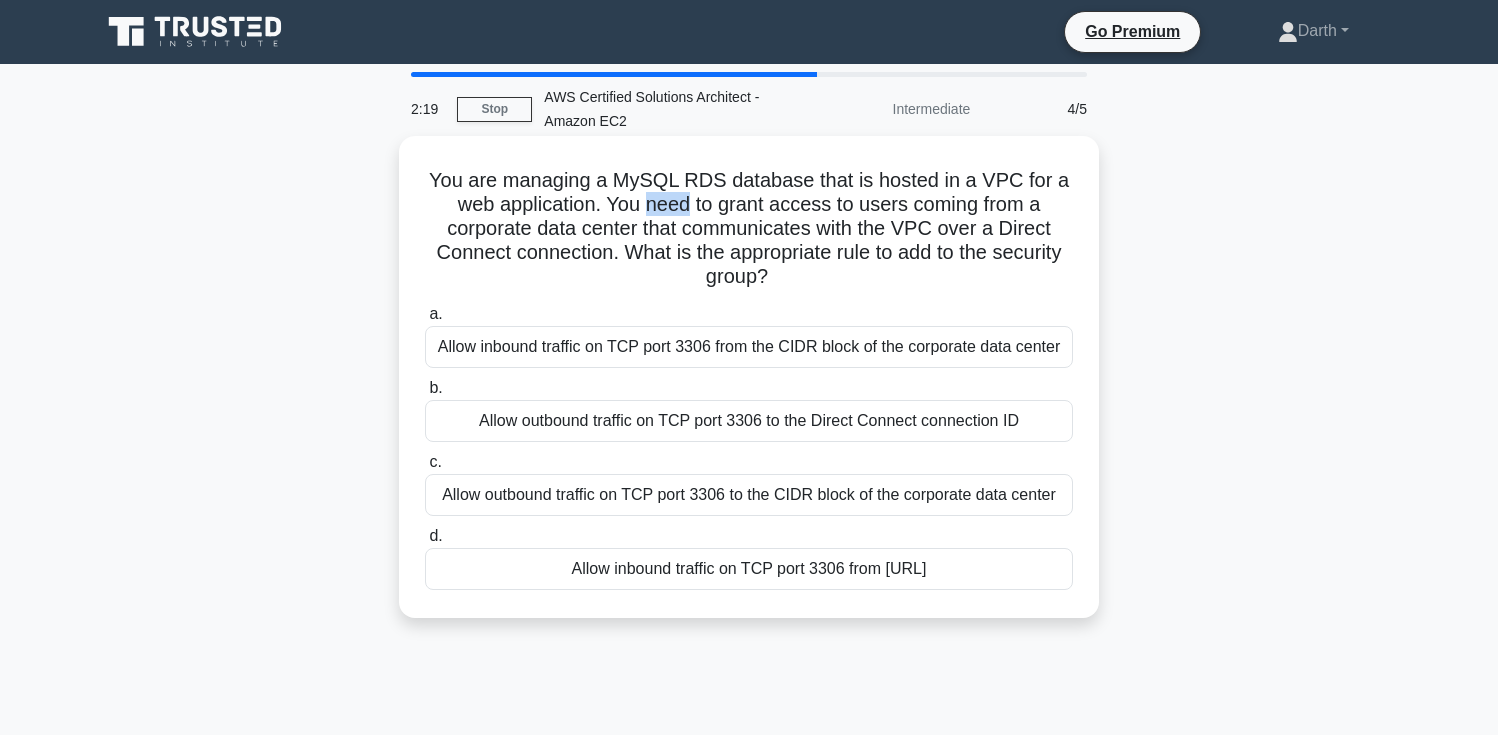 click on "You are managing a MySQL RDS database that is hosted in a VPC for a web application. You need to grant access to users coming from a corporate data center that communicates with the VPC over a Direct Connect connection. What is the appropriate rule to add to the security group?
.spinner_0XTQ{transform-origin:center;animation:spinner_y6GP .75s linear infinite}@keyframes spinner_y6GP{100%{transform:rotate(360deg)}}" at bounding box center (749, 229) 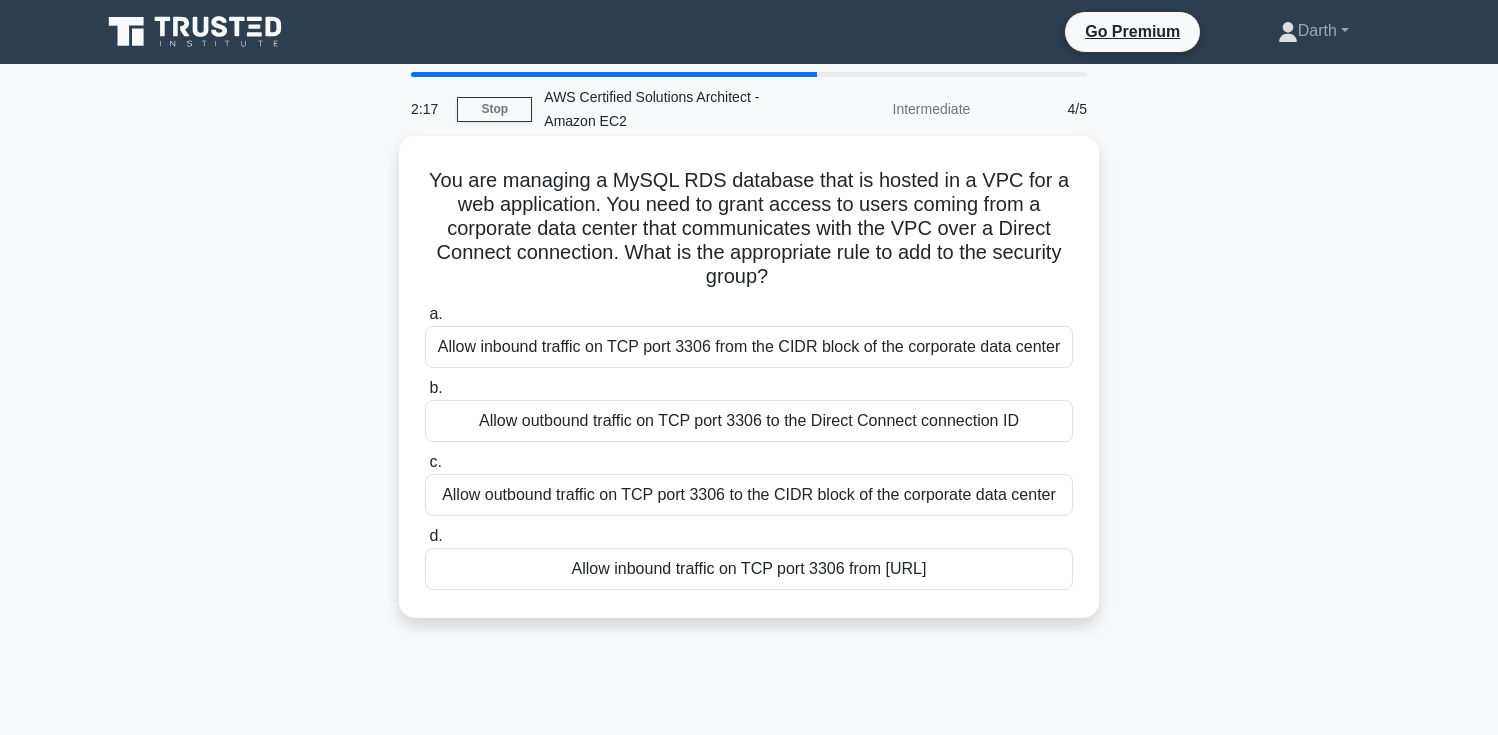click on "You are managing a MySQL RDS database that is hosted in a VPC for a web application. You need to grant access to users coming from a corporate data center that communicates with the VPC over a Direct Connect connection. What is the appropriate rule to add to the security group?
.spinner_0XTQ{transform-origin:center;animation:spinner_y6GP .75s linear infinite}@keyframes spinner_y6GP{100%{transform:rotate(360deg)}}" at bounding box center (749, 229) 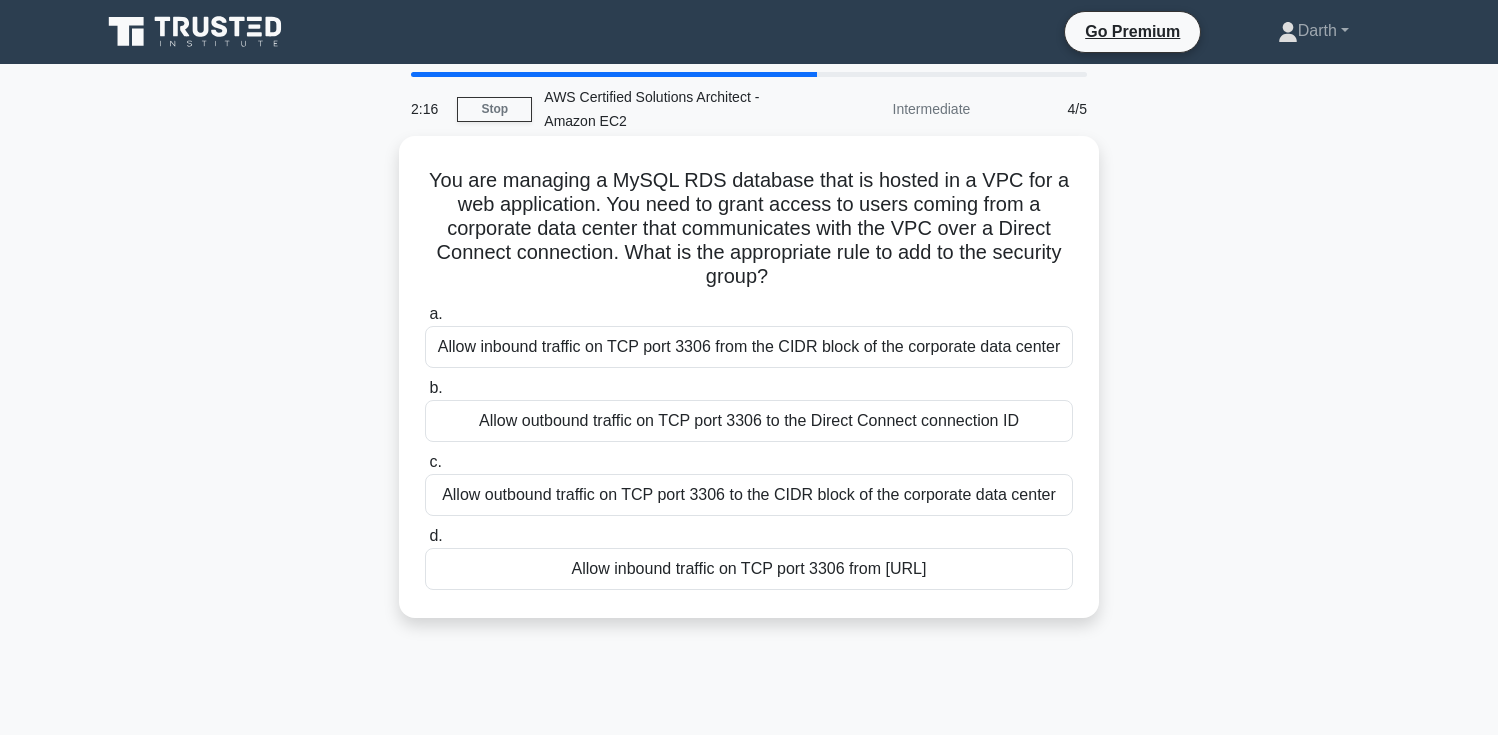 click on "You are managing a MySQL RDS database that is hosted in a VPC for a web application. You need to grant access to users coming from a corporate data center that communicates with the VPC over a Direct Connect connection. What is the appropriate rule to add to the security group?
.spinner_0XTQ{transform-origin:center;animation:spinner_y6GP .75s linear infinite}@keyframes spinner_y6GP{100%{transform:rotate(360deg)}}" at bounding box center (749, 229) 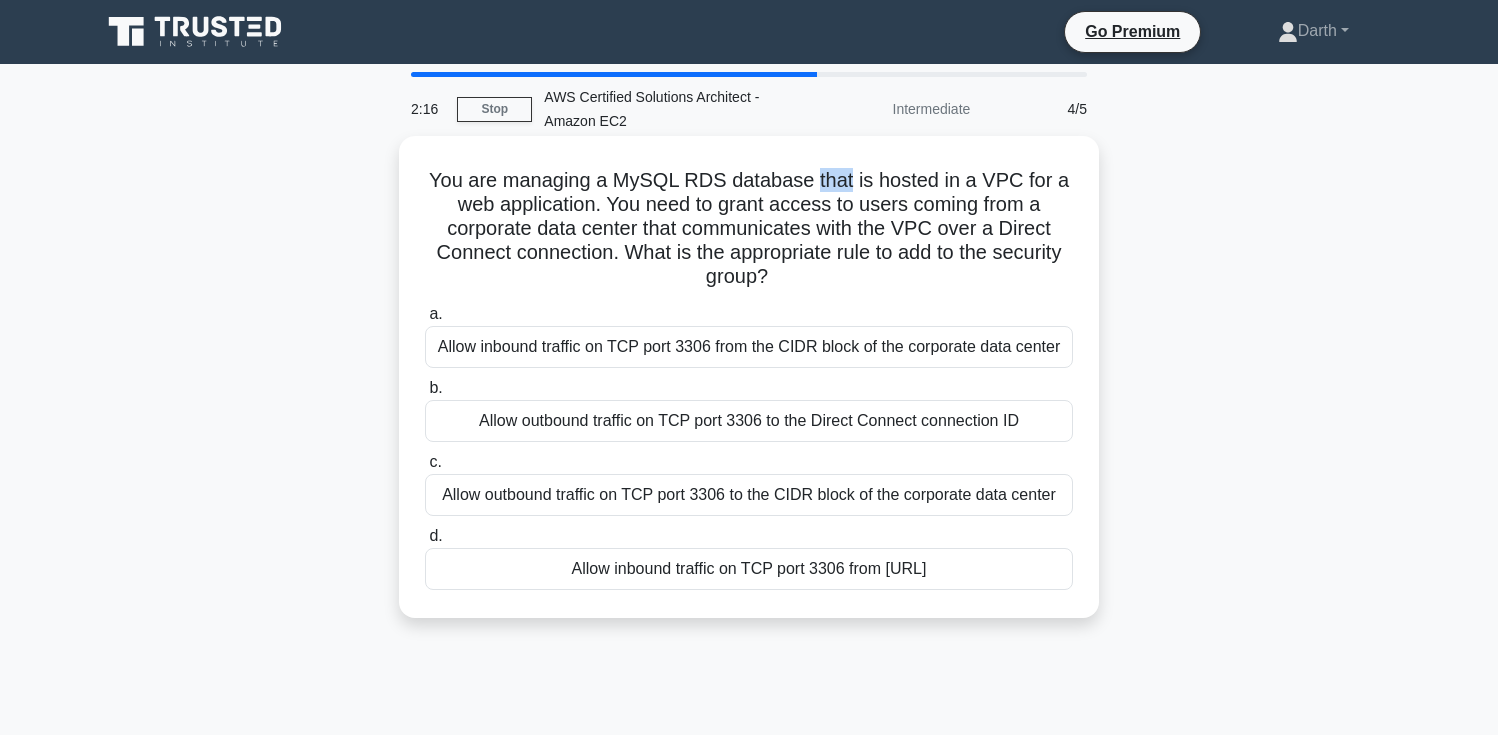 click on "You are managing a MySQL RDS database that is hosted in a VPC for a web application. You need to grant access to users coming from a corporate data center that communicates with the VPC over a Direct Connect connection. What is the appropriate rule to add to the security group?
.spinner_0XTQ{transform-origin:center;animation:spinner_y6GP .75s linear infinite}@keyframes spinner_y6GP{100%{transform:rotate(360deg)}}" at bounding box center [749, 229] 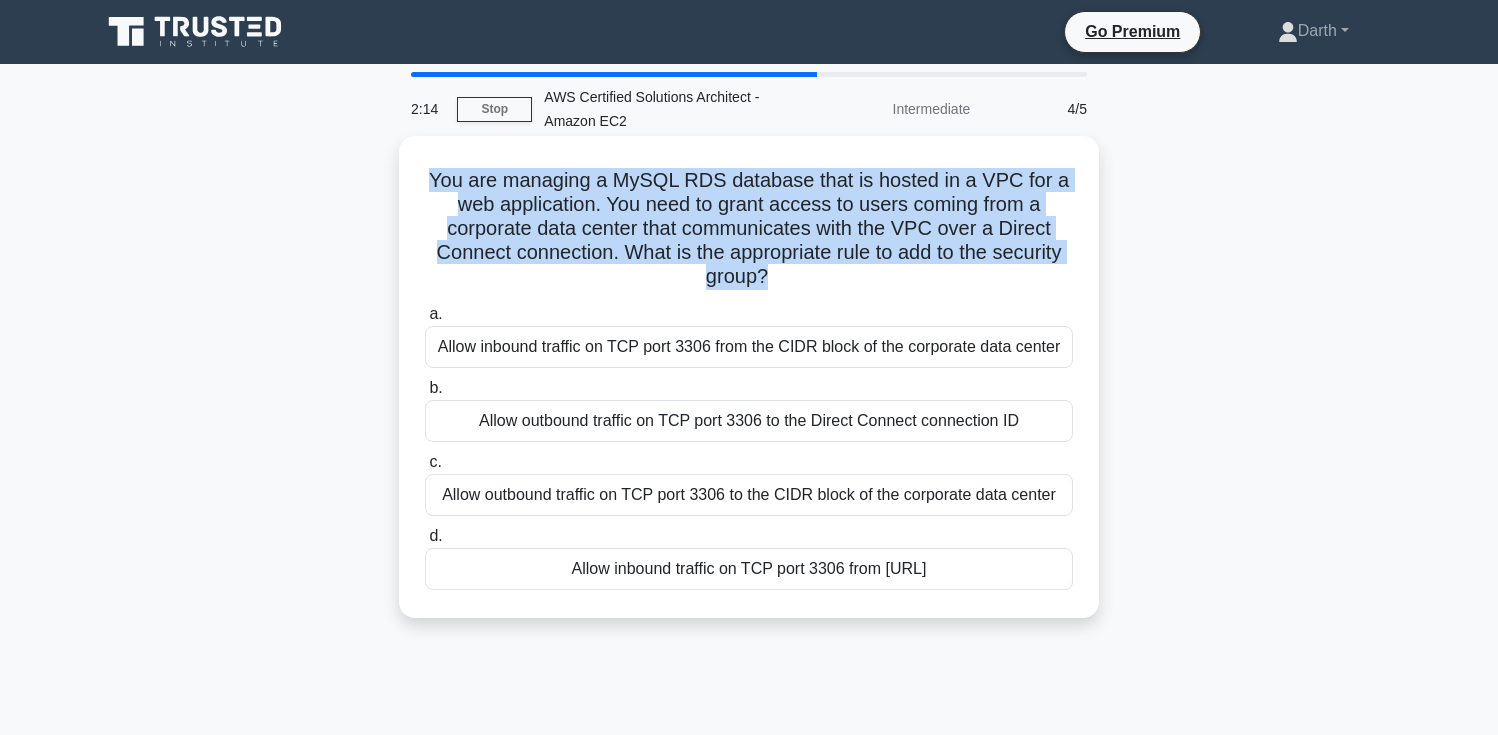 click on "You are managing a MySQL RDS database that is hosted in a VPC for a web application. You need to grant access to users coming from a corporate data center that communicates with the VPC over a Direct Connect connection. What is the appropriate rule to add to the security group?
.spinner_0XTQ{transform-origin:center;animation:spinner_y6GP .75s linear infinite}@keyframes spinner_y6GP{100%{transform:rotate(360deg)}}" at bounding box center [749, 229] 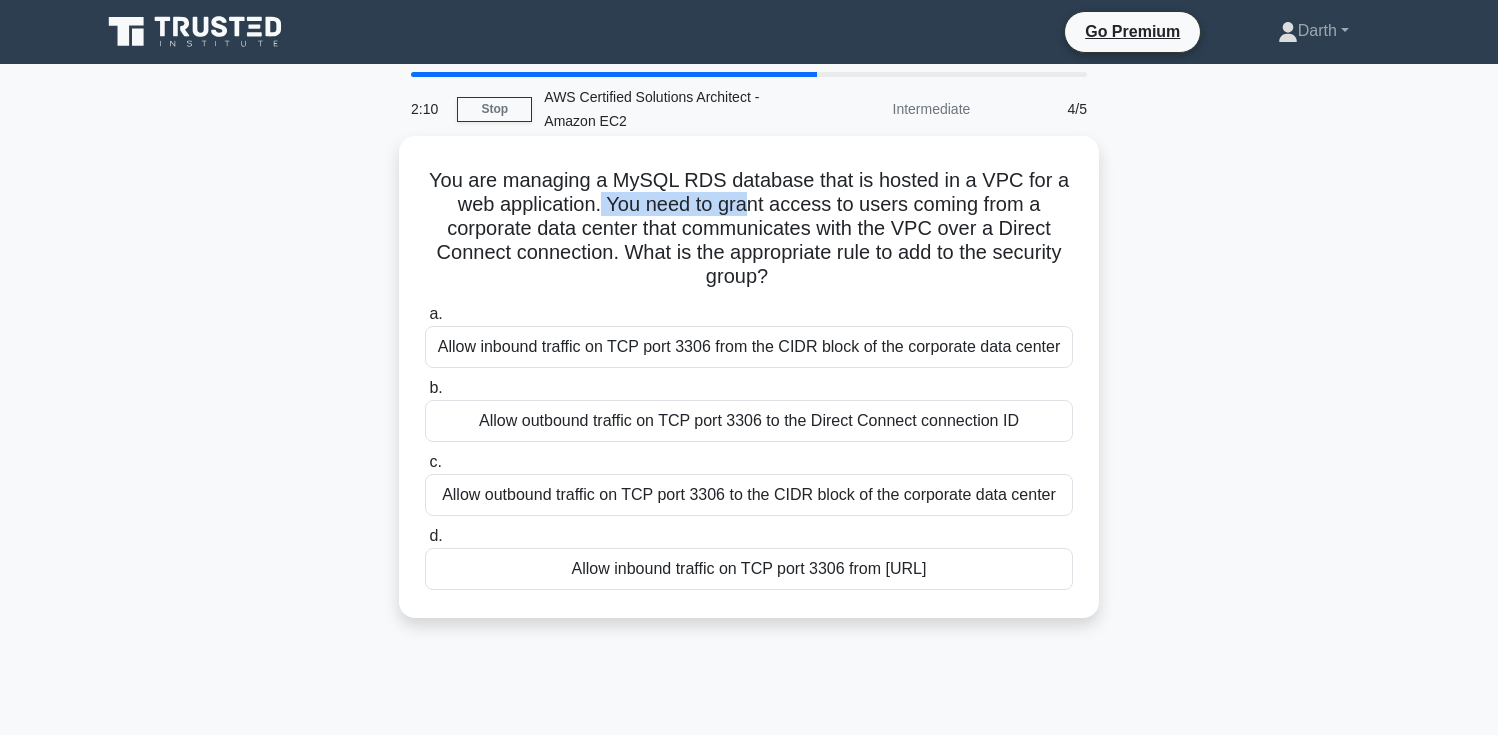 drag, startPoint x: 603, startPoint y: 203, endPoint x: 745, endPoint y: 203, distance: 142 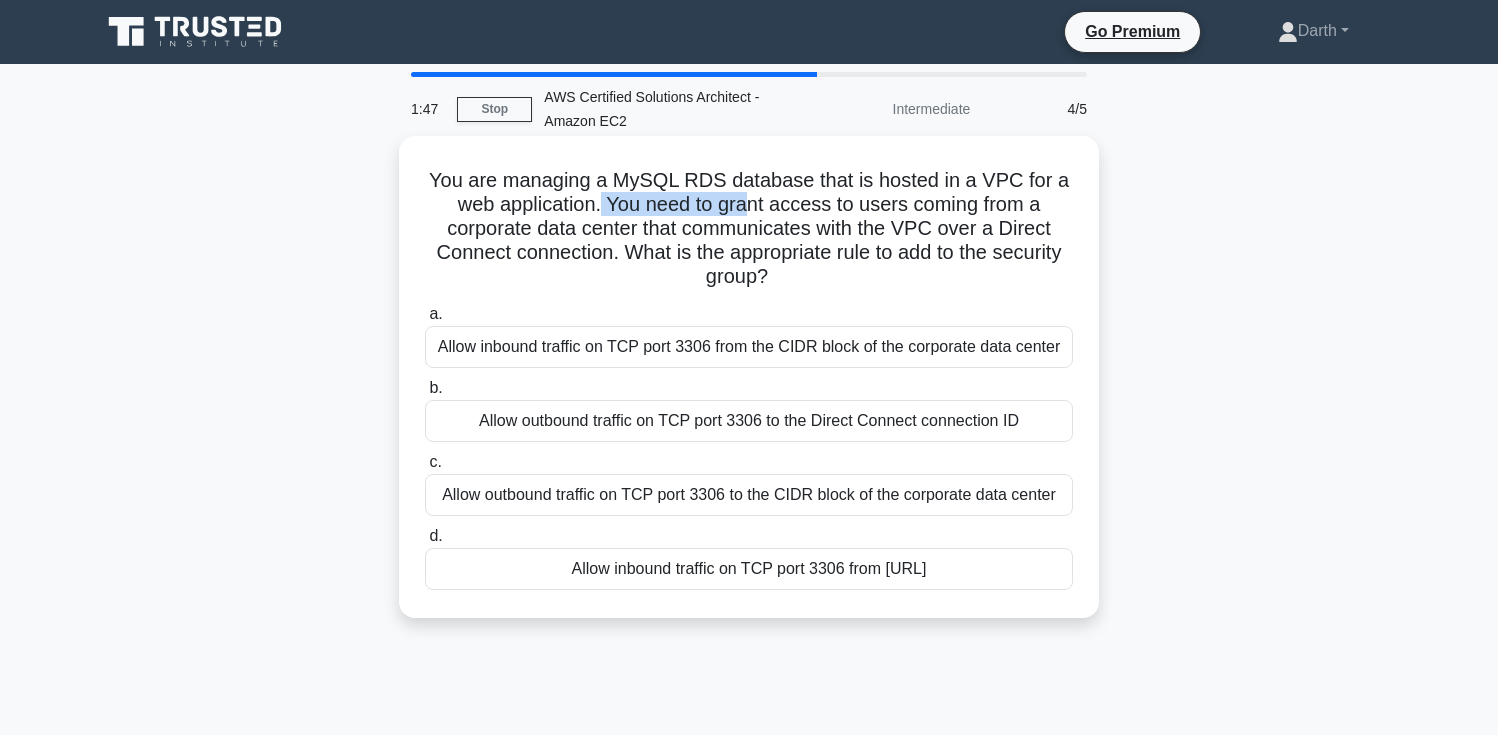 click on "You are managing a MySQL RDS database that is hosted in a VPC for a web application. You need to grant access to users coming from a corporate data center that communicates with the VPC over a Direct Connect connection. What is the appropriate rule to add to the security group?
.spinner_0XTQ{transform-origin:center;animation:spinner_y6GP .75s linear infinite}@keyframes spinner_y6GP{100%{transform:rotate(360deg)}}" at bounding box center [749, 229] 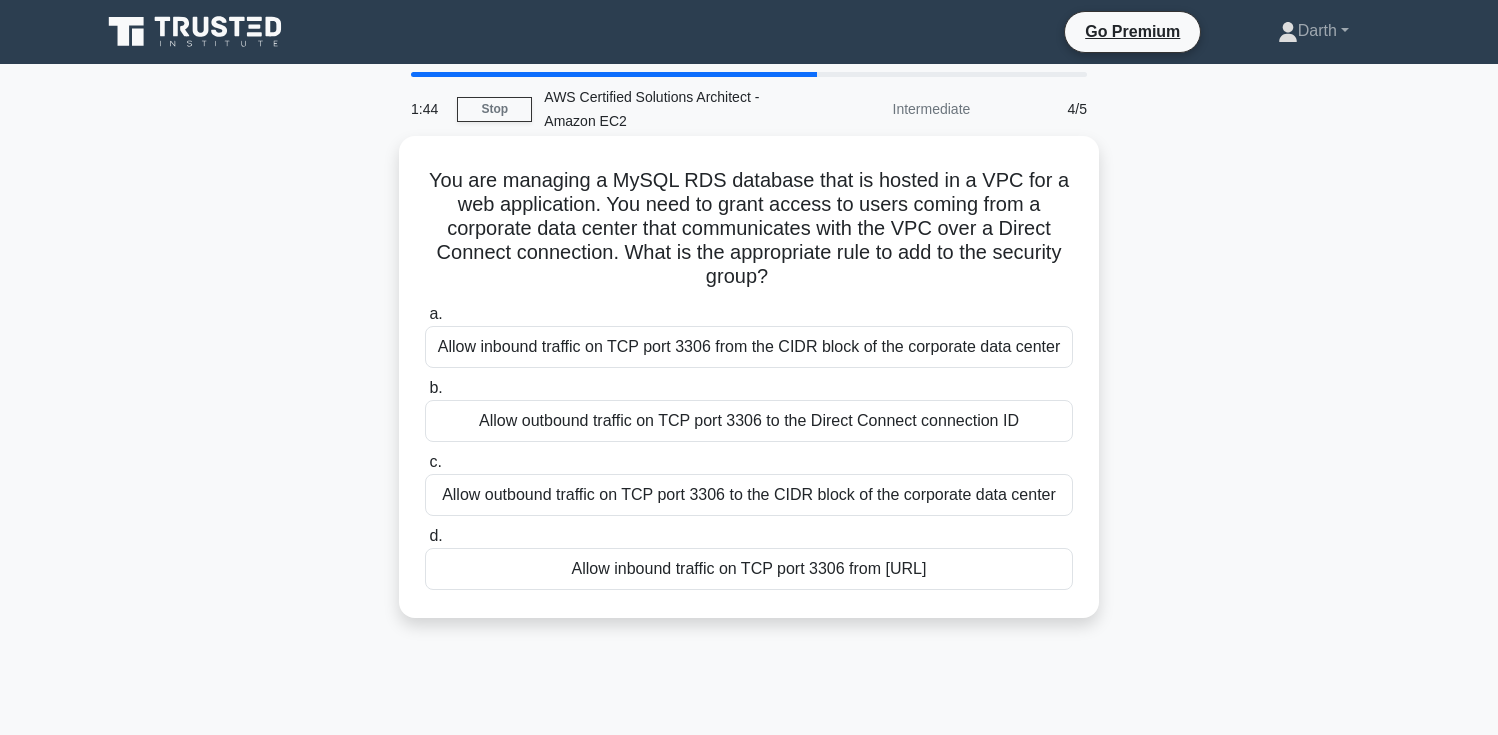 click on "You are managing a MySQL RDS database that is hosted in a VPC for a web application. You need to grant access to users coming from a corporate data center that communicates with the VPC over a Direct Connect connection. What is the appropriate rule to add to the security group?
.spinner_0XTQ{transform-origin:center;animation:spinner_y6GP .75s linear infinite}@keyframes spinner_y6GP{100%{transform:rotate(360deg)}}" at bounding box center (749, 229) 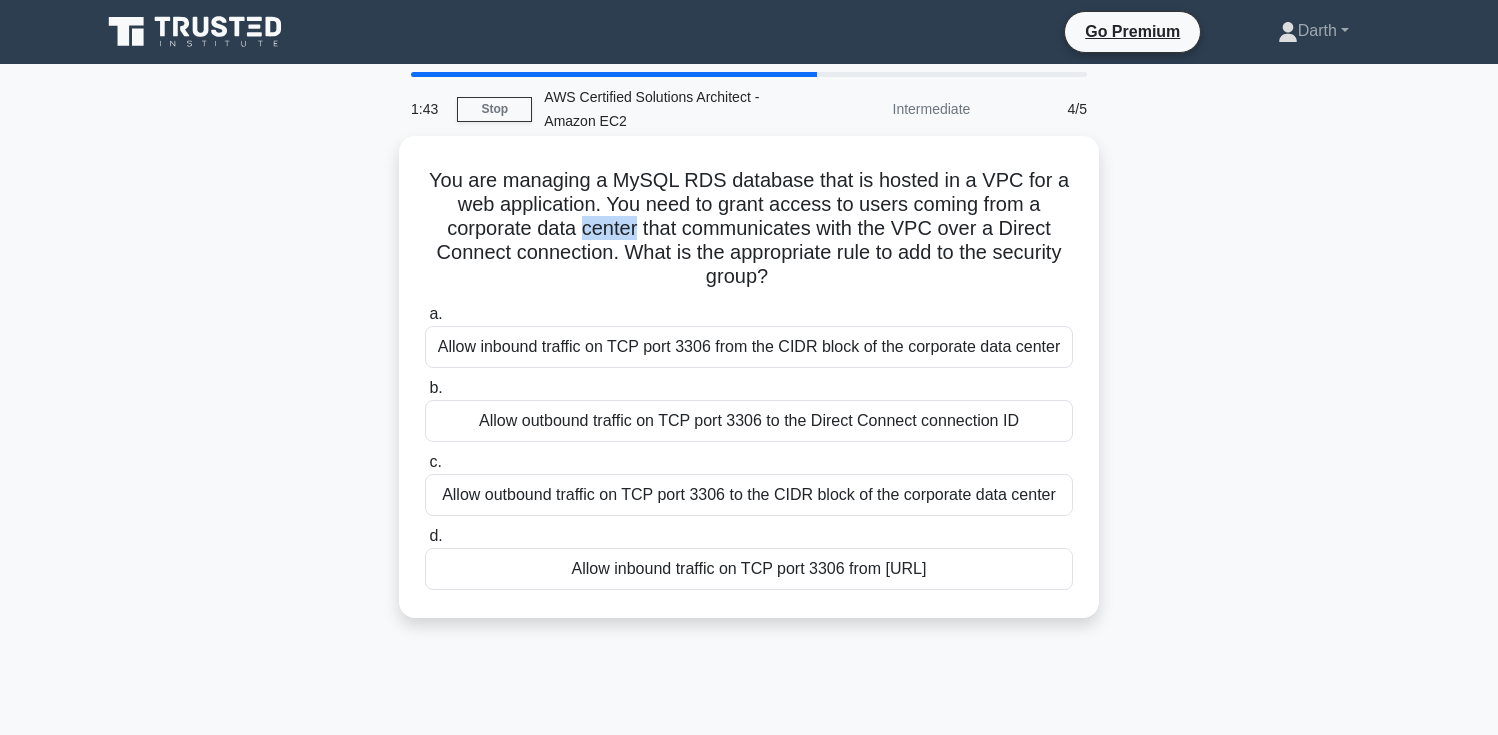 click on "You are managing a MySQL RDS database that is hosted in a VPC for a web application. You need to grant access to users coming from a corporate data center that communicates with the VPC over a Direct Connect connection. What is the appropriate rule to add to the security group?
.spinner_0XTQ{transform-origin:center;animation:spinner_y6GP .75s linear infinite}@keyframes spinner_y6GP{100%{transform:rotate(360deg)}}" at bounding box center [749, 229] 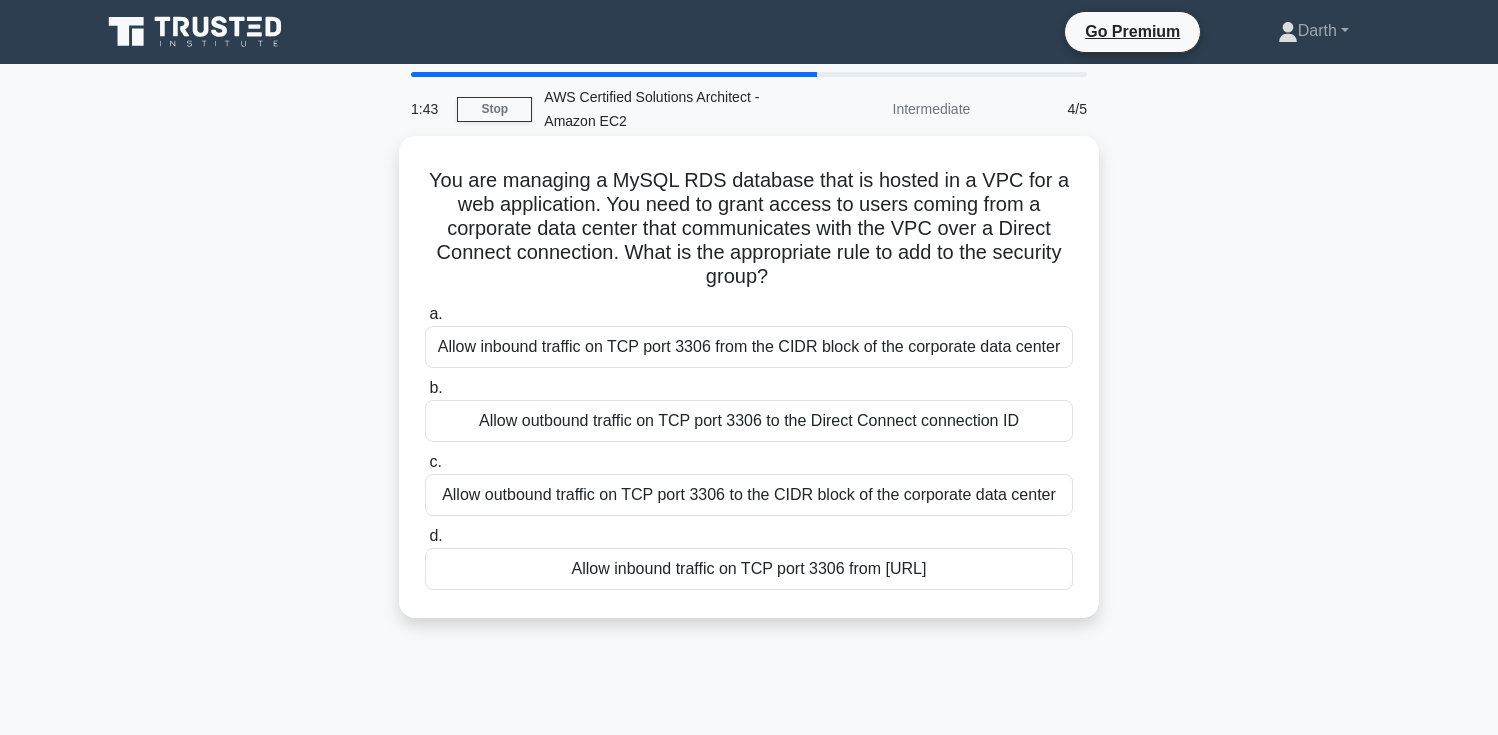 click on "You are managing a MySQL RDS database that is hosted in a VPC for a web application. You need to grant access to users coming from a corporate data center that communicates with the VPC over a Direct Connect connection. What is the appropriate rule to add to the security group?
.spinner_0XTQ{transform-origin:center;animation:spinner_y6GP .75s linear infinite}@keyframes spinner_y6GP{100%{transform:rotate(360deg)}}" at bounding box center [749, 229] 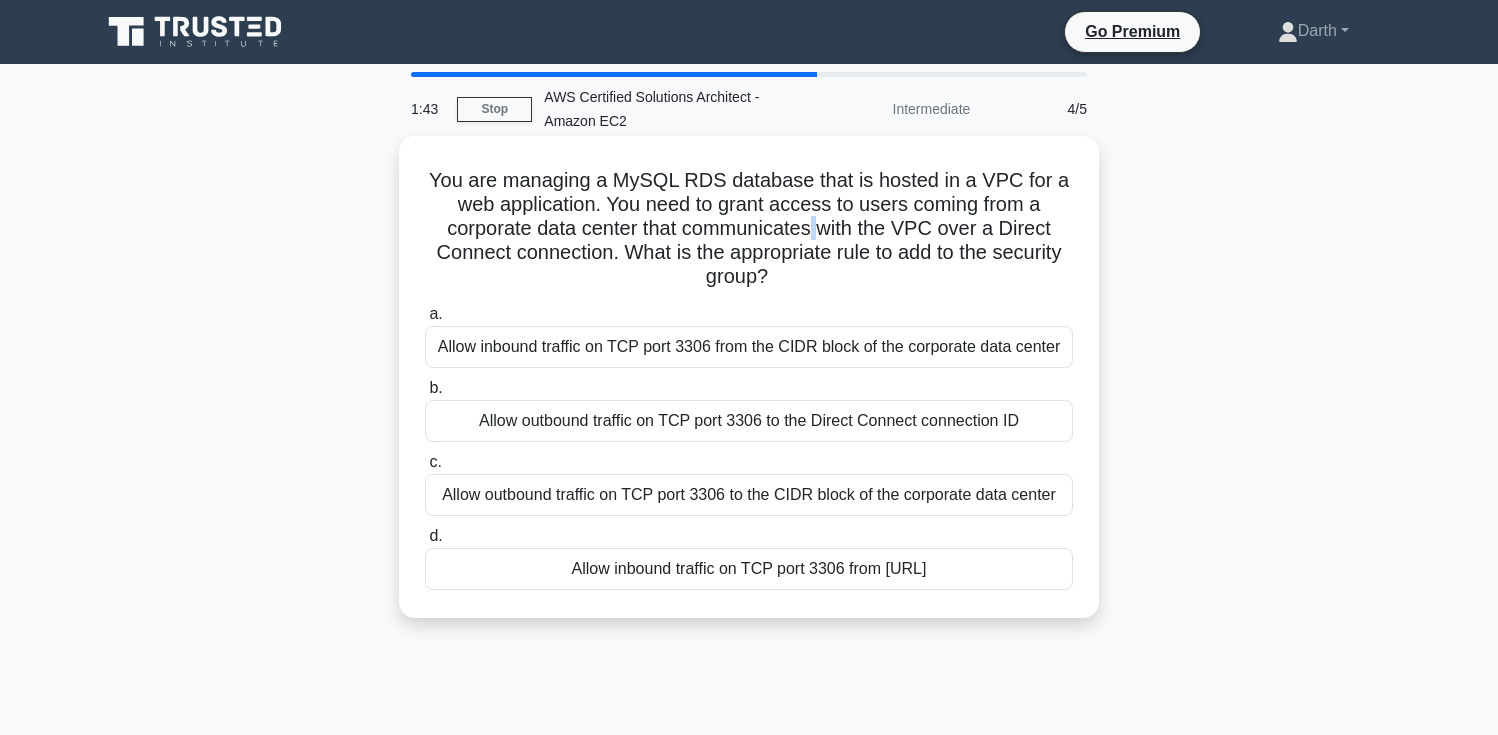 click on "You are managing a MySQL RDS database that is hosted in a VPC for a web application. You need to grant access to users coming from a corporate data center that communicates with the VPC over a Direct Connect connection. What is the appropriate rule to add to the security group?
.spinner_0XTQ{transform-origin:center;animation:spinner_y6GP .75s linear infinite}@keyframes spinner_y6GP{100%{transform:rotate(360deg)}}" at bounding box center (749, 229) 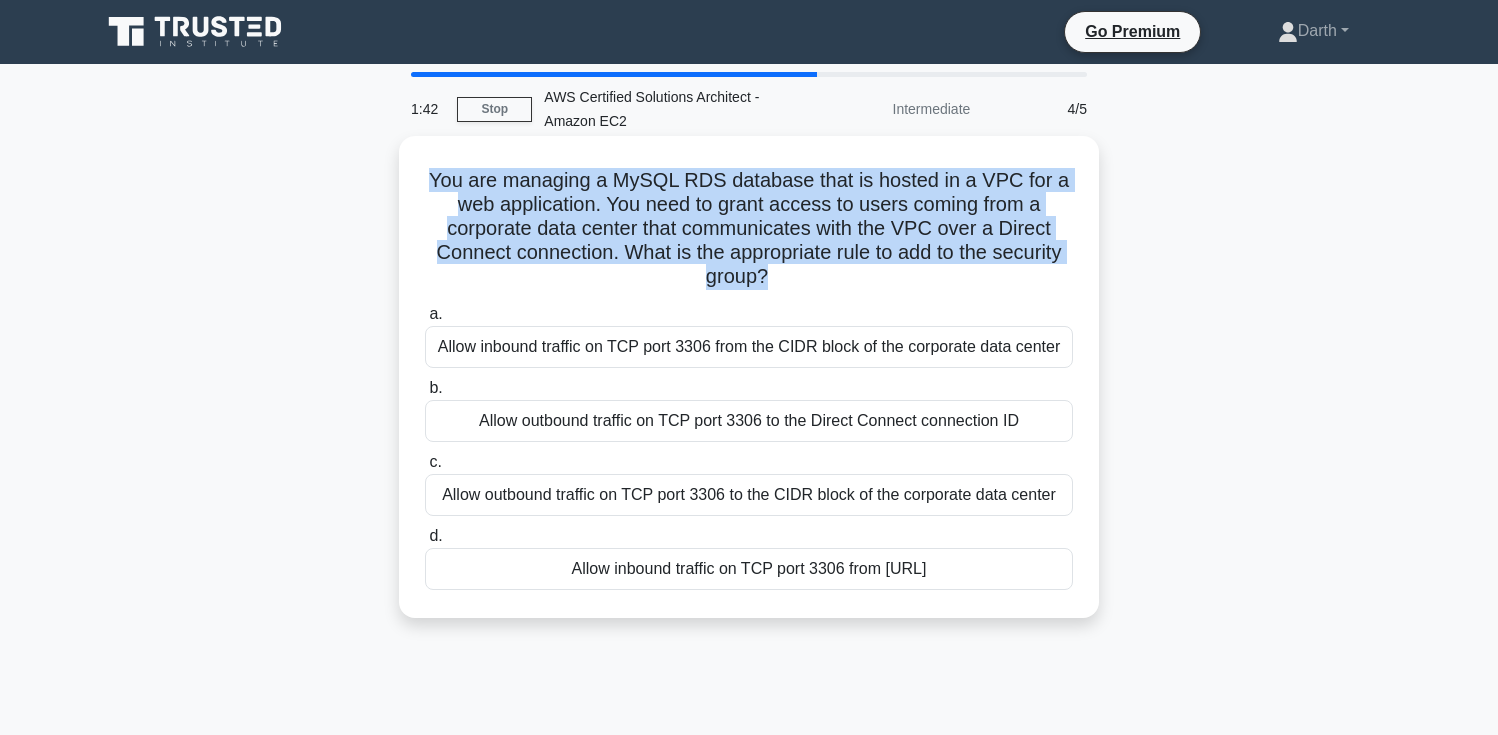 click on "You are managing a MySQL RDS database that is hosted in a VPC for a web application. You need to grant access to users coming from a corporate data center that communicates with the VPC over a Direct Connect connection. What is the appropriate rule to add to the security group?
.spinner_0XTQ{transform-origin:center;animation:spinner_y6GP .75s linear infinite}@keyframes spinner_y6GP{100%{transform:rotate(360deg)}}" at bounding box center [749, 229] 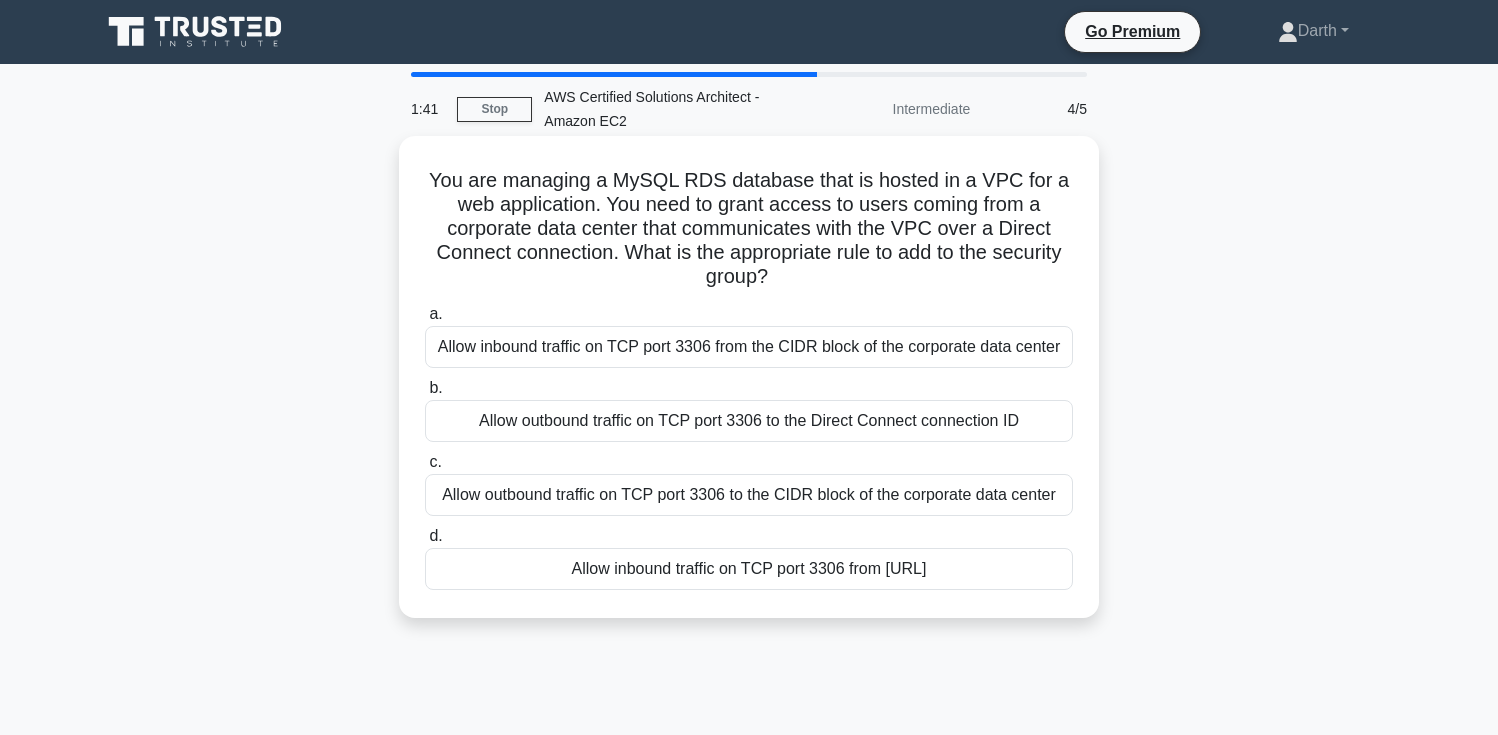 click on "You are managing a MySQL RDS database that is hosted in a VPC for a web application. You need to grant access to users coming from a corporate data center that communicates with the VPC over a Direct Connect connection. What is the appropriate rule to add to the security group?
.spinner_0XTQ{transform-origin:center;animation:spinner_y6GP .75s linear infinite}@keyframes spinner_y6GP{100%{transform:rotate(360deg)}}" at bounding box center [749, 229] 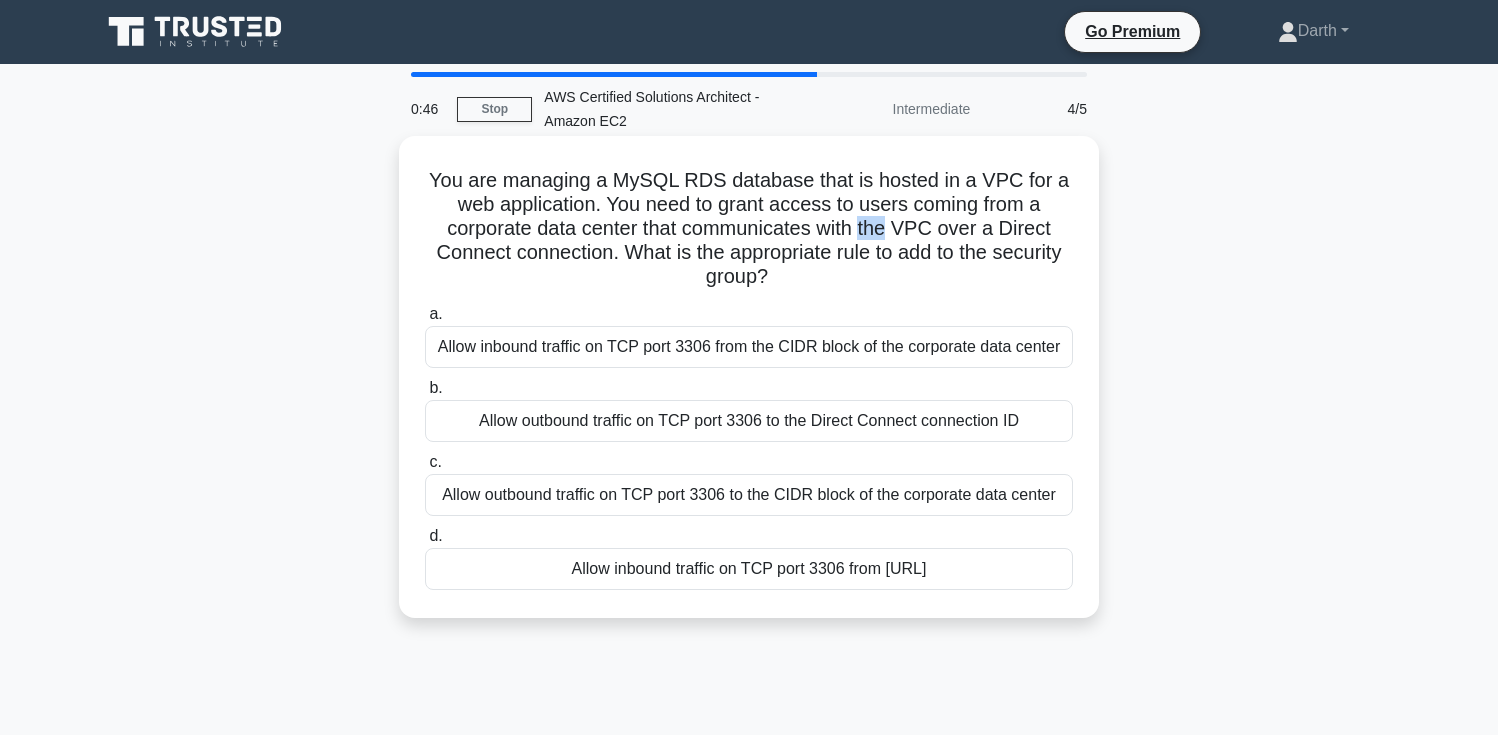 click on "Allow outbound traffic on TCP port 3306 to the Direct Connect connection ID" at bounding box center [749, 421] 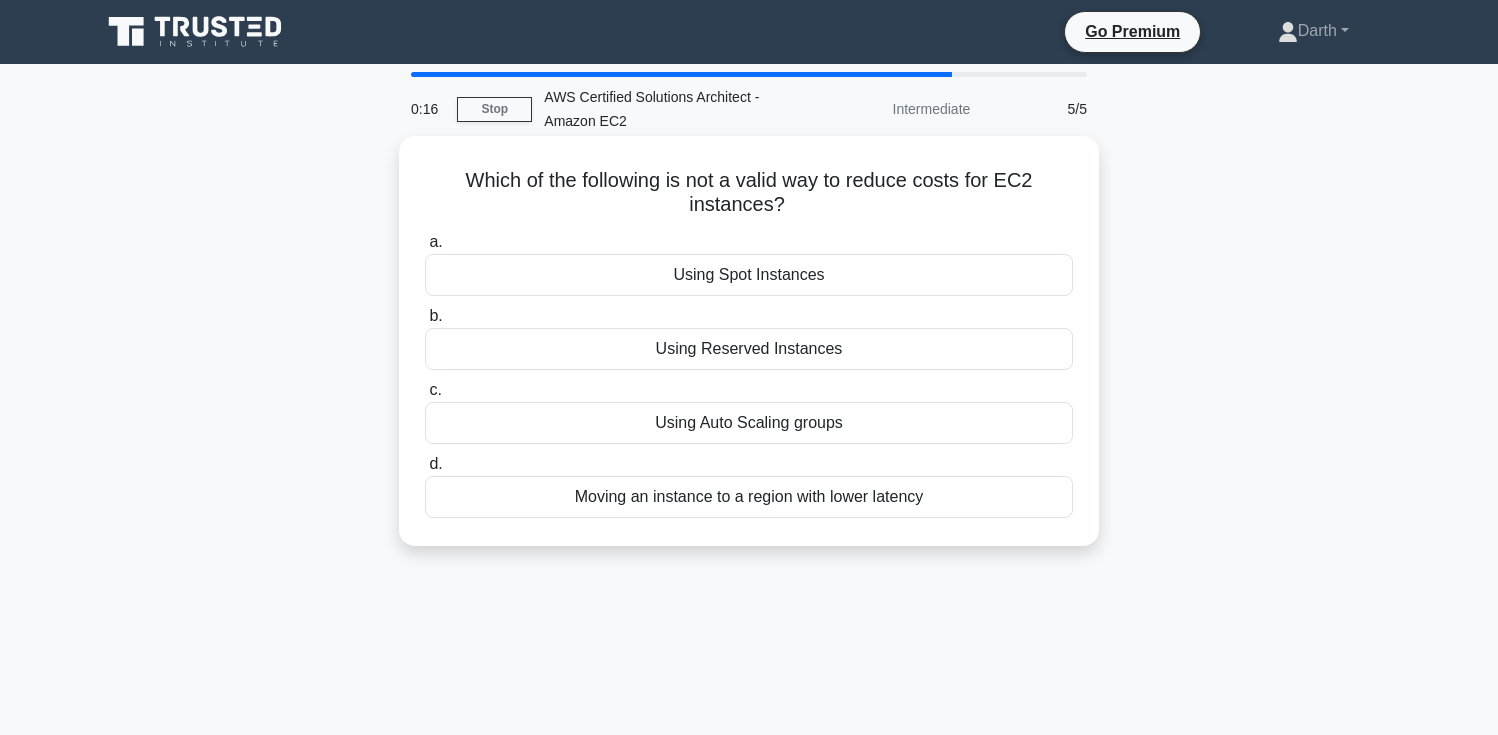 click on "Using Reserved Instances" at bounding box center [749, 349] 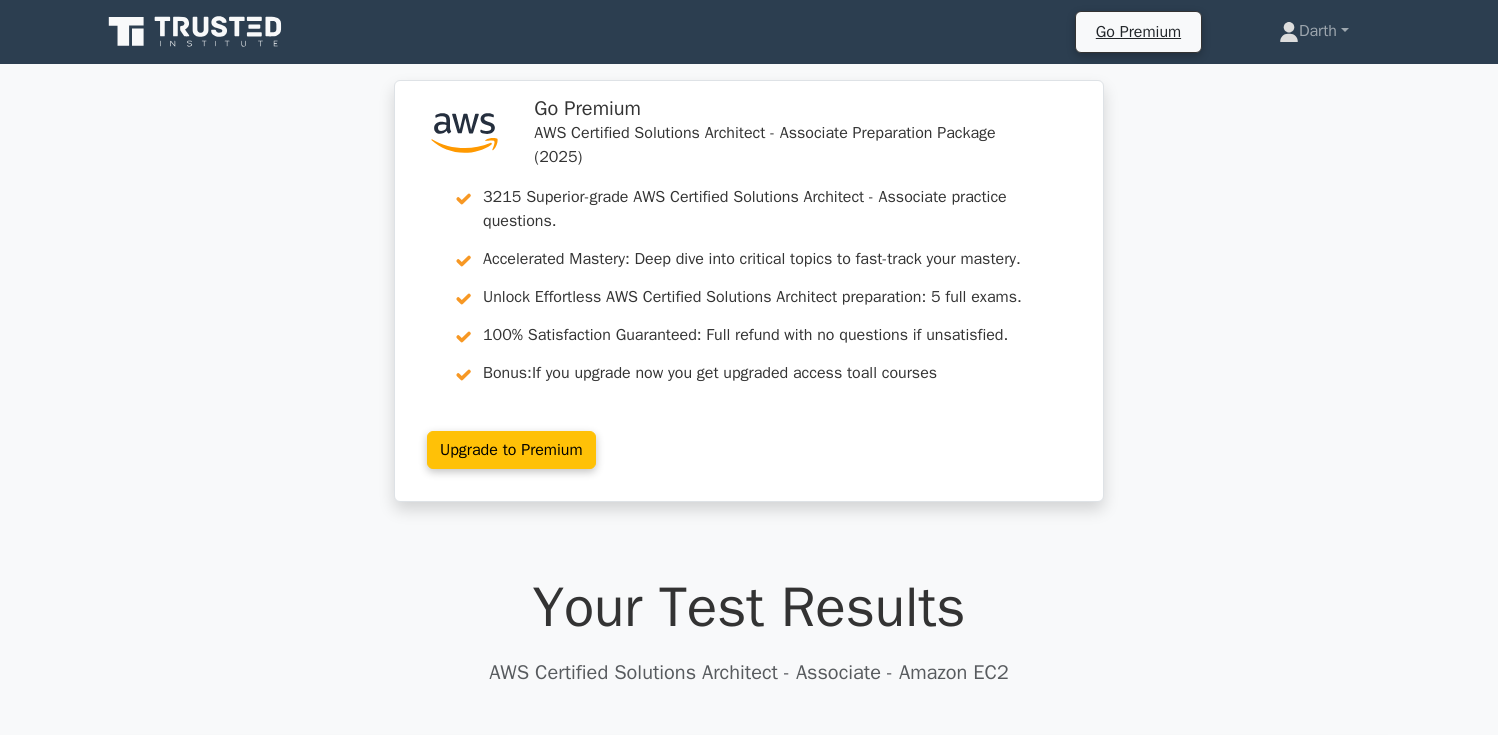 scroll, scrollTop: 0, scrollLeft: 0, axis: both 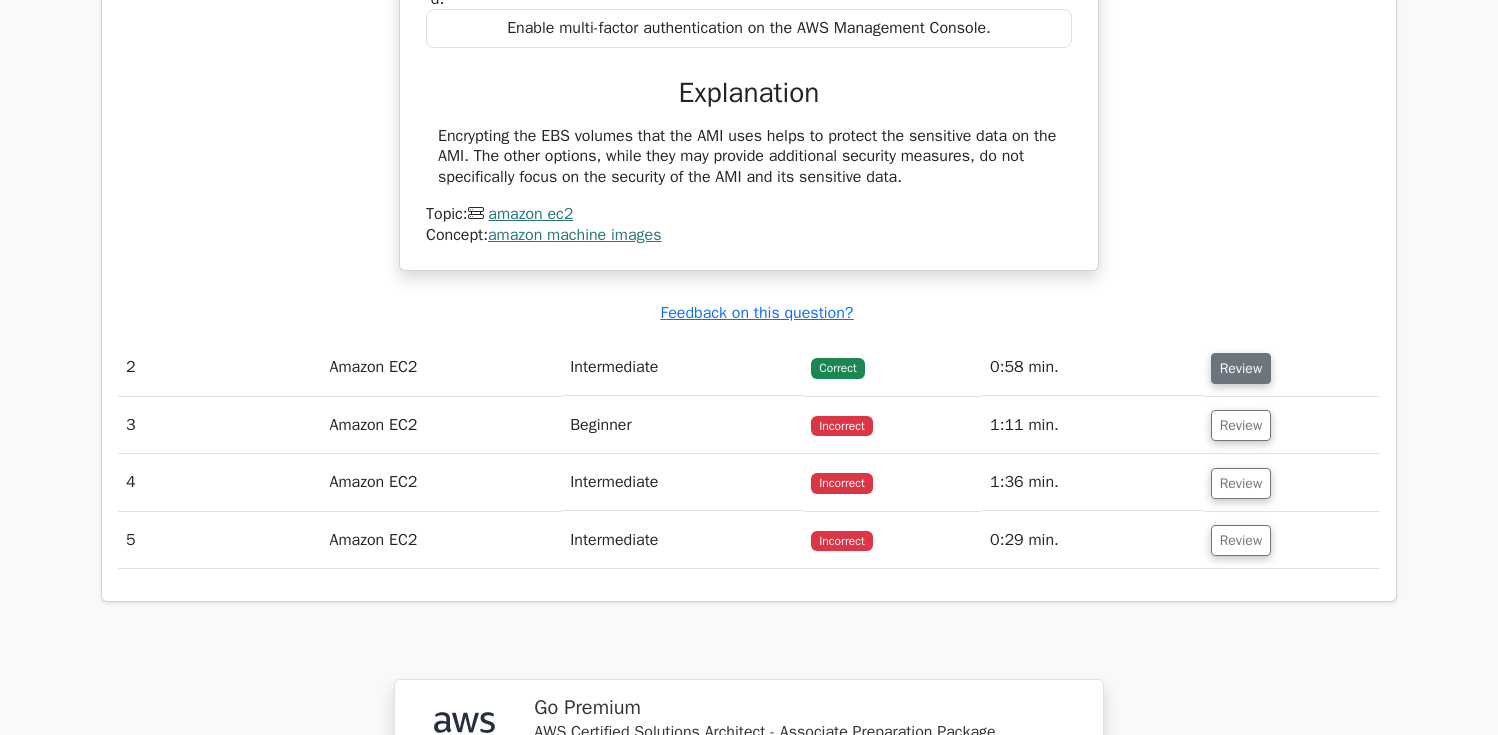click on "Review" at bounding box center [1241, 368] 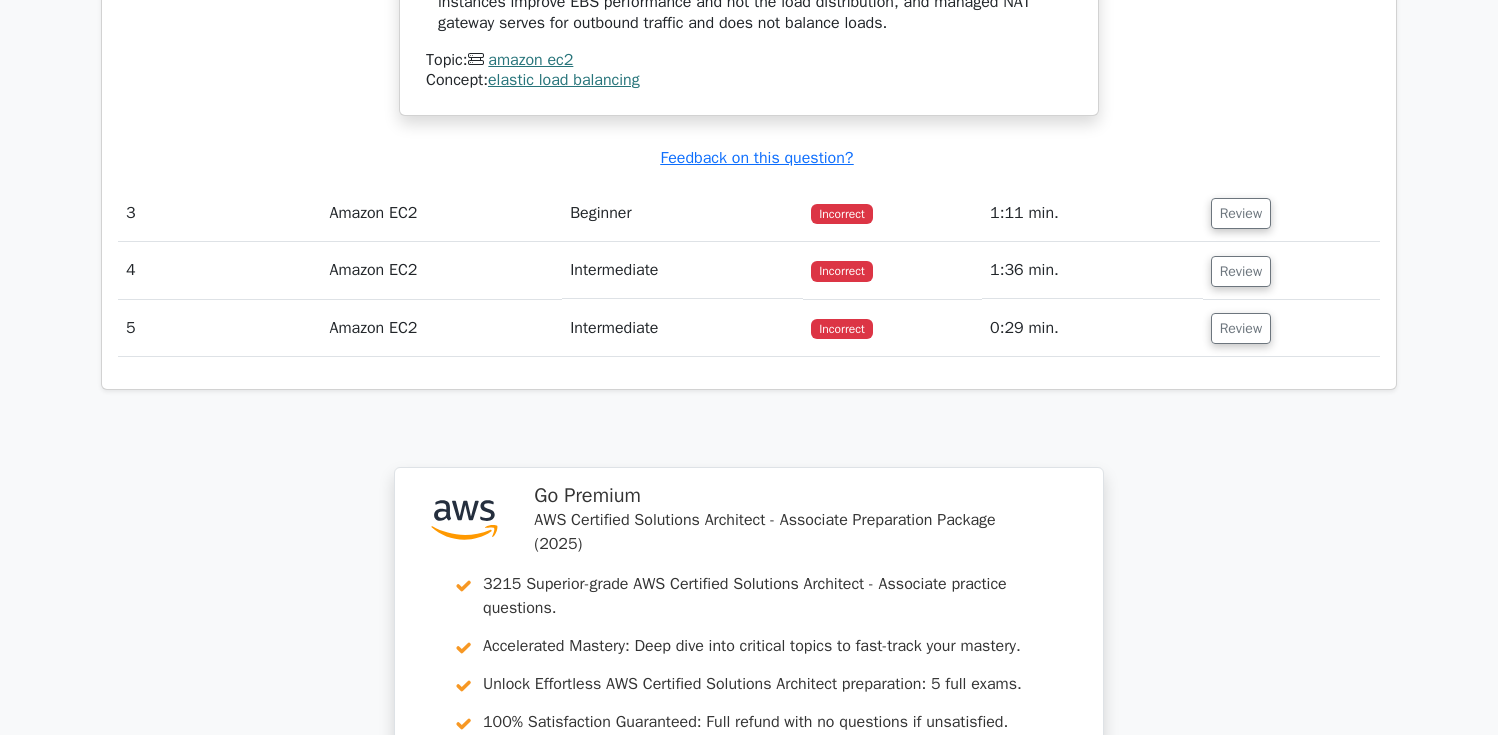scroll, scrollTop: 2846, scrollLeft: 0, axis: vertical 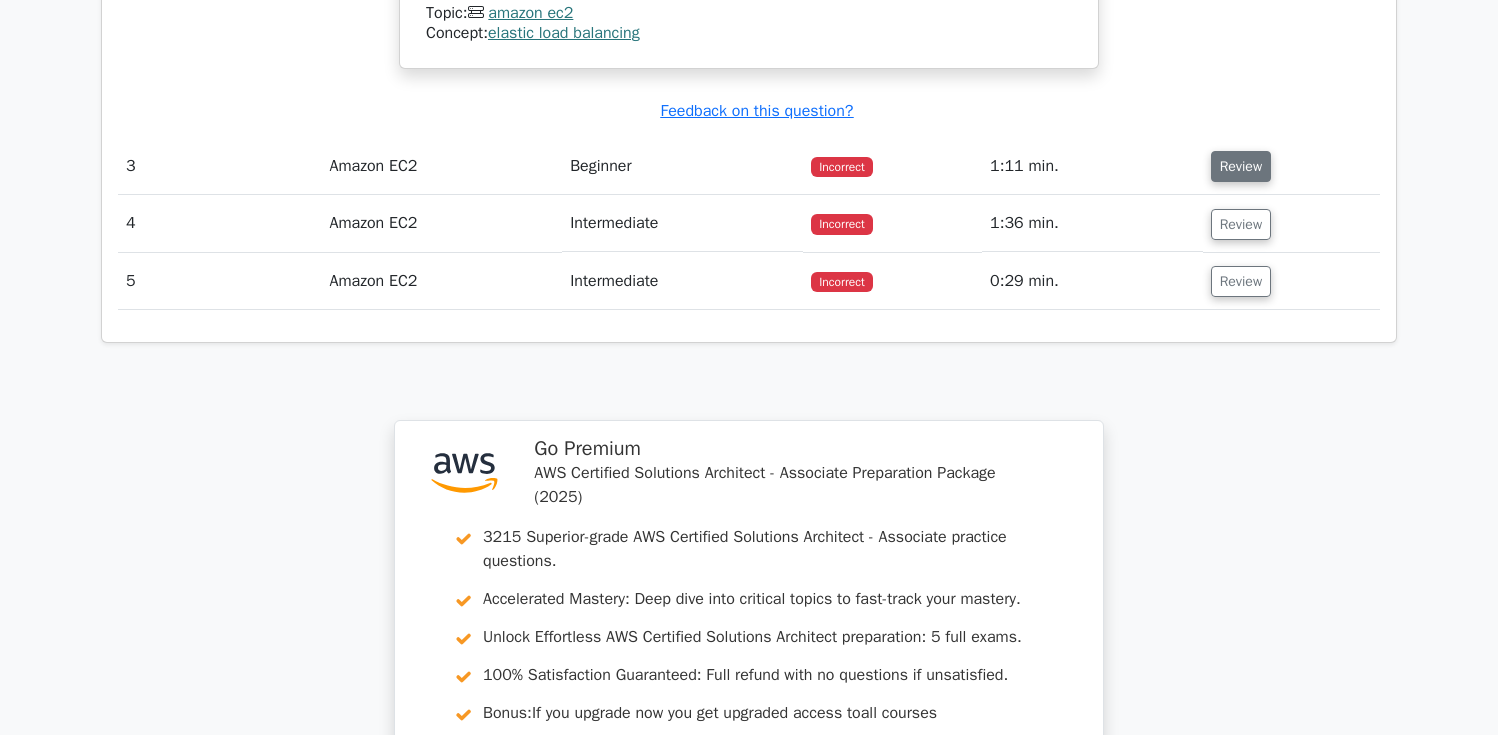 click on "Review" at bounding box center (1241, 166) 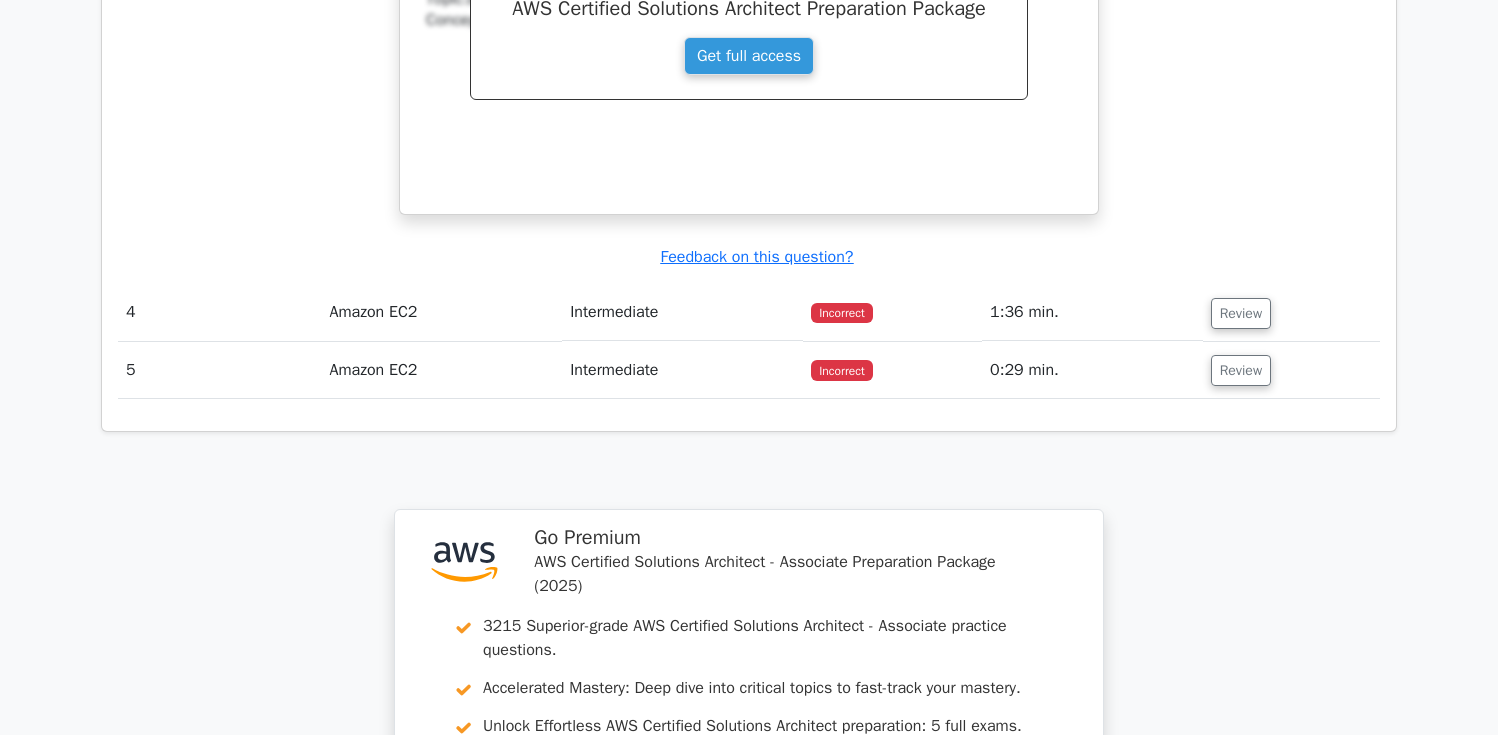 scroll, scrollTop: 3607, scrollLeft: 0, axis: vertical 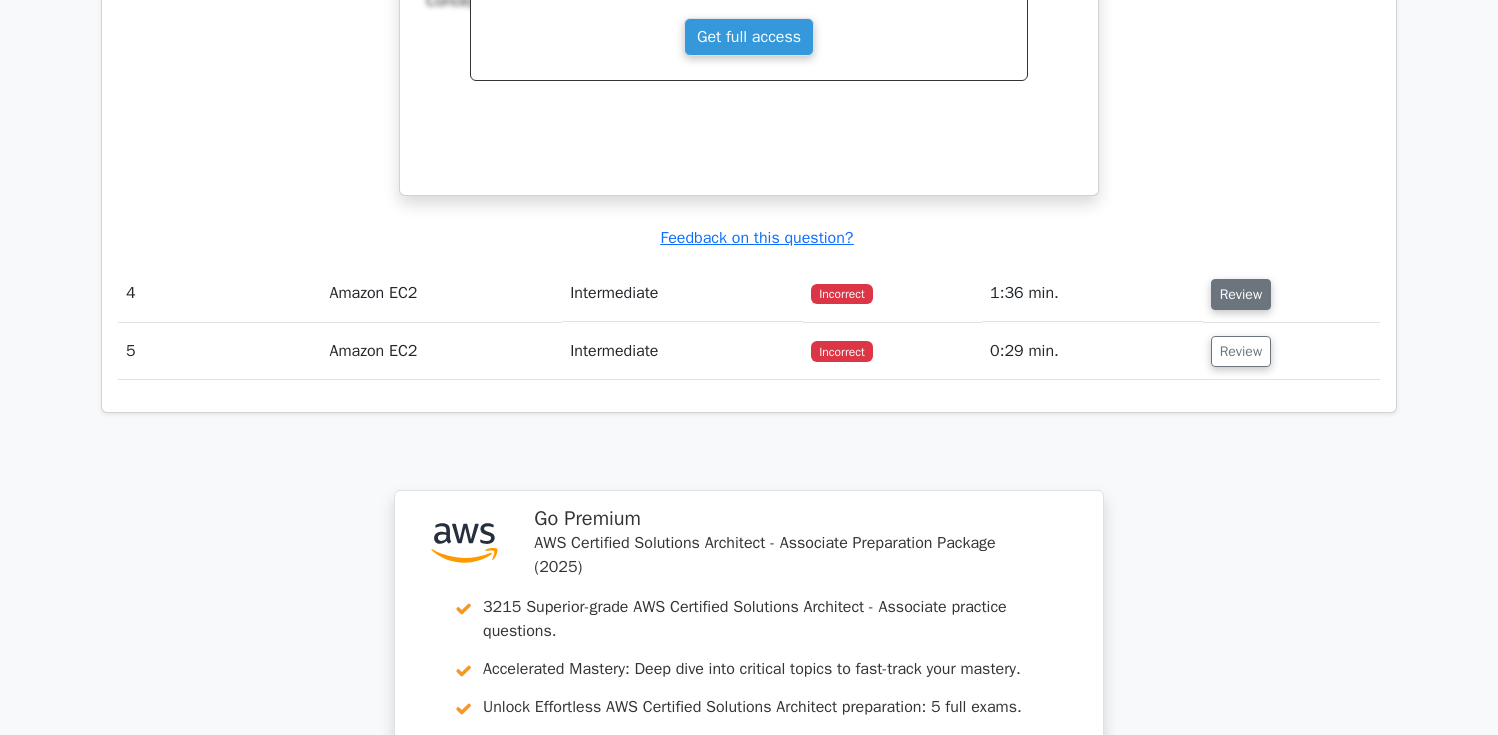 click on "Review" at bounding box center (1241, 294) 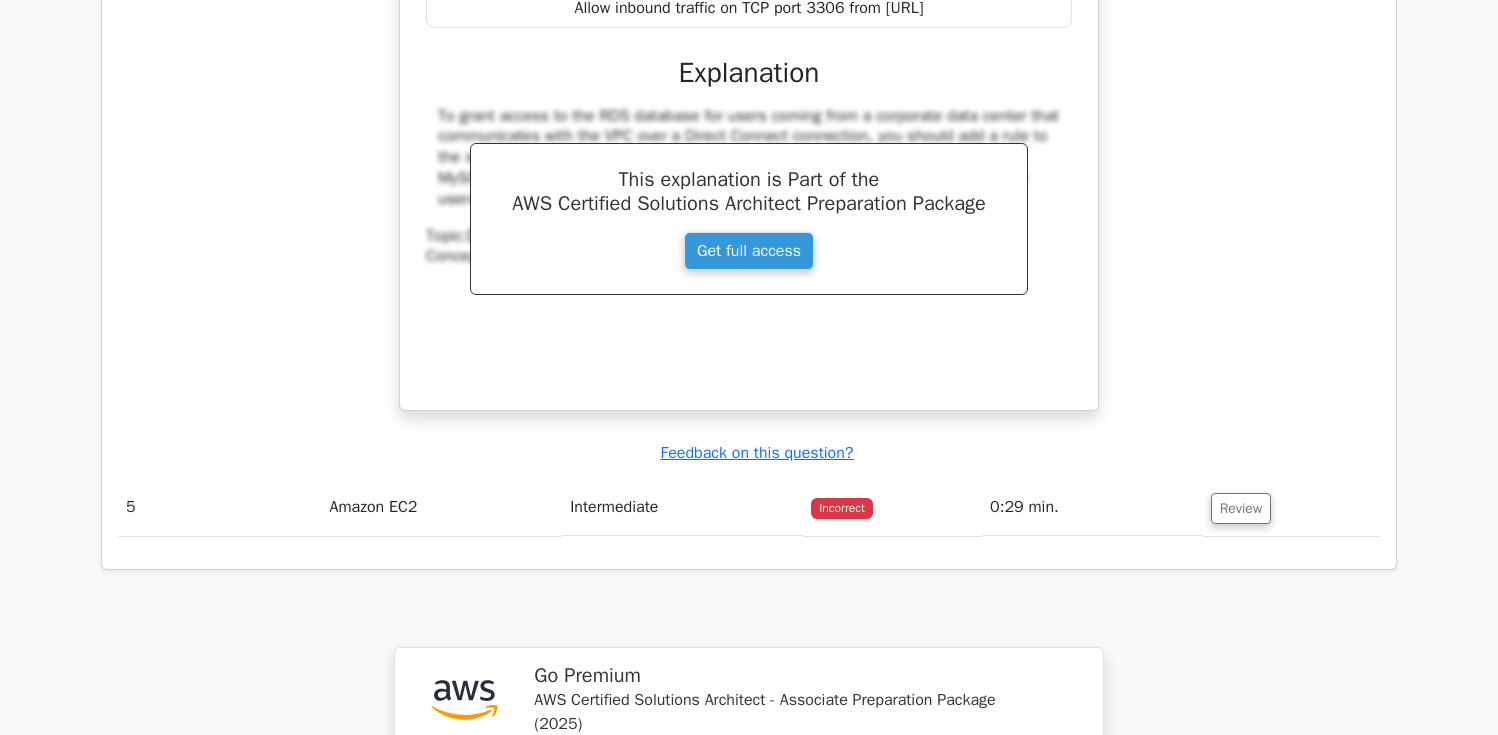 scroll, scrollTop: 4465, scrollLeft: 0, axis: vertical 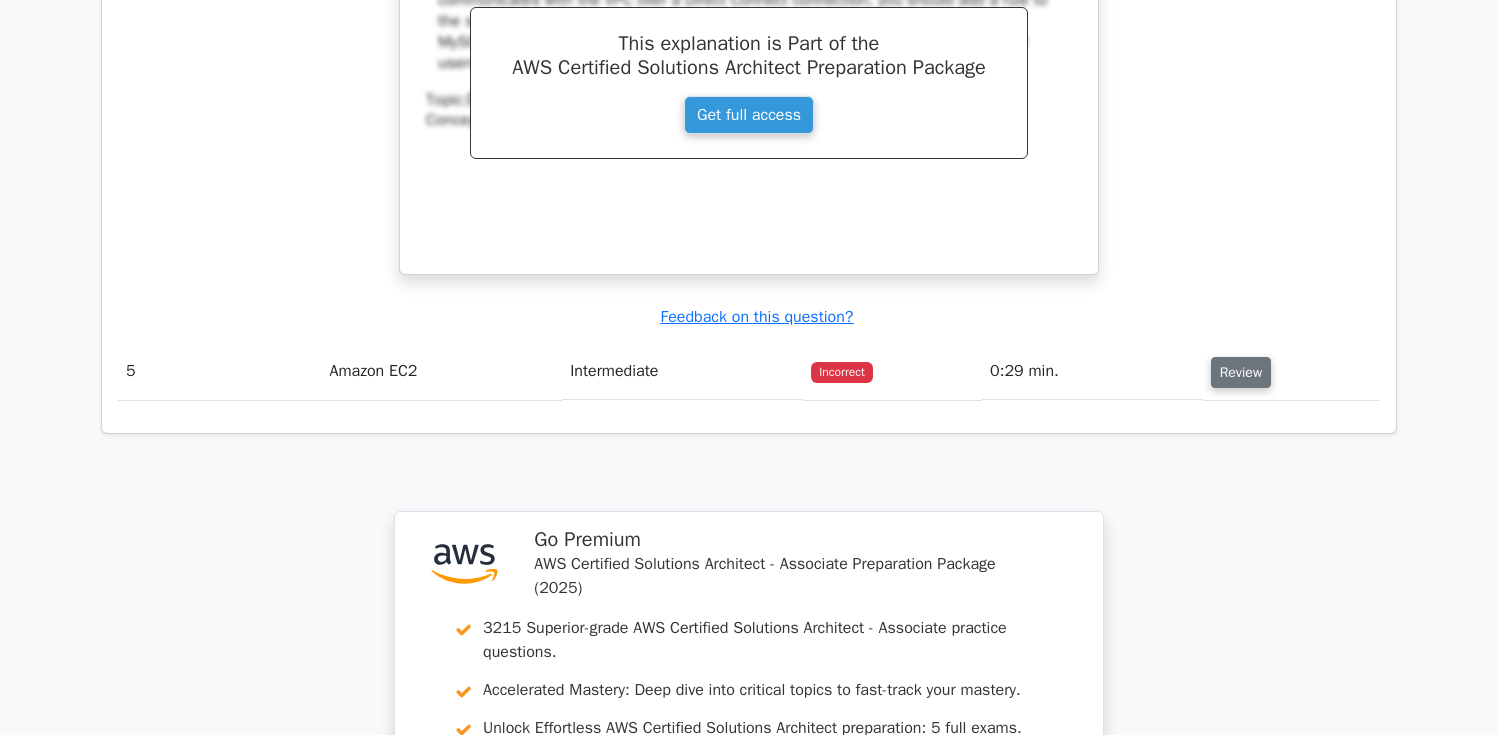 click on "Review" at bounding box center (1241, 372) 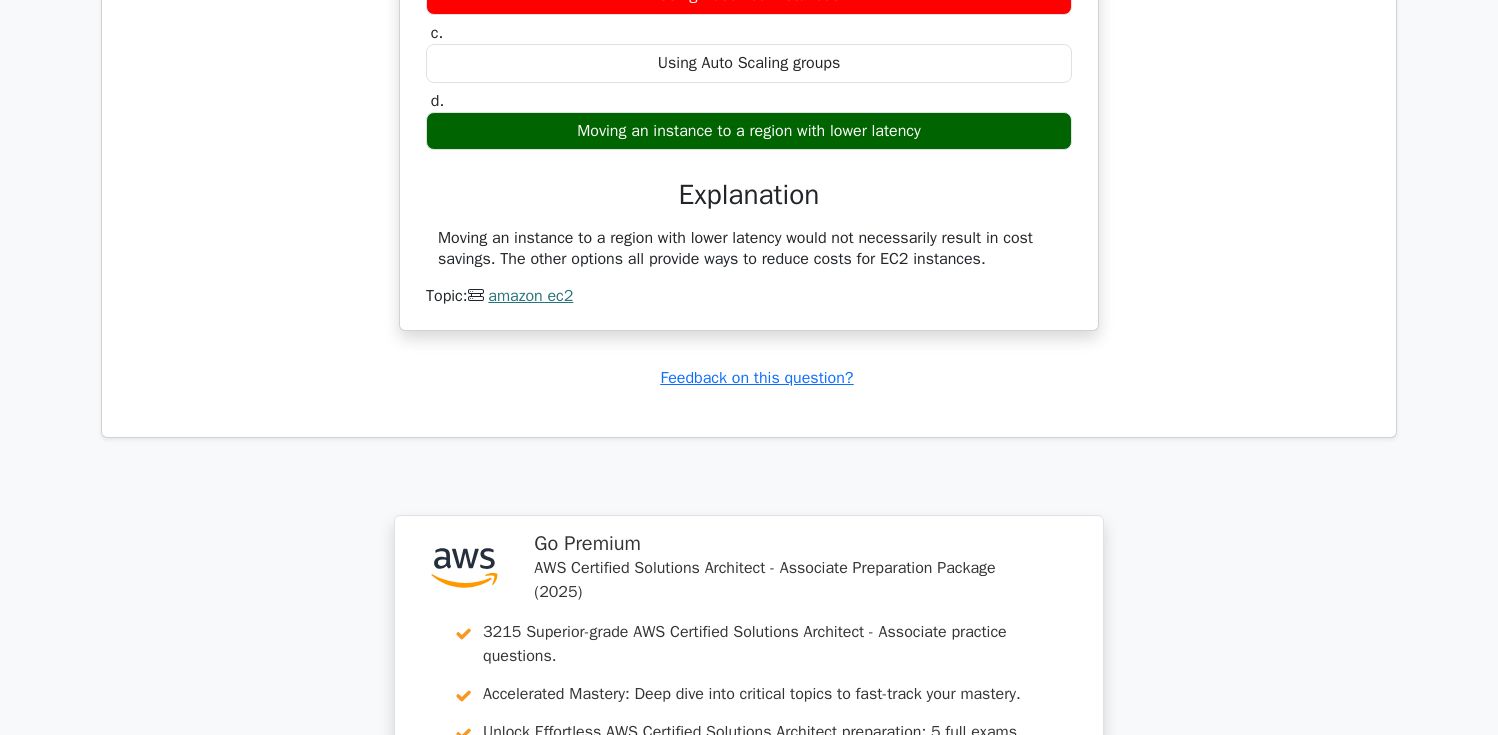 scroll, scrollTop: 5082, scrollLeft: 0, axis: vertical 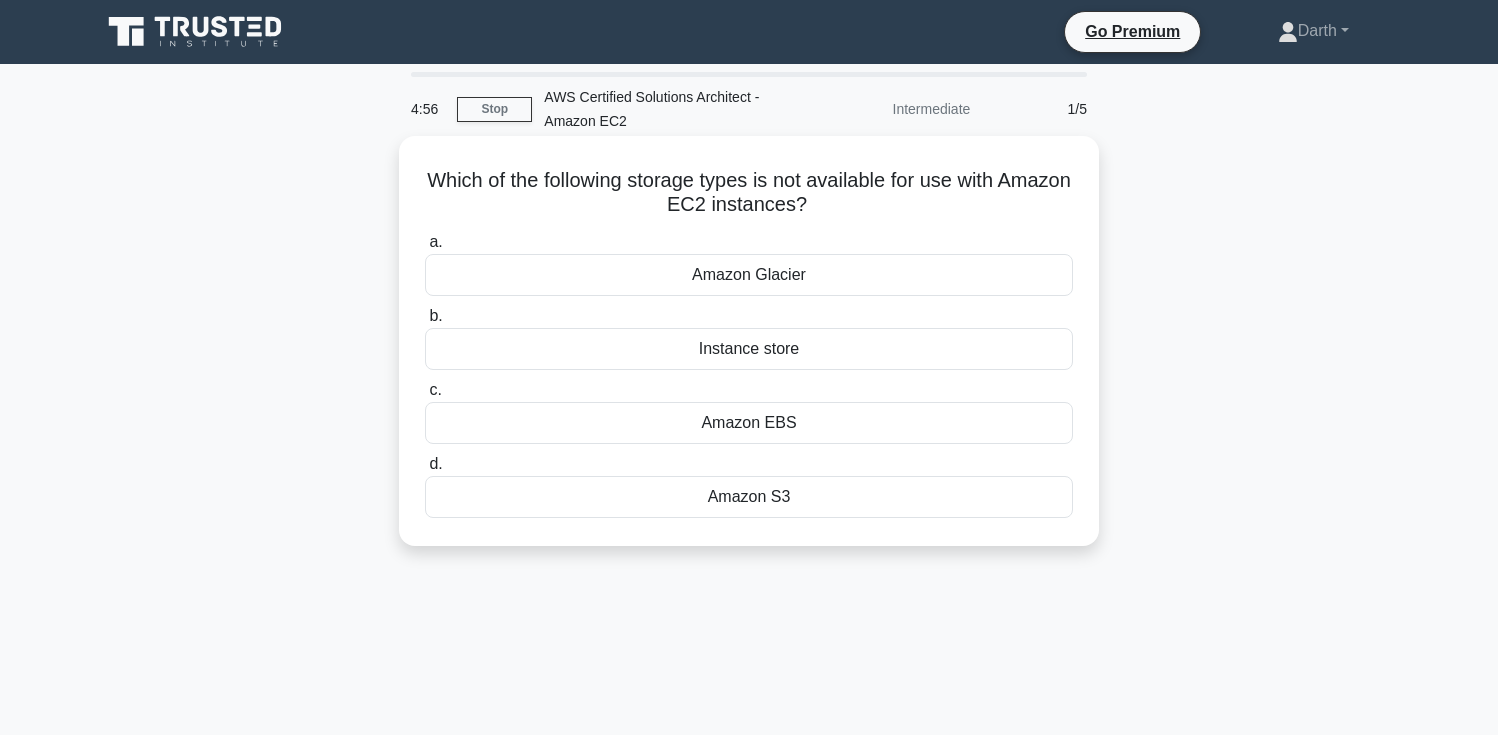 click on ".spinner_0XTQ{transform-origin:center;animation:spinner_y6GP .75s linear infinite}@keyframes spinner_y6GP{100%{transform:rotate(360deg)}}" 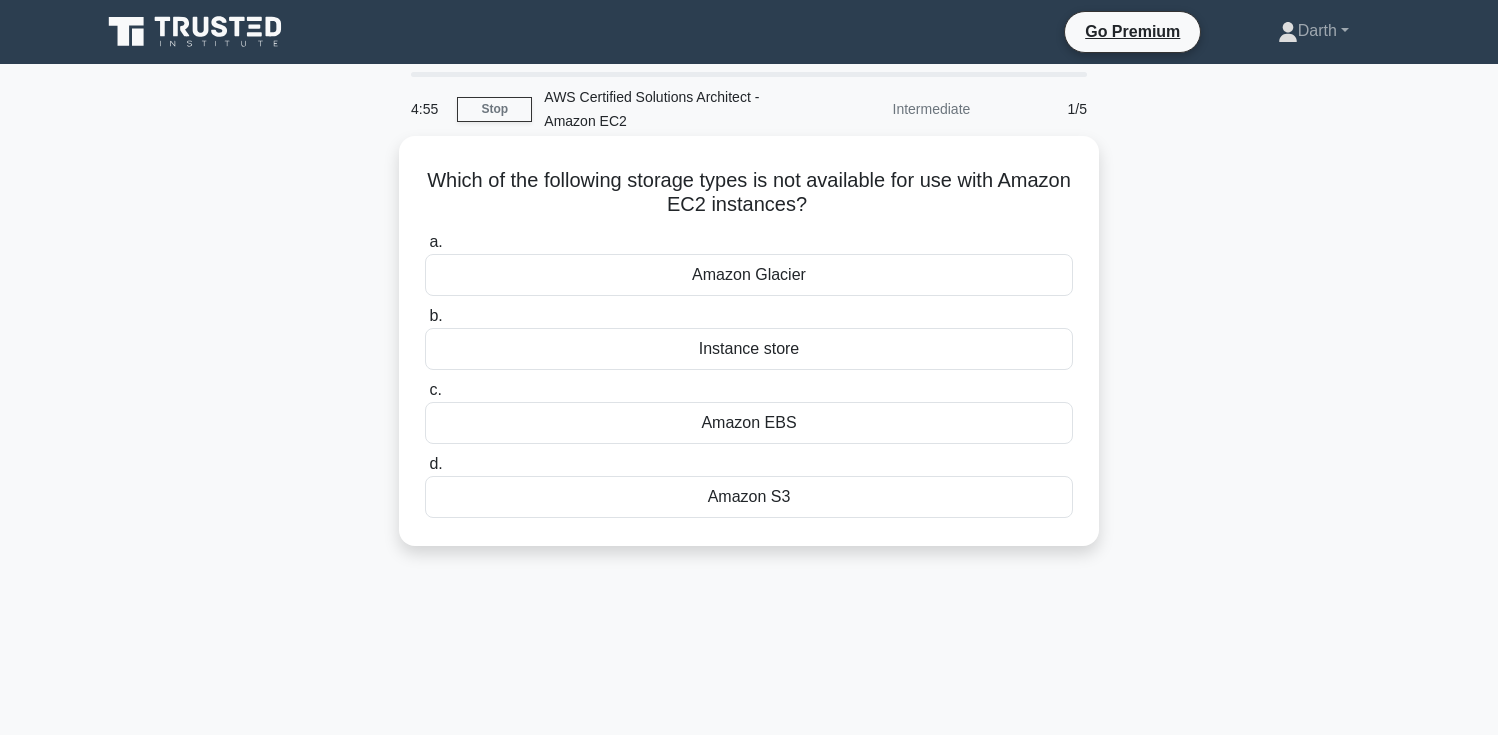 click on "Which of the following storage types is not available for use with Amazon EC2 instances?
.spinner_0XTQ{transform-origin:center;animation:spinner_y6GP .75s linear infinite}@keyframes spinner_y6GP{100%{transform:rotate(360deg)}}" at bounding box center [749, 193] 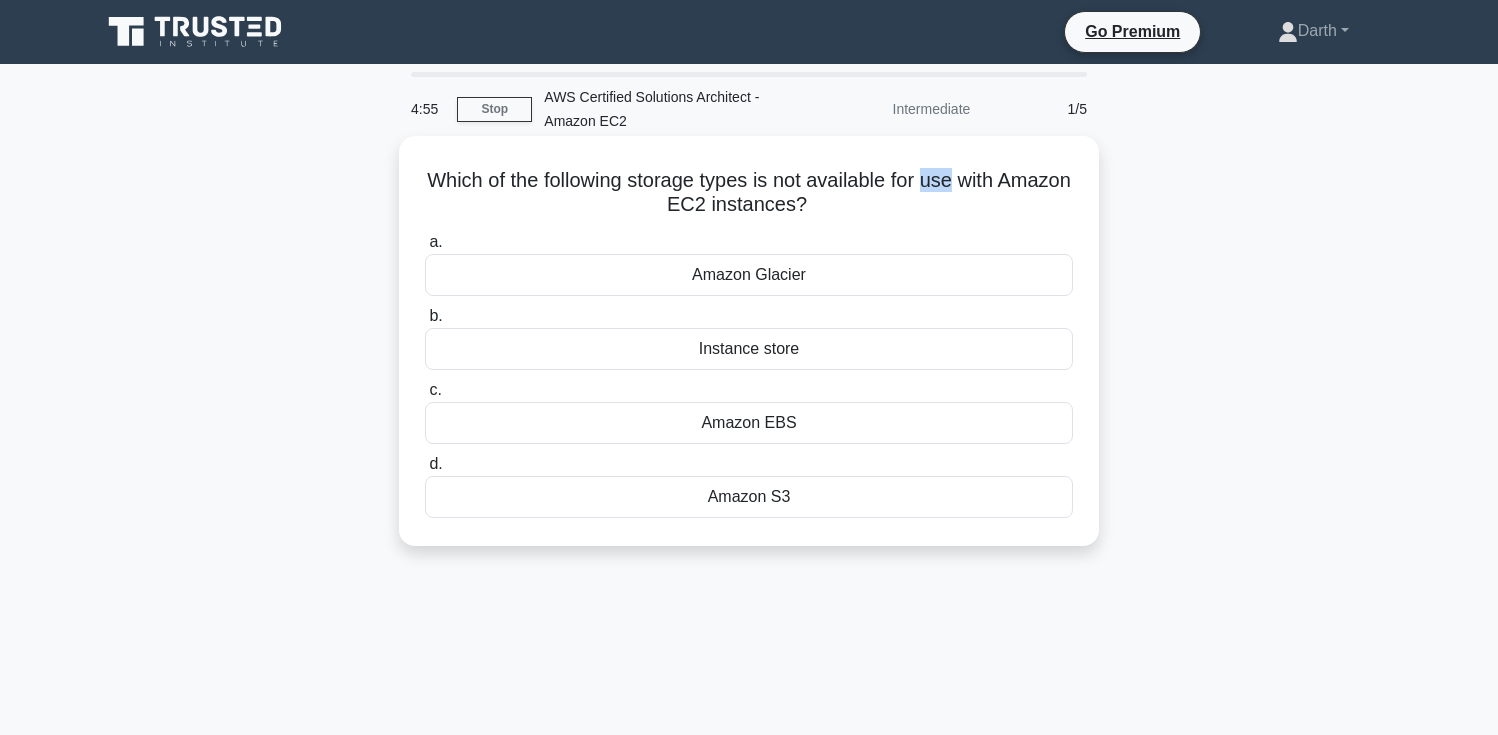 click on "Which of the following storage types is not available for use with Amazon EC2 instances?
.spinner_0XTQ{transform-origin:center;animation:spinner_y6GP .75s linear infinite}@keyframes spinner_y6GP{100%{transform:rotate(360deg)}}" at bounding box center [749, 193] 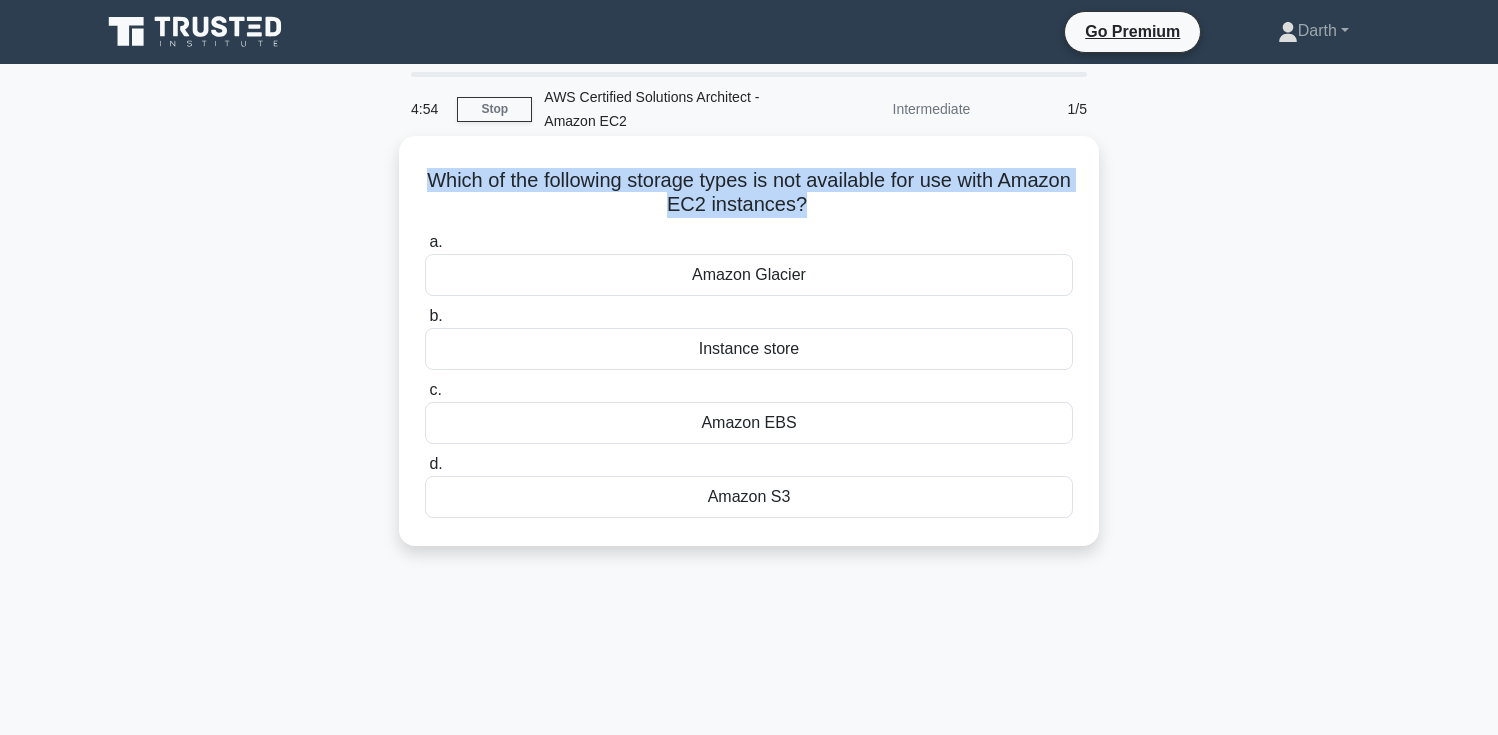 click on "Which of the following storage types is not available for use with Amazon EC2 instances?
.spinner_0XTQ{transform-origin:center;animation:spinner_y6GP .75s linear infinite}@keyframes spinner_y6GP{100%{transform:rotate(360deg)}}" at bounding box center (749, 193) 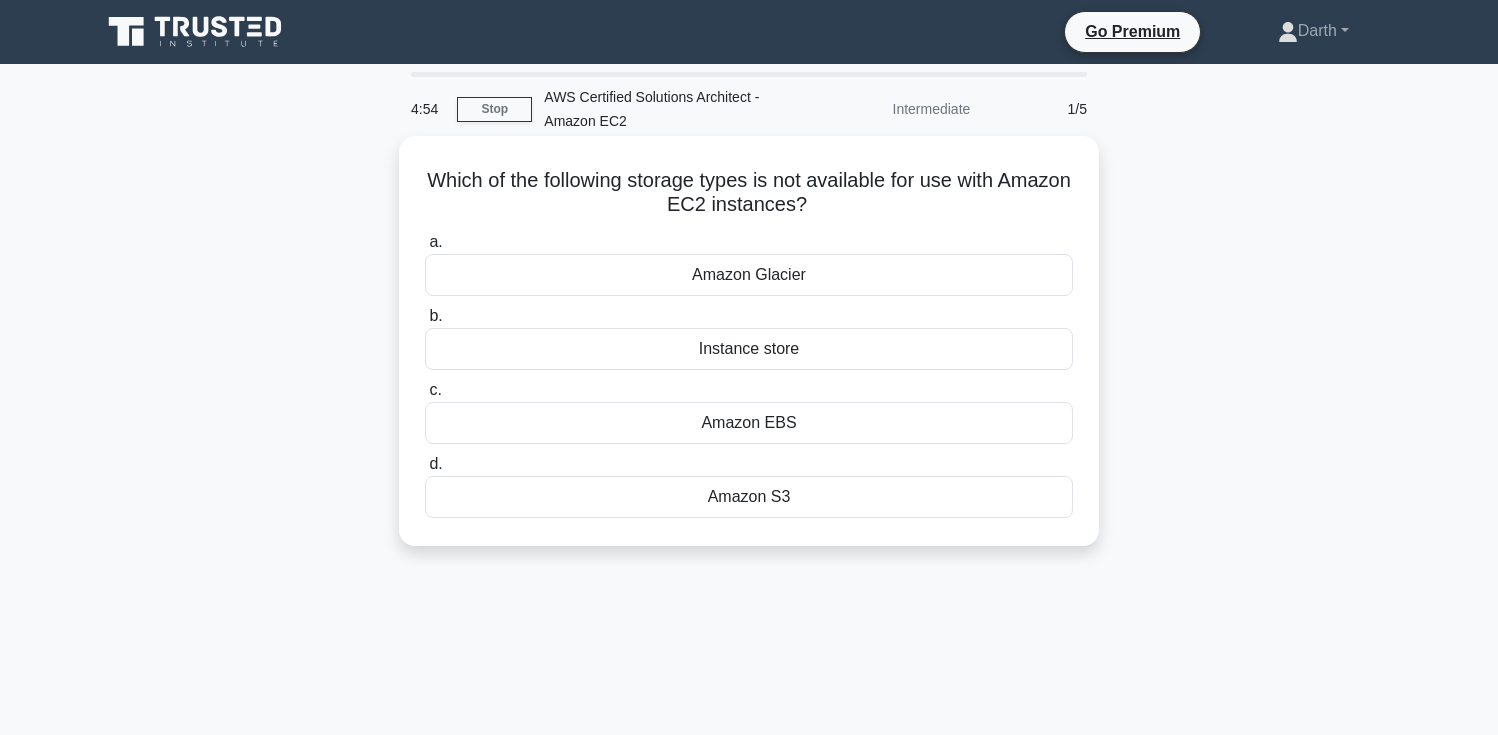click on "Which of the following storage types is not available for use with Amazon EC2 instances?
.spinner_0XTQ{transform-origin:center;animation:spinner_y6GP .75s linear infinite}@keyframes spinner_y6GP{100%{transform:rotate(360deg)}}" at bounding box center [749, 193] 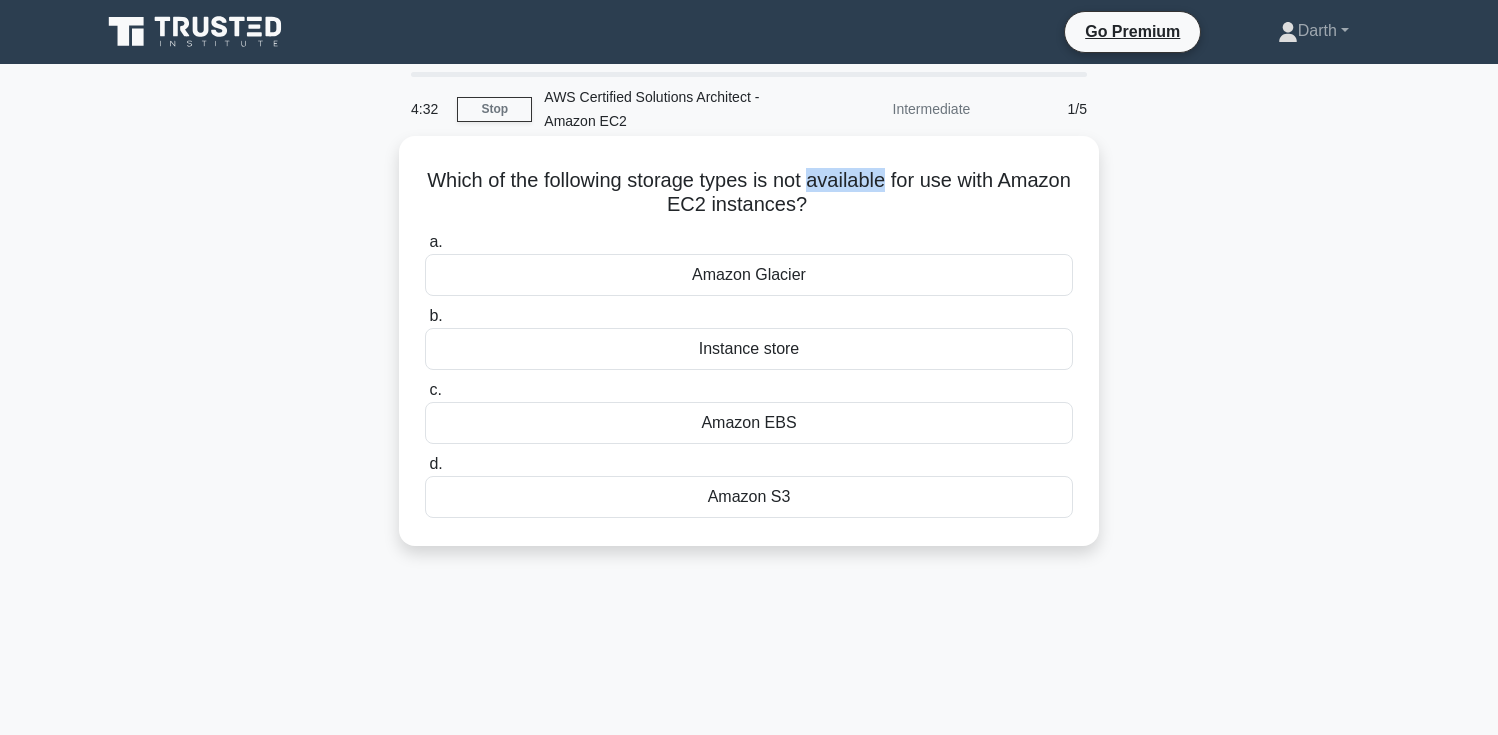 click on "Instance store" at bounding box center (749, 349) 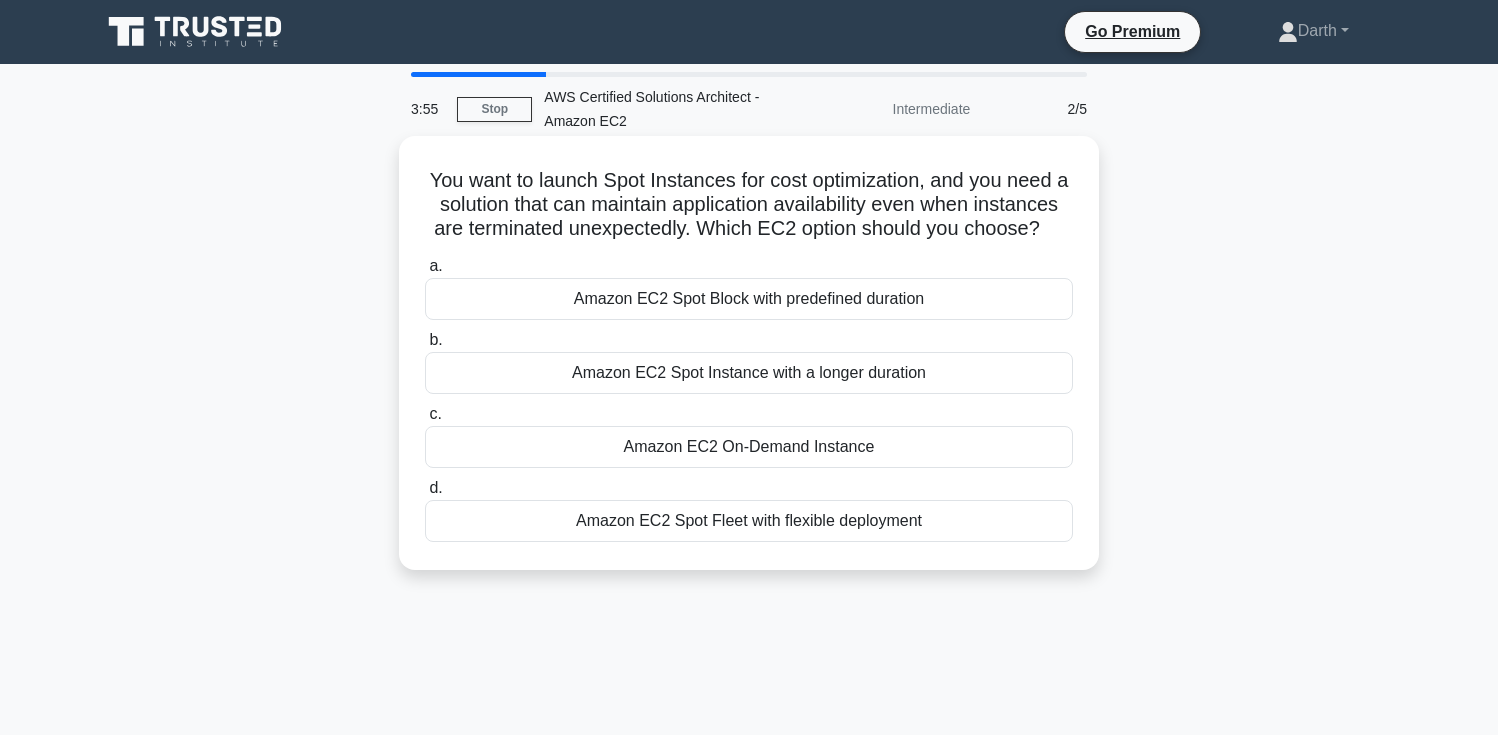 click on "Amazon EC2 Spot Fleet with flexible deployment" at bounding box center (749, 521) 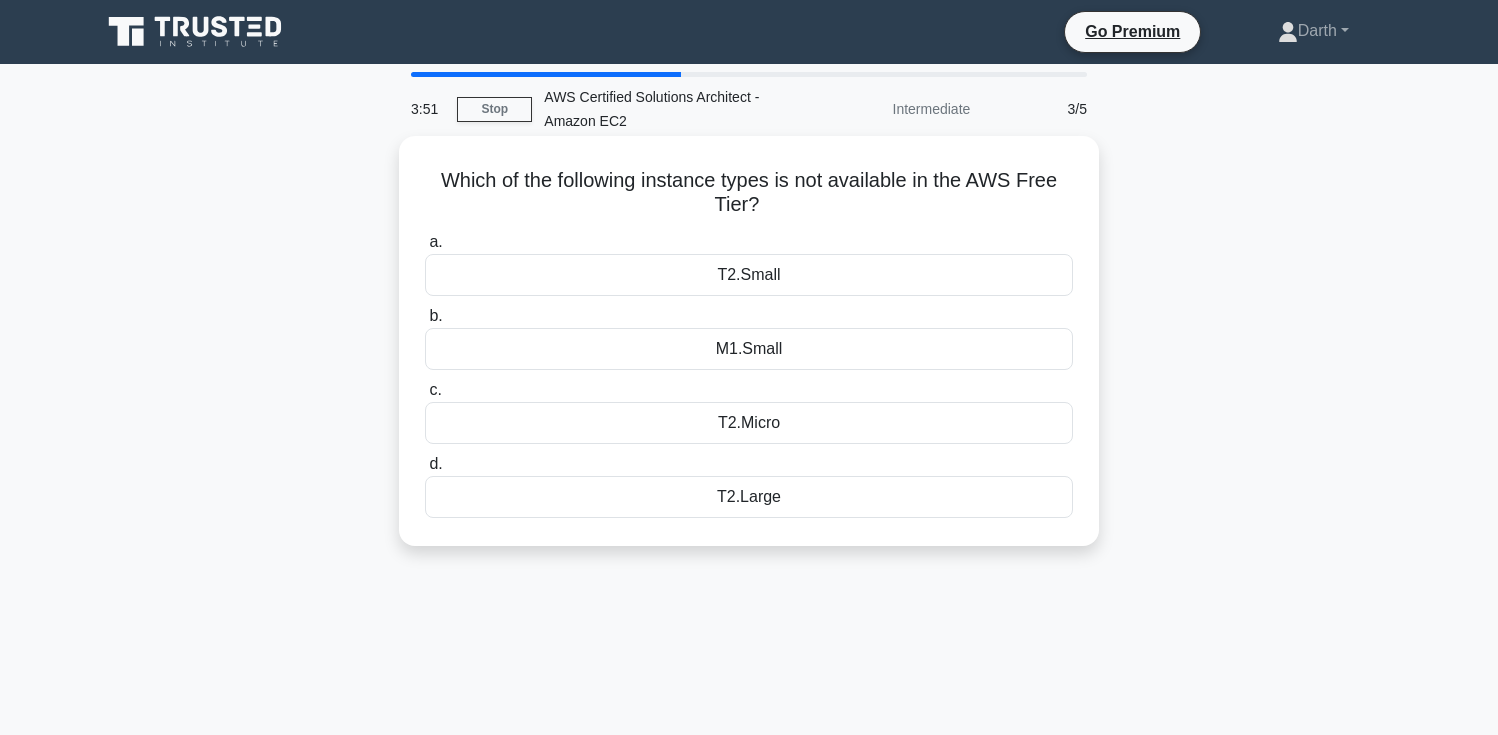 click on "T2.Micro" at bounding box center [749, 423] 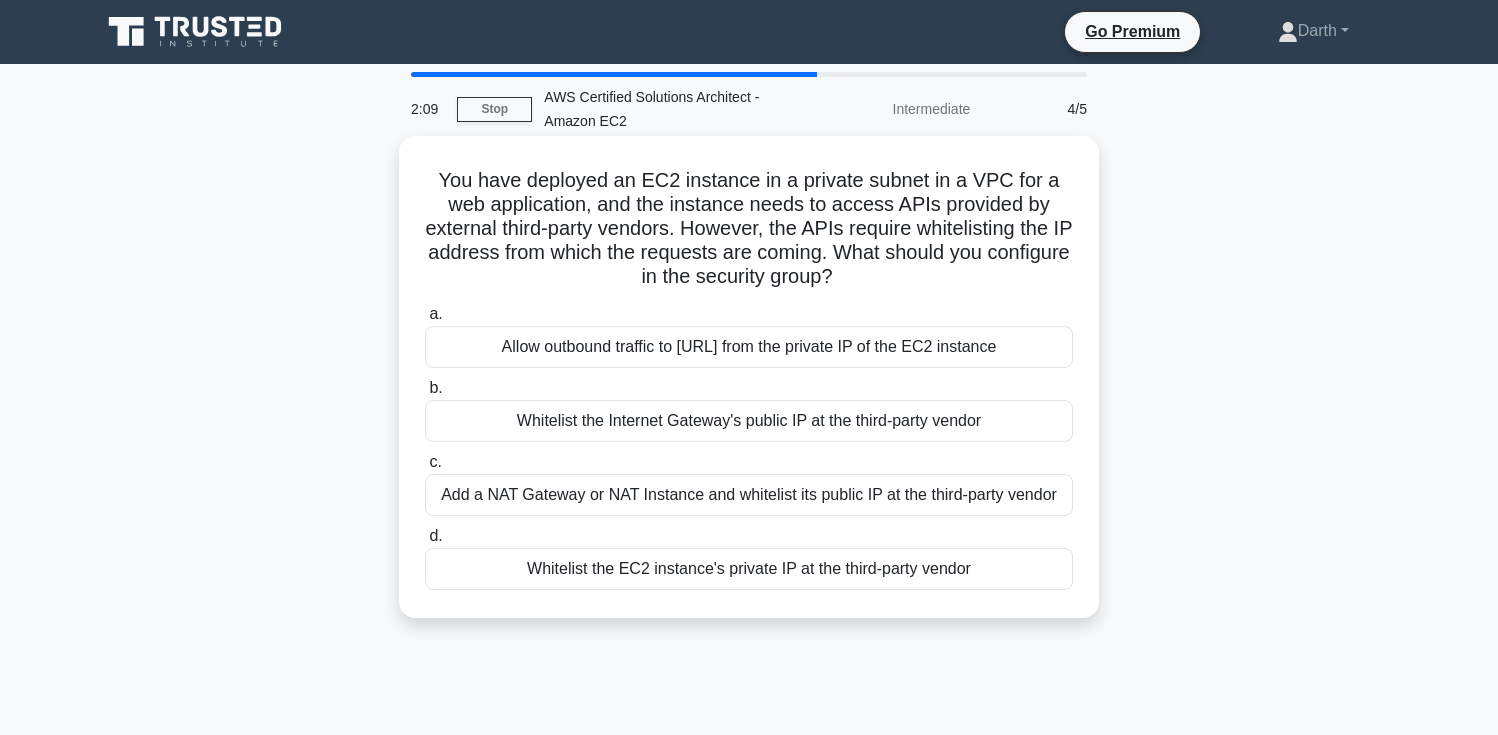 click on "Whitelist the EC2 instance's private IP at the third-party vendor" at bounding box center [749, 569] 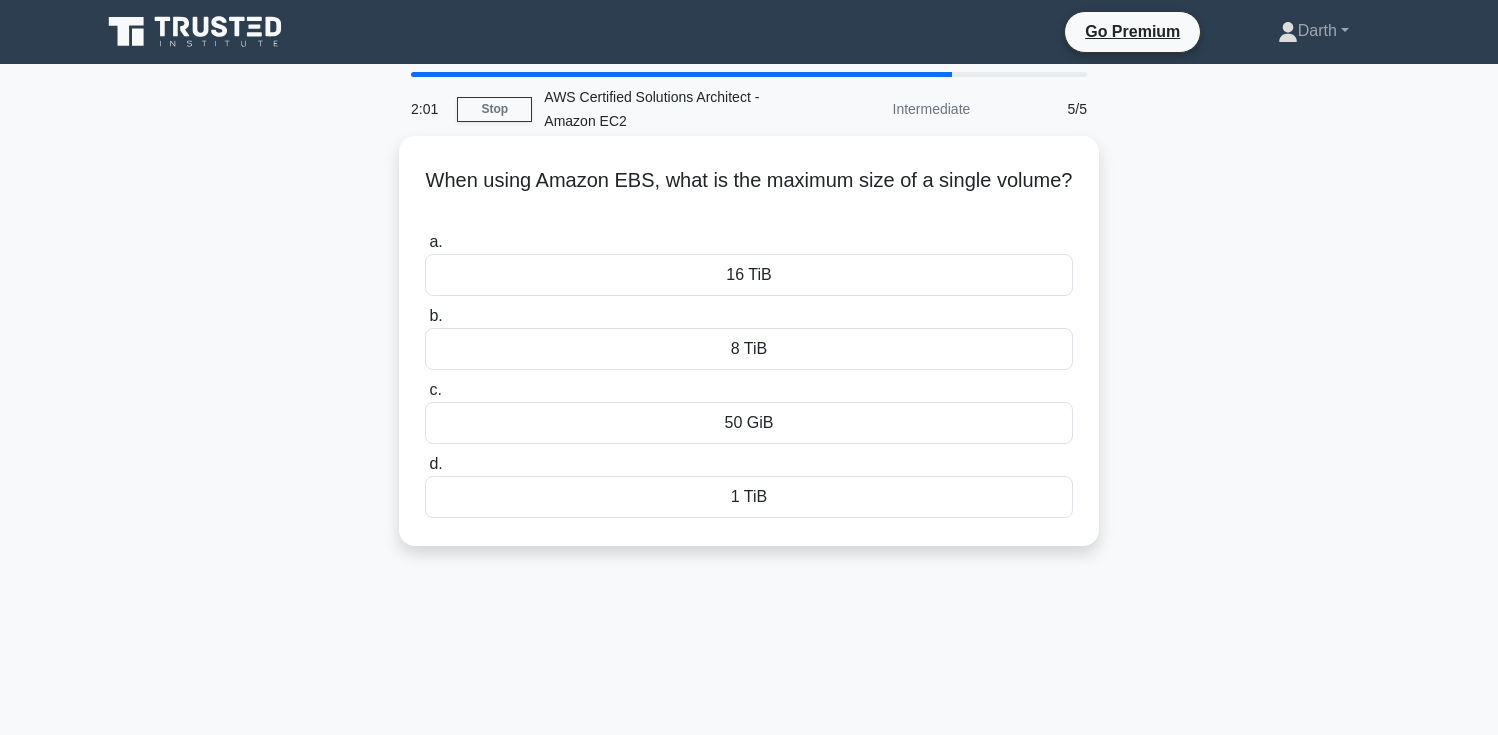 click on "1 TiB" at bounding box center [749, 497] 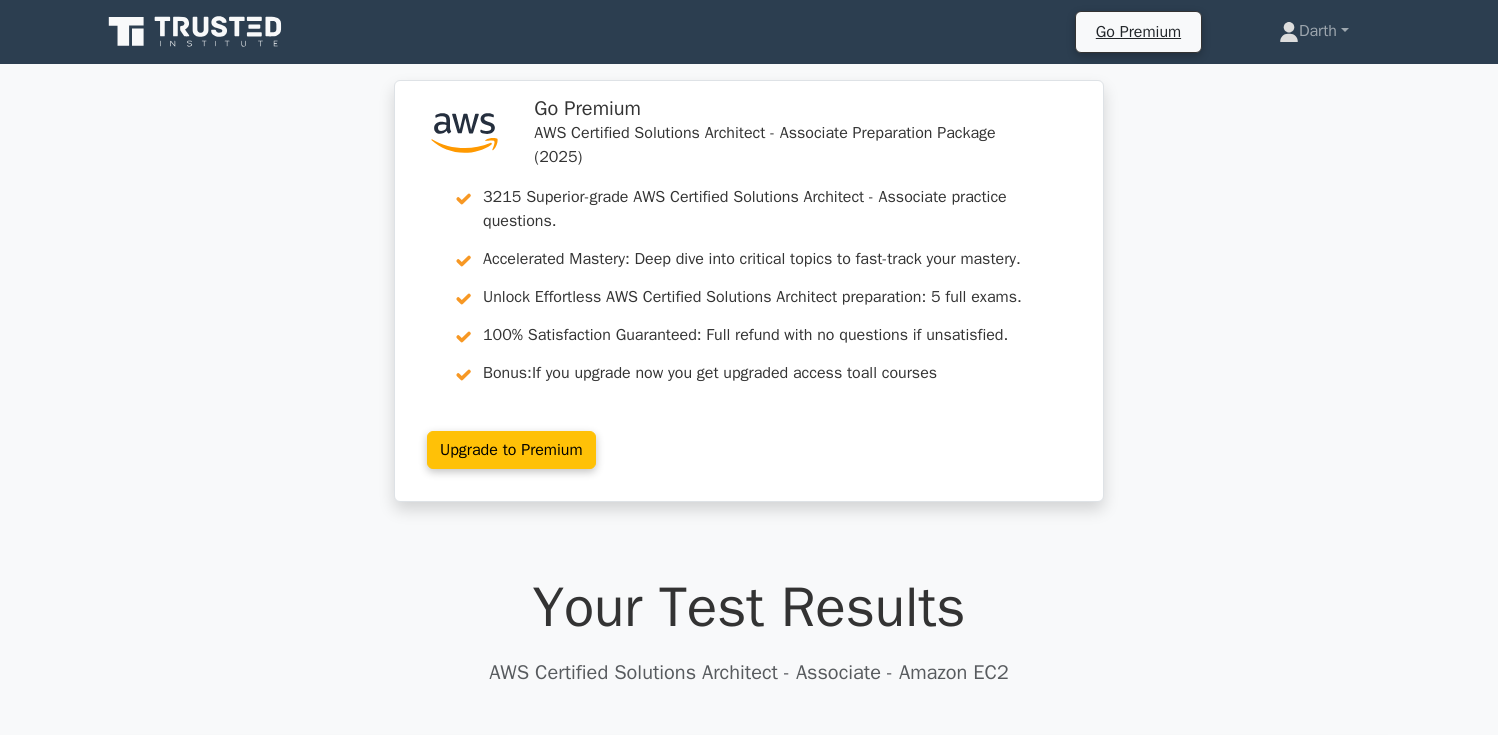 scroll, scrollTop: 0, scrollLeft: 0, axis: both 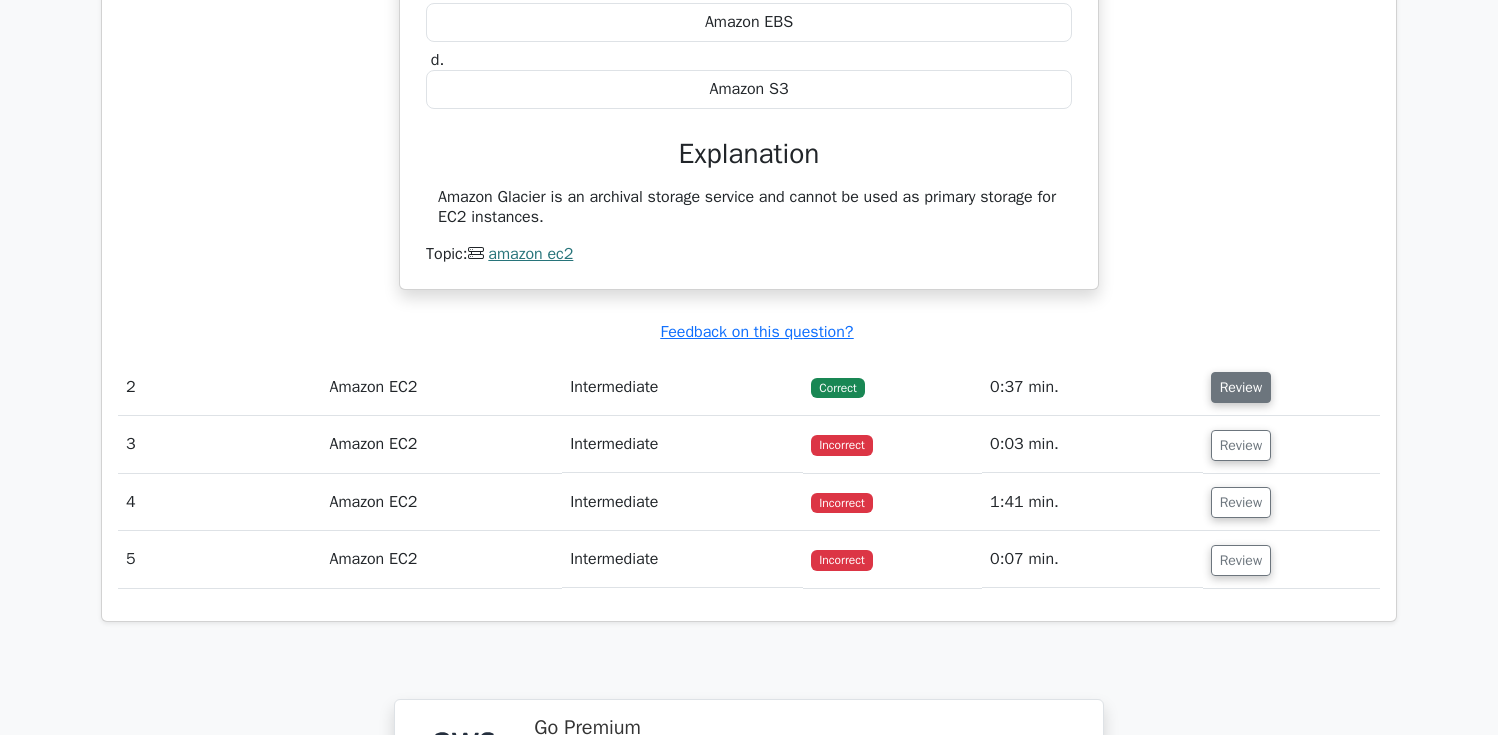 click on "Review" at bounding box center [1241, 387] 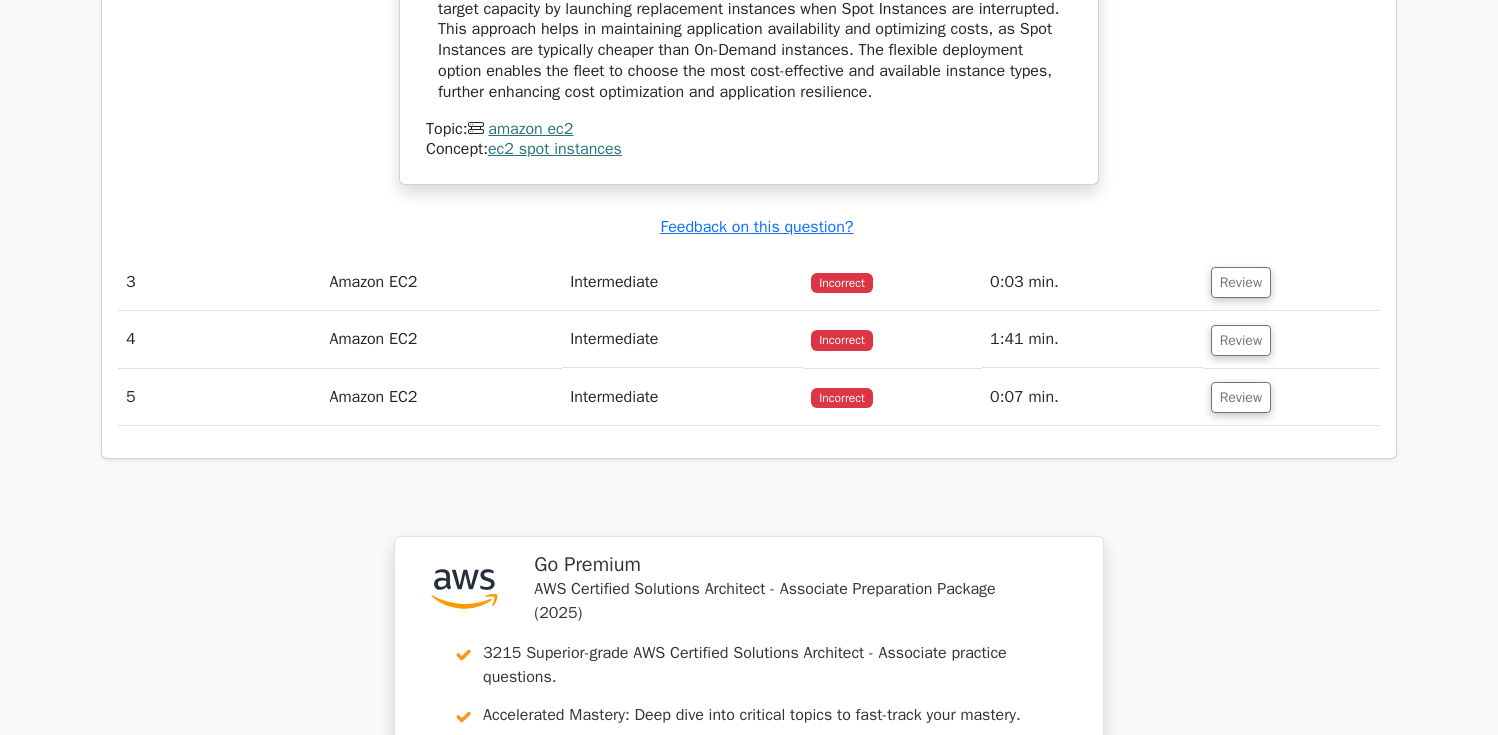 scroll, scrollTop: 2788, scrollLeft: 0, axis: vertical 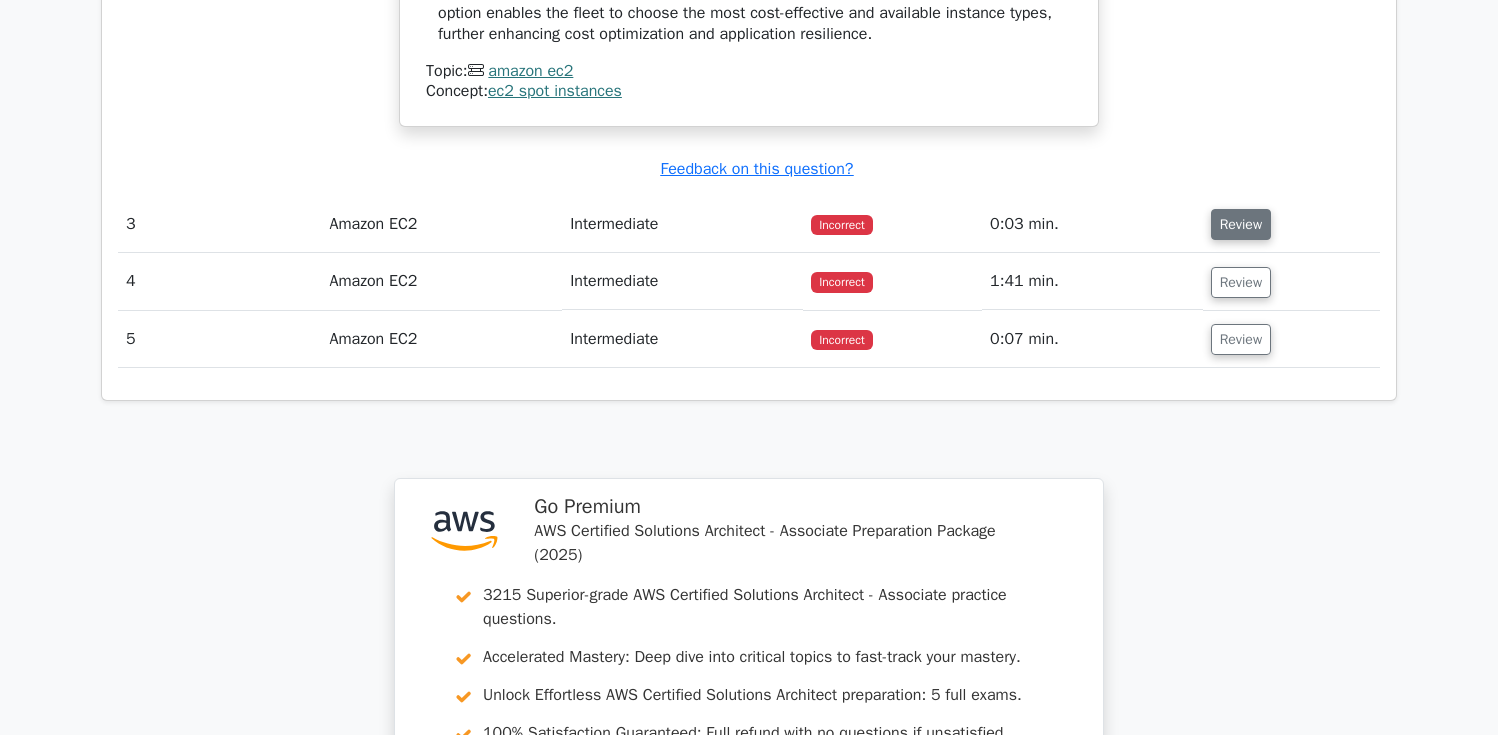 click on "Review" at bounding box center (1241, 224) 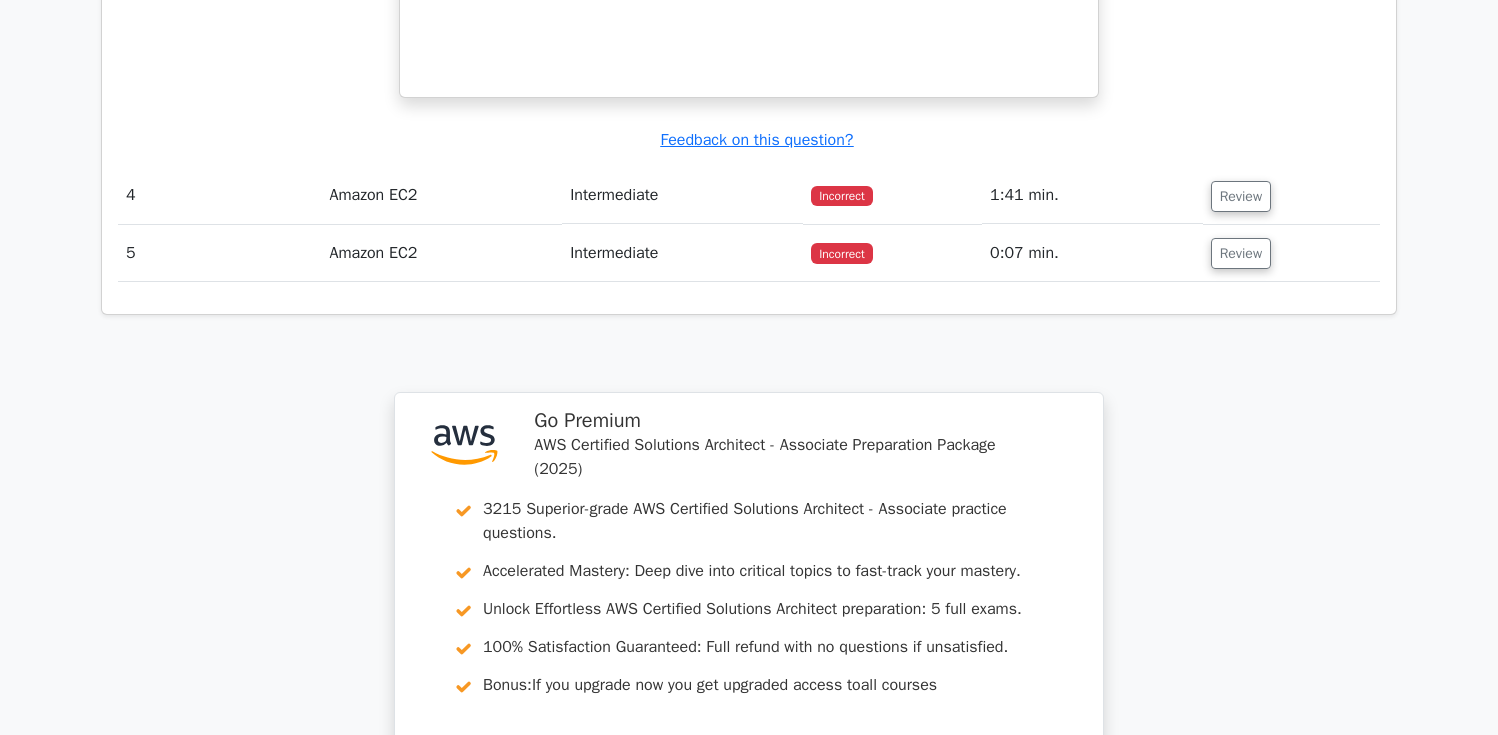 scroll, scrollTop: 3765, scrollLeft: 0, axis: vertical 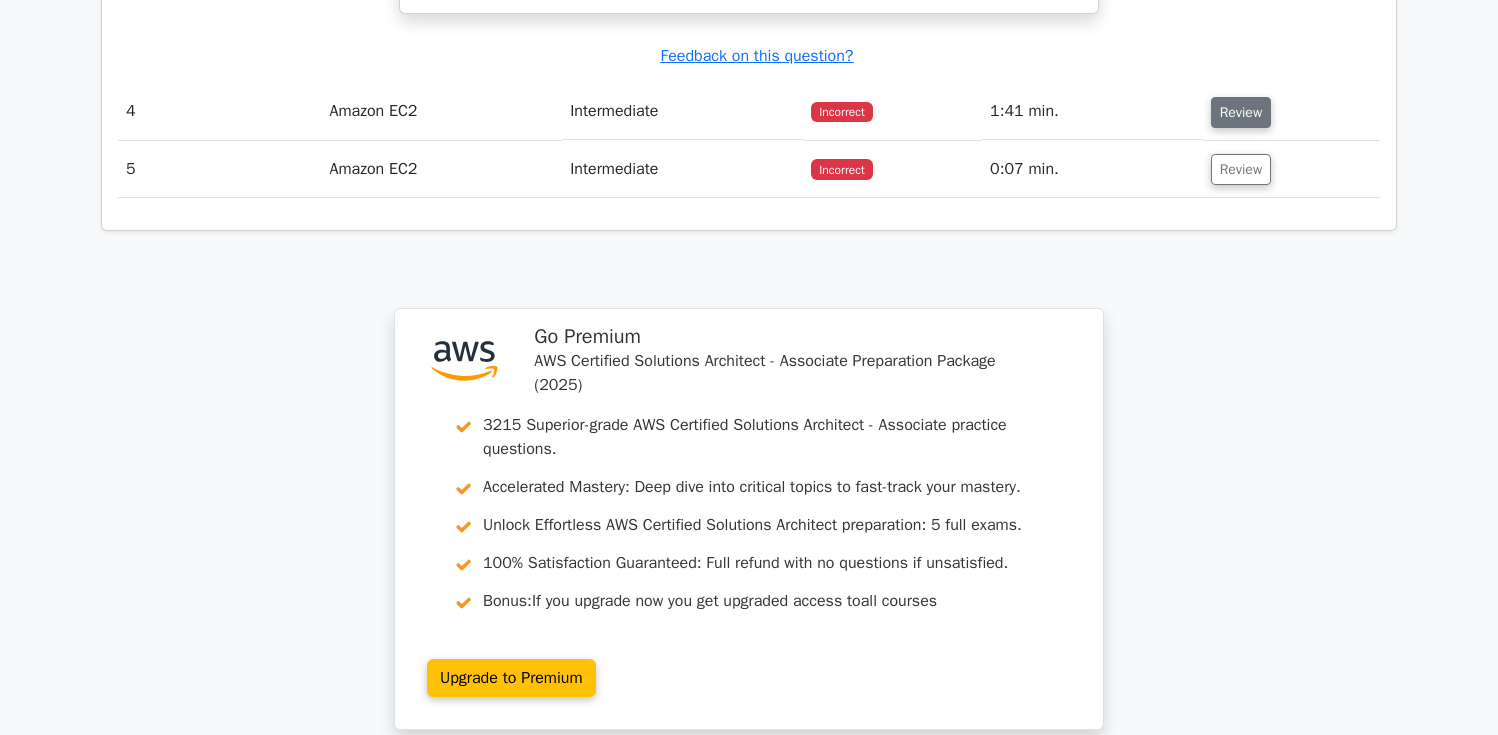 click on "Review" at bounding box center (1241, 112) 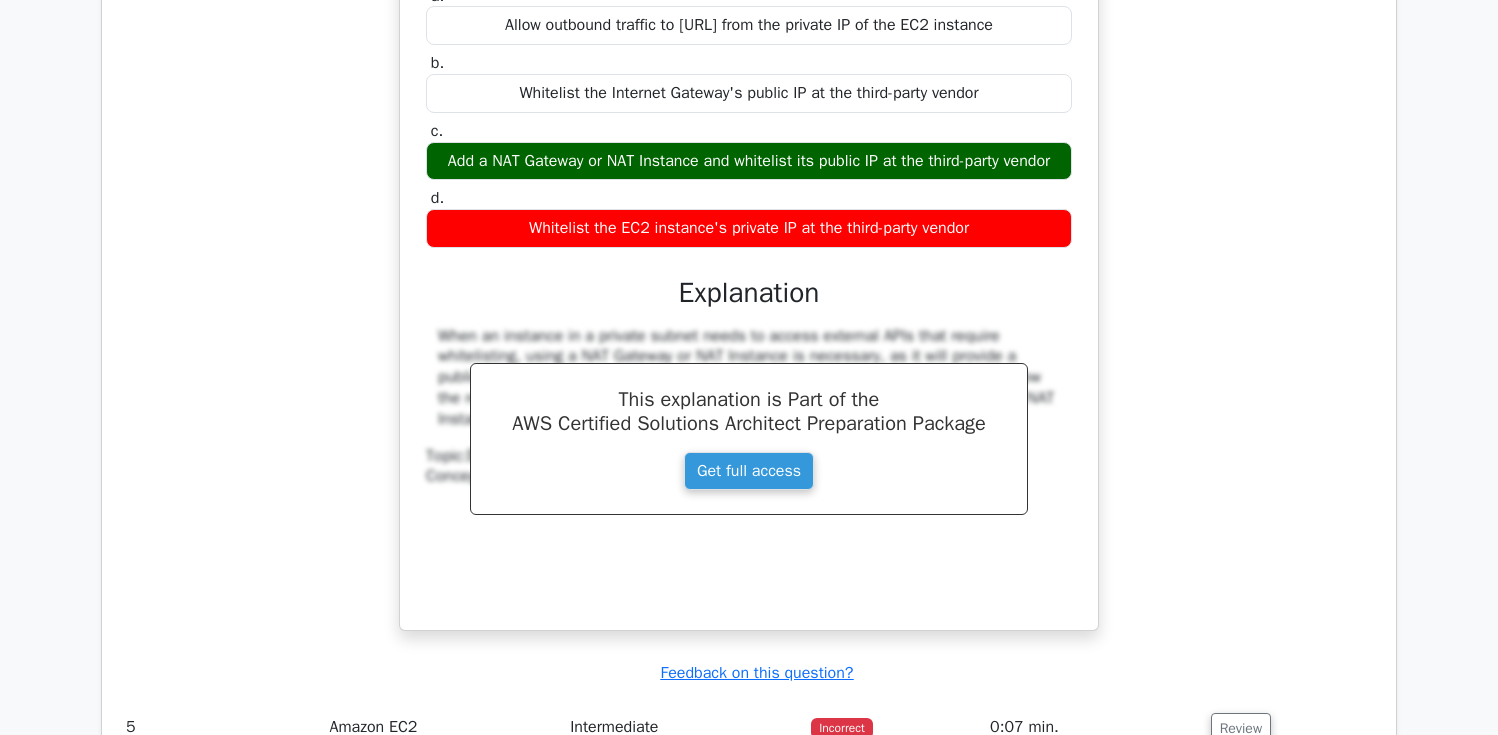 scroll, scrollTop: 4292, scrollLeft: 0, axis: vertical 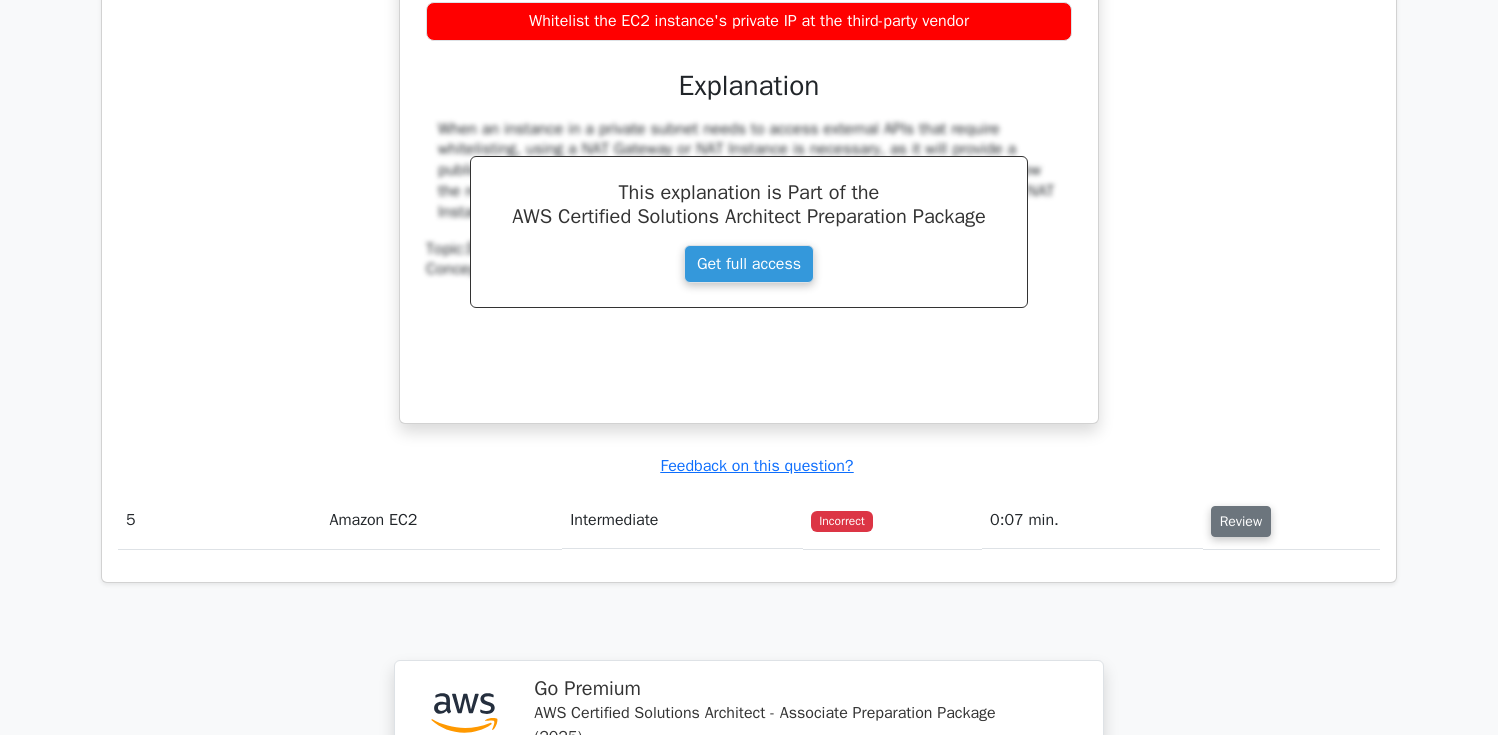 click on "Review" at bounding box center [1241, 521] 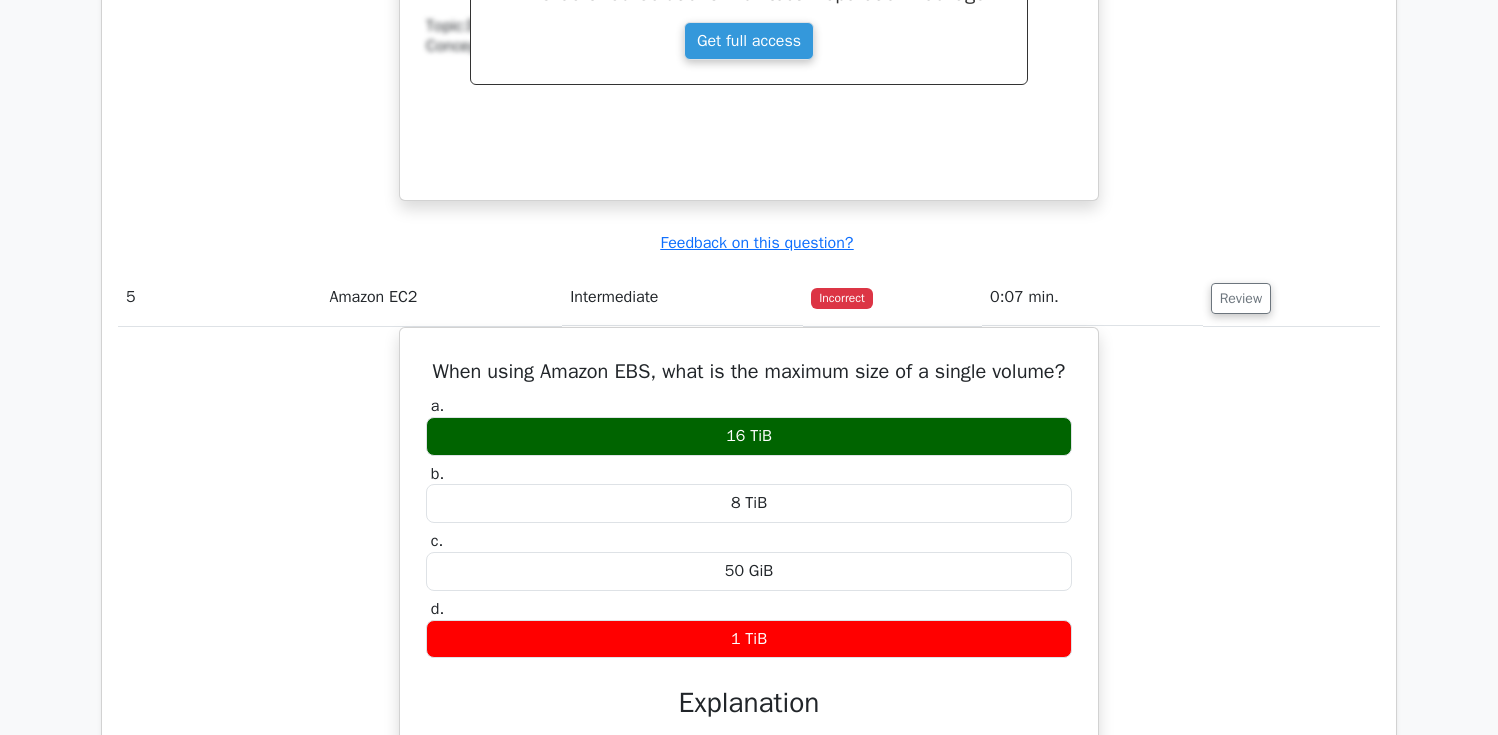 scroll, scrollTop: 4632, scrollLeft: 0, axis: vertical 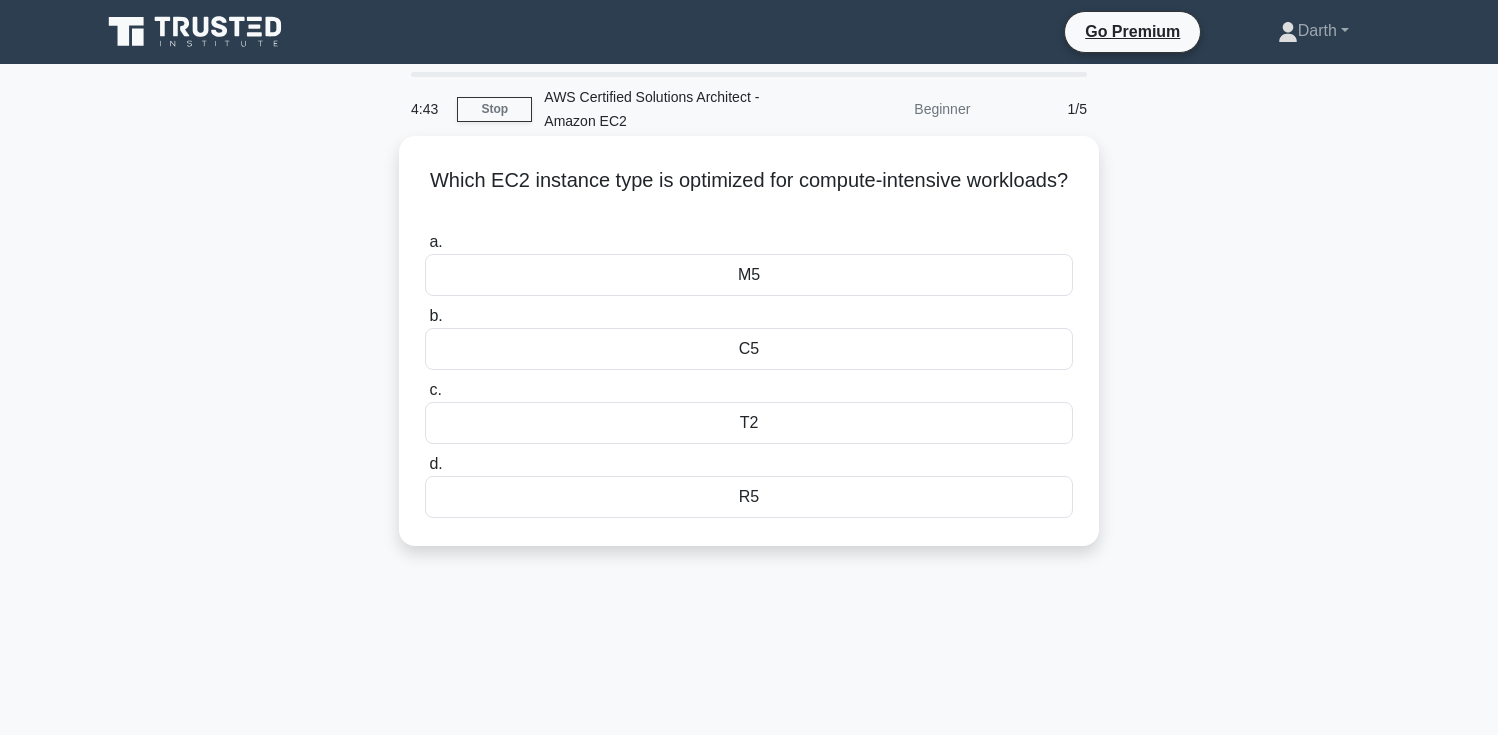click on "R5" at bounding box center (749, 497) 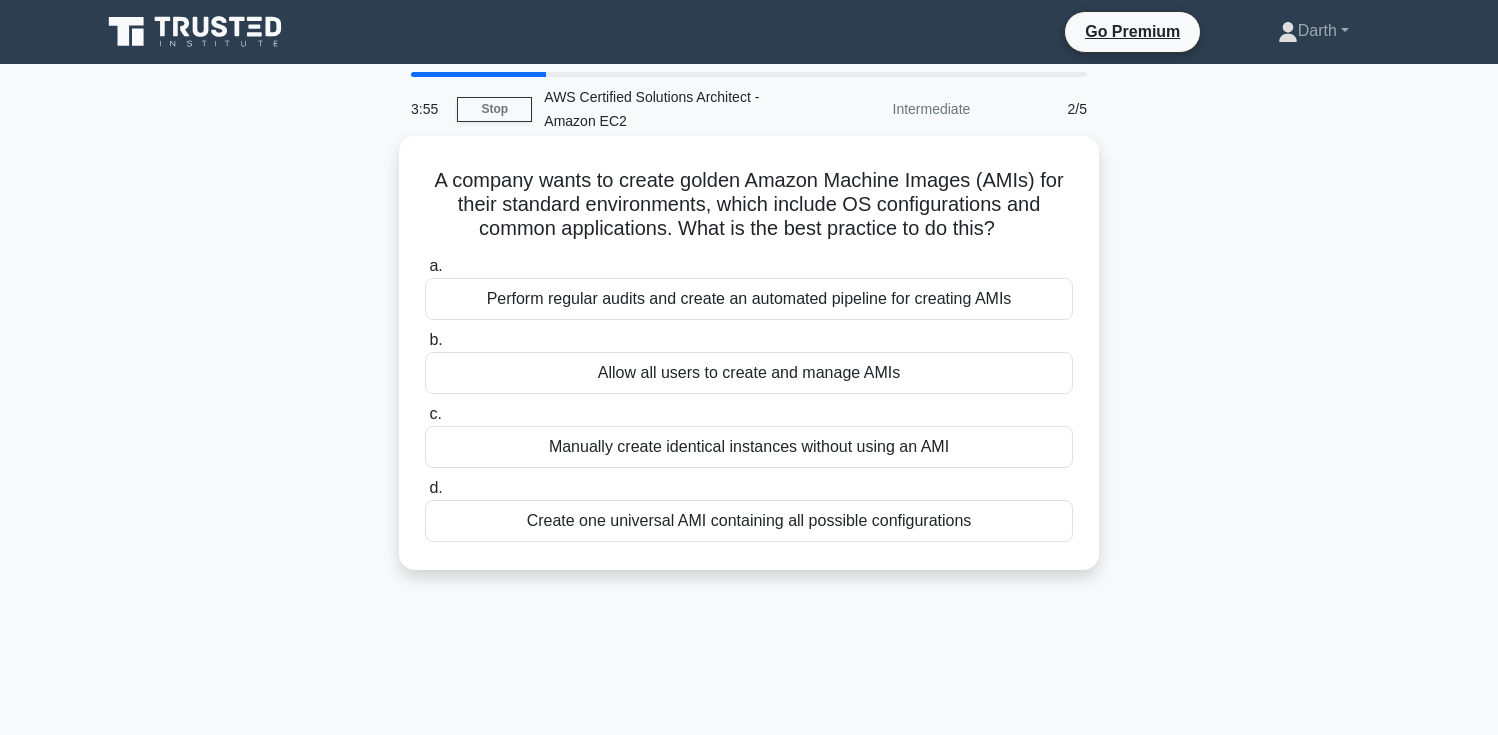 click on "c.
Manually create identical instances without using an AMI" at bounding box center [749, 435] 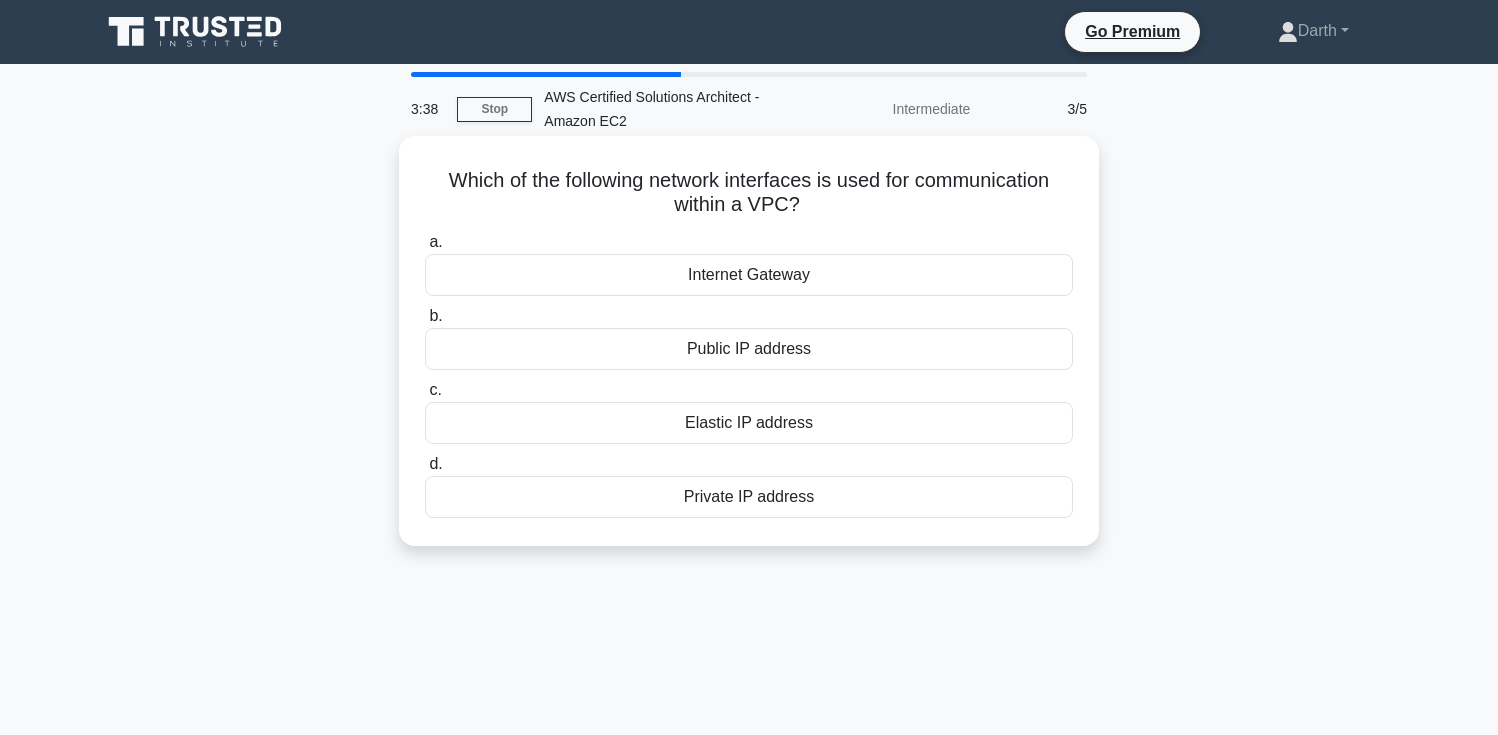 click on "Internet Gateway" at bounding box center [749, 275] 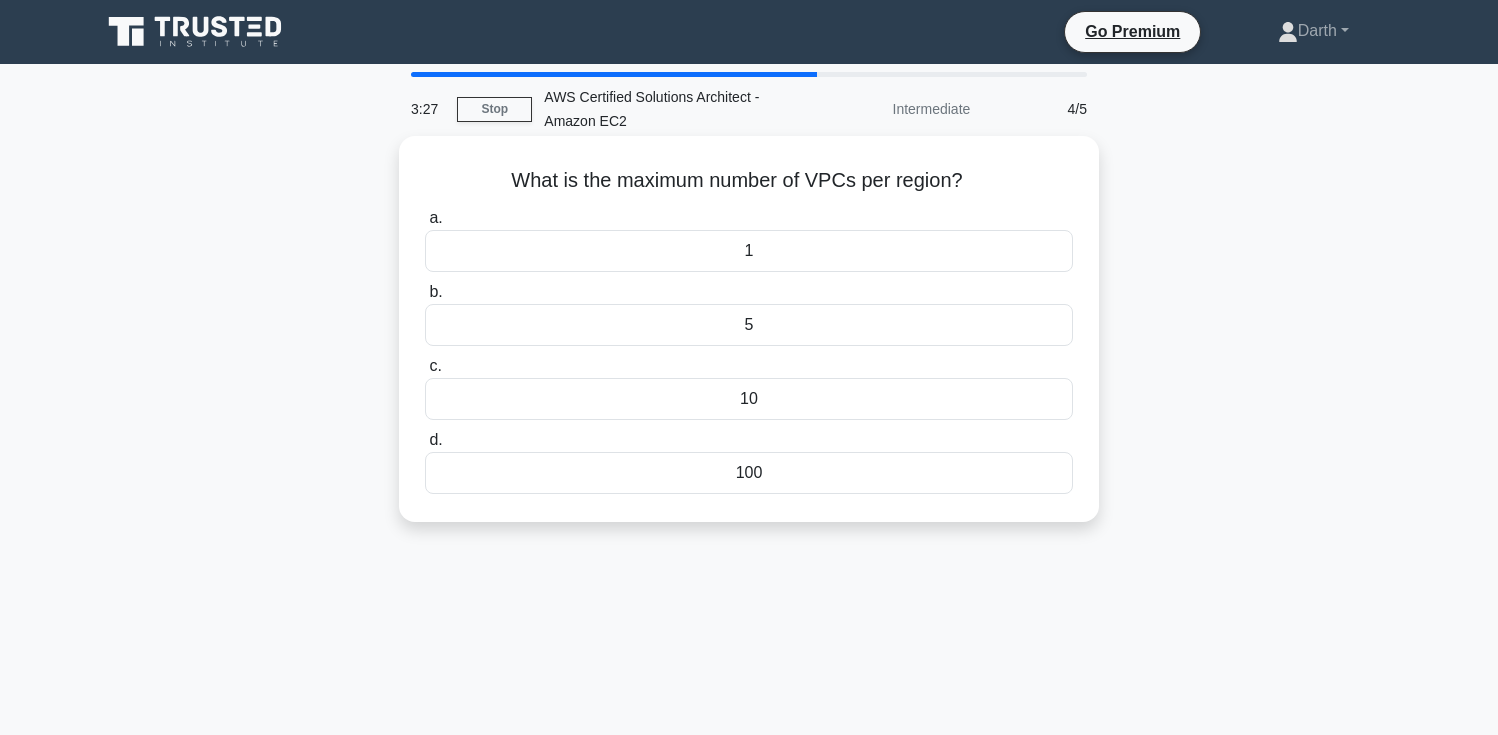 click on "5" at bounding box center (749, 325) 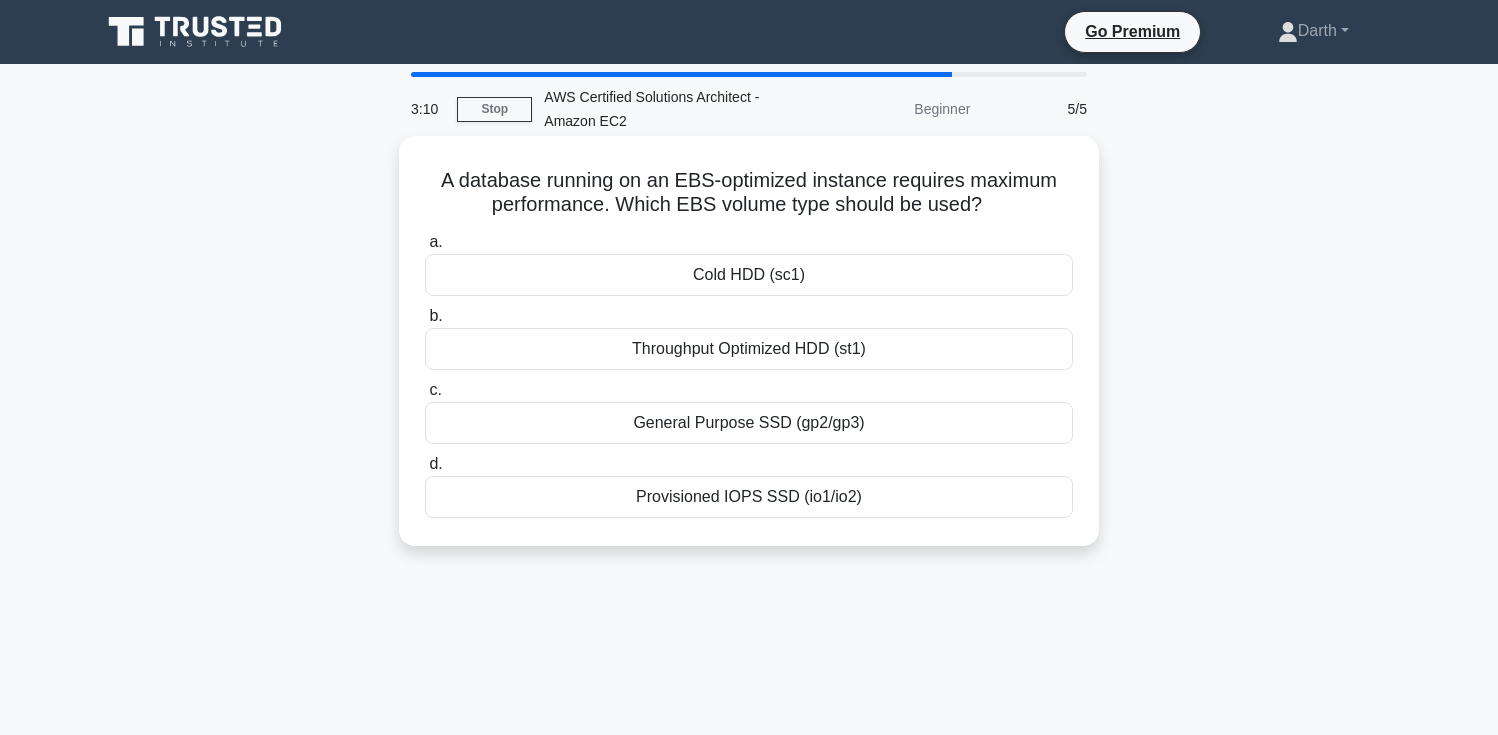 click on "General Purpose SSD (gp2/gp3)" at bounding box center (749, 423) 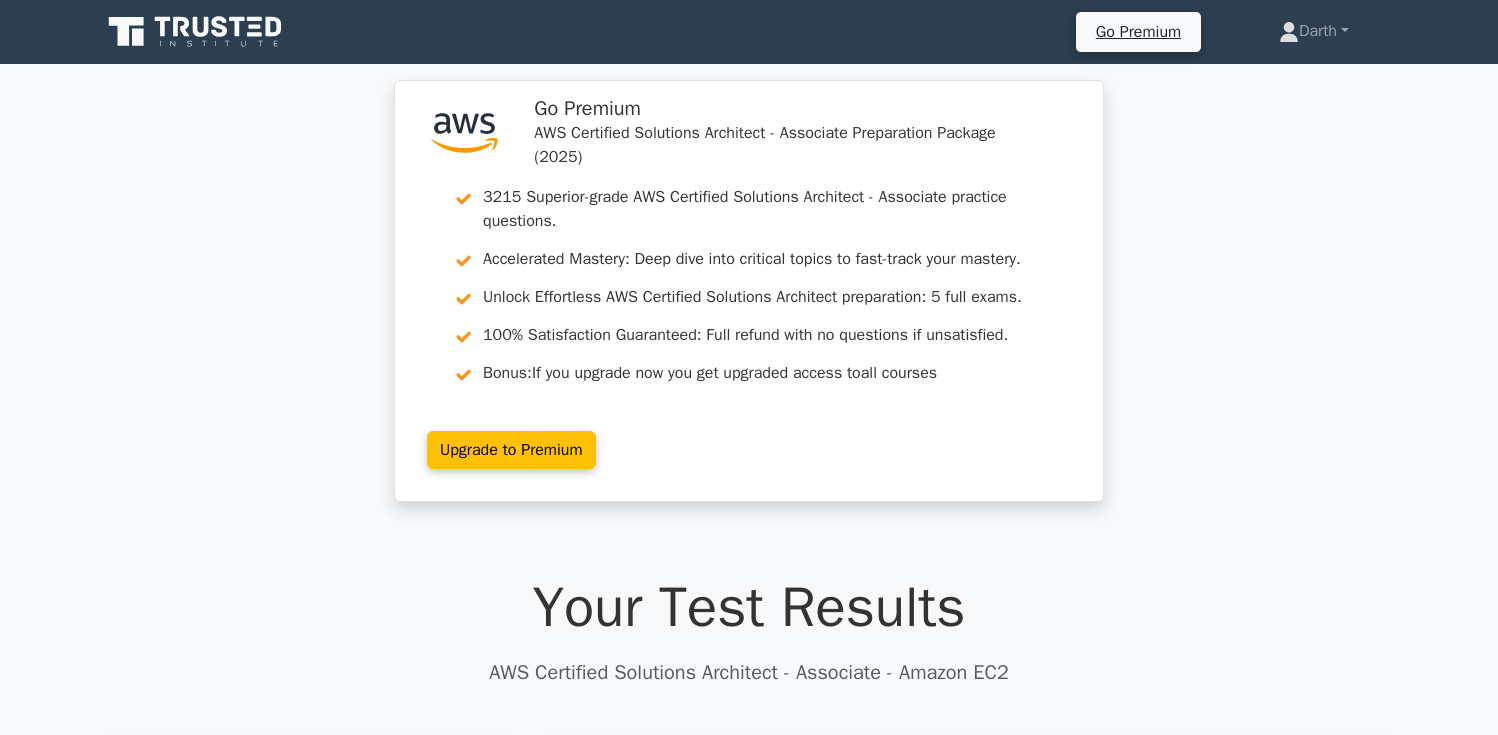 scroll, scrollTop: 463, scrollLeft: 0, axis: vertical 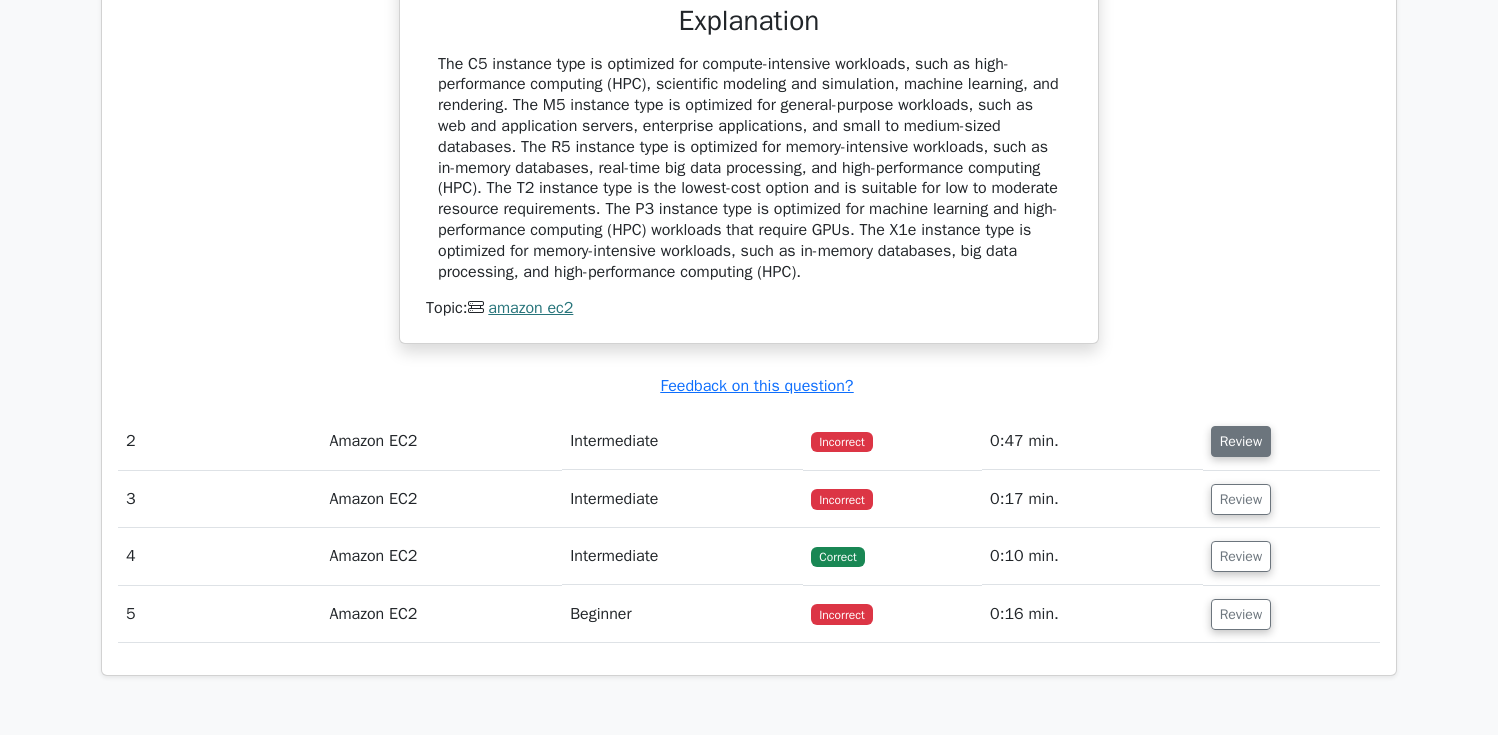 click on "Review" at bounding box center [1241, 441] 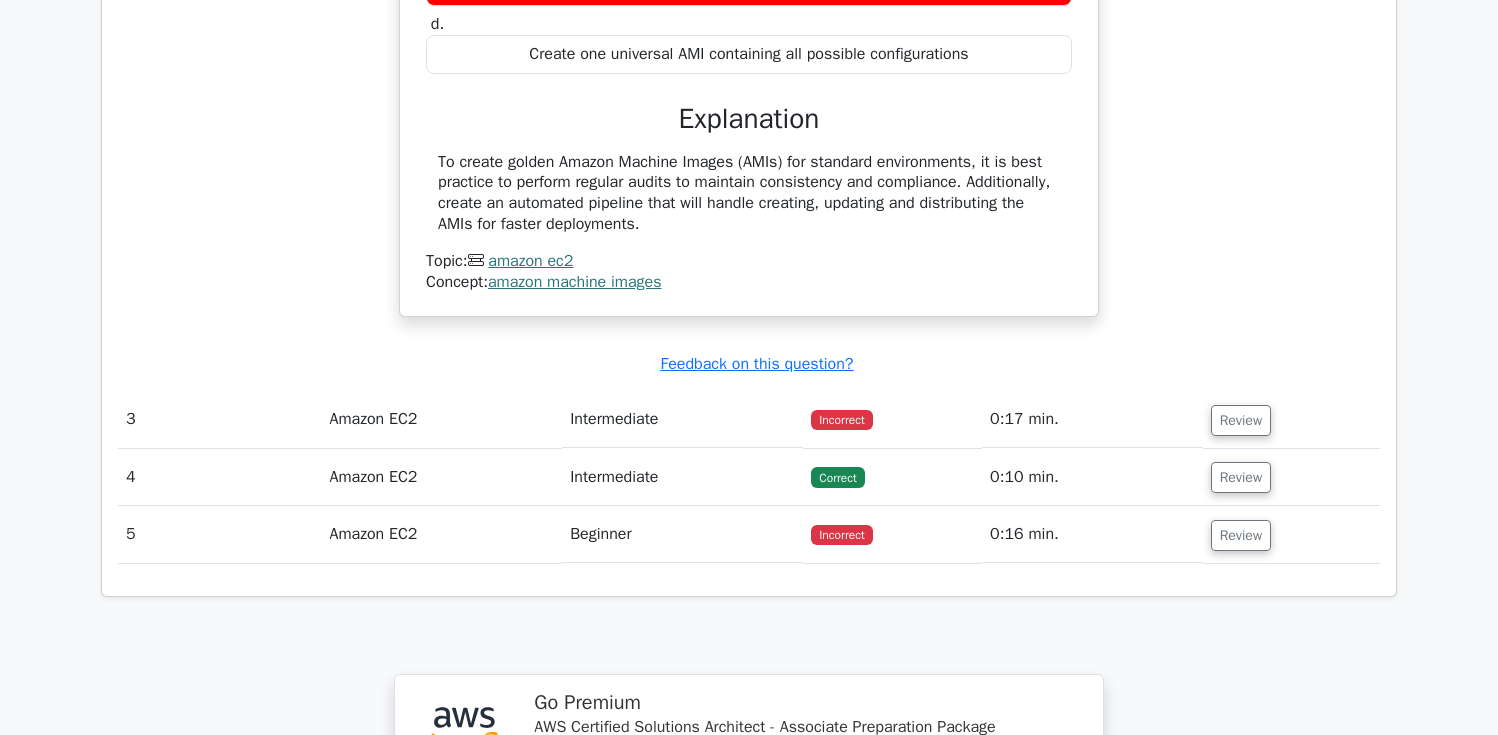 scroll, scrollTop: 2692, scrollLeft: 0, axis: vertical 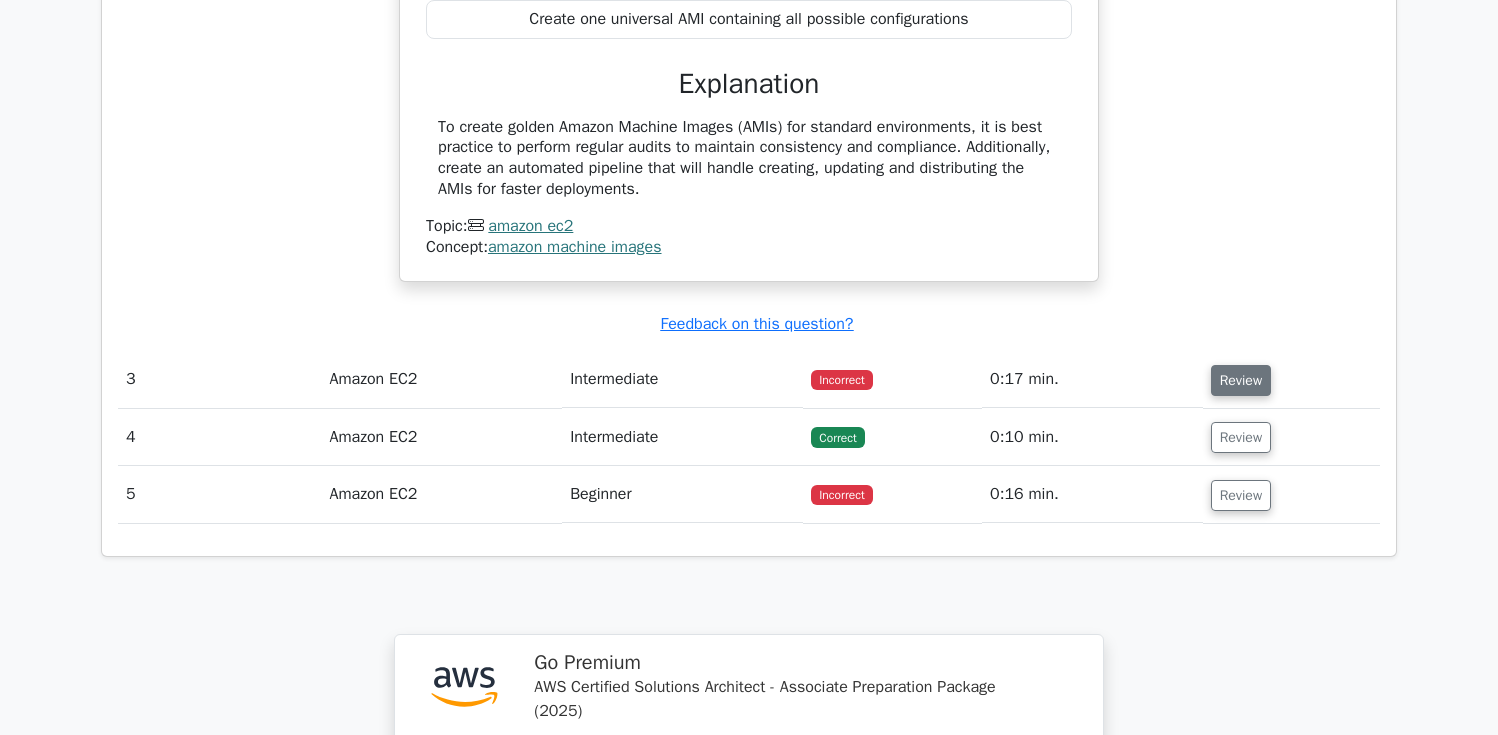 click on "Review" at bounding box center (1241, 380) 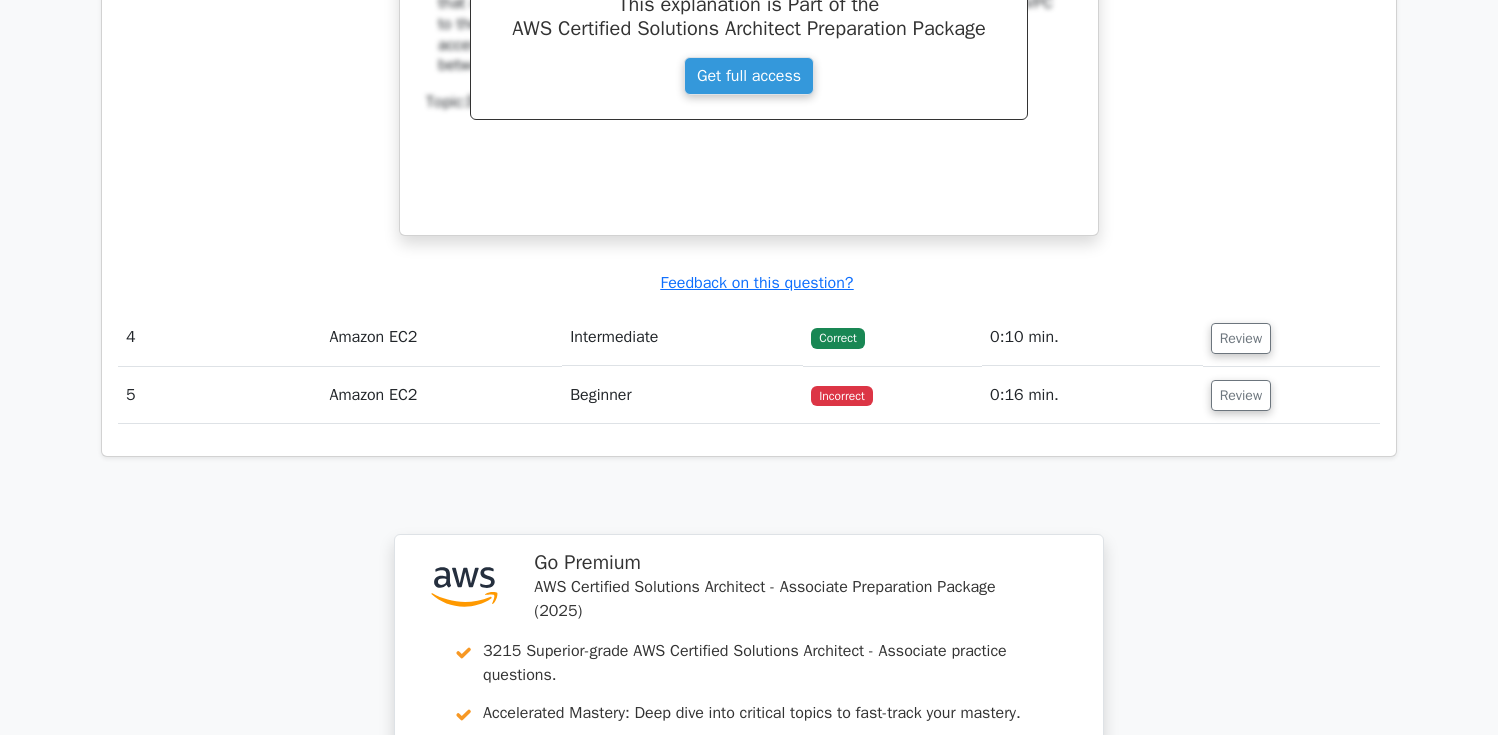 scroll, scrollTop: 3641, scrollLeft: 0, axis: vertical 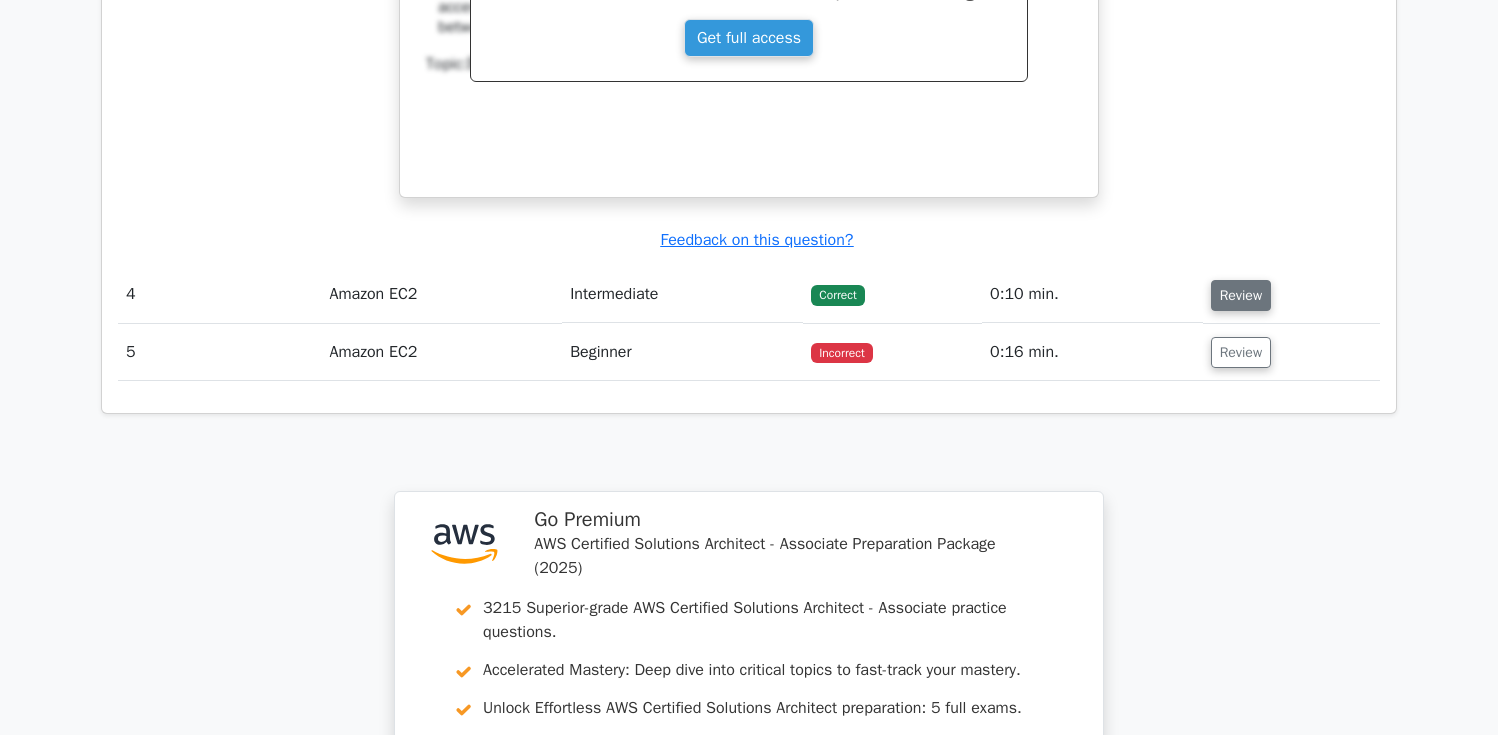 click on "Review" at bounding box center (1241, 295) 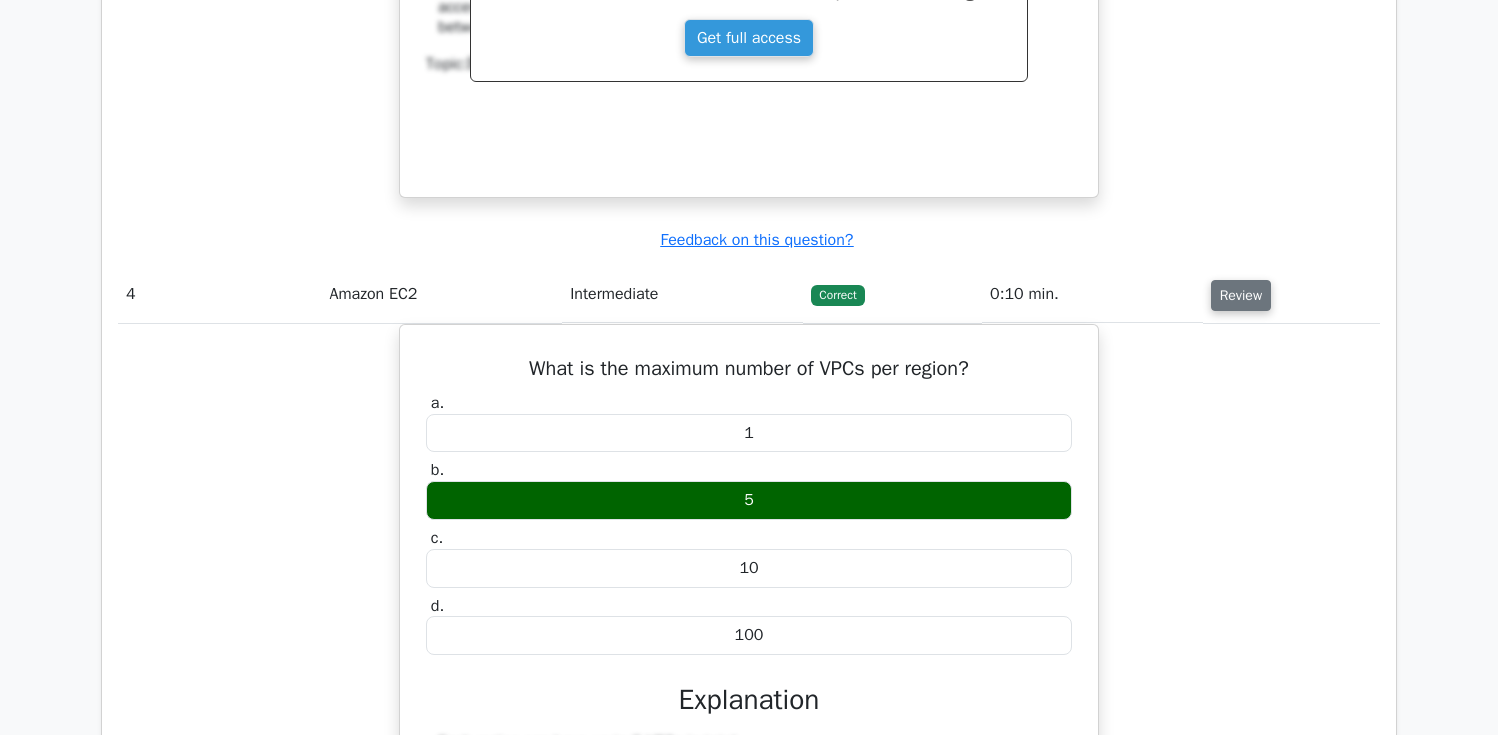 click on "Review" at bounding box center (1241, 295) 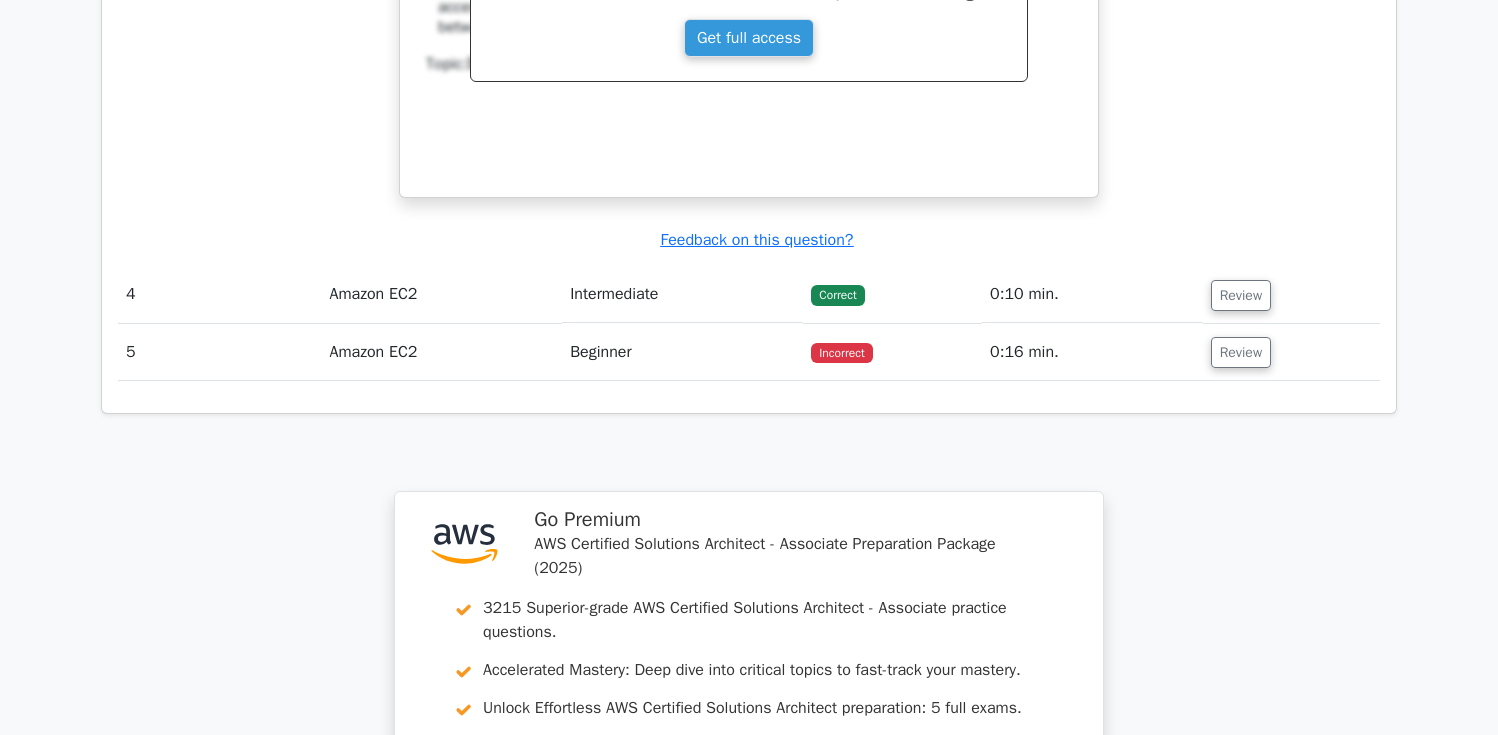 click on "0:16 min." at bounding box center (1092, 352) 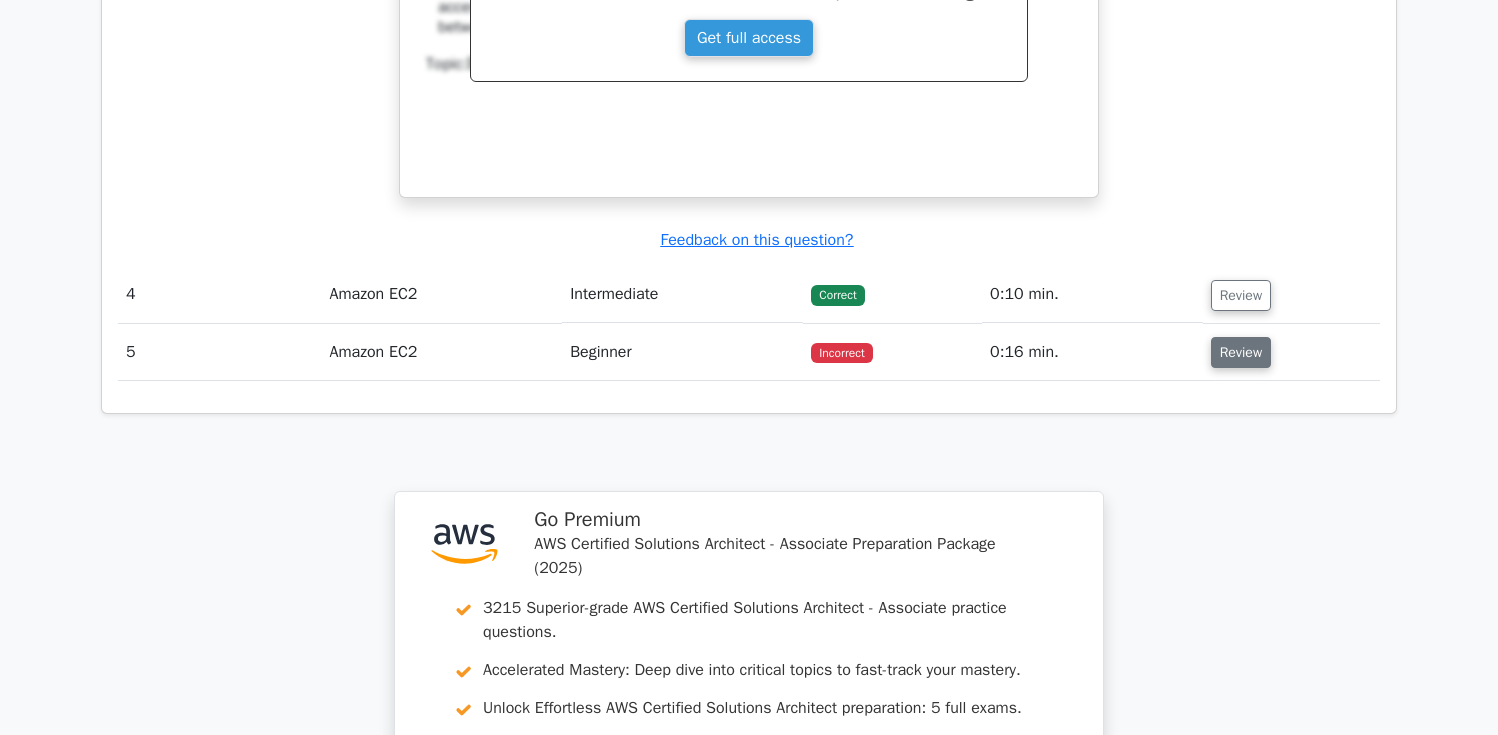 click on "Review" at bounding box center [1241, 352] 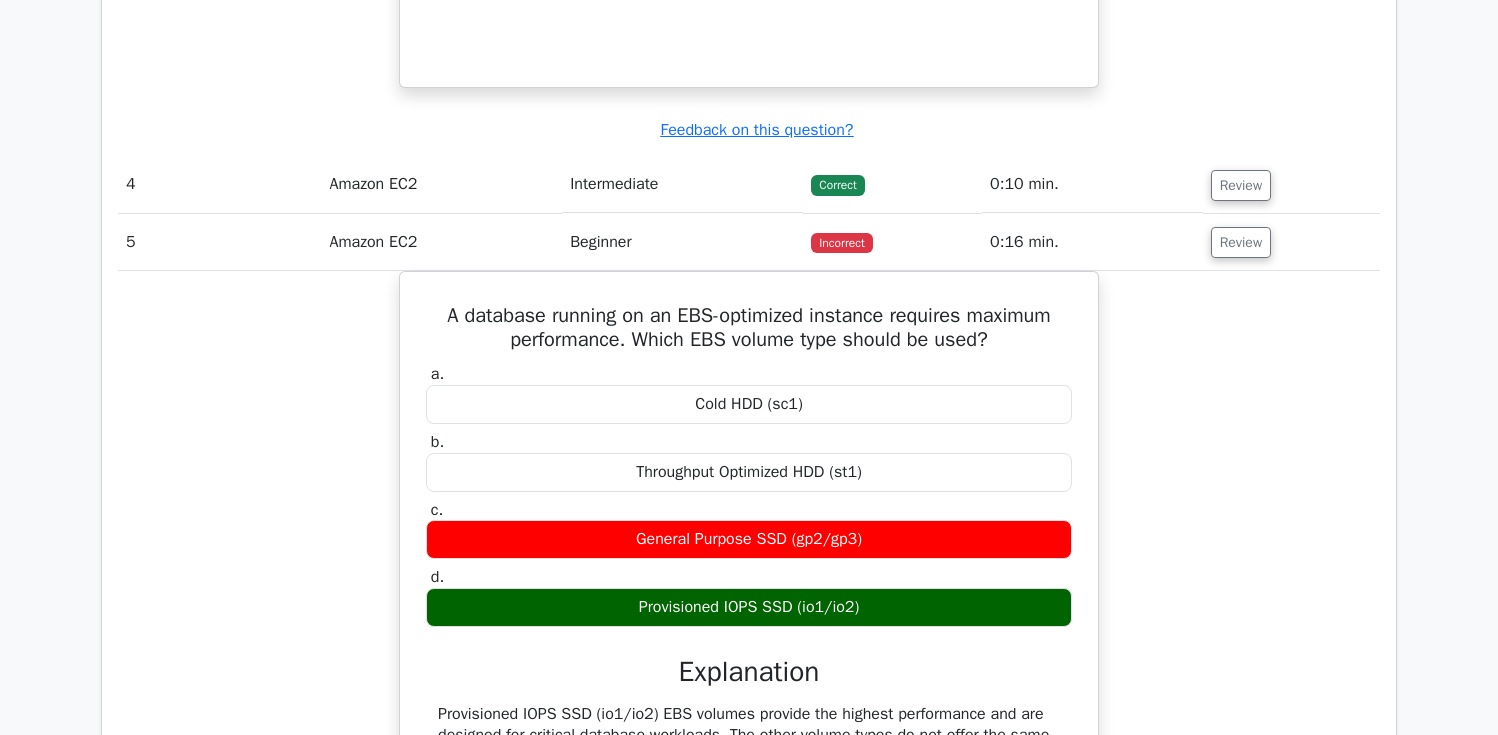 scroll, scrollTop: 3765, scrollLeft: 0, axis: vertical 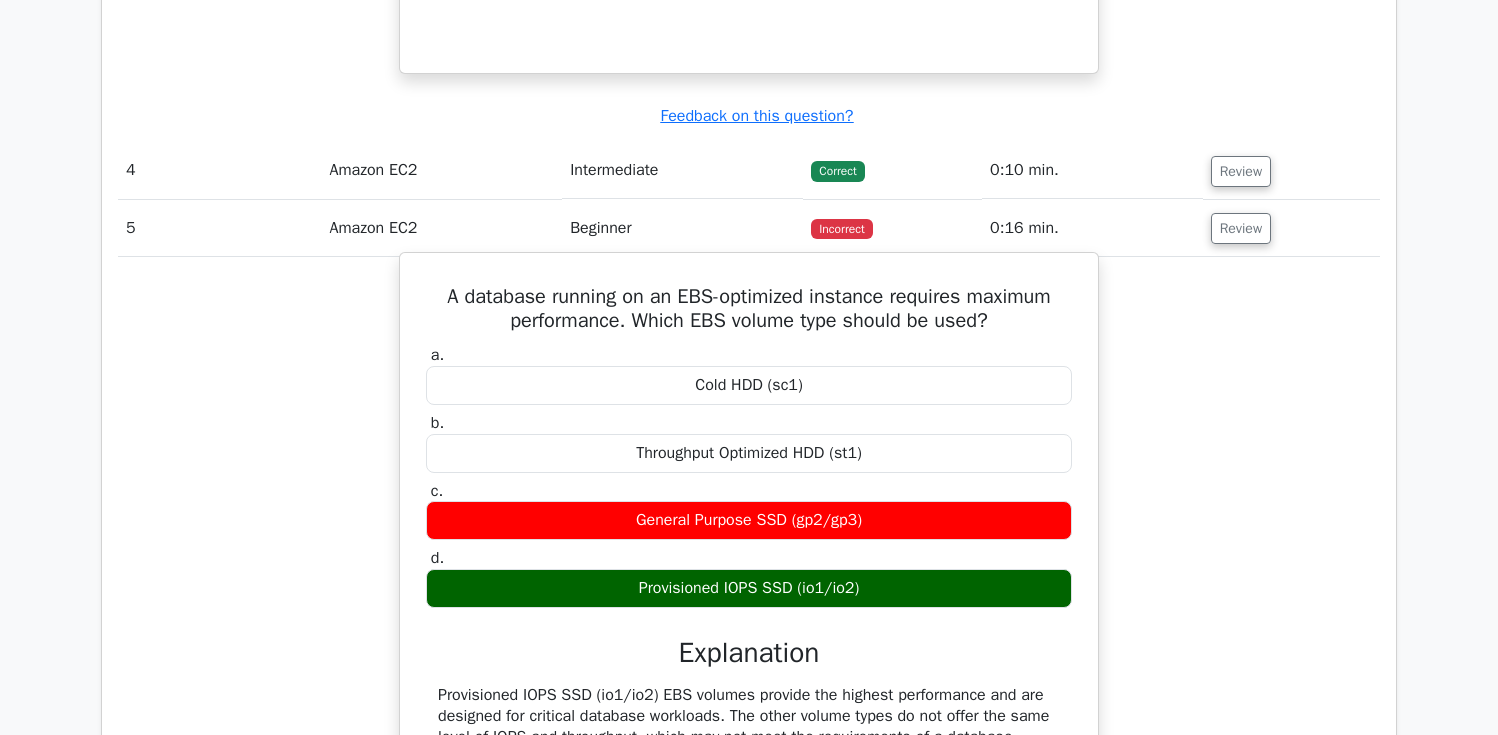 click on "A database running on an EBS-optimized instance requires maximum performance. Which EBS volume type should be used?" at bounding box center (749, 309) 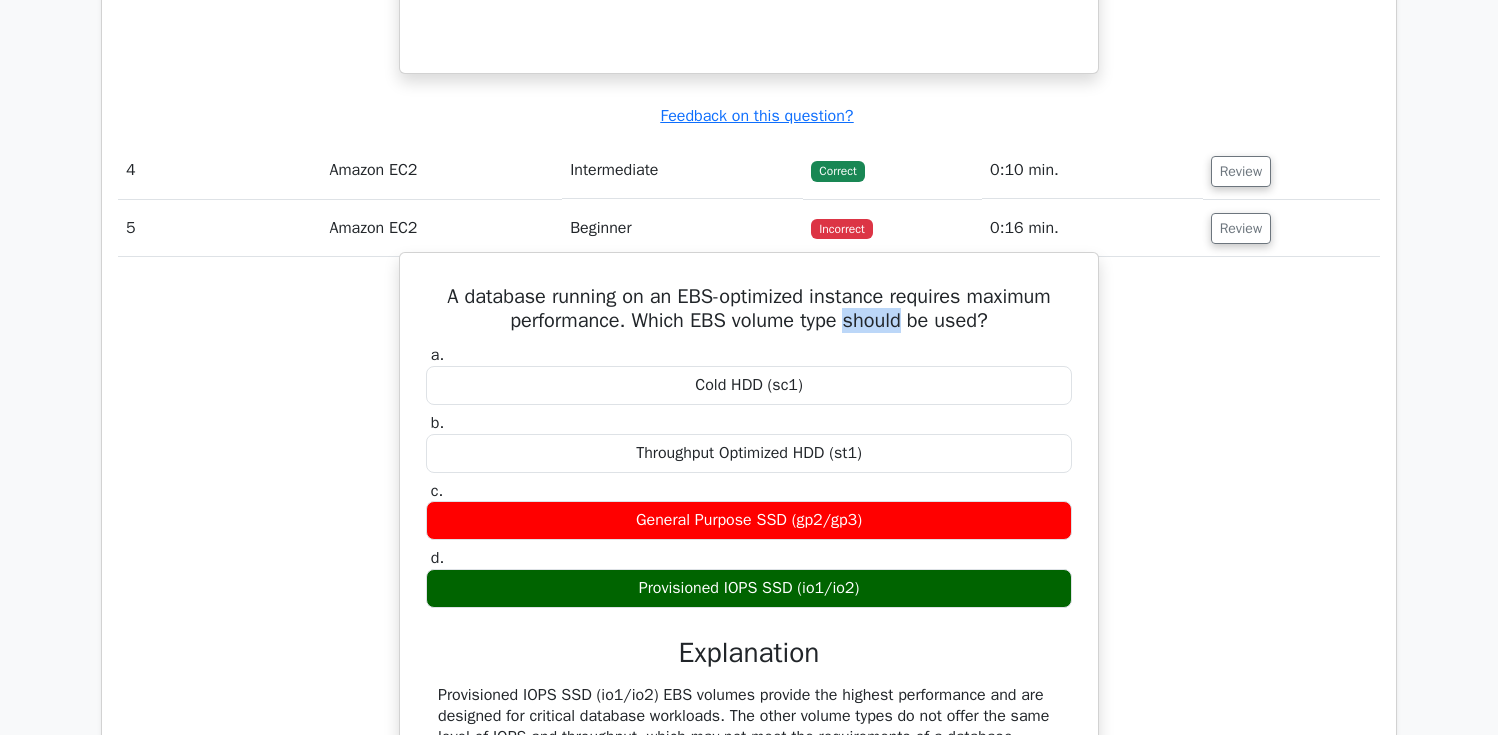 click on "A database running on an EBS-optimized instance requires maximum performance. Which EBS volume type should be used?" at bounding box center (749, 309) 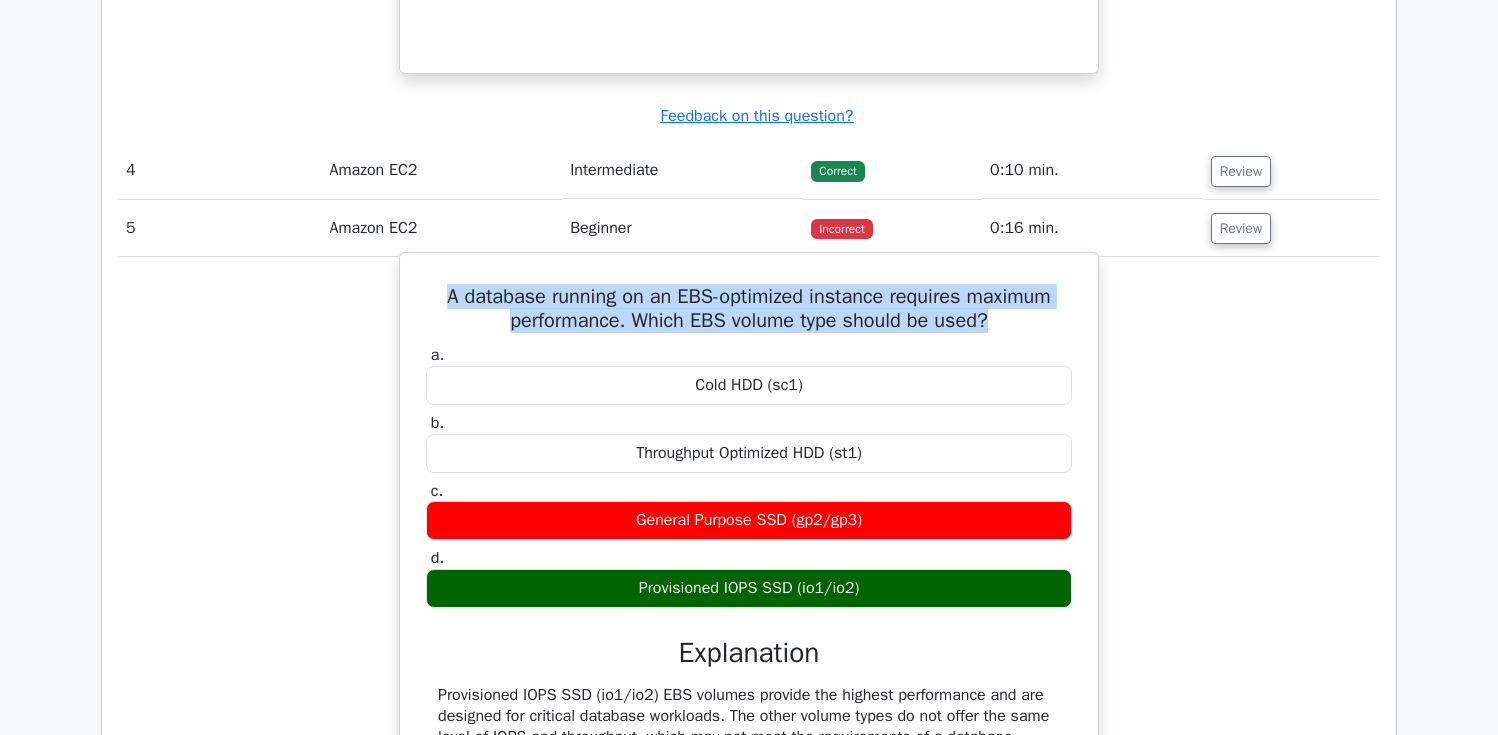 click on "Provisioned IOPS SSD (io1/io2)" at bounding box center [749, 588] 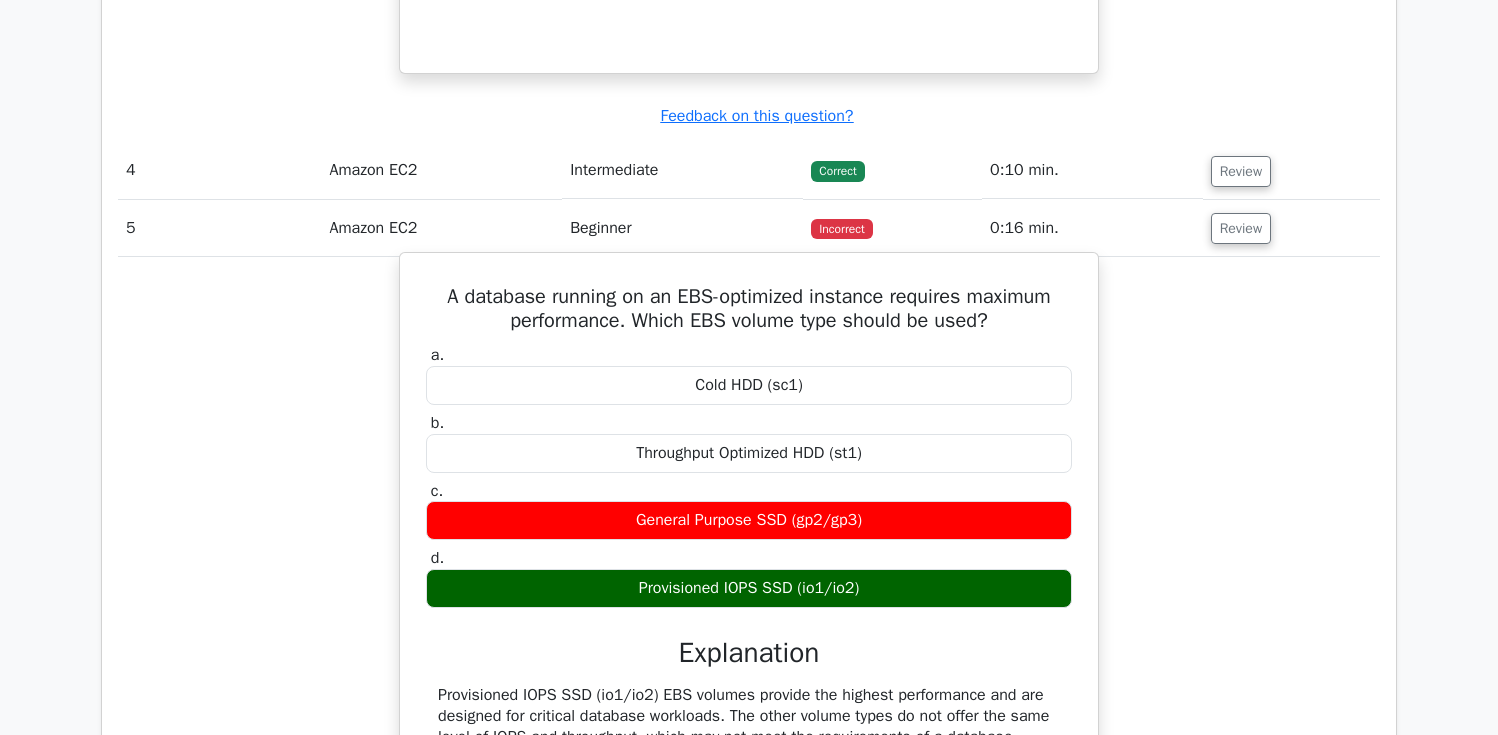 click on "Provisioned IOPS SSD (io1/io2)" at bounding box center [749, 588] 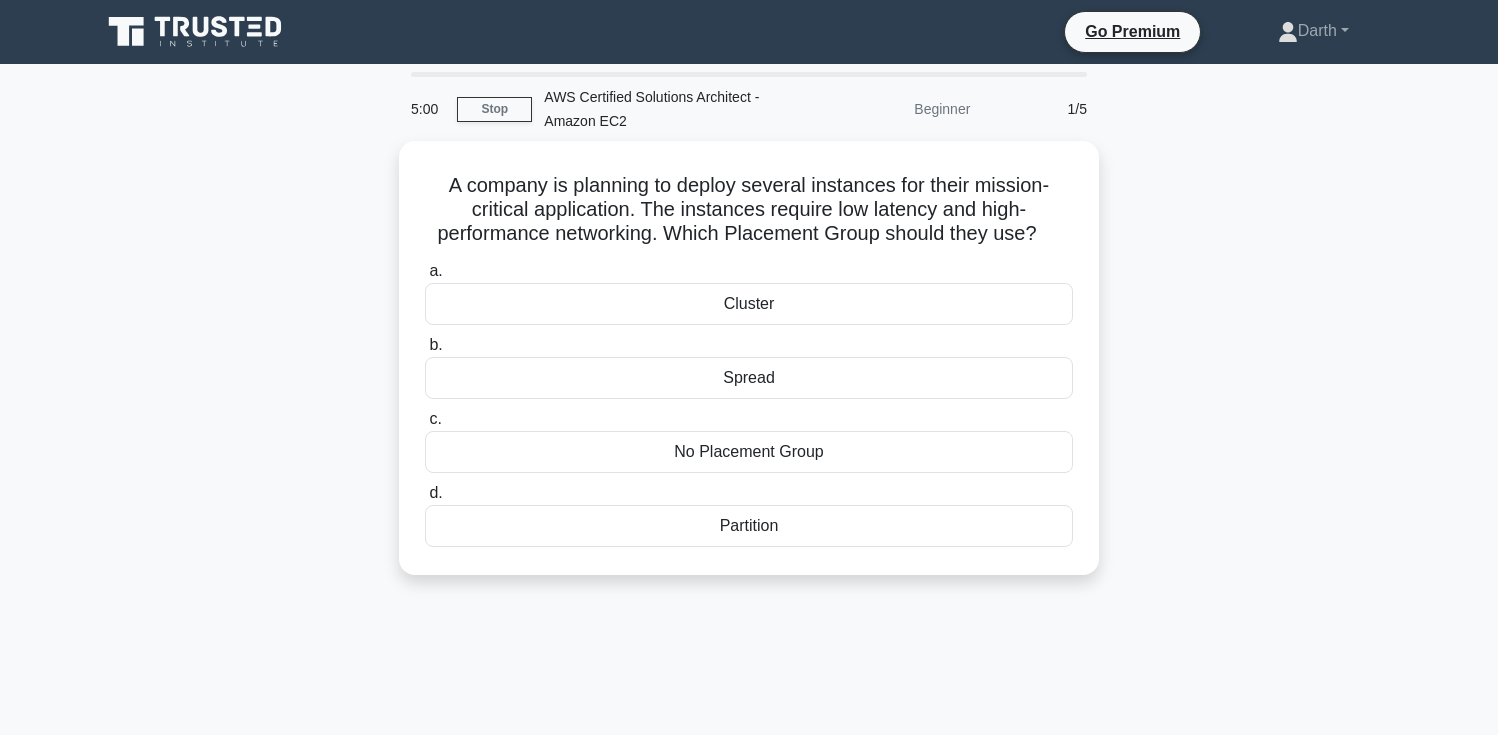 scroll, scrollTop: 0, scrollLeft: 0, axis: both 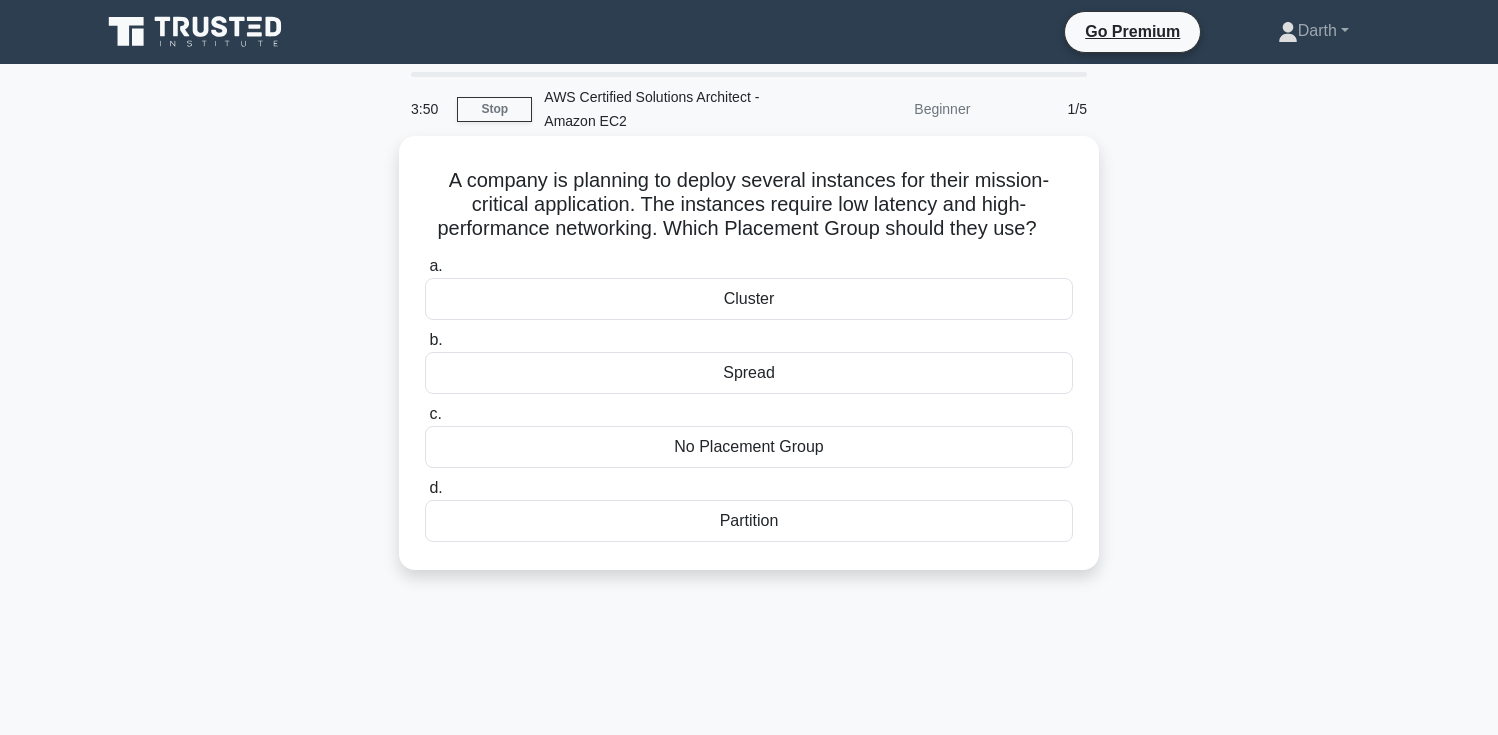 click on "Cluster" at bounding box center [749, 299] 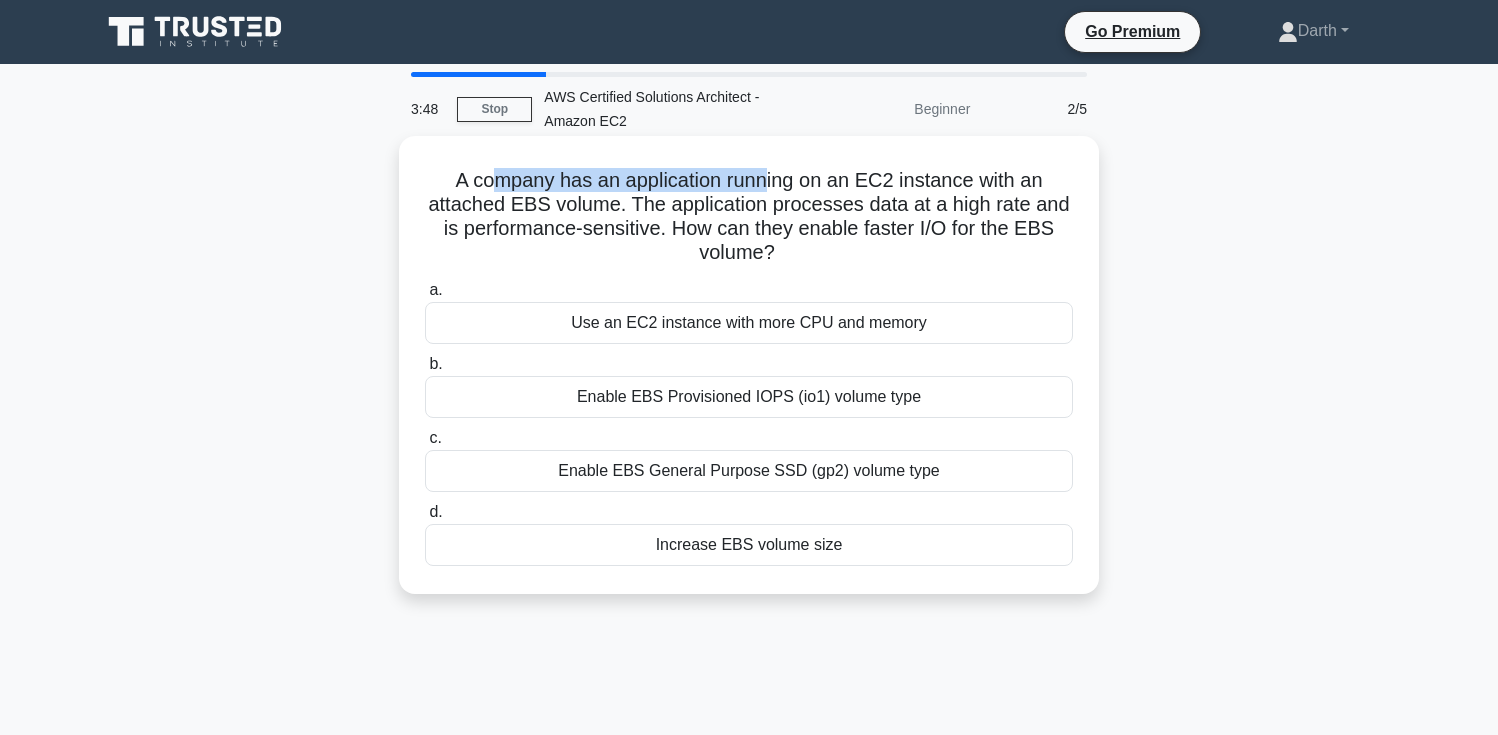 drag, startPoint x: 491, startPoint y: 188, endPoint x: 765, endPoint y: 188, distance: 274 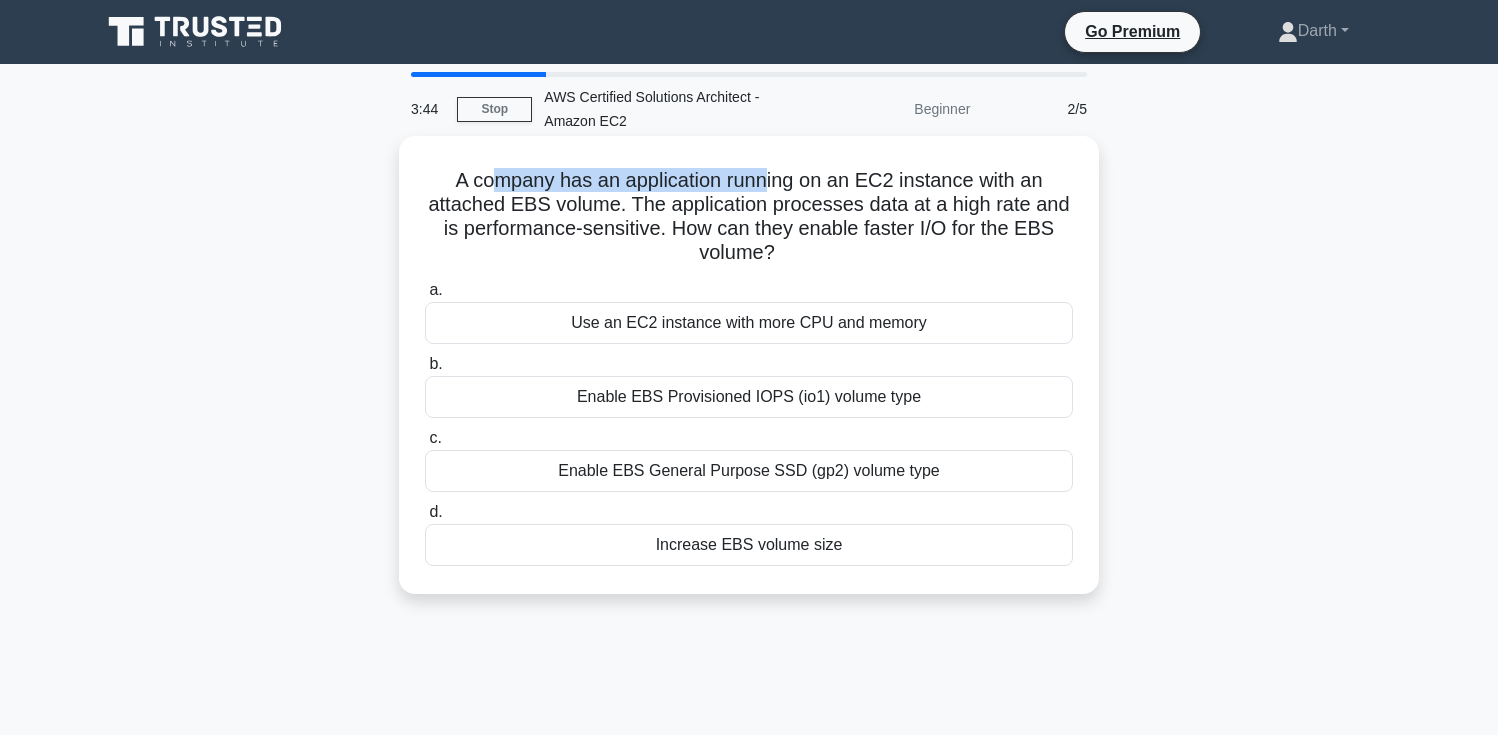 click on "A company has an application running on an EC2 instance with an attached EBS volume. The application processes data at a high rate and is performance-sensitive. How can they enable faster I/O for the EBS volume?
.spinner_0XTQ{transform-origin:center;animation:spinner_y6GP .75s linear infinite}@keyframes spinner_y6GP{100%{transform:rotate(360deg)}}" at bounding box center [749, 217] 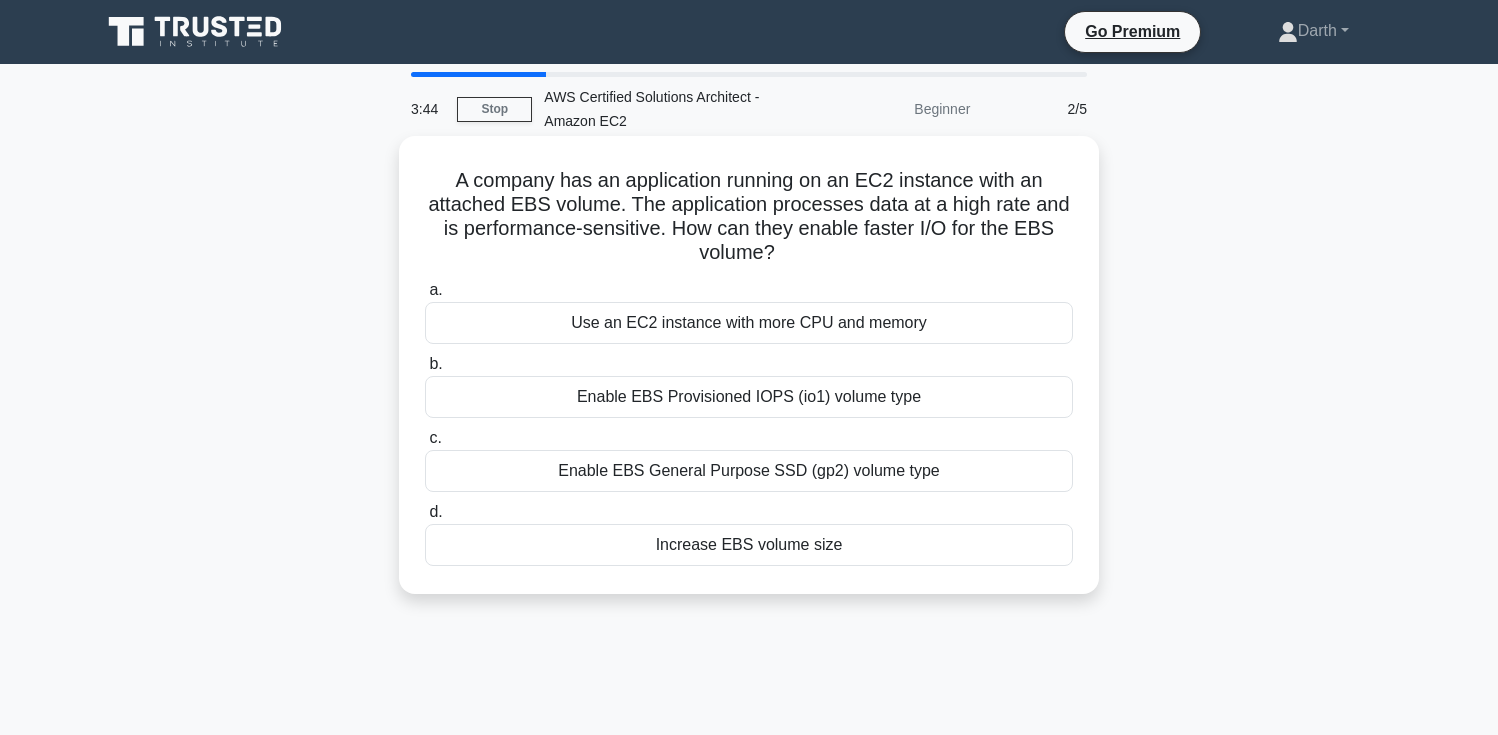 click on "A company has an application running on an EC2 instance with an attached EBS volume. The application processes data at a high rate and is performance-sensitive. How can they enable faster I/O for the EBS volume?
.spinner_0XTQ{transform-origin:center;animation:spinner_y6GP .75s linear infinite}@keyframes spinner_y6GP{100%{transform:rotate(360deg)}}" at bounding box center (749, 217) 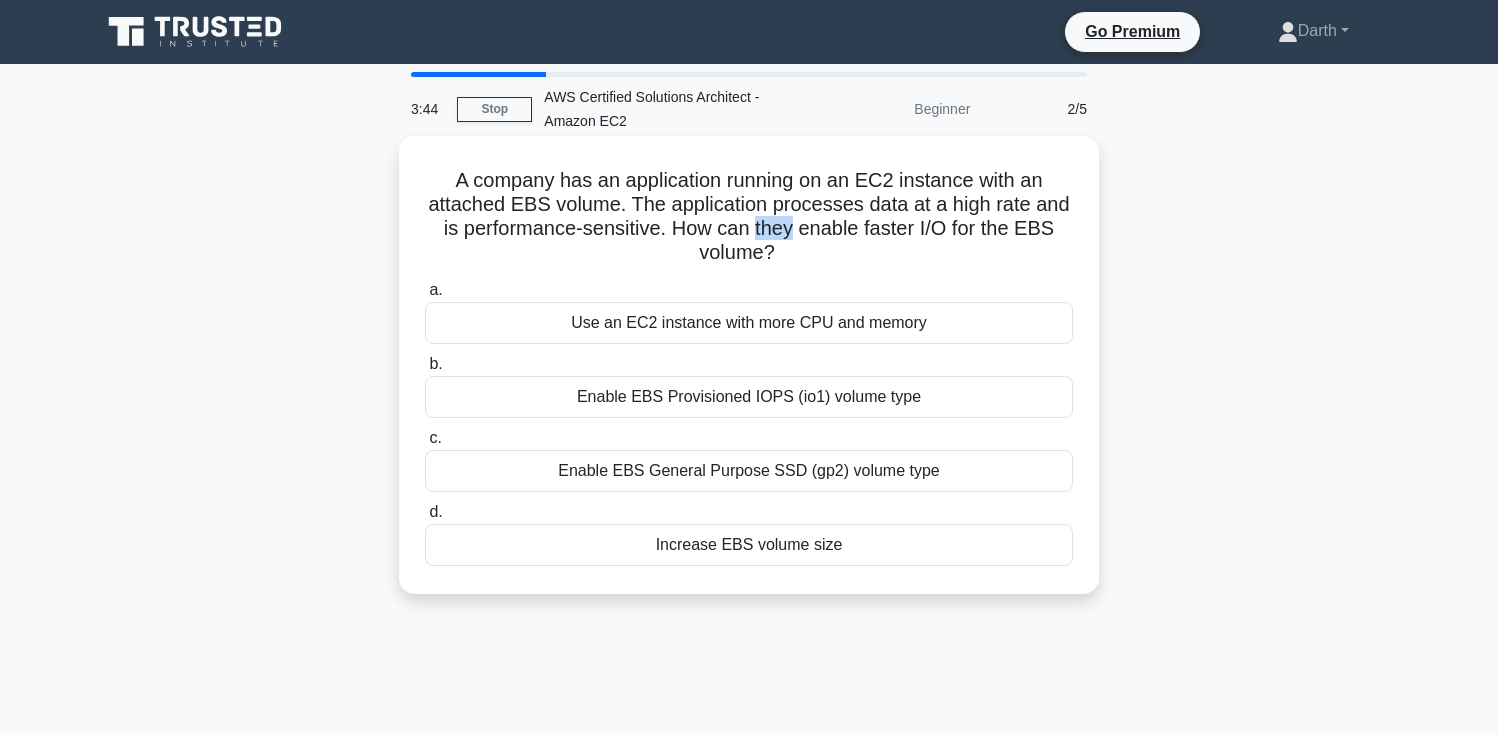 click on "A company has an application running on an EC2 instance with an attached EBS volume. The application processes data at a high rate and is performance-sensitive. How can they enable faster I/O for the EBS volume?
.spinner_0XTQ{transform-origin:center;animation:spinner_y6GP .75s linear infinite}@keyframes spinner_y6GP{100%{transform:rotate(360deg)}}" at bounding box center [749, 217] 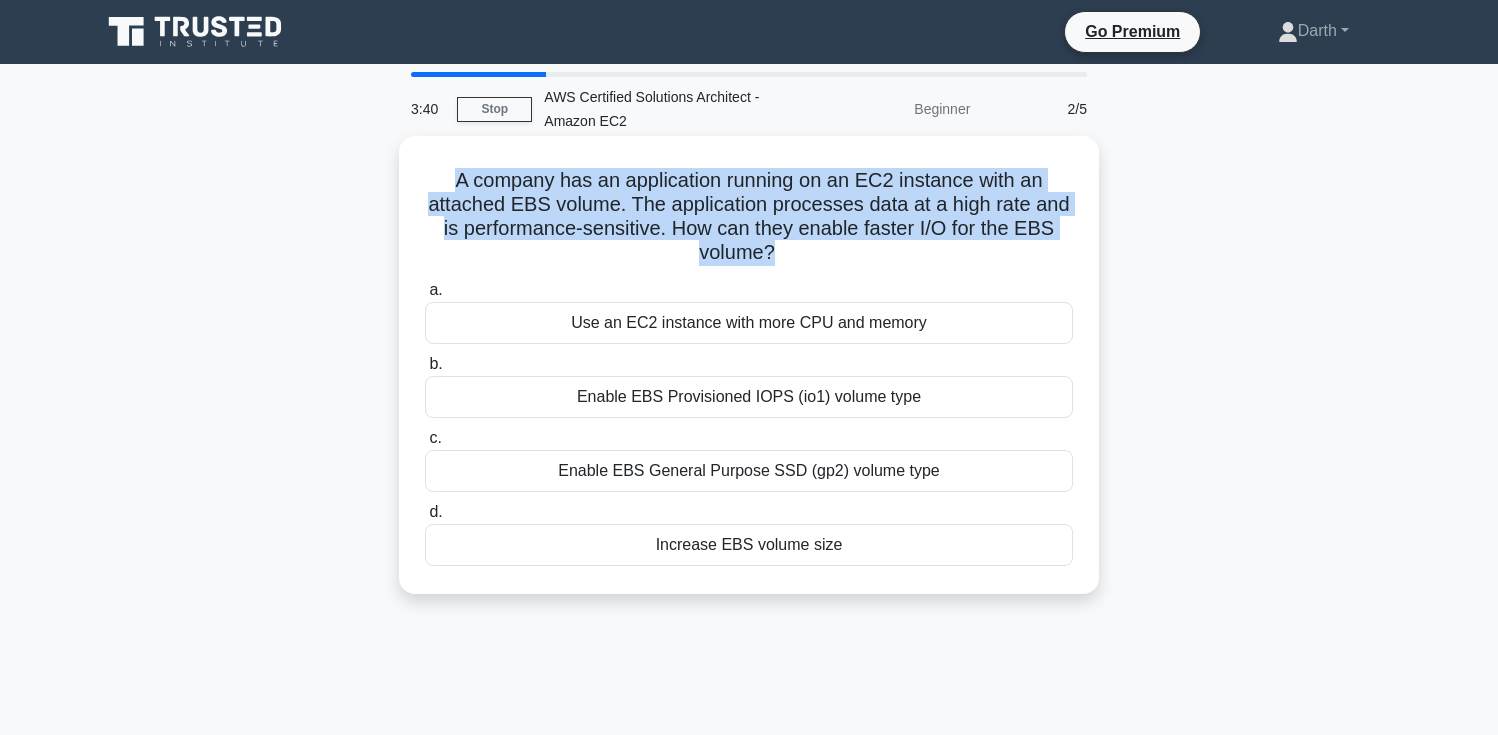 click on "A company has an application running on an EC2 instance with an attached EBS volume. The application processes data at a high rate and is performance-sensitive. How can they enable faster I/O for the EBS volume?
.spinner_0XTQ{transform-origin:center;animation:spinner_y6GP .75s linear infinite}@keyframes spinner_y6GP{100%{transform:rotate(360deg)}}" at bounding box center (749, 217) 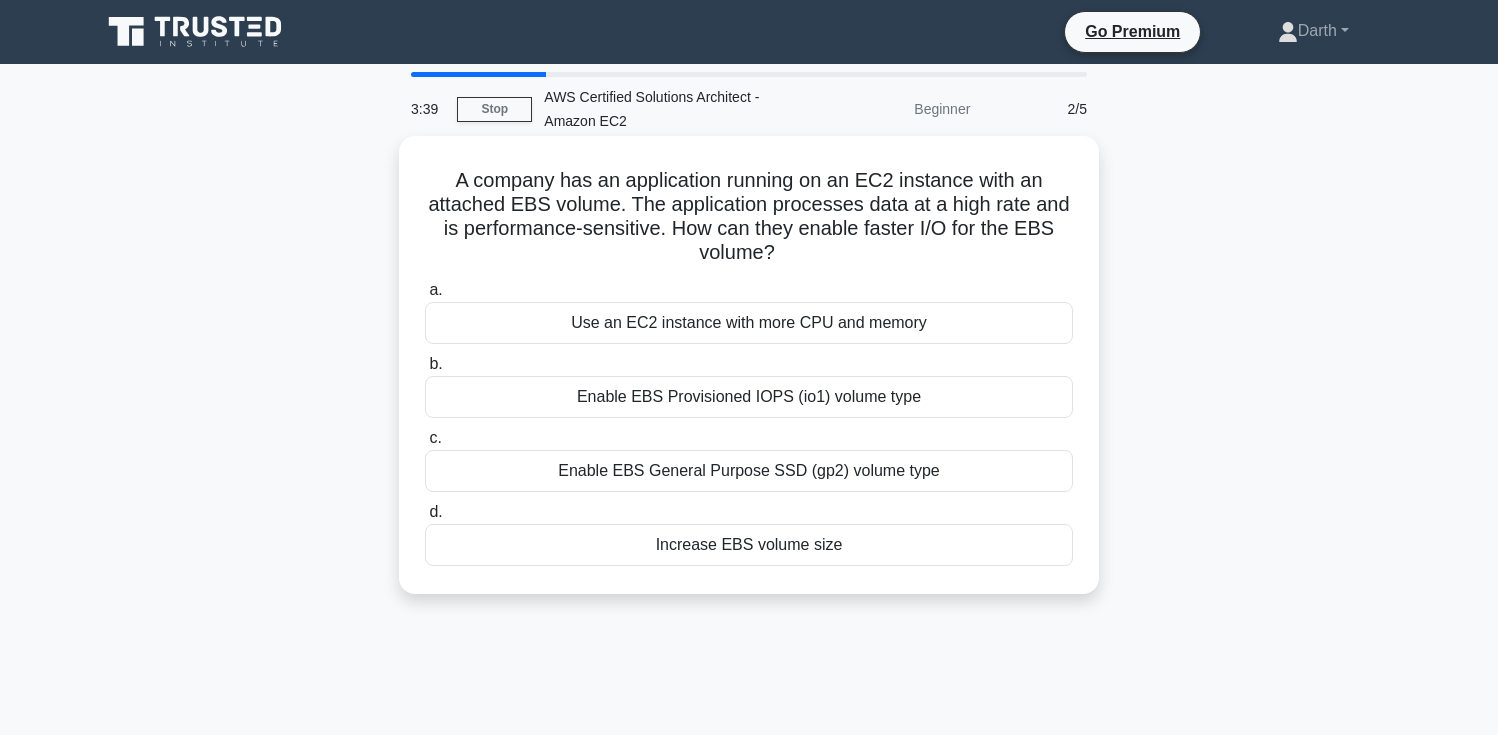 click on "A company has an application running on an EC2 instance with an attached EBS volume. The application processes data at a high rate and is performance-sensitive. How can they enable faster I/O for the EBS volume?
.spinner_0XTQ{transform-origin:center;animation:spinner_y6GP .75s linear infinite}@keyframes spinner_y6GP{100%{transform:rotate(360deg)}}" at bounding box center [749, 217] 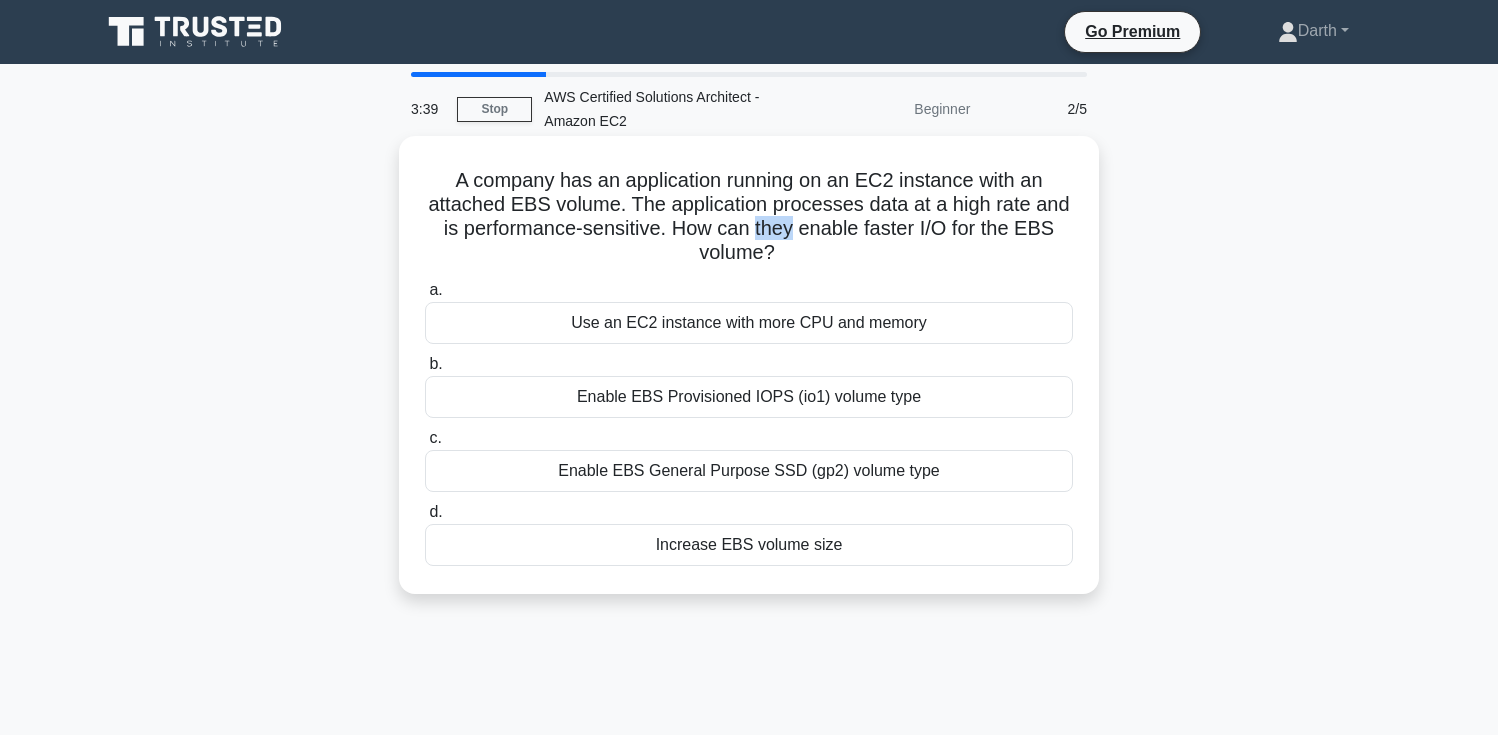 click on "A company has an application running on an EC2 instance with an attached EBS volume. The application processes data at a high rate and is performance-sensitive. How can they enable faster I/O for the EBS volume?
.spinner_0XTQ{transform-origin:center;animation:spinner_y6GP .75s linear infinite}@keyframes spinner_y6GP{100%{transform:rotate(360deg)}}" at bounding box center (749, 217) 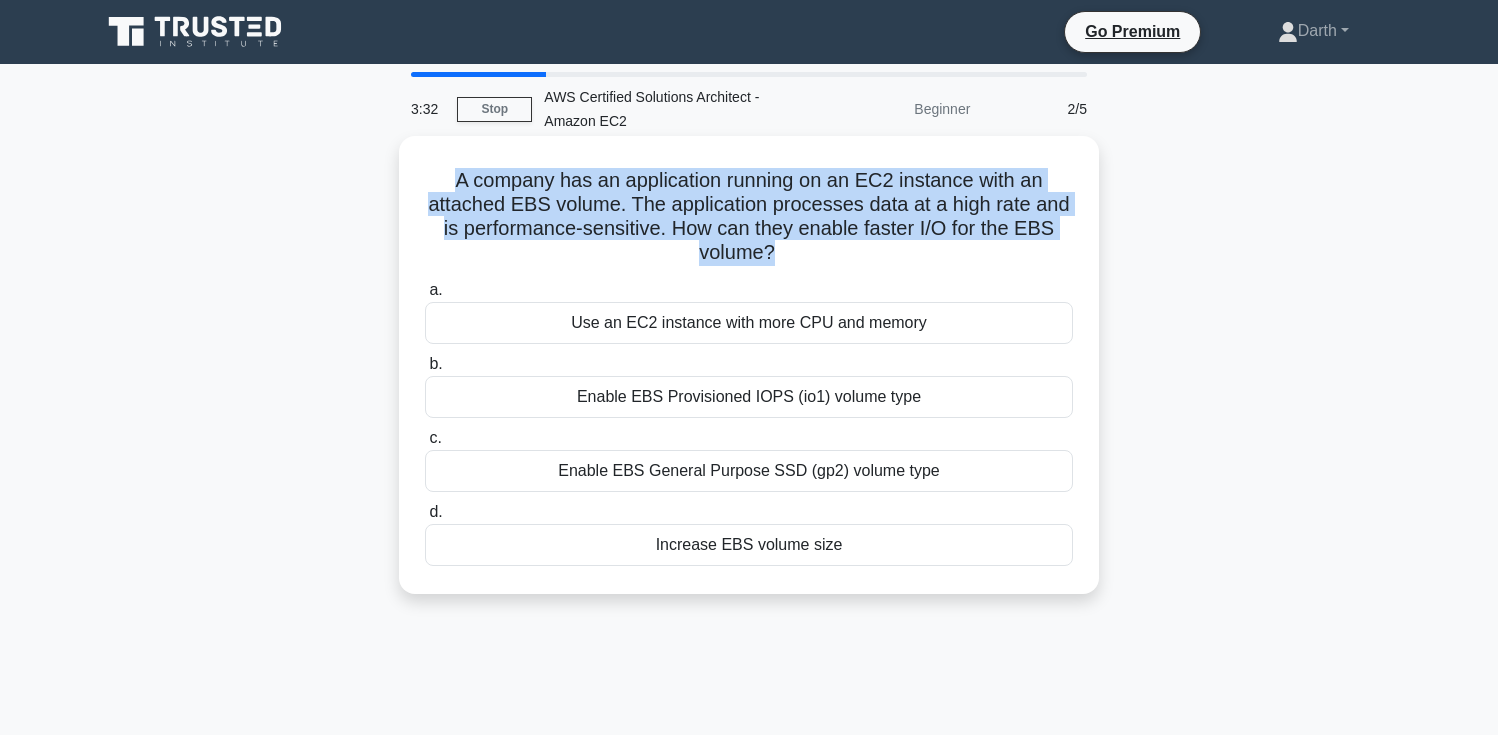 click on "Enable EBS Provisioned IOPS (io1) volume type" at bounding box center [749, 397] 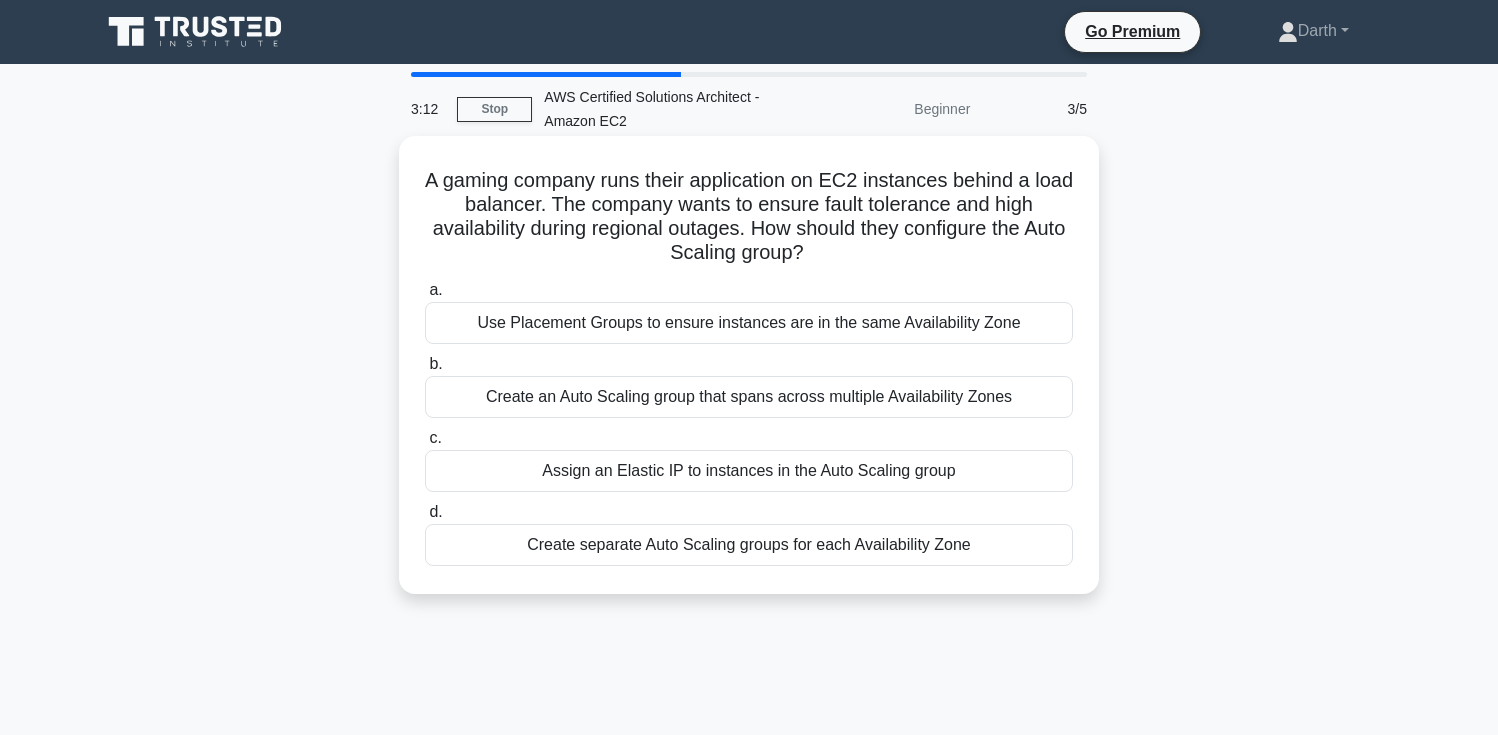 click on "Create an Auto Scaling group that spans across multiple Availability Zones" at bounding box center [749, 397] 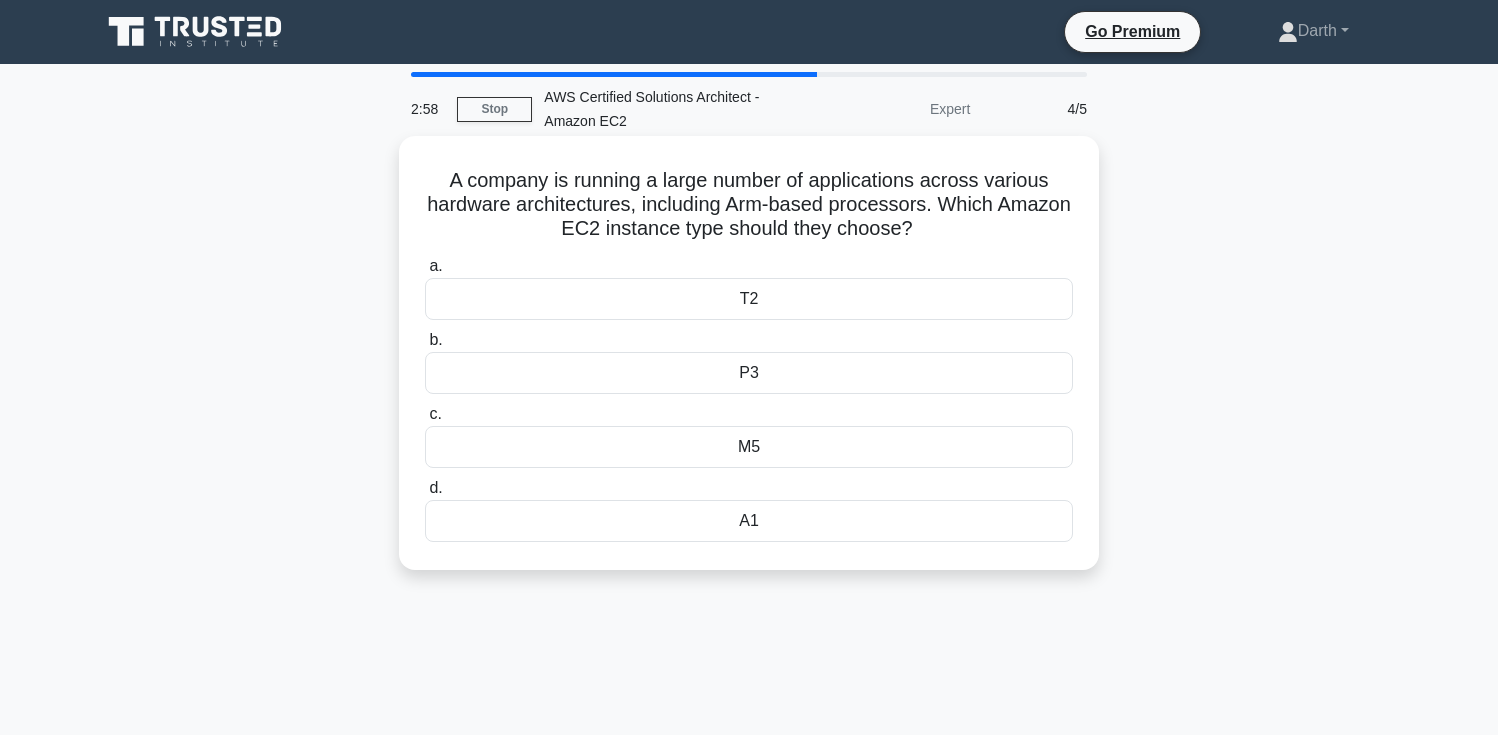click on "A1" at bounding box center (749, 521) 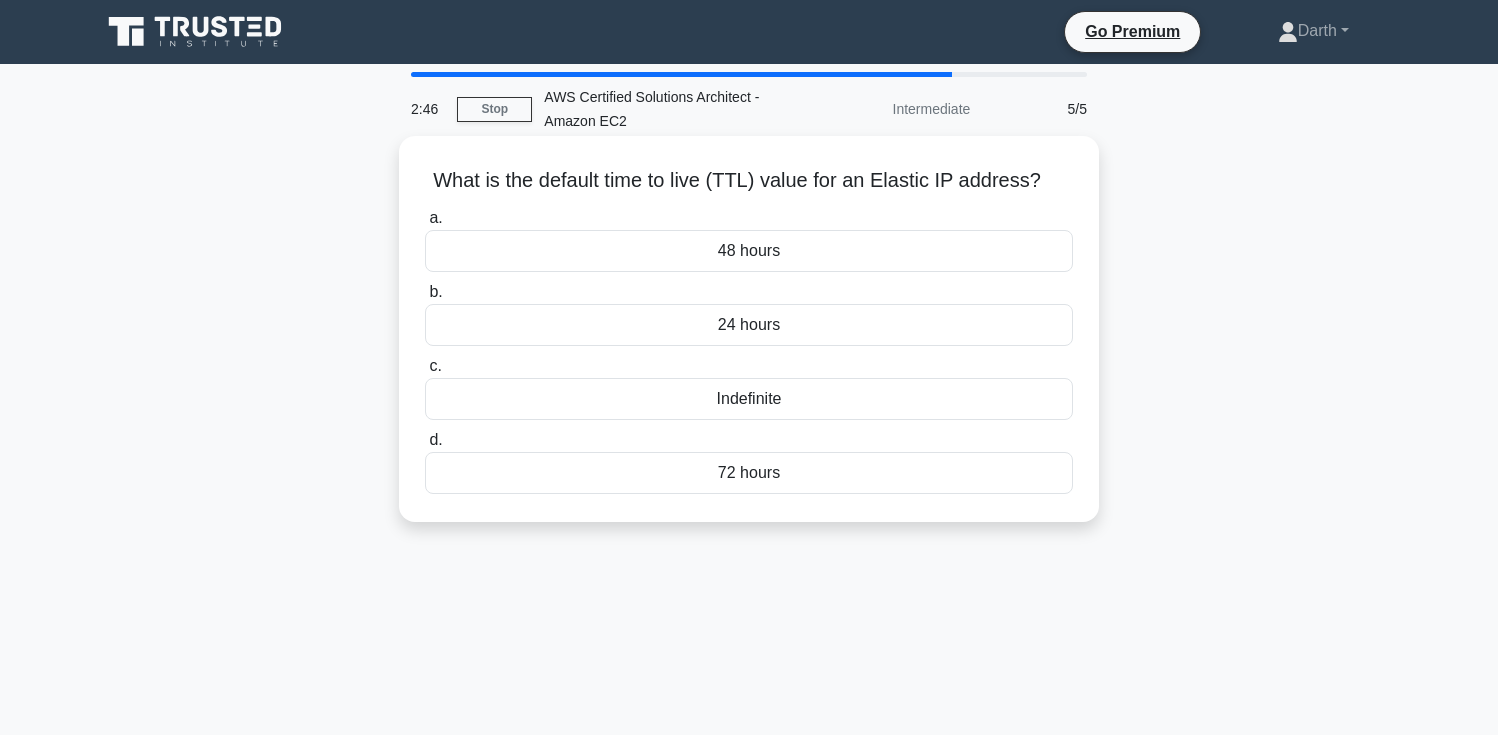 click on "Indefinite" at bounding box center [749, 399] 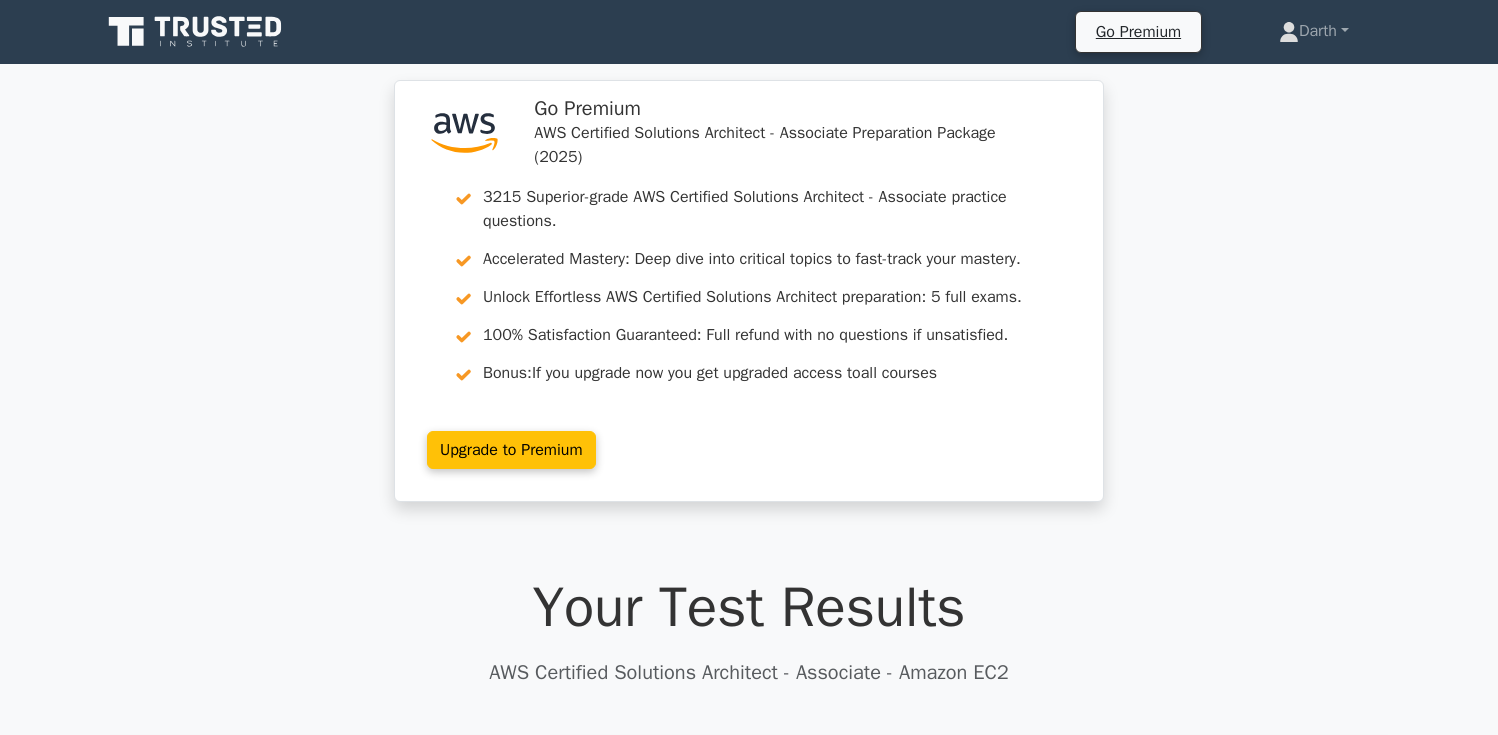 scroll, scrollTop: 441, scrollLeft: 0, axis: vertical 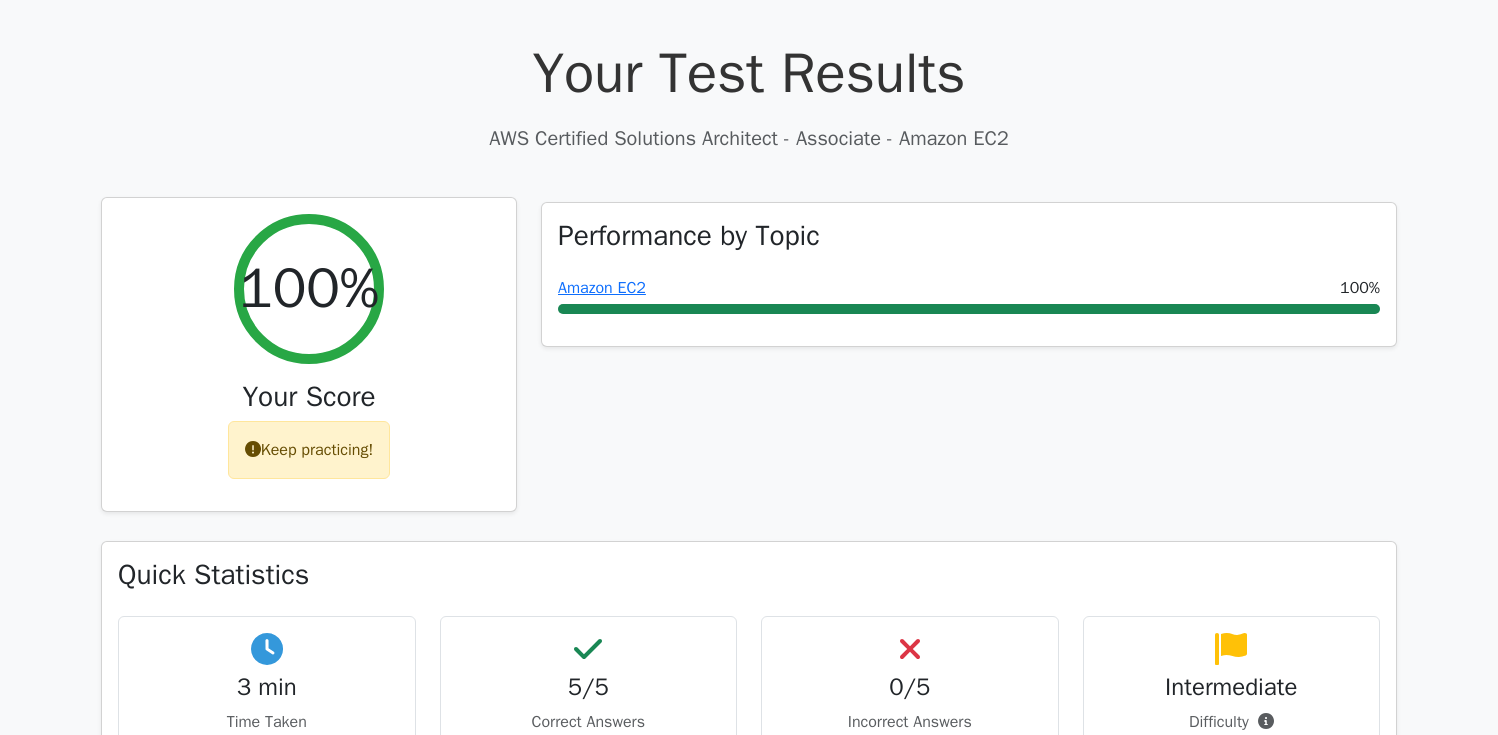 click on "100%" at bounding box center (309, 288) 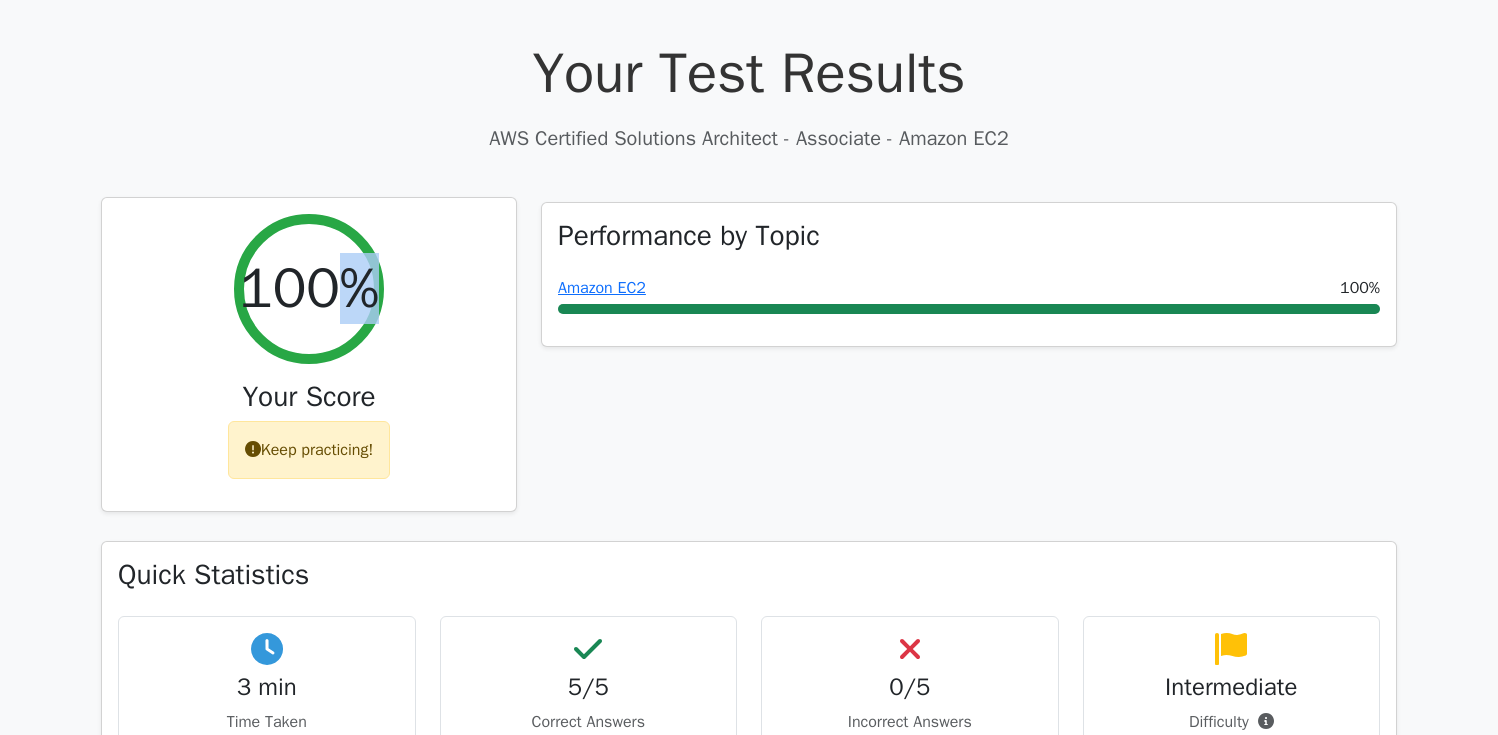 click on "100%" at bounding box center [309, 288] 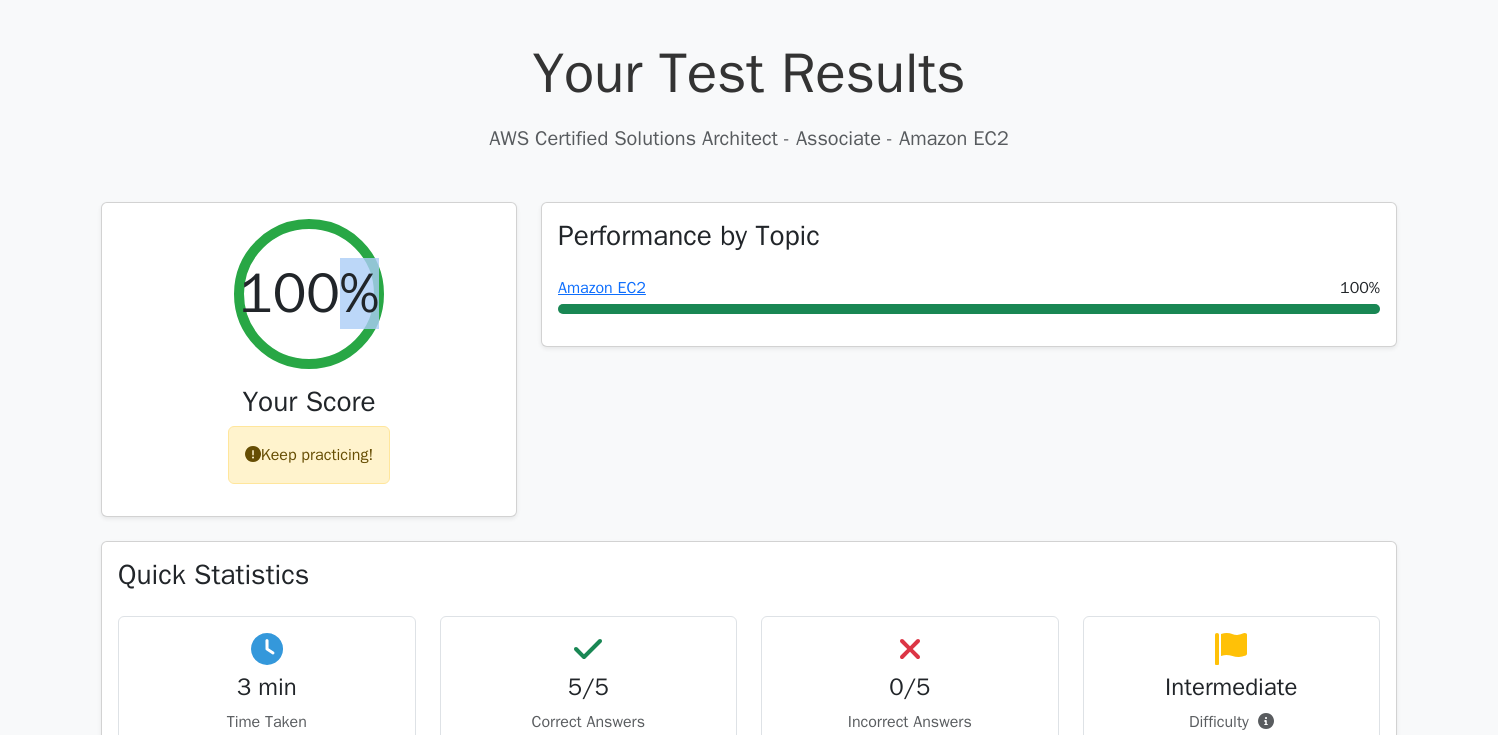 scroll, scrollTop: 491, scrollLeft: 0, axis: vertical 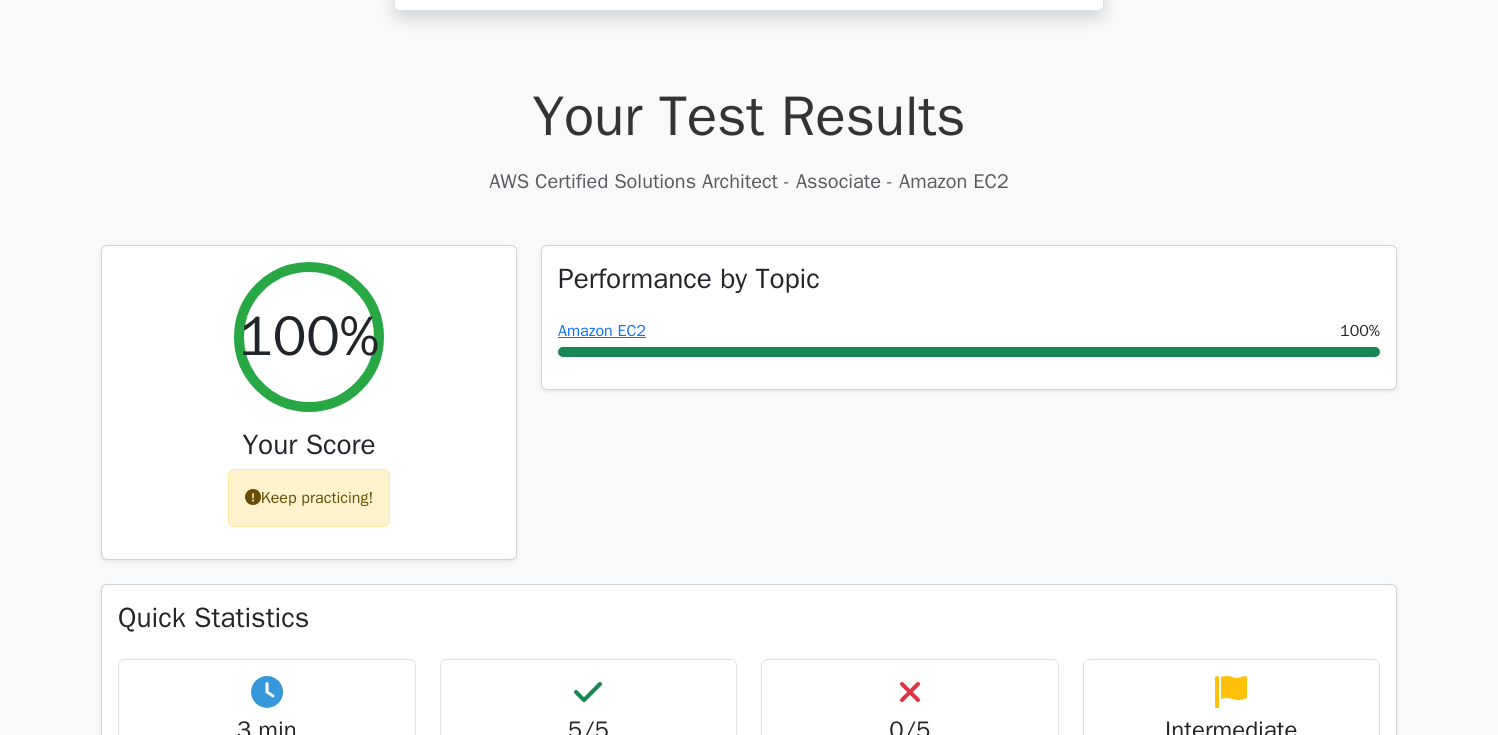 click on "Your Test Results
AWS Certified Solutions Architect - Associate - Amazon EC2
100%
Your Score
Keep practicing!
Performance by Topic
Amazon EC2
100%
Quick Statistics #" at bounding box center [749, 1330] 